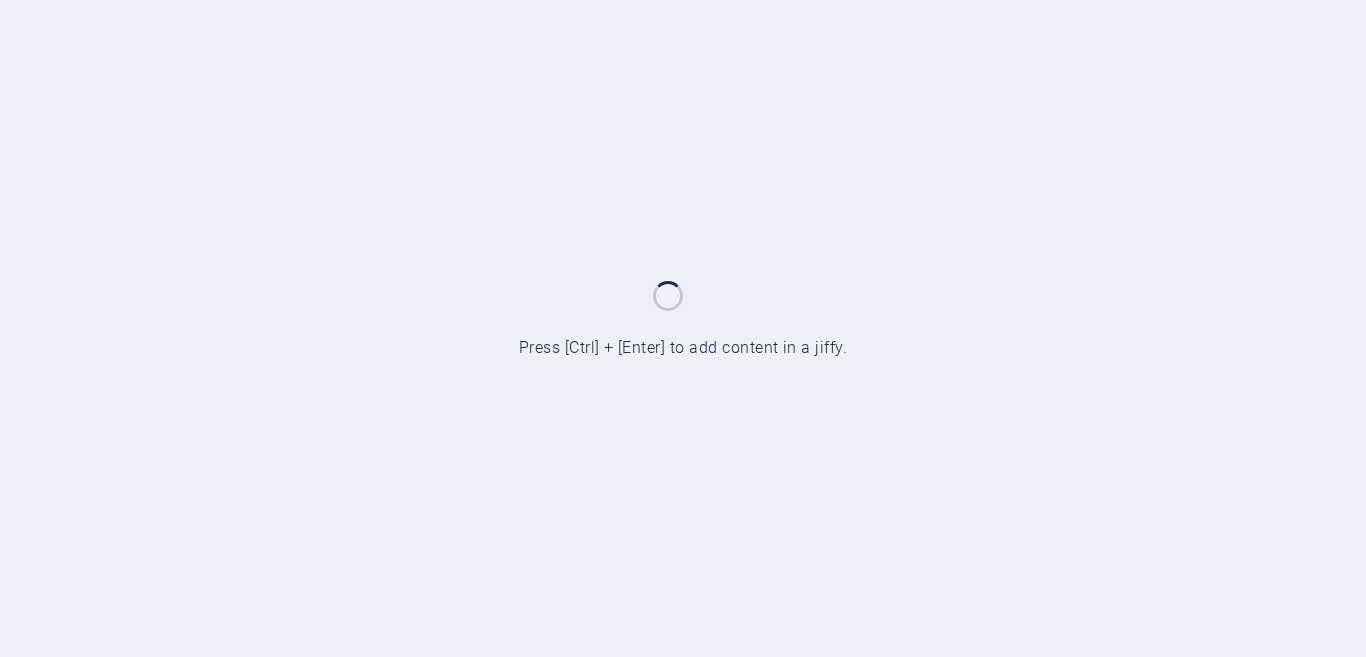 scroll, scrollTop: 0, scrollLeft: 0, axis: both 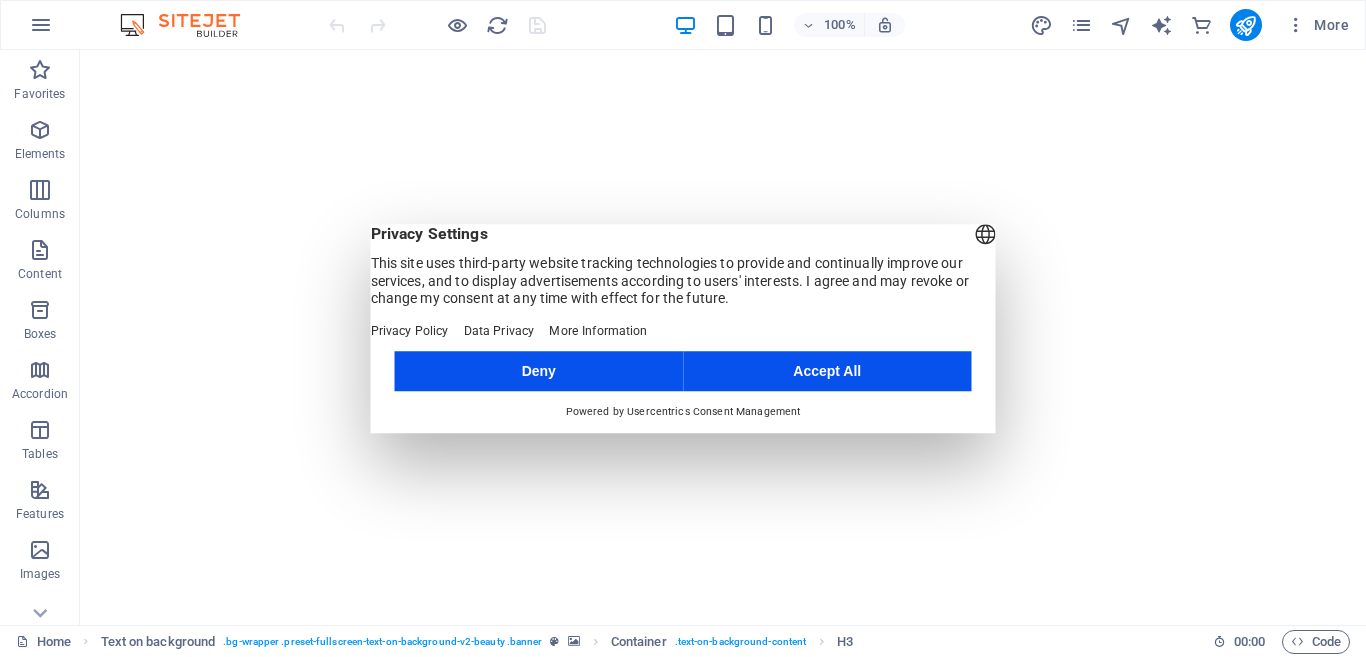 click on "Accept All" at bounding box center (827, 371) 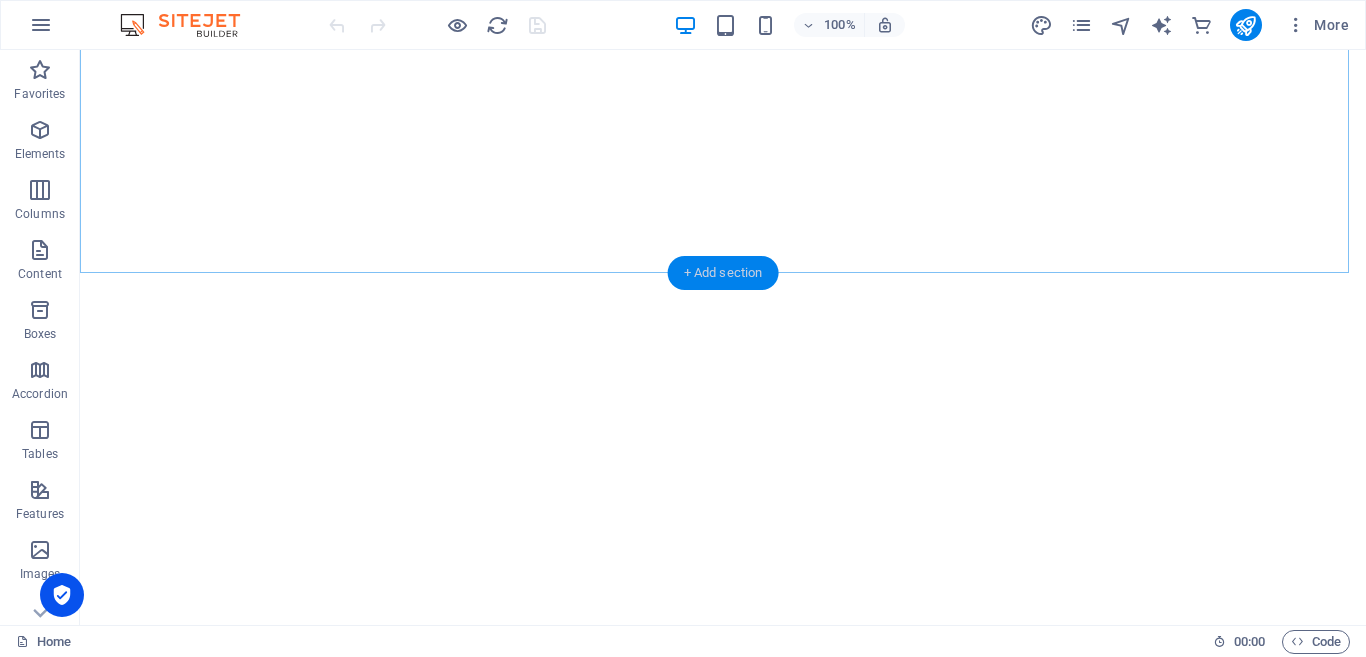 click on "+ Add section" at bounding box center [723, 273] 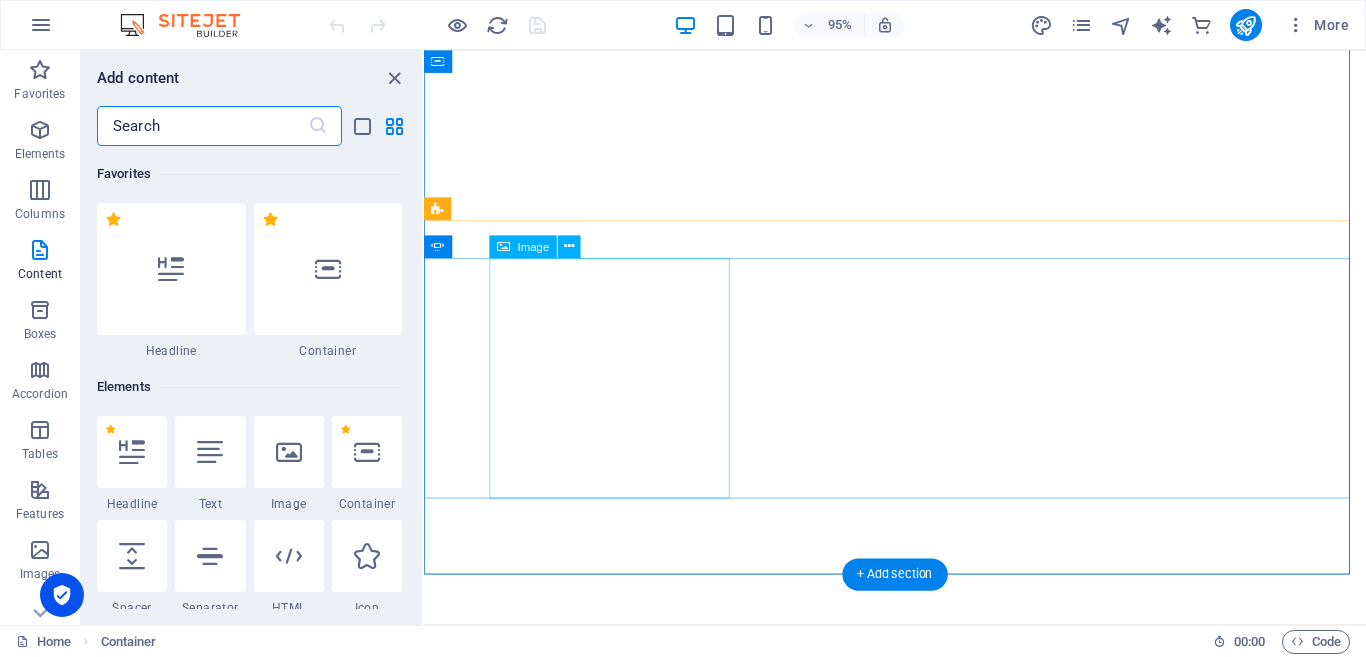 scroll, scrollTop: 3499, scrollLeft: 0, axis: vertical 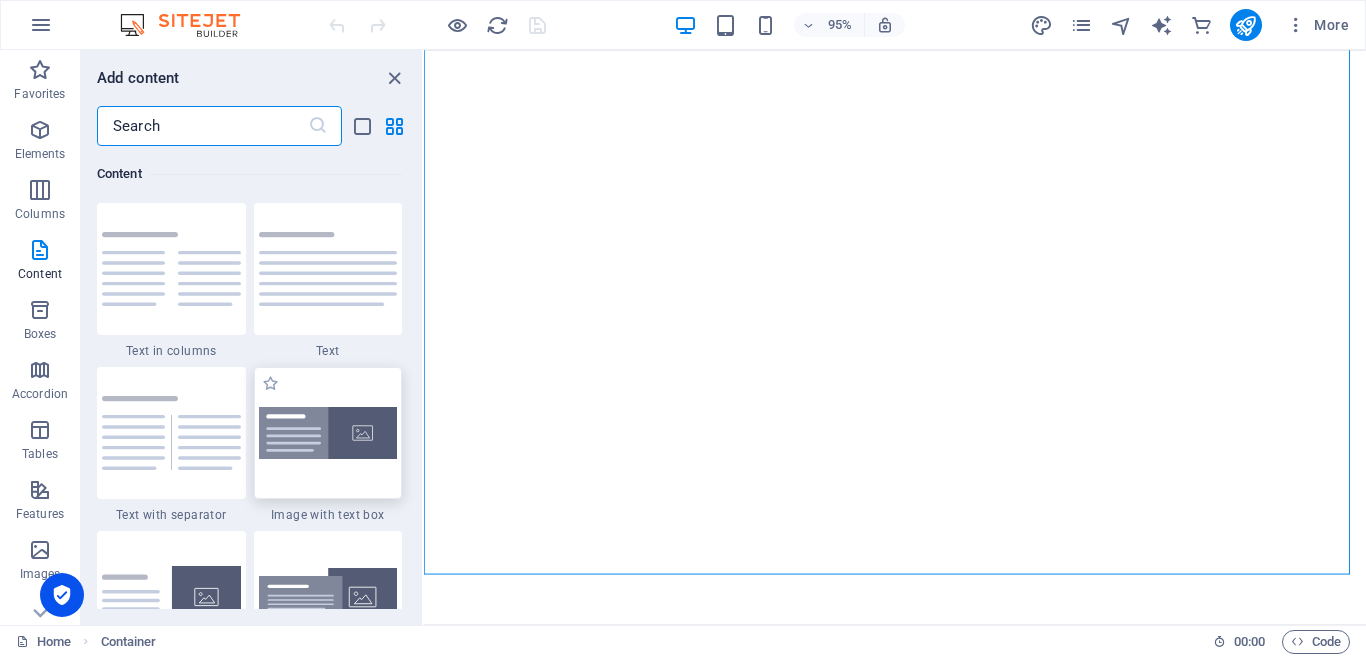 click at bounding box center [328, 433] 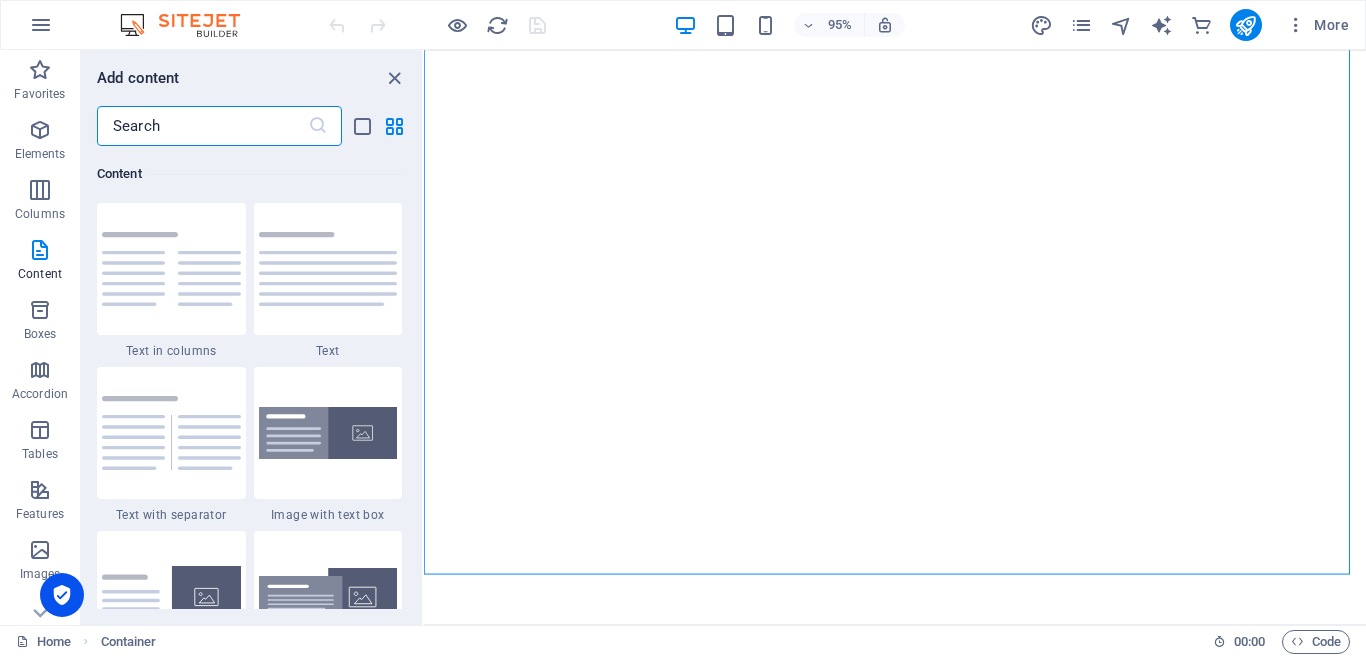 click on "Drag here to replace the existing content. Press “Ctrl” if you want to create a new element.
H3   Text on background   Container   Menu Bar   Container   Container   Footer Saga   Placeholder   Container   Container   Slider   Container   Image   Slider   Slider   Image" at bounding box center [895, 337] 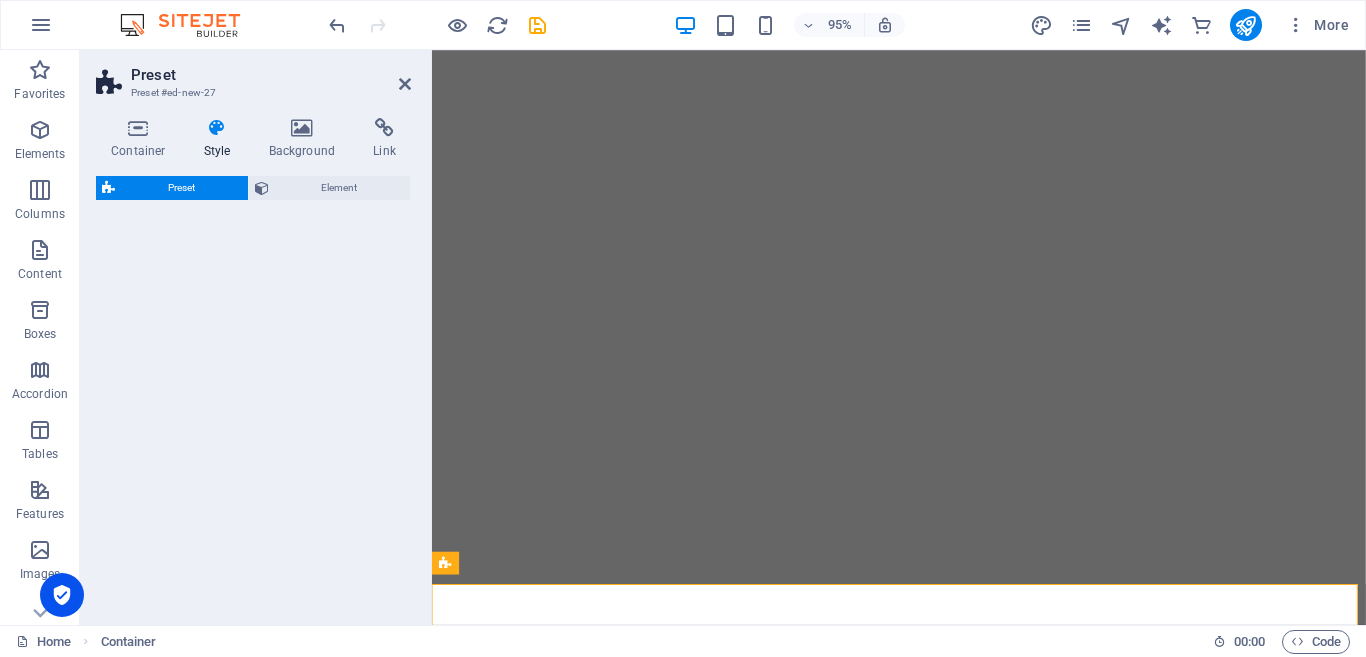 select on "rem" 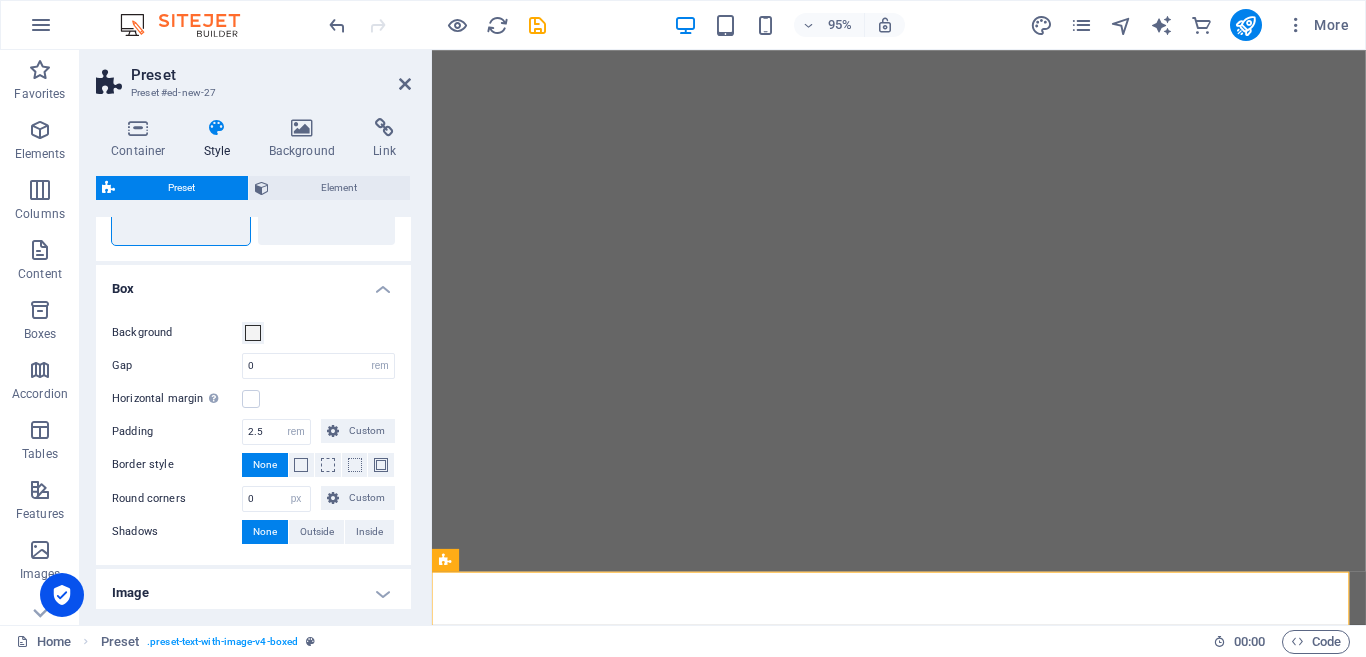 scroll, scrollTop: 167, scrollLeft: 0, axis: vertical 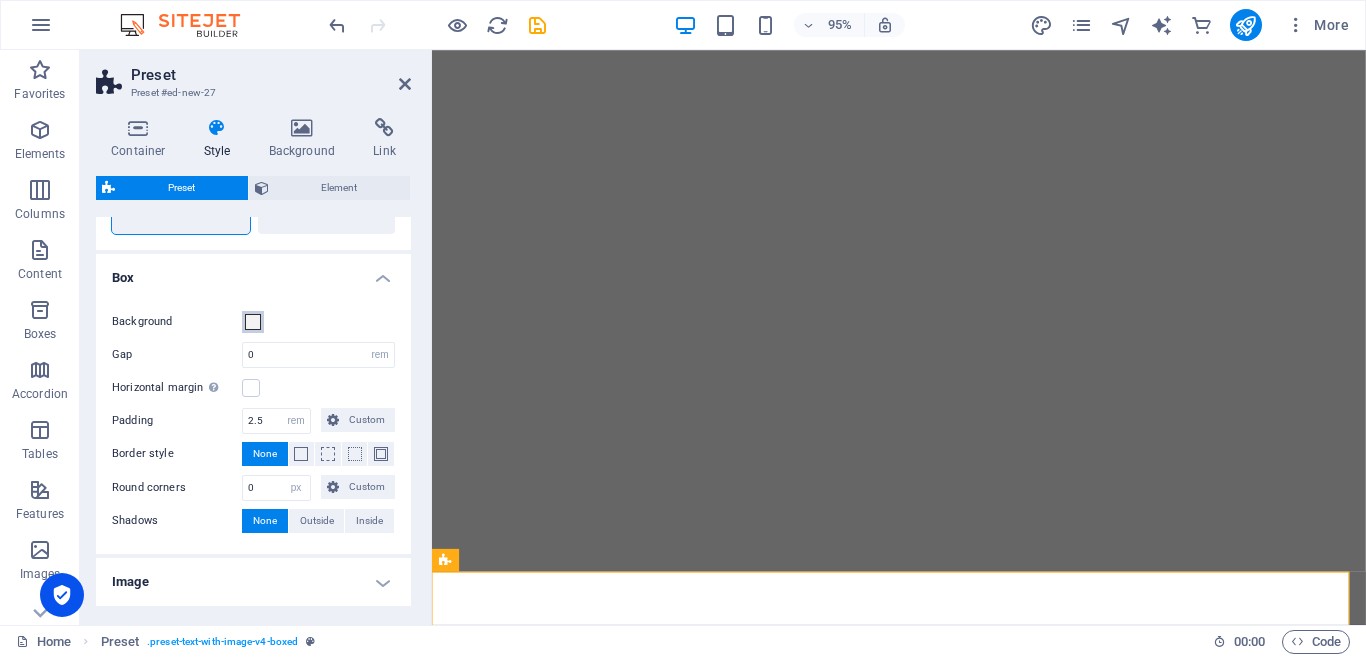 click on "Background" at bounding box center [253, 322] 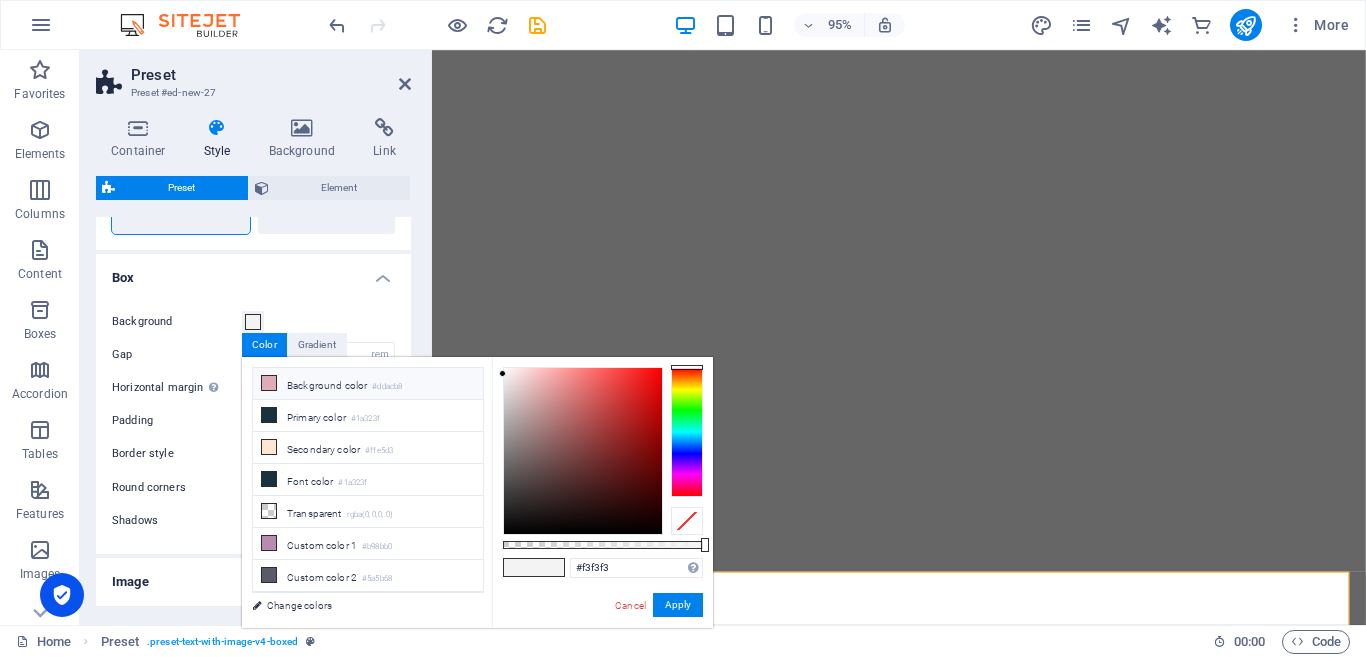click at bounding box center [269, 383] 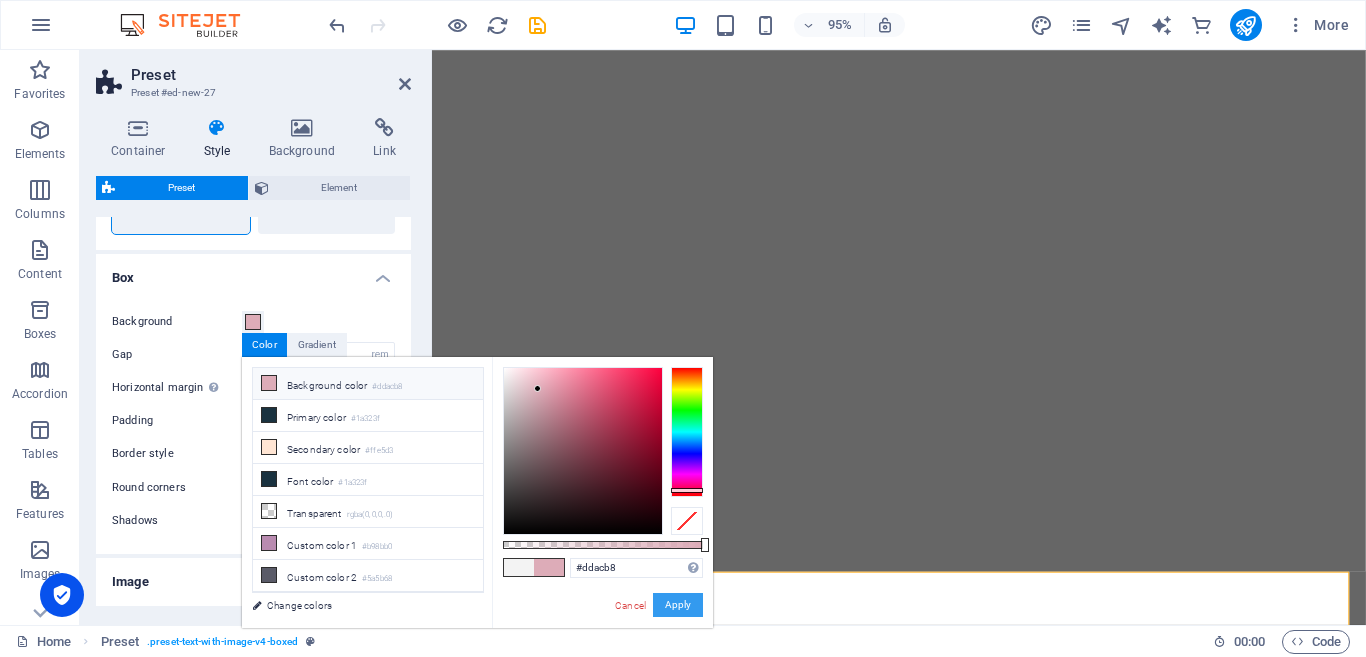 click on "Apply" at bounding box center [678, 605] 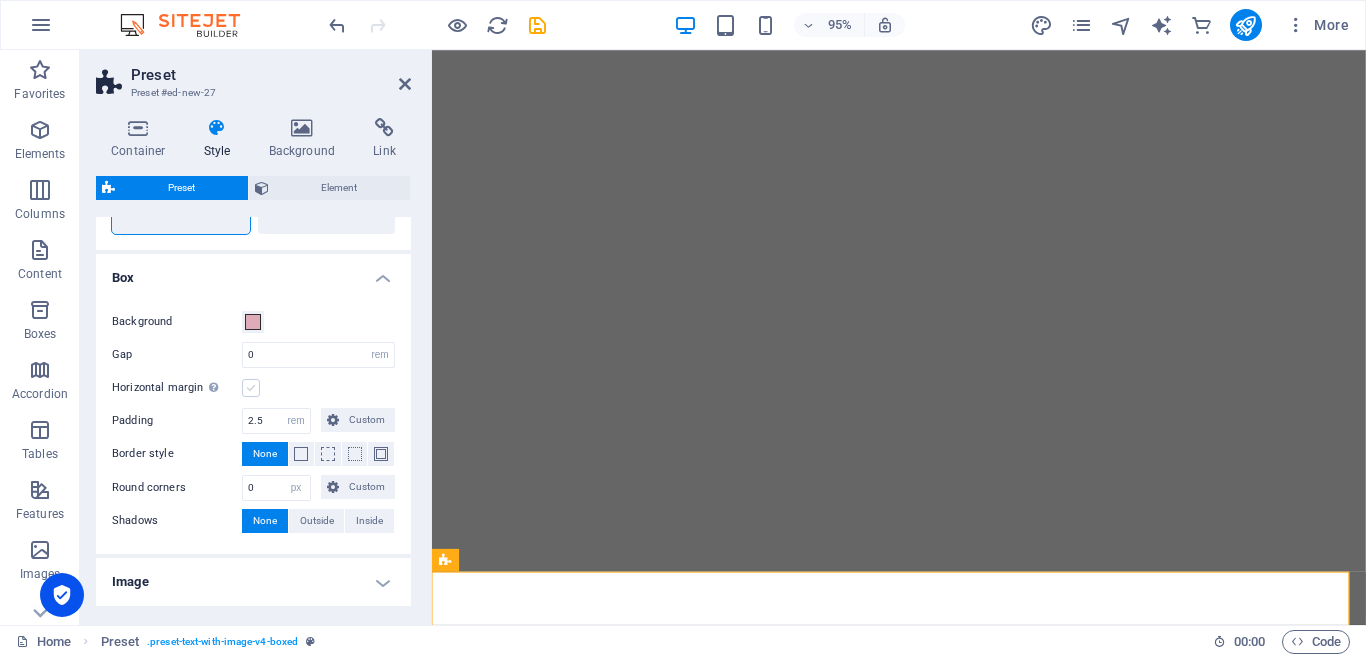 click at bounding box center [251, 388] 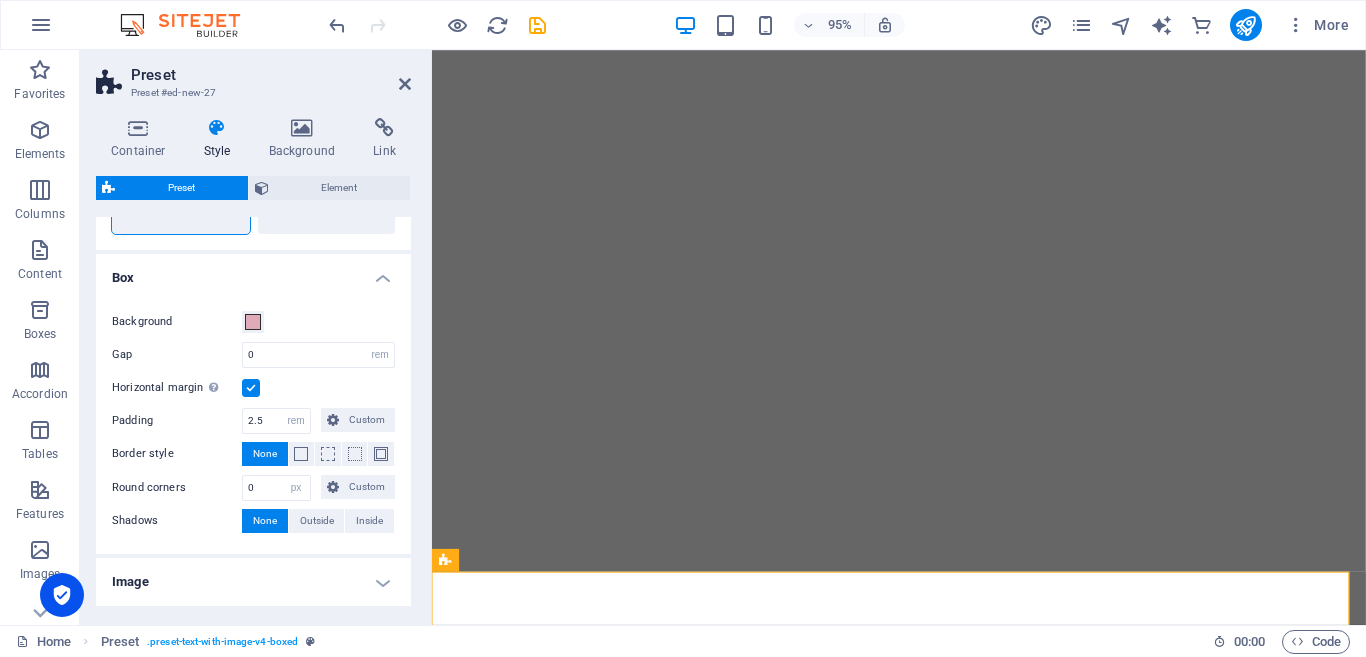 click at bounding box center [251, 388] 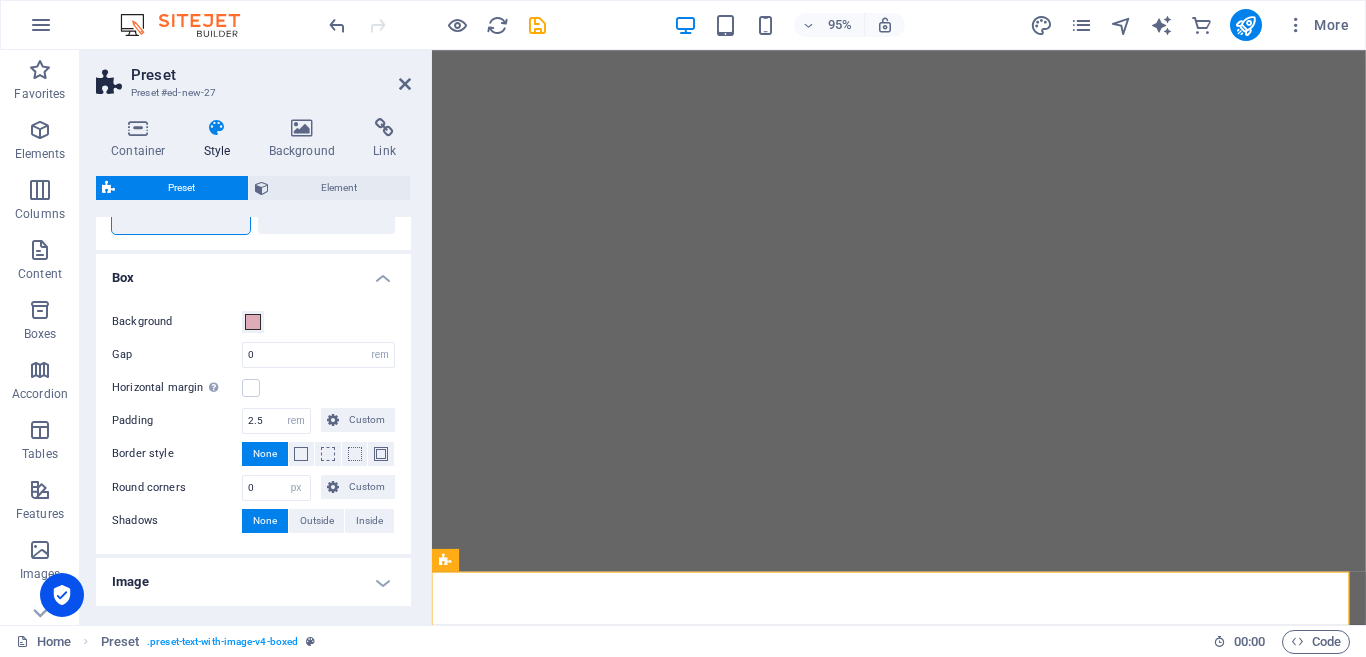 click on "Image" at bounding box center (253, 582) 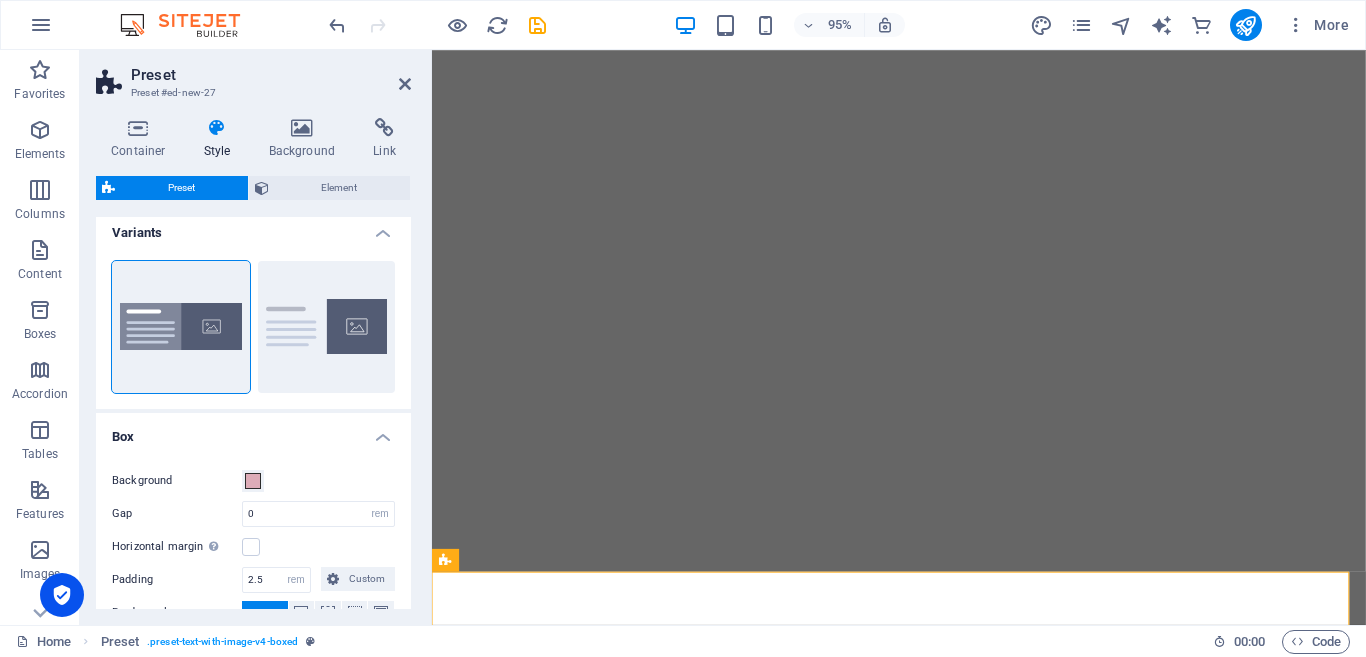 scroll, scrollTop: 0, scrollLeft: 0, axis: both 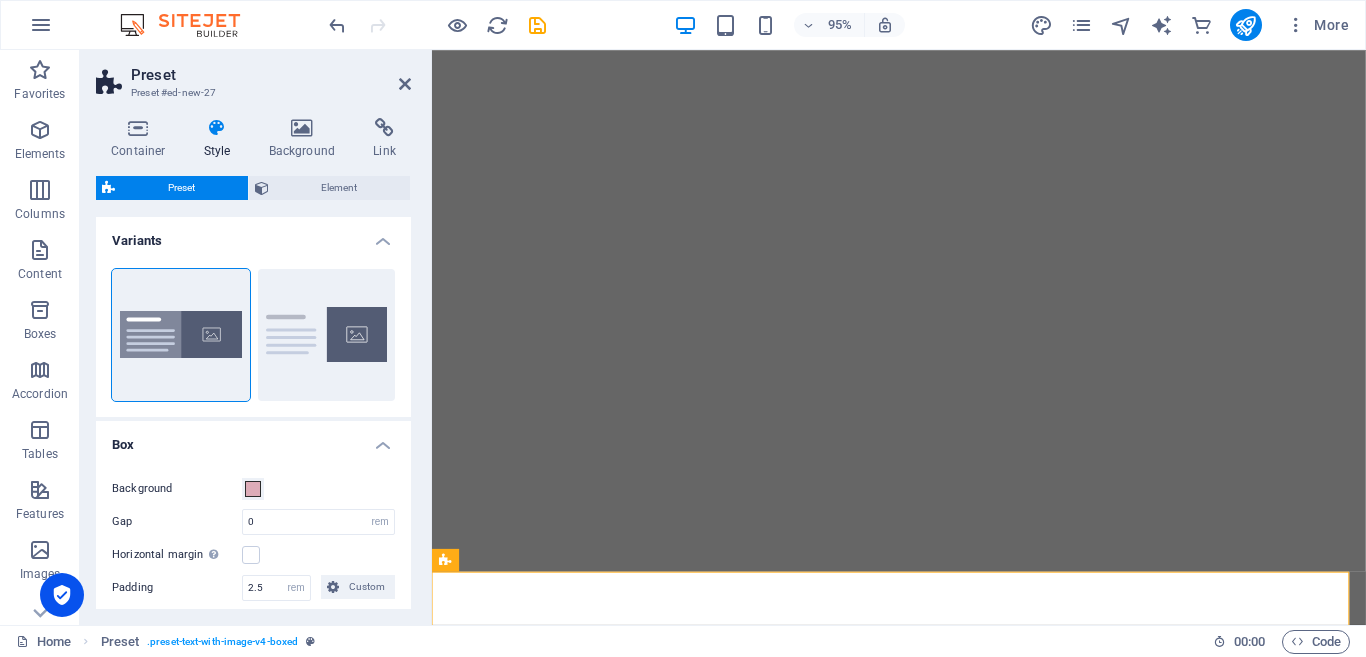 click on "Preset" at bounding box center [181, 188] 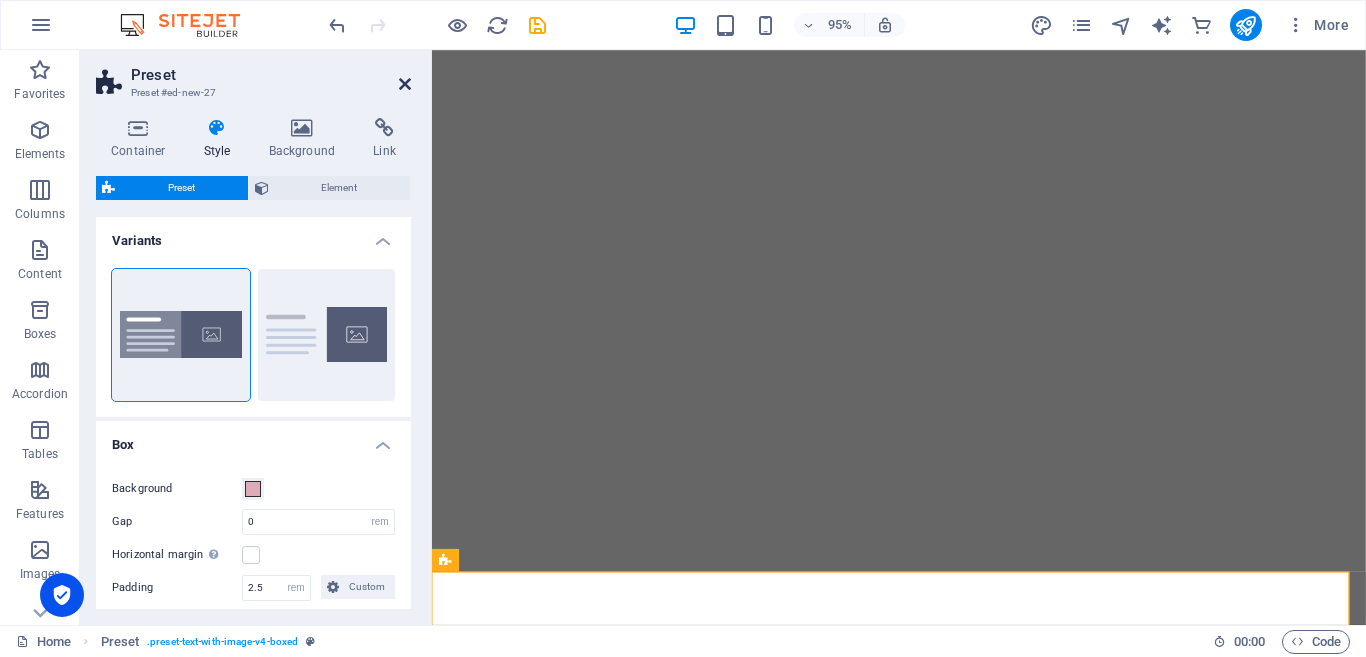 click at bounding box center (405, 84) 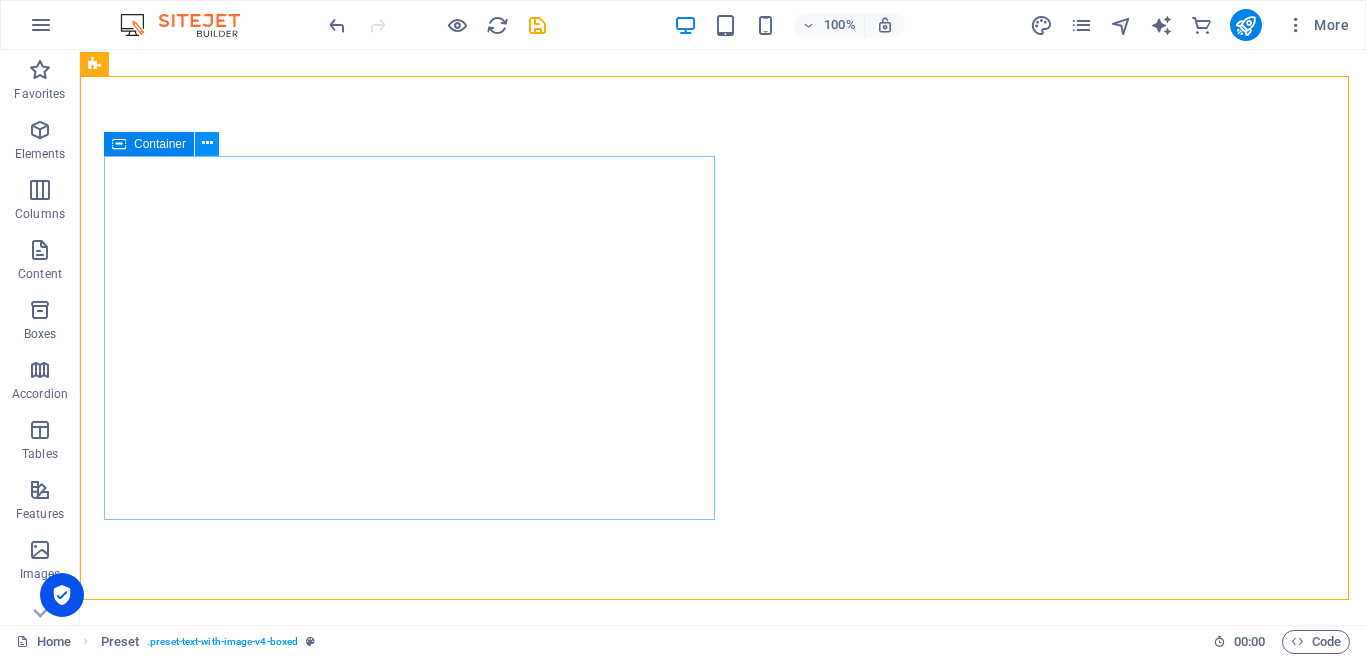 click at bounding box center (207, 143) 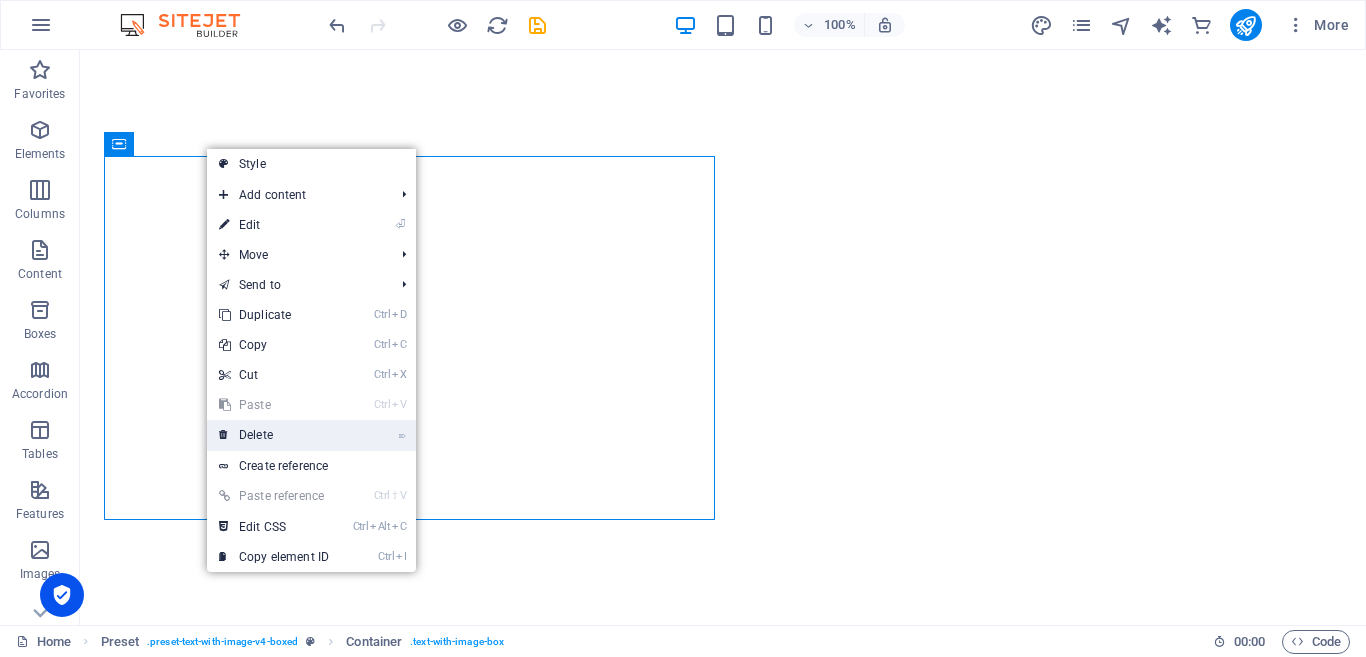 click on "⌦  Delete" at bounding box center [274, 435] 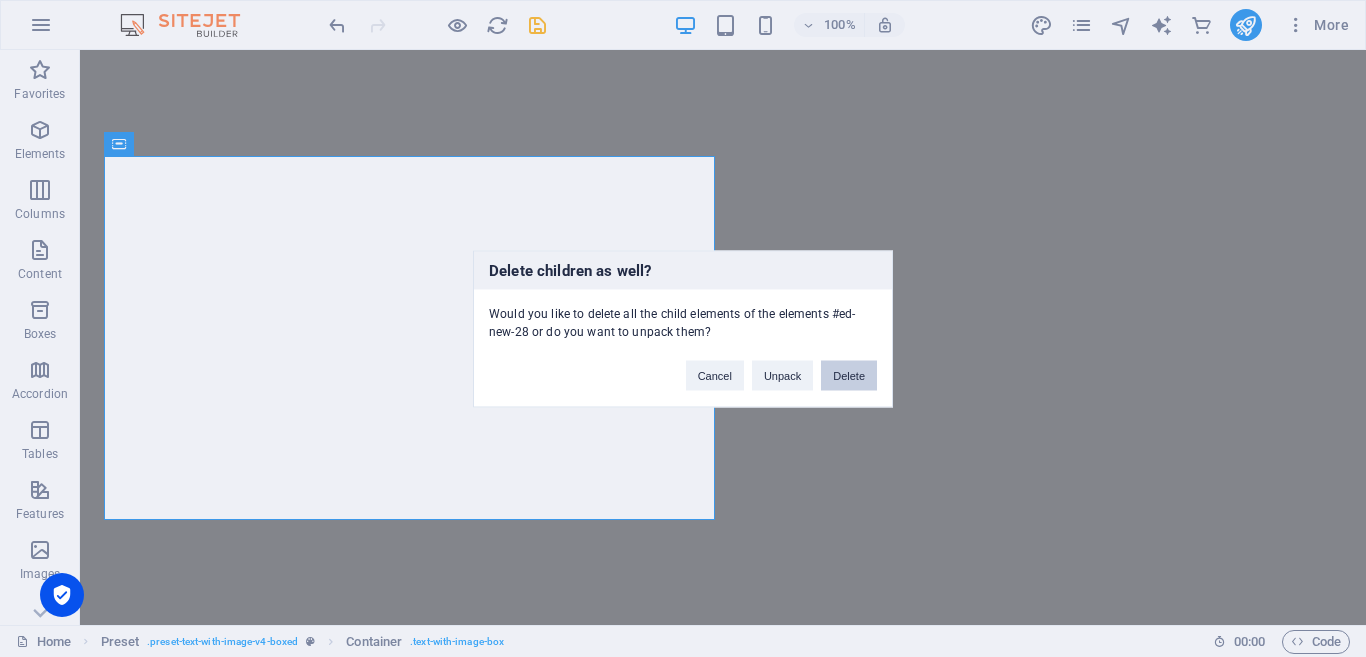 click on "Delete" at bounding box center [849, 375] 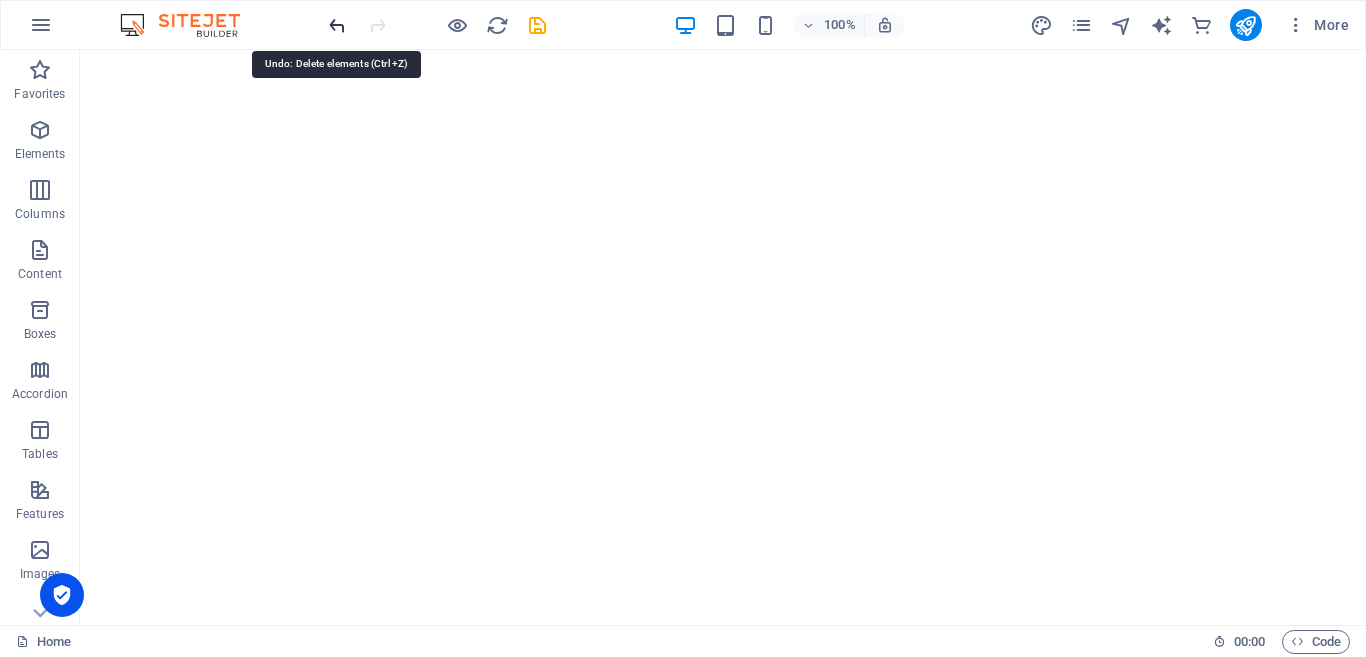 click at bounding box center [337, 25] 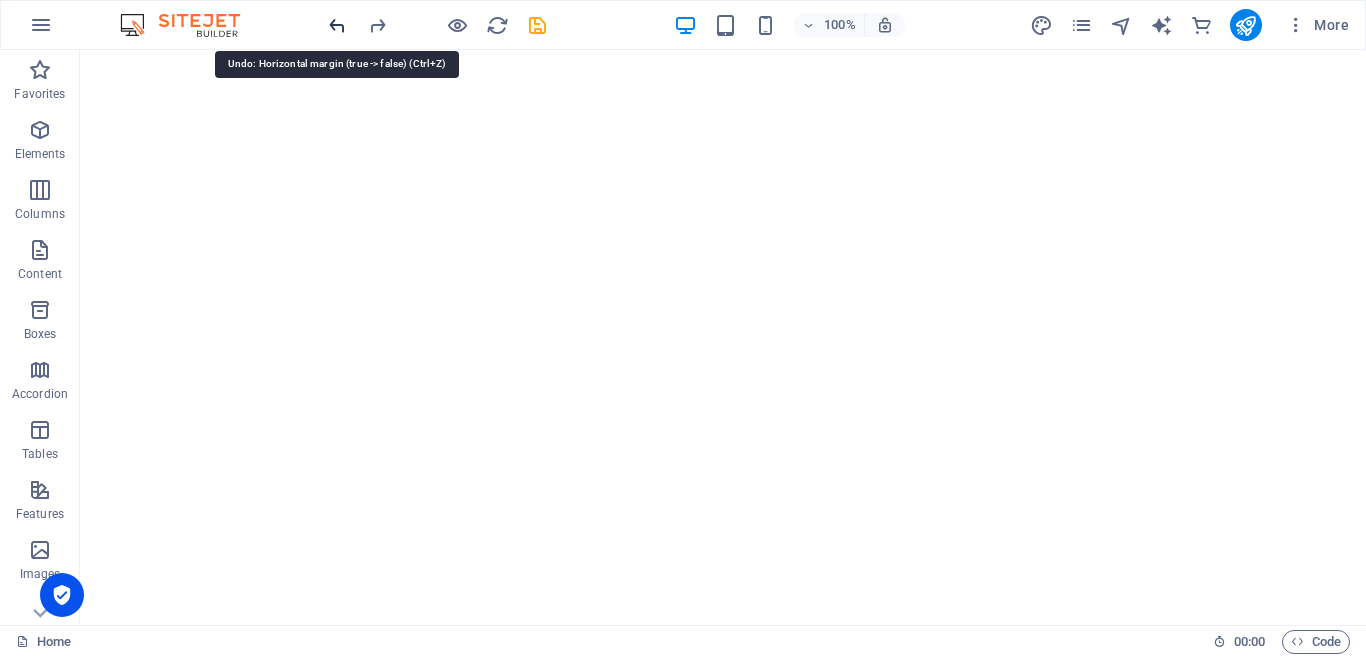 click at bounding box center [337, 25] 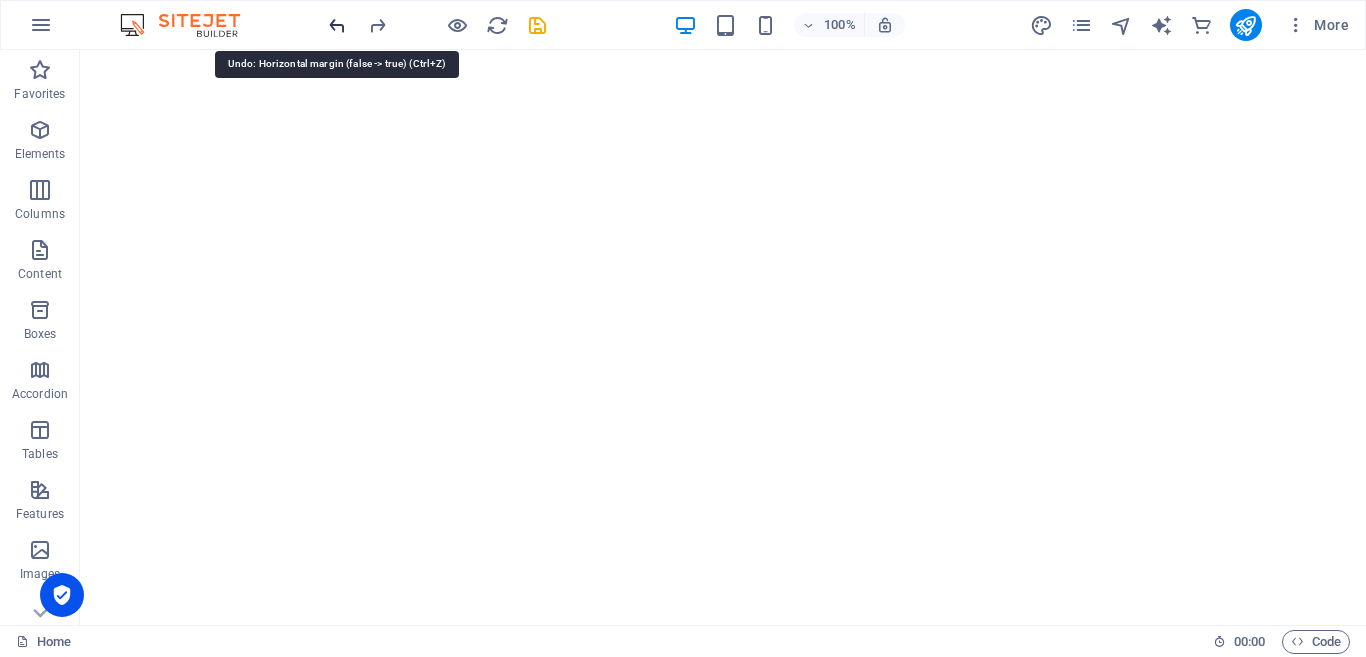 click at bounding box center [337, 25] 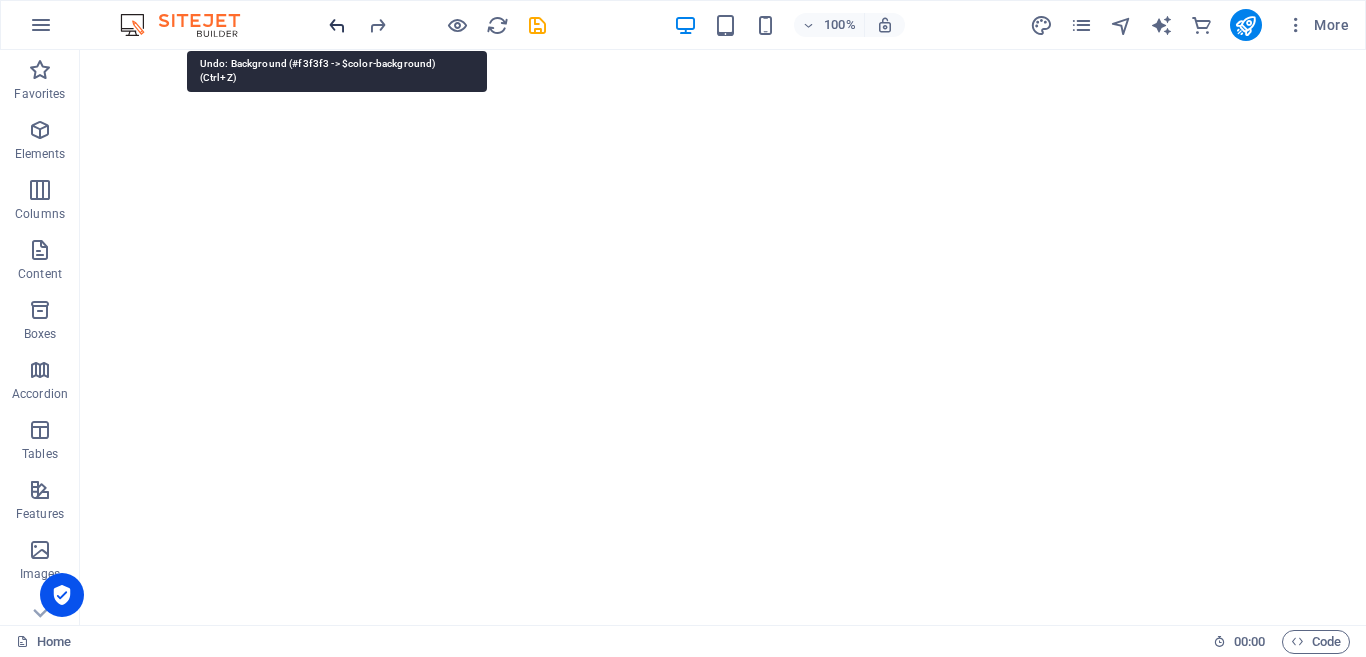 click at bounding box center [337, 25] 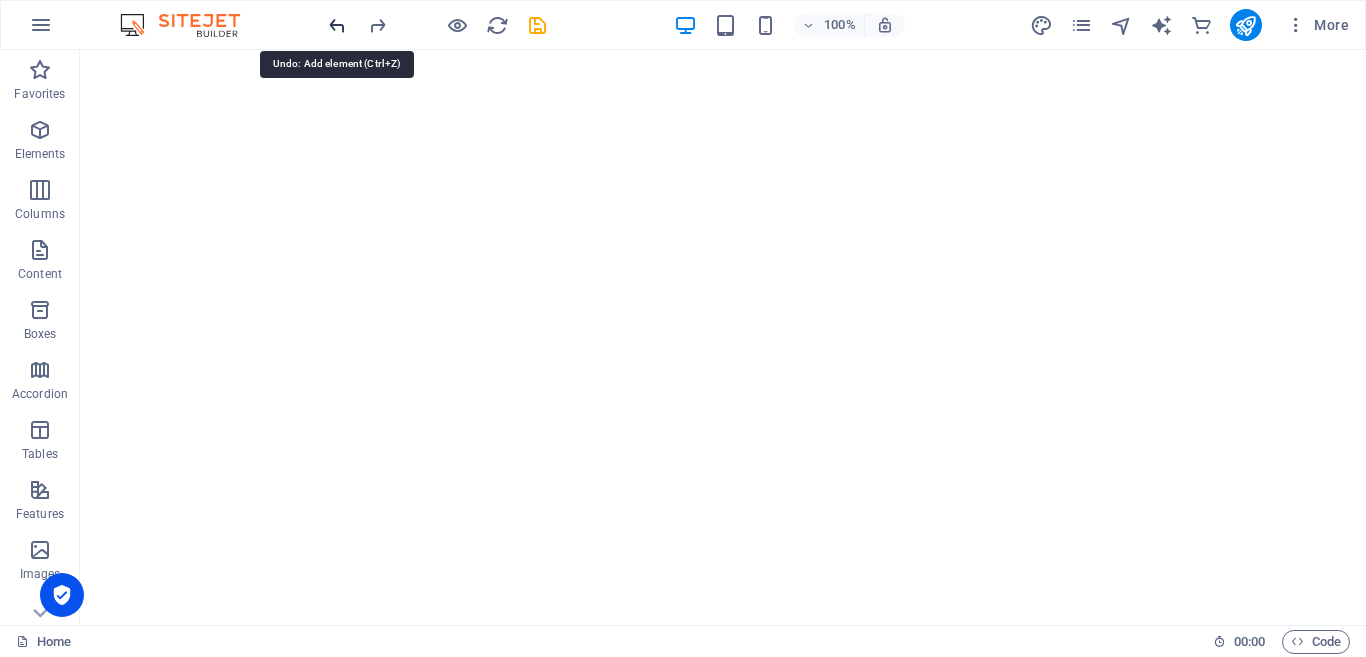 click at bounding box center [337, 25] 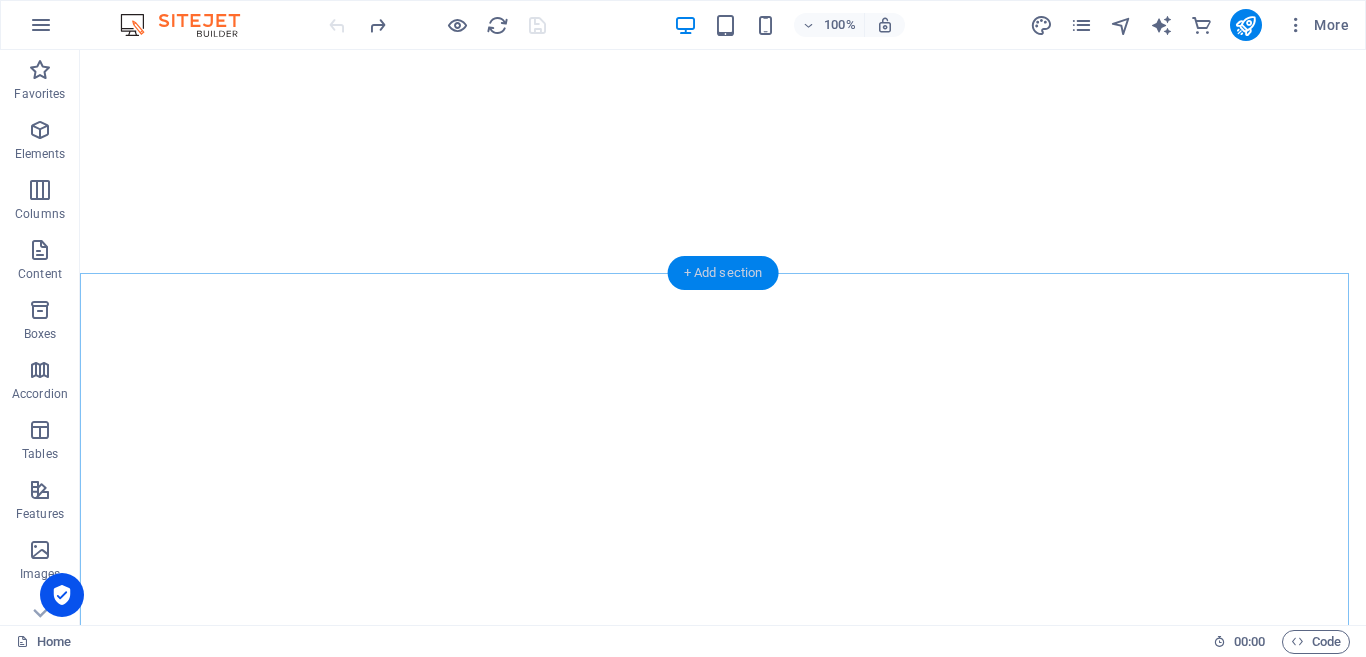 click on "+ Add section" at bounding box center [723, 273] 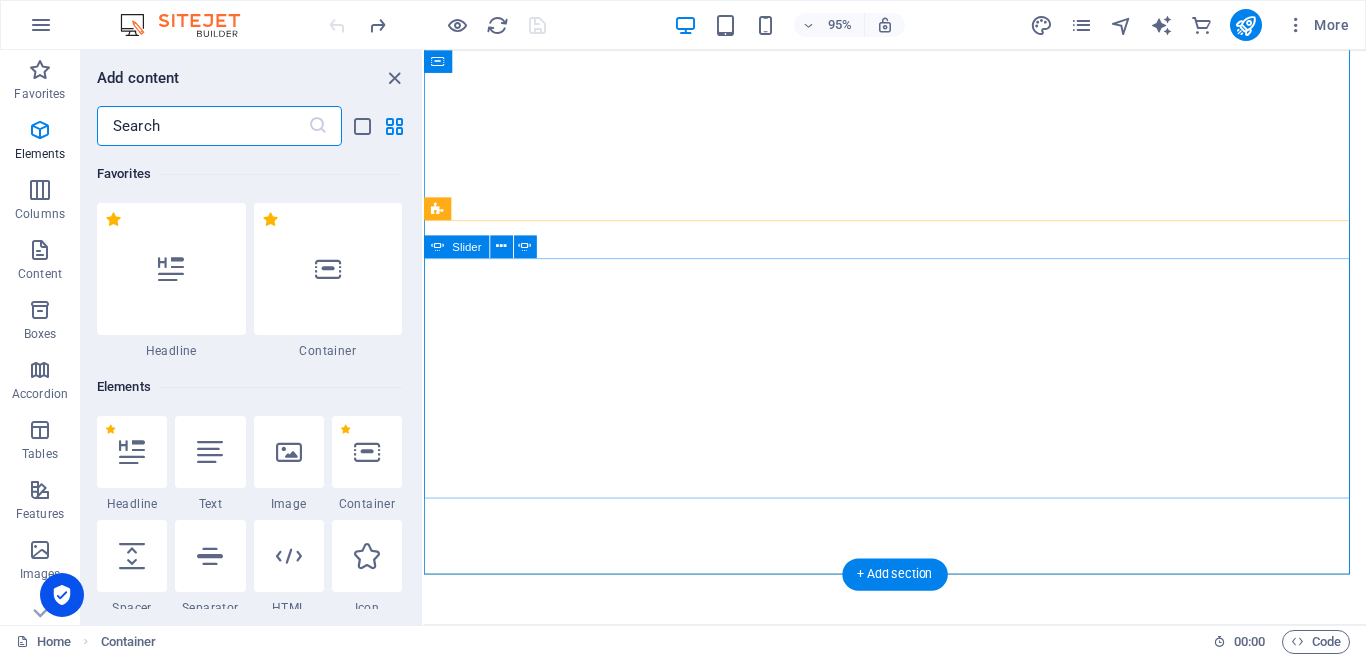 scroll, scrollTop: 3499, scrollLeft: 0, axis: vertical 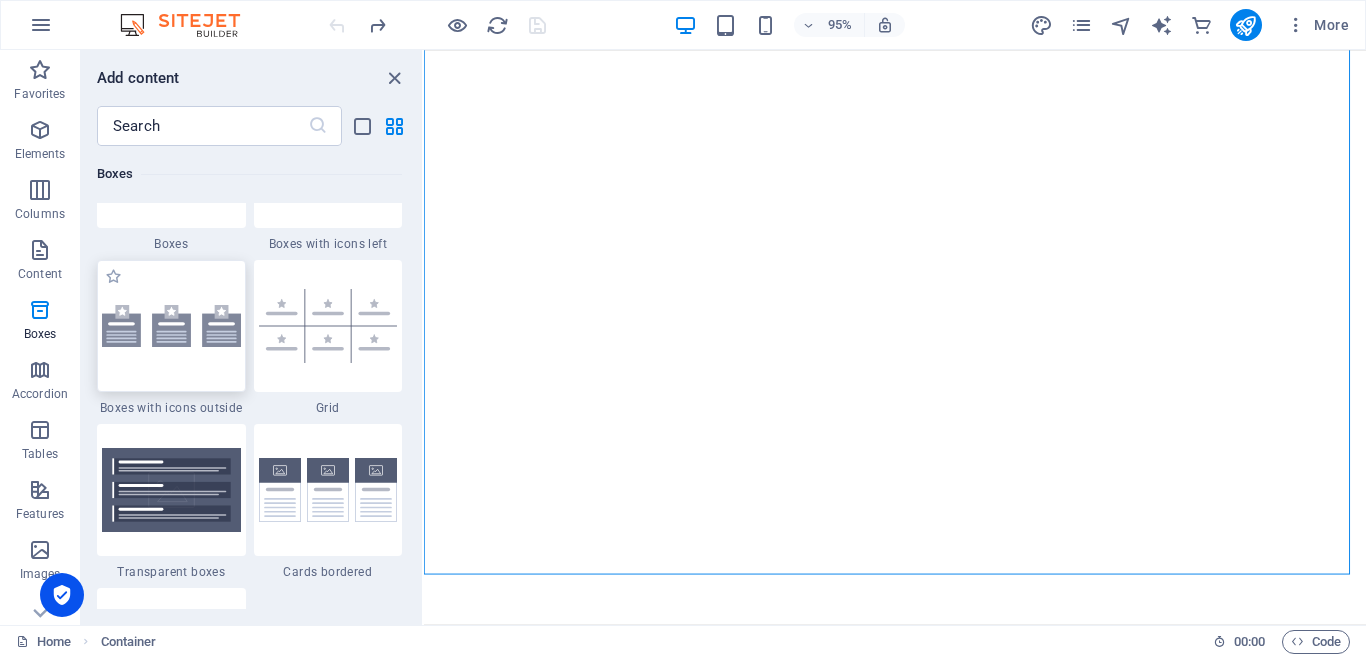 click at bounding box center (171, 326) 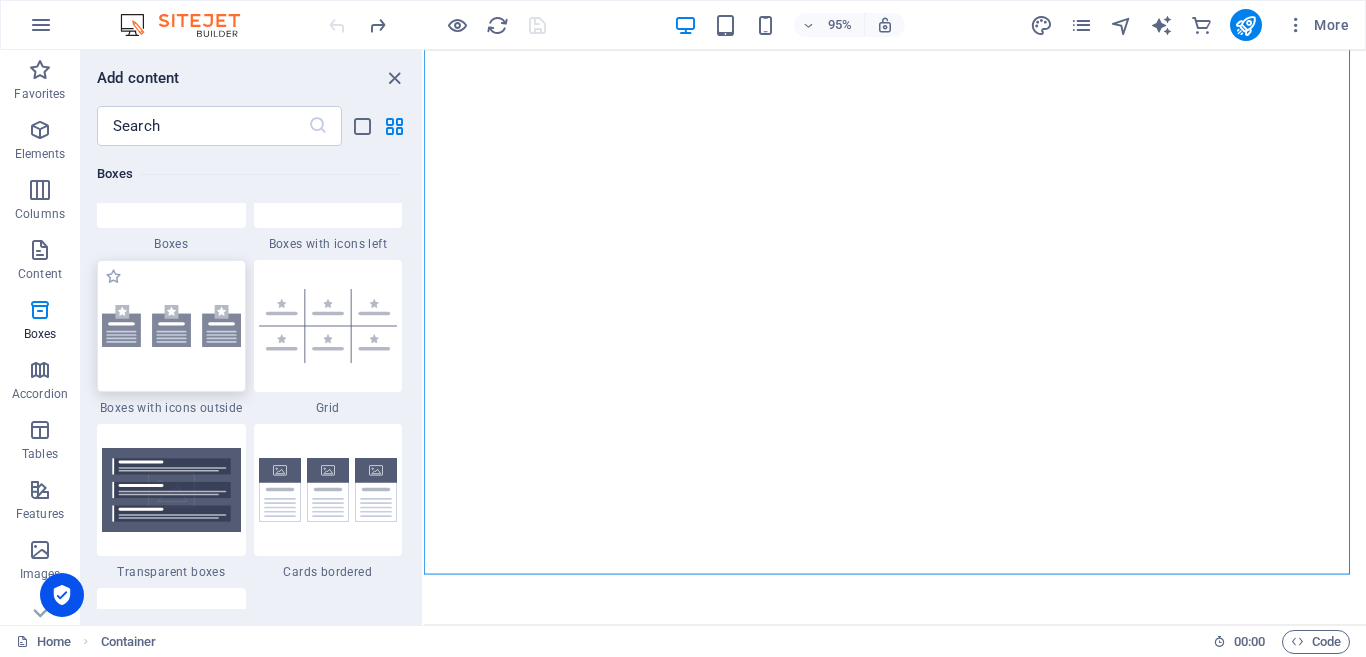 click on "Drag here to replace the existing content. Press “Ctrl” if you want to create a new element.
H3   Text on background   Container   Menu Bar   Container   Container   Footer Saga   Placeholder   Container   Container   Slider   Container   Image   Slider   Slider   Image   Preset   Image   Menu   Container   H2   Text   Placeholder   Container   Menu   Container   Spacer   Container   Container   Icon   Container" at bounding box center (895, 337) 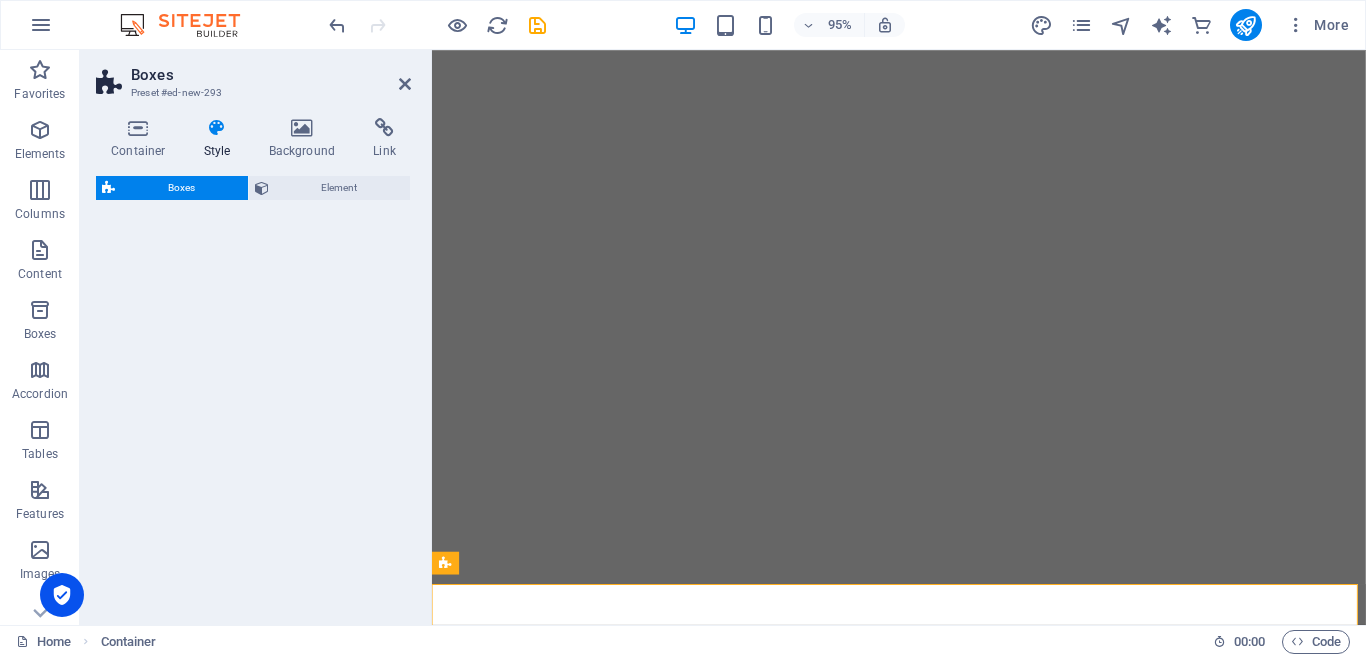 select on "rem" 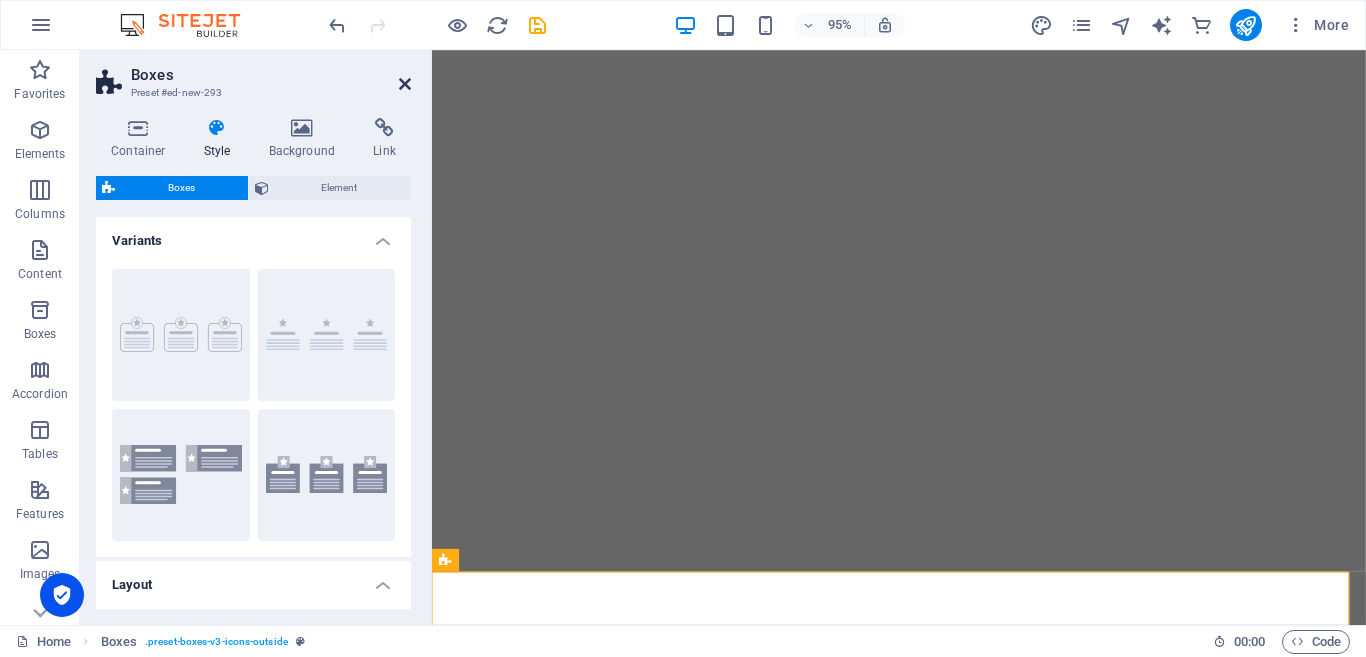 click at bounding box center (405, 84) 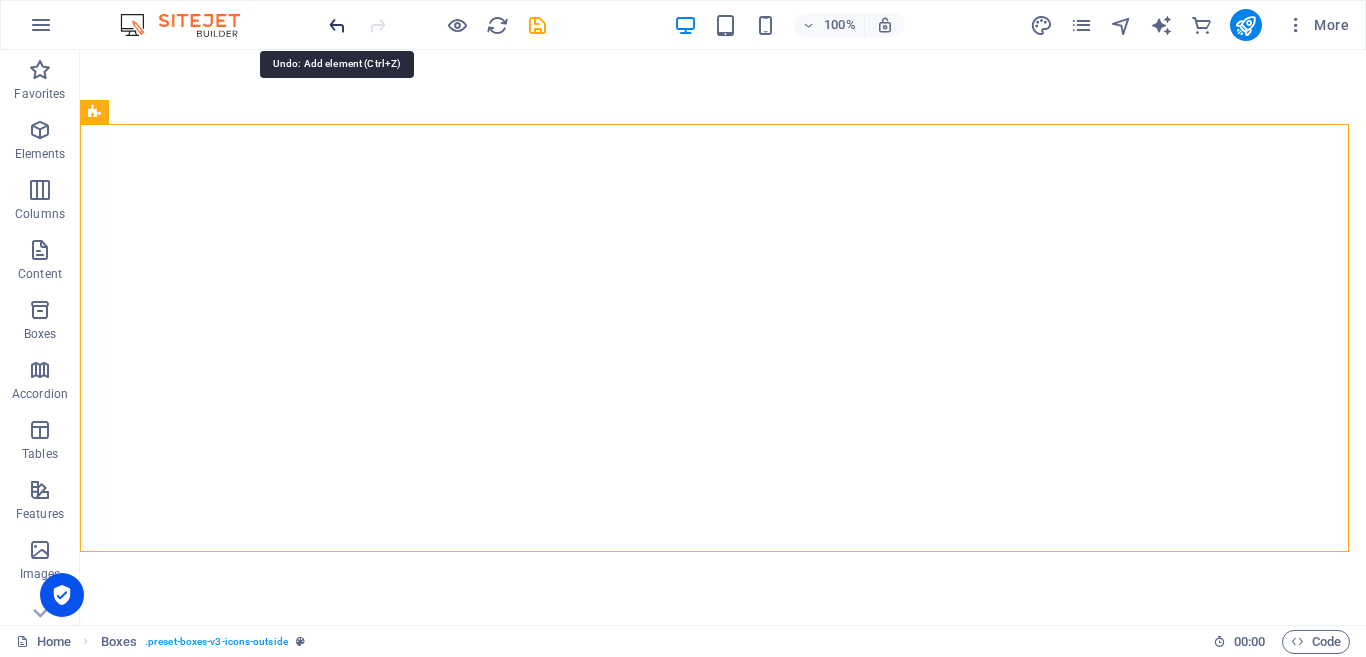 click at bounding box center [337, 25] 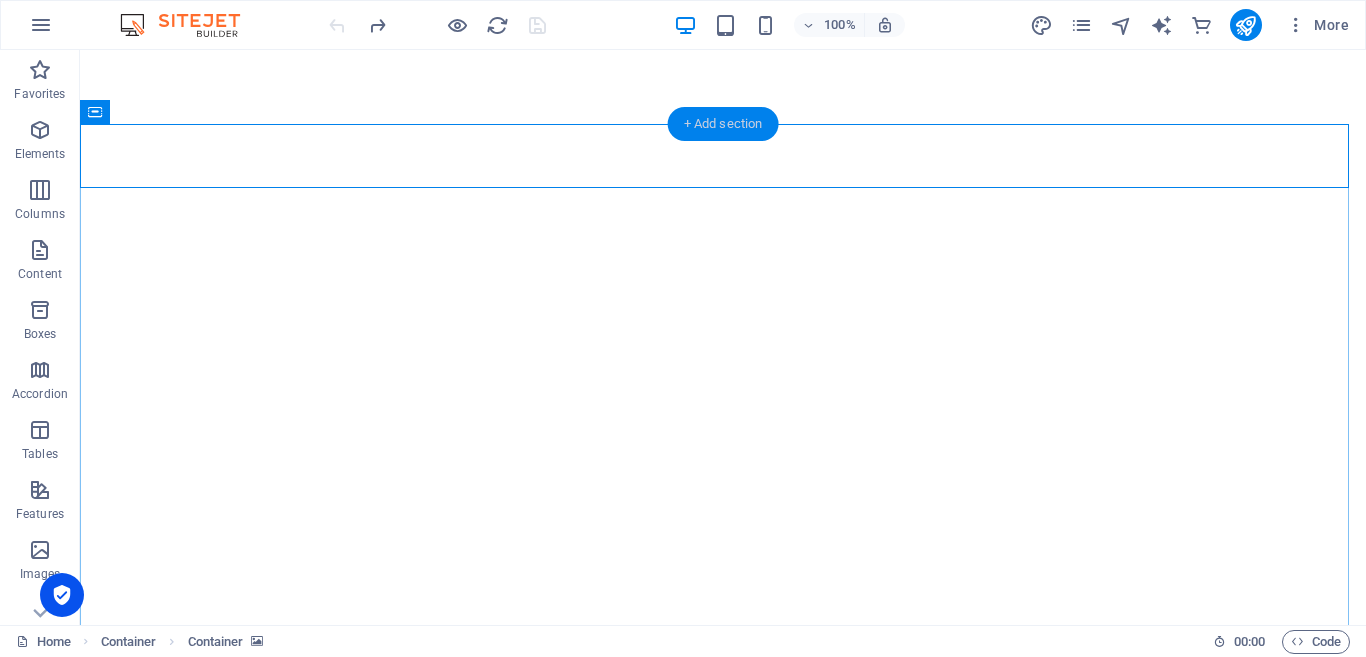 click on "+ Add section" at bounding box center [723, 124] 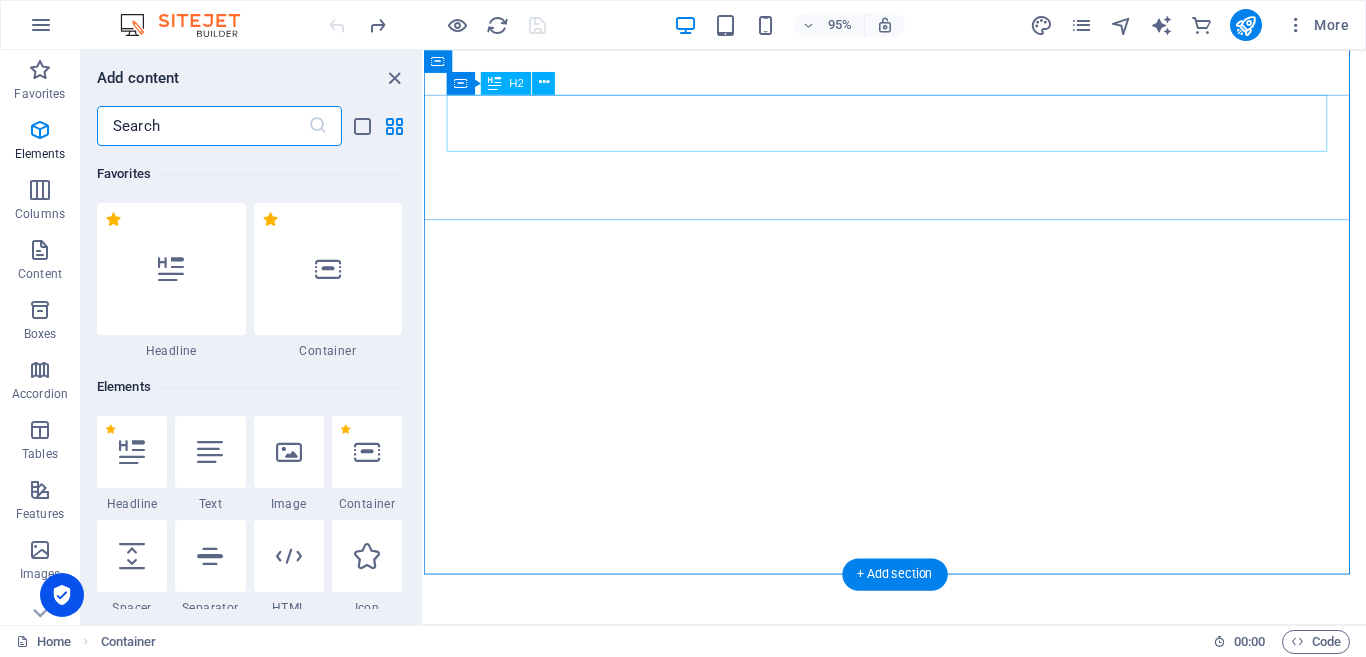 scroll, scrollTop: 3499, scrollLeft: 0, axis: vertical 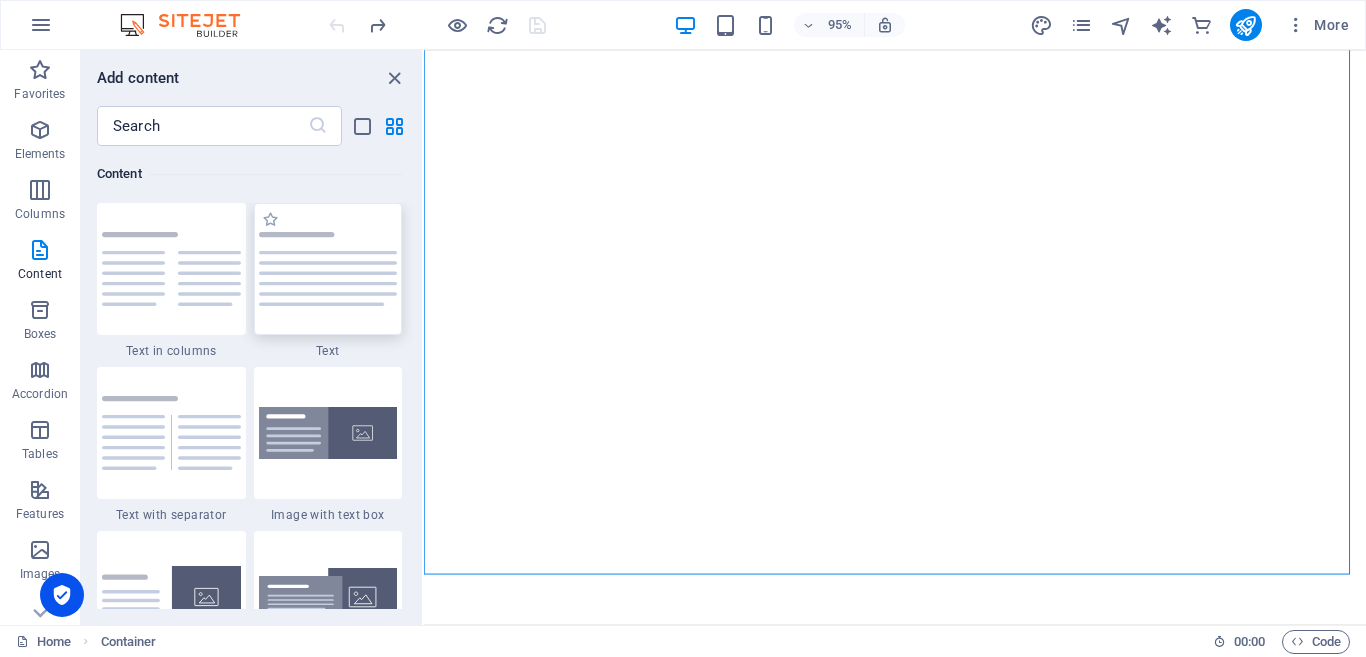 click at bounding box center (328, 269) 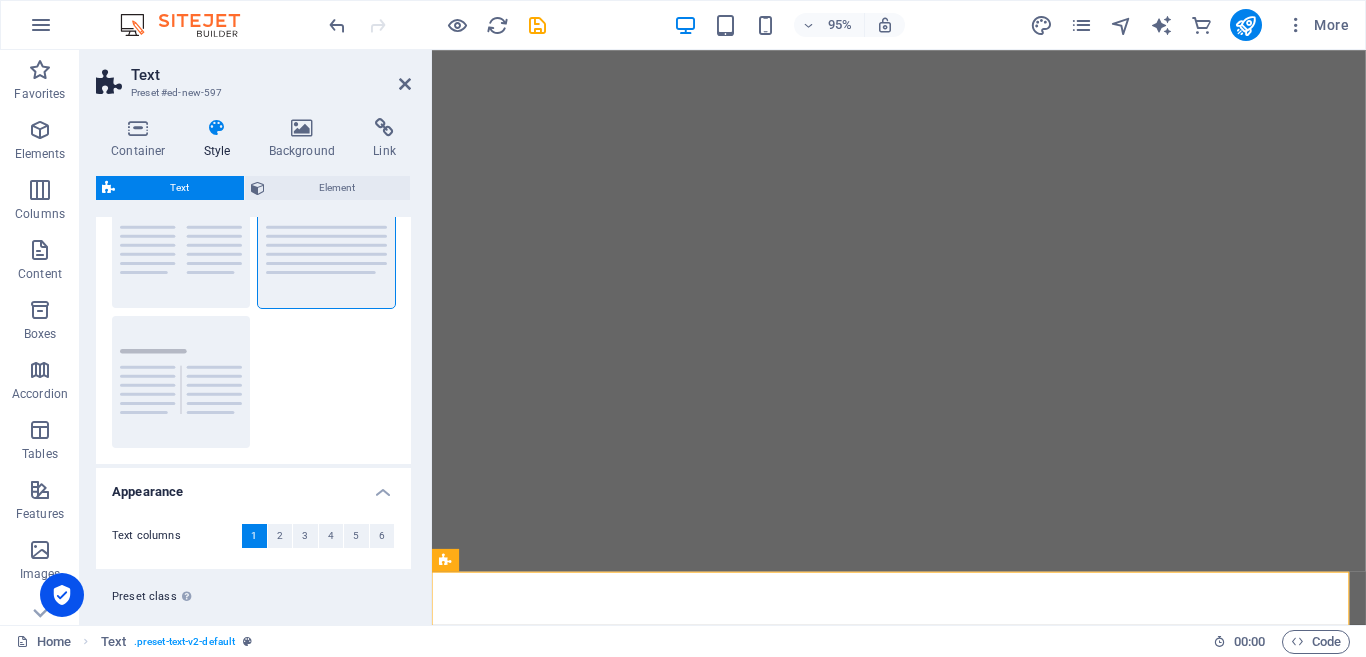 scroll, scrollTop: 96, scrollLeft: 0, axis: vertical 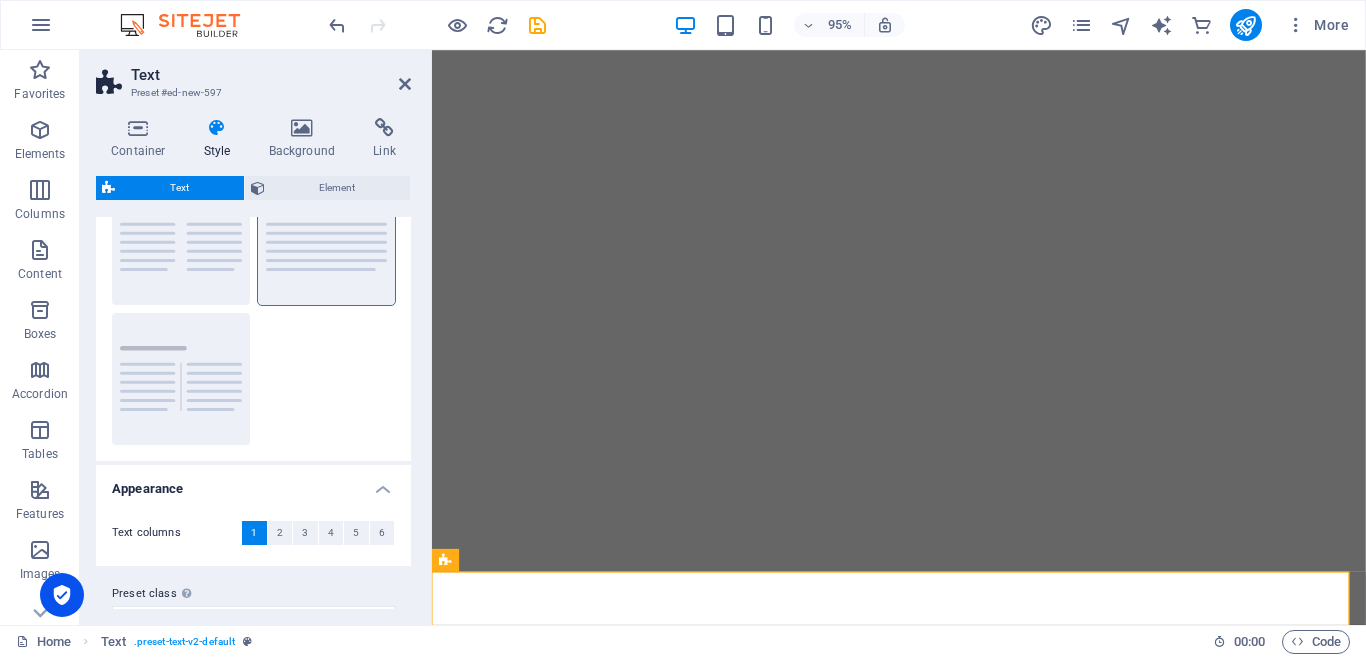 click on "Appearance" at bounding box center (253, 483) 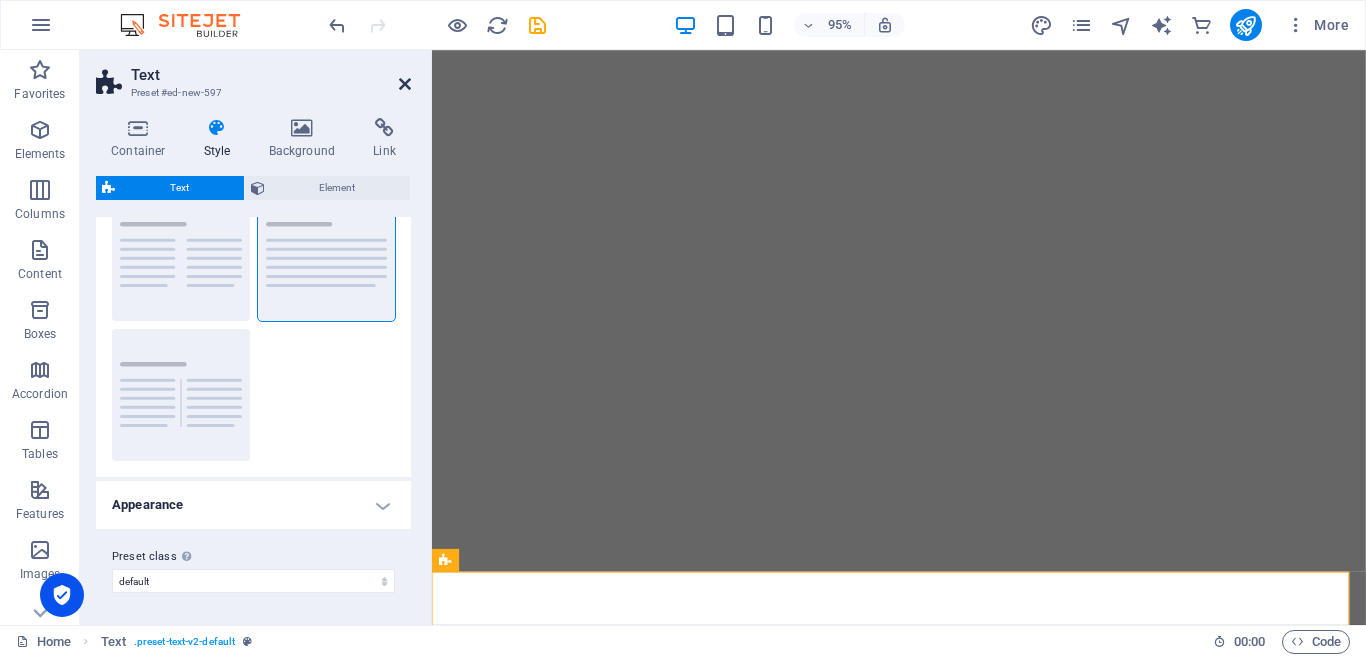 click at bounding box center [405, 84] 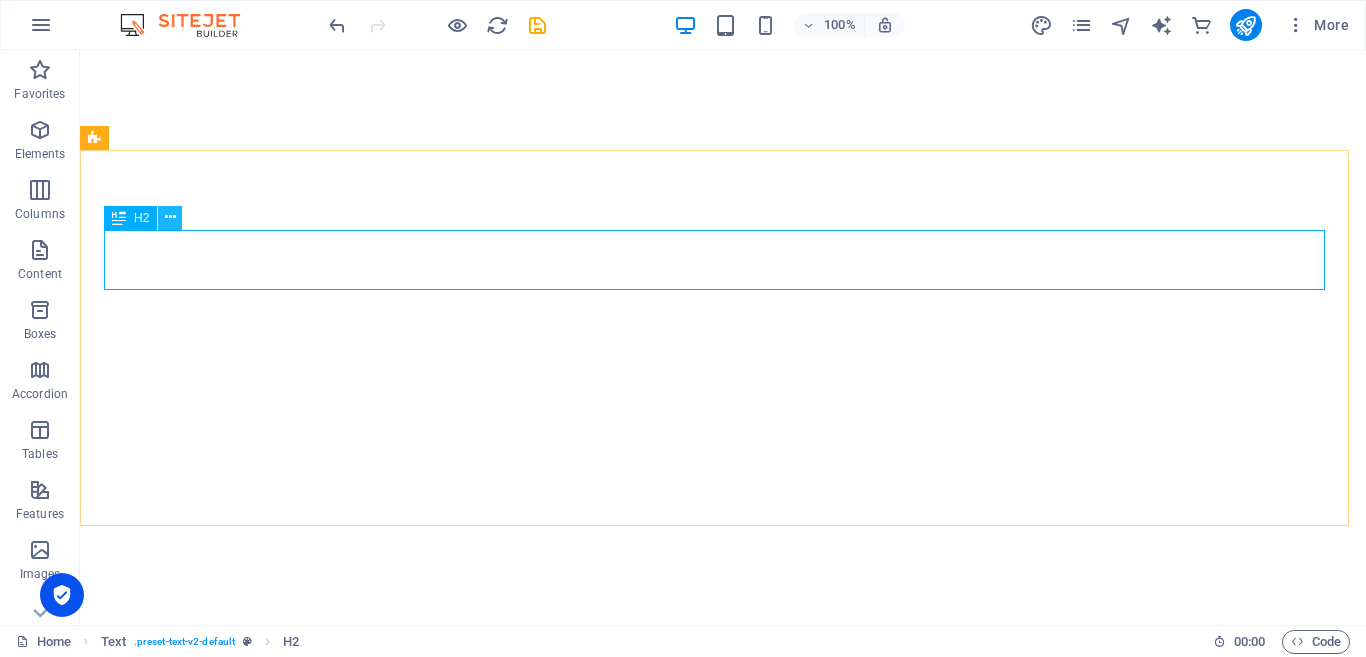 click at bounding box center [170, 217] 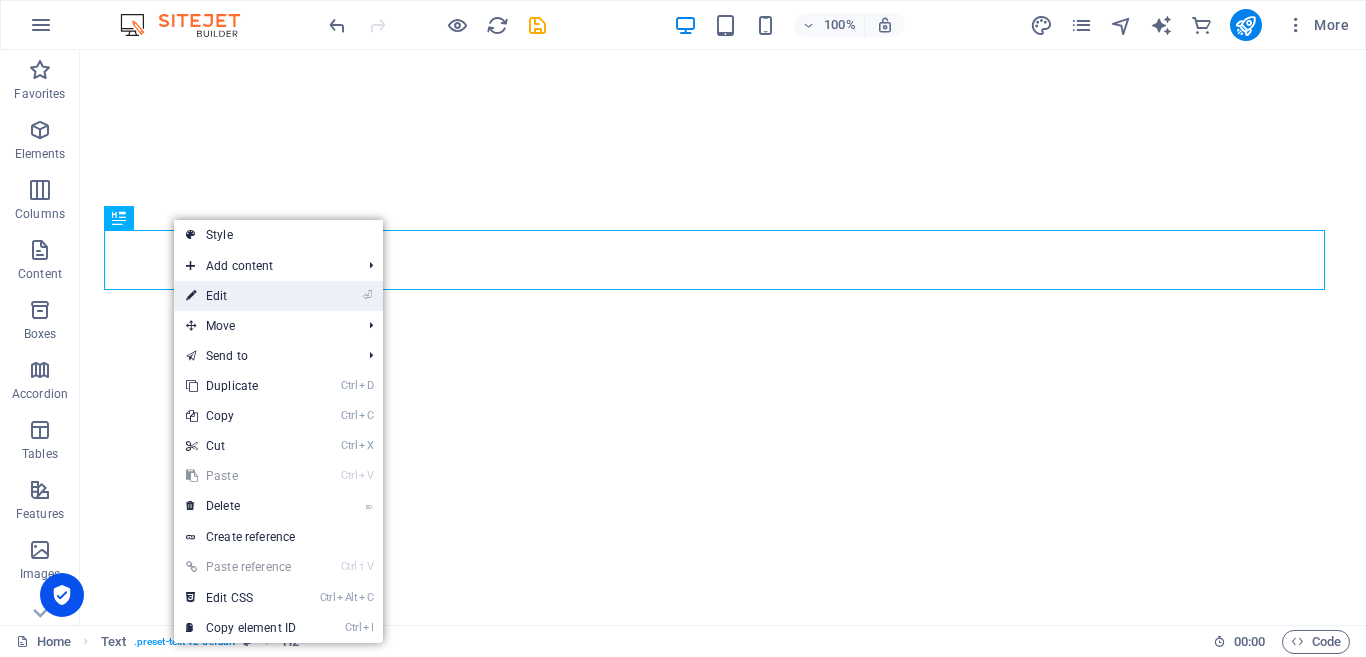 click on "⏎  Edit" at bounding box center (241, 296) 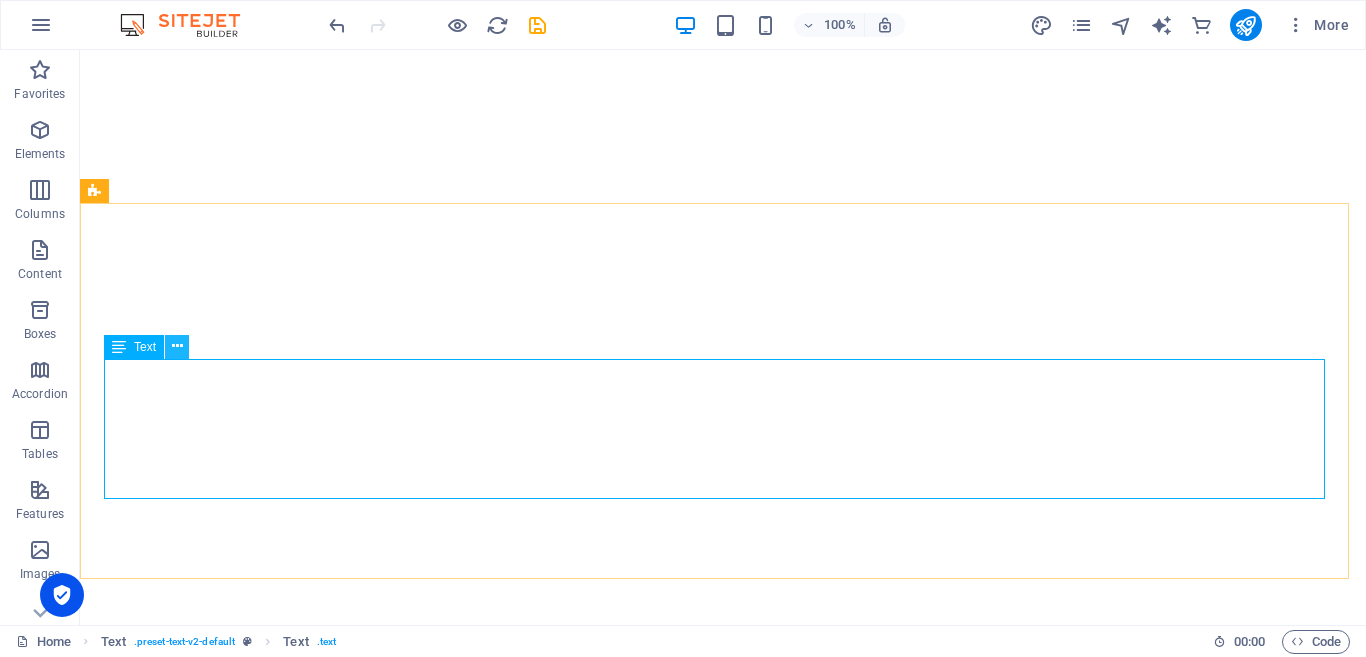 click at bounding box center [177, 346] 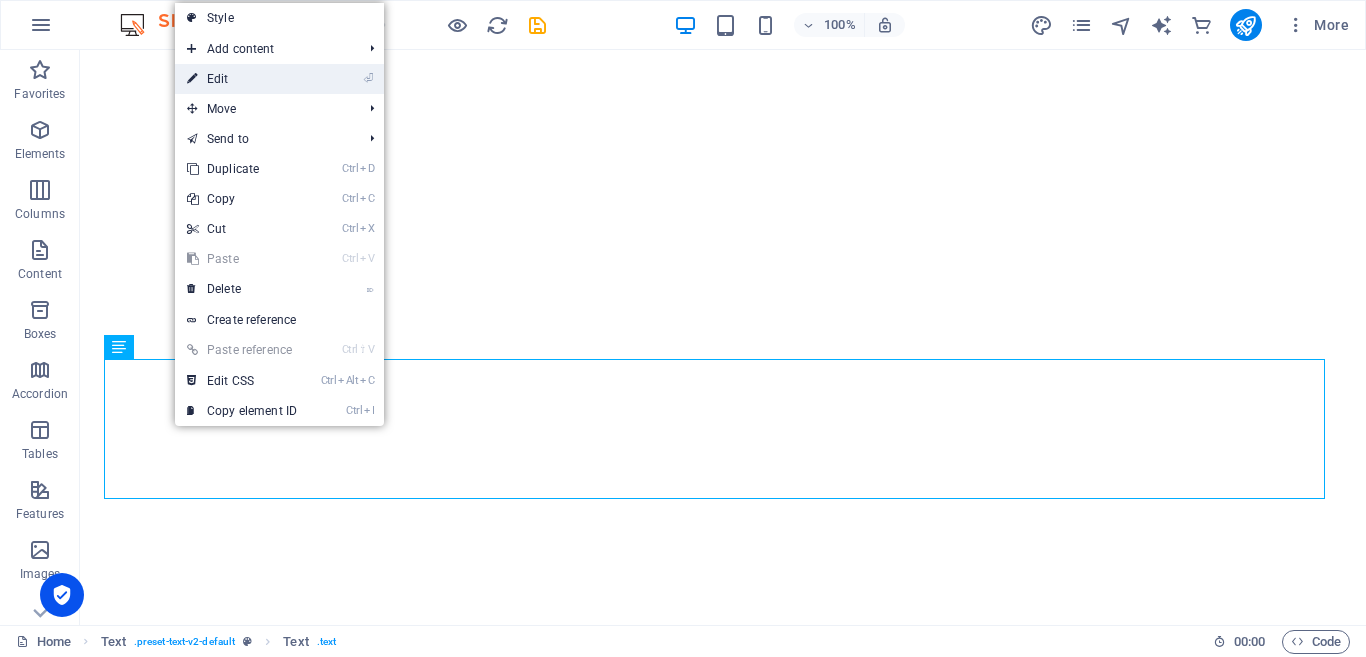 click on "⏎  Edit" at bounding box center (242, 79) 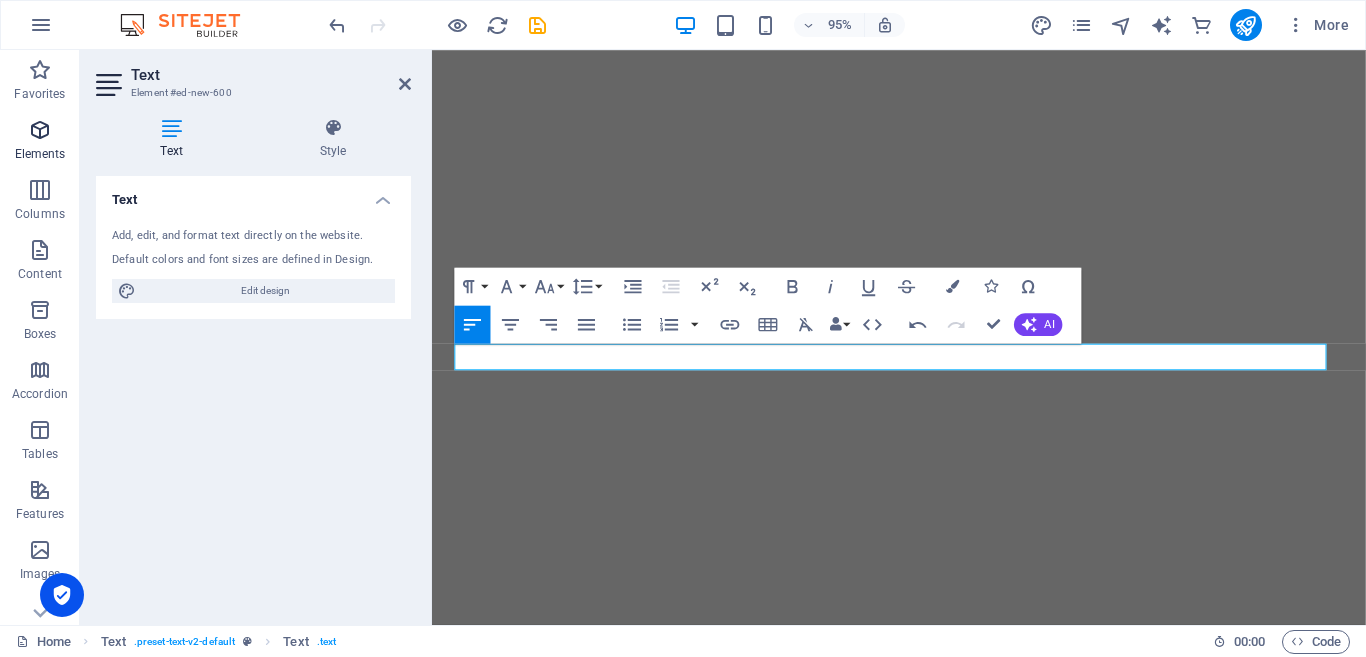 click at bounding box center [40, 130] 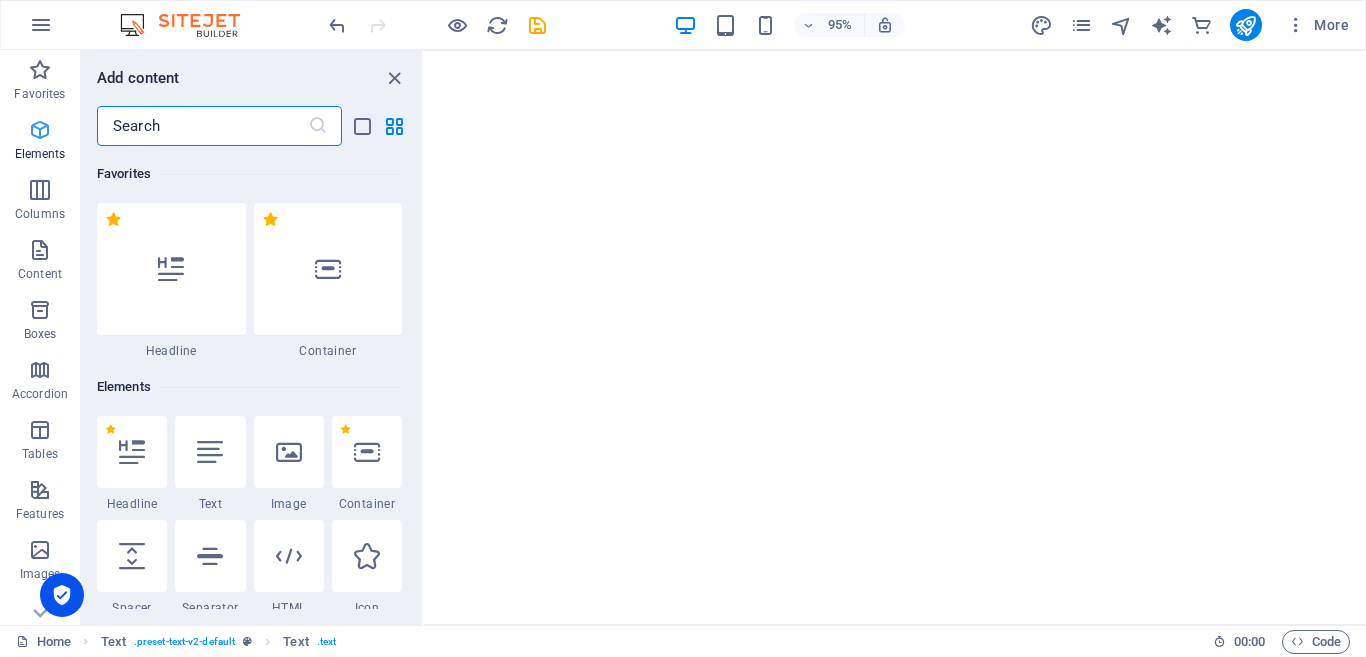 scroll, scrollTop: 213, scrollLeft: 0, axis: vertical 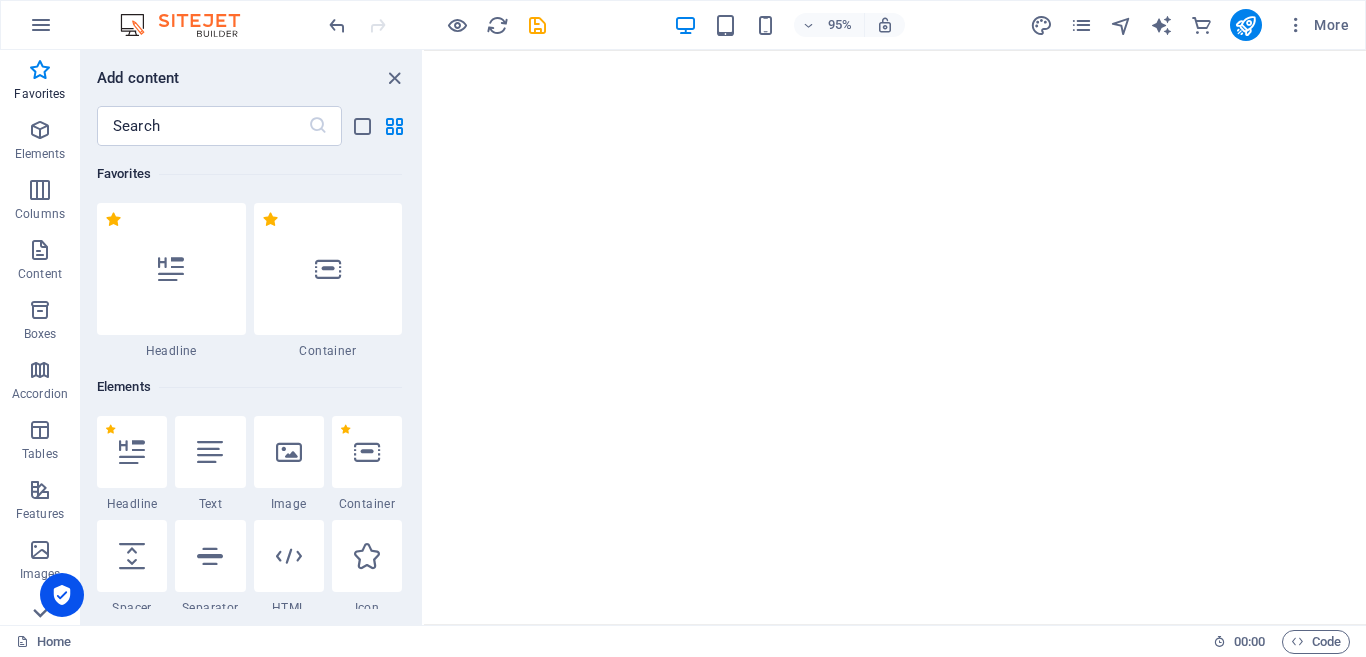 click 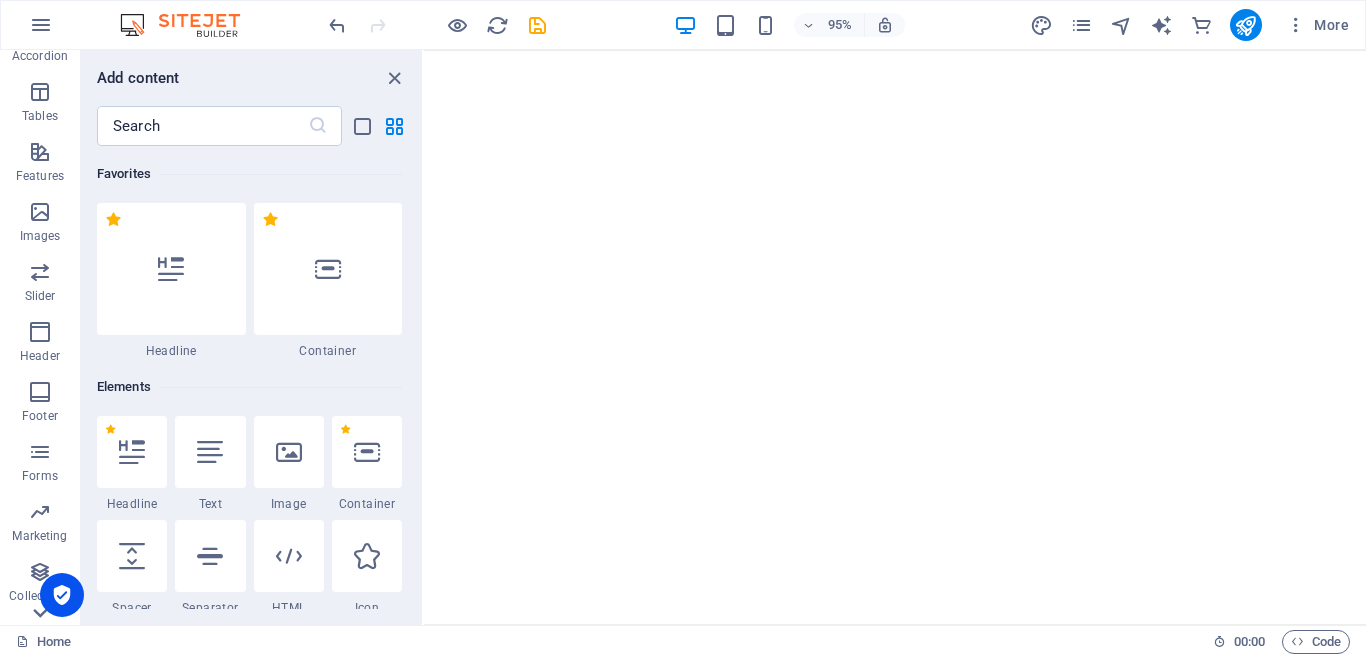 scroll, scrollTop: 385, scrollLeft: 0, axis: vertical 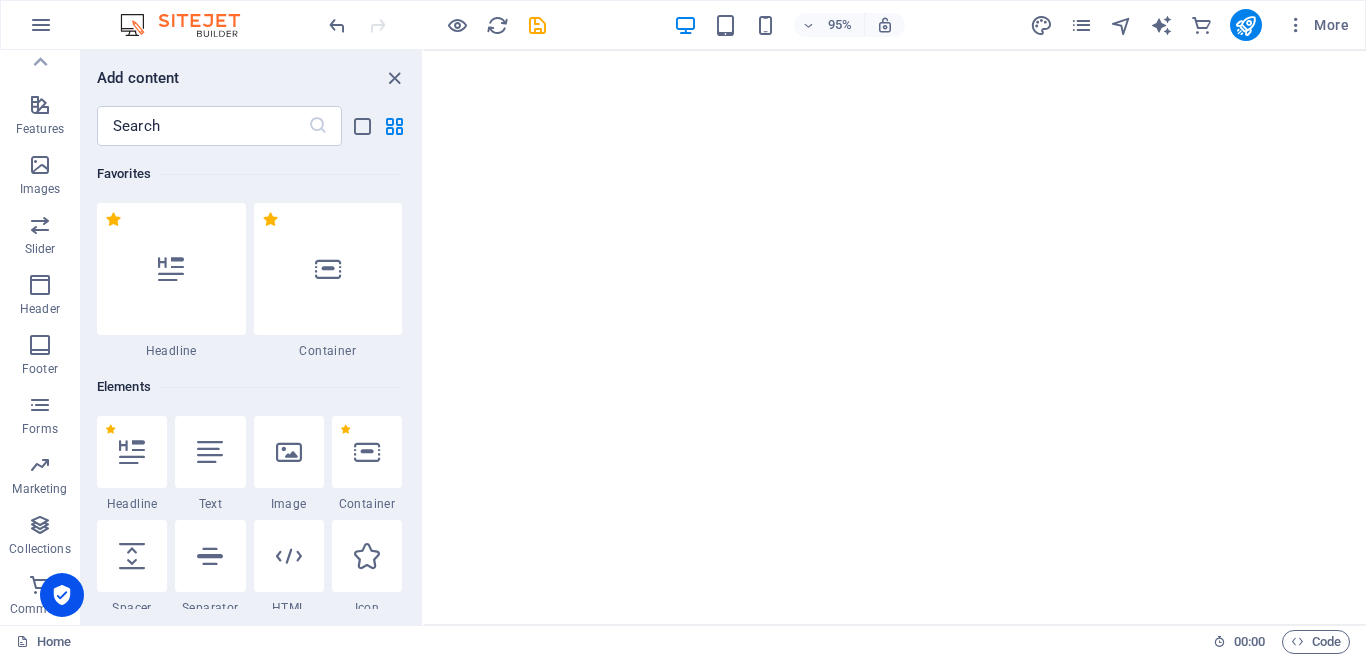 click on "Commerce" at bounding box center [40, 609] 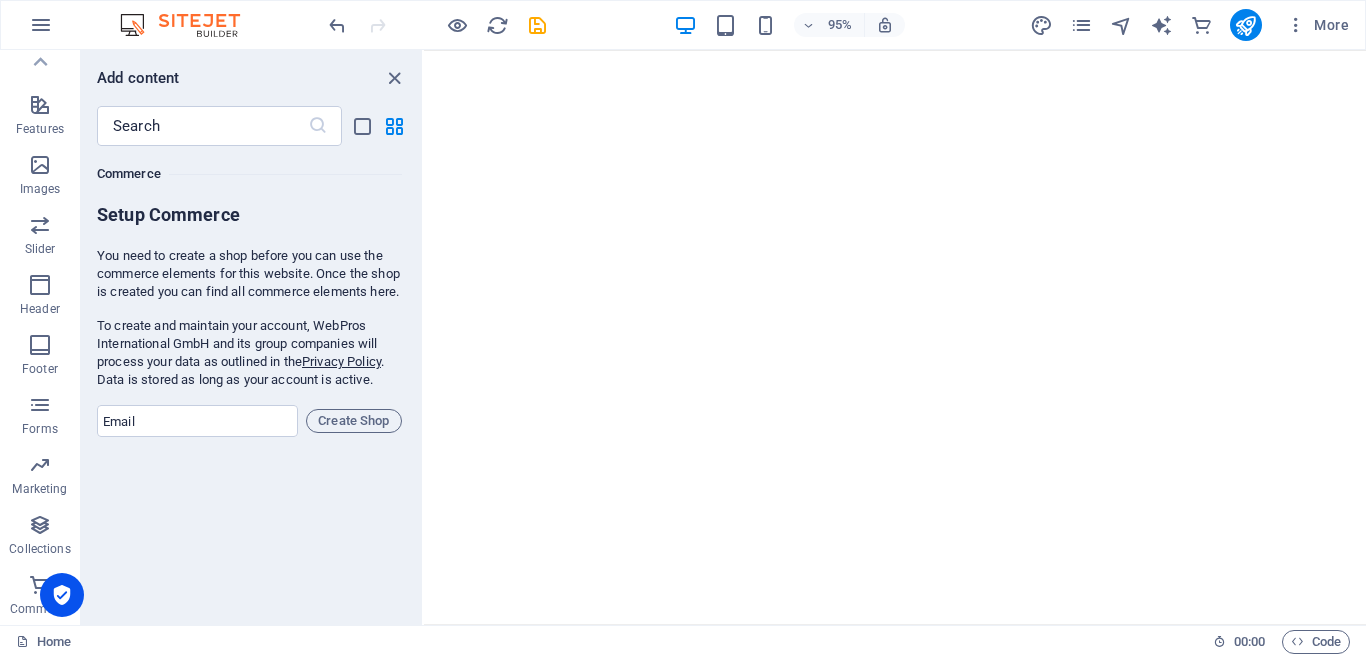 scroll, scrollTop: 19107, scrollLeft: 0, axis: vertical 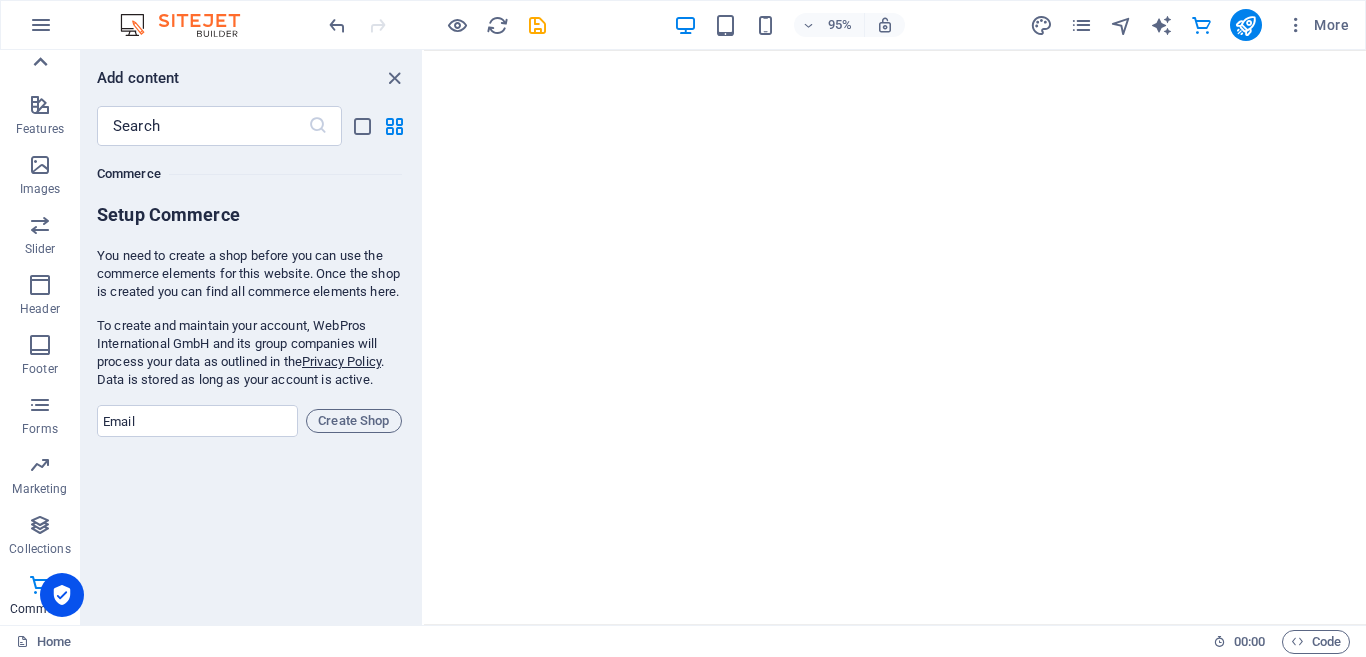 click 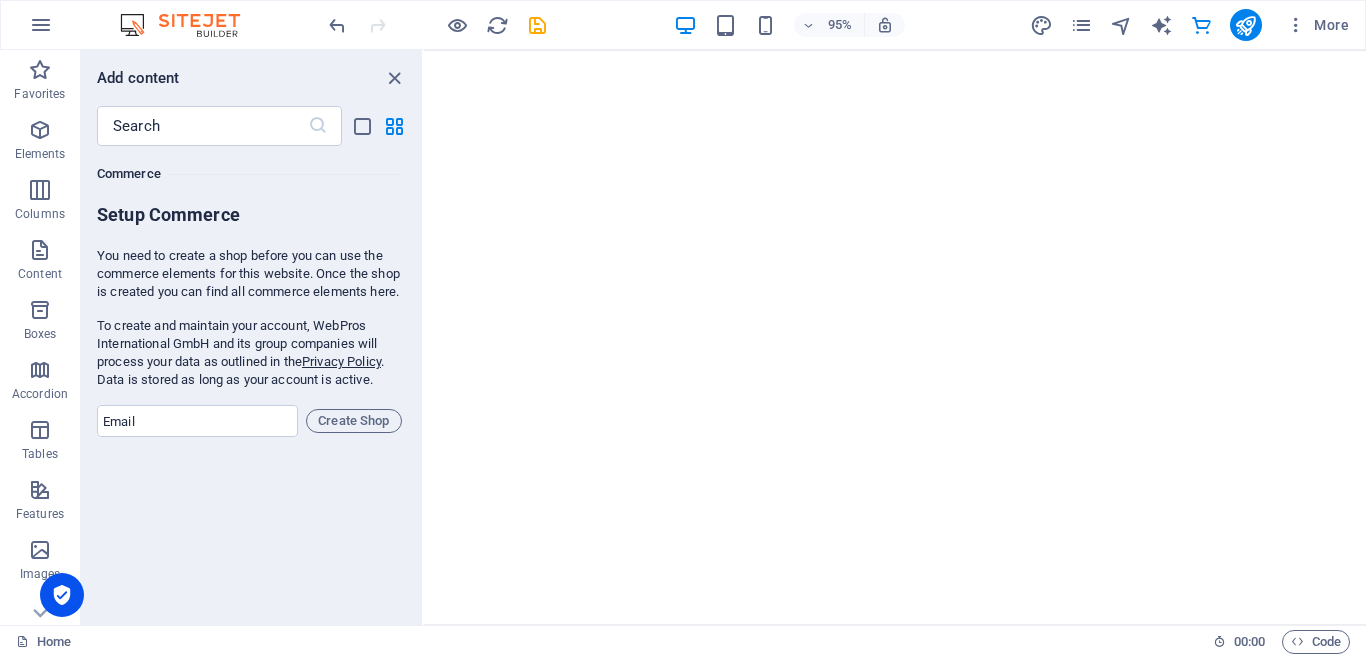 click at bounding box center [40, 70] 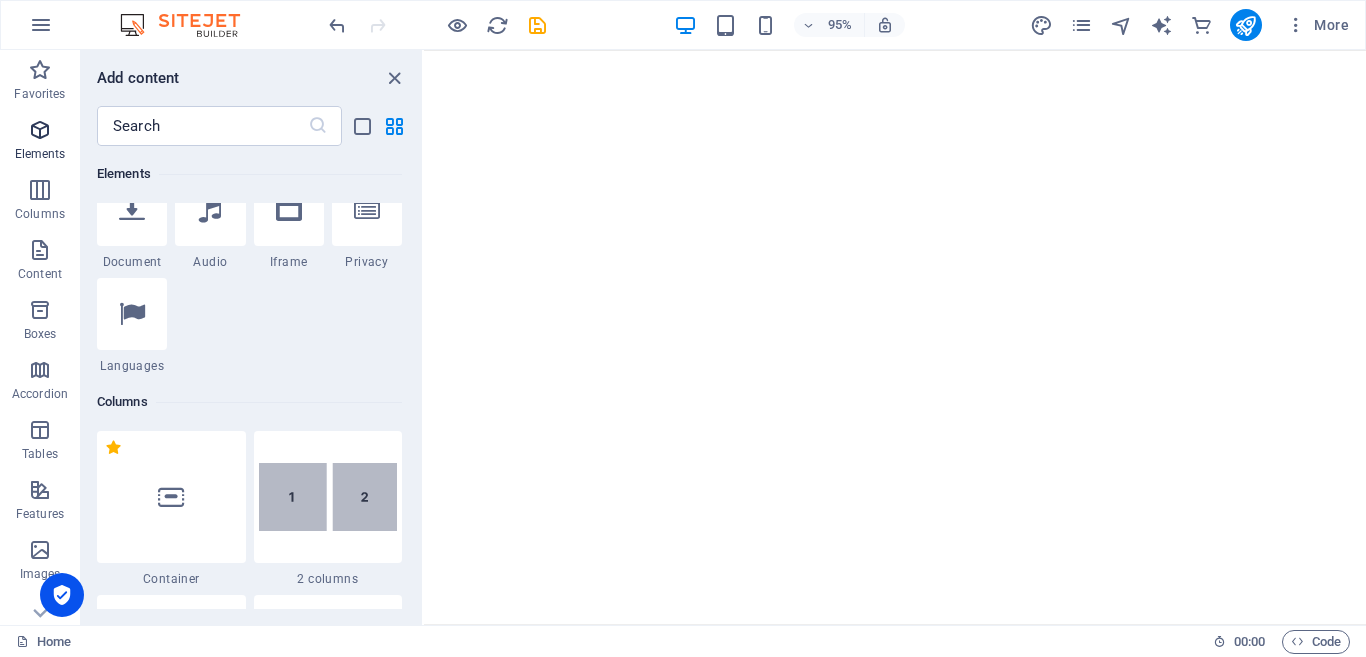 scroll, scrollTop: 0, scrollLeft: 0, axis: both 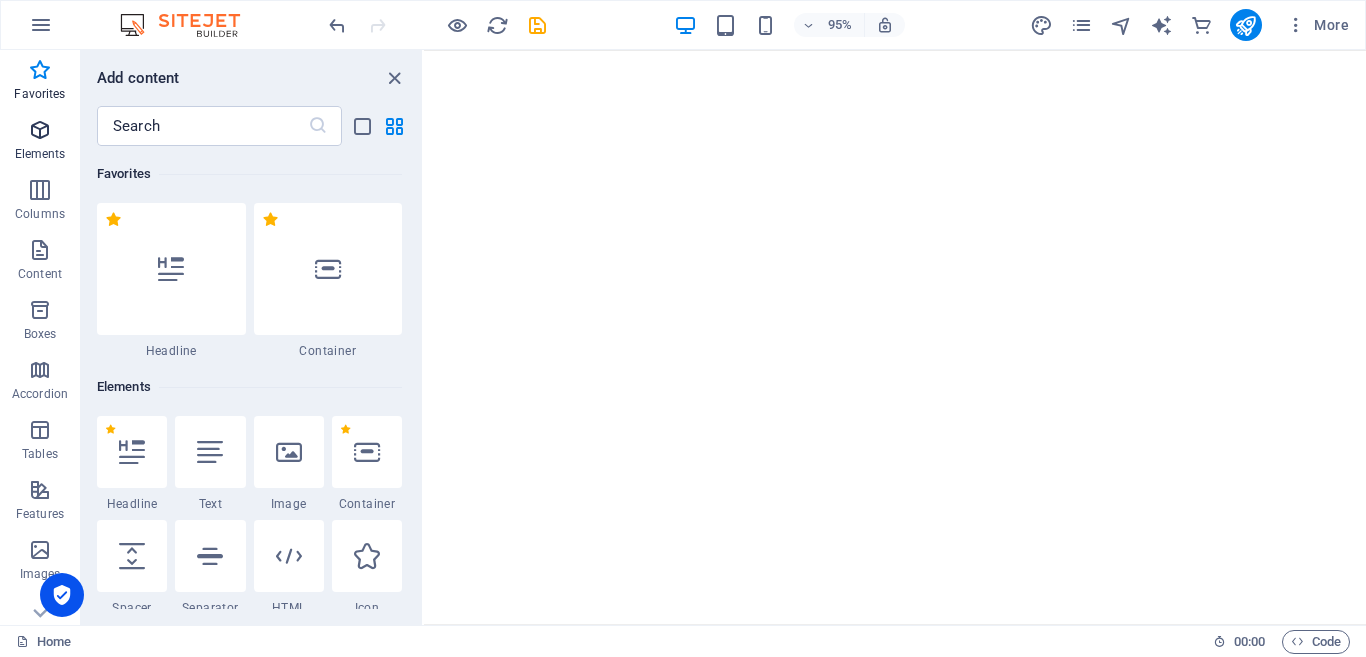 click at bounding box center [40, 130] 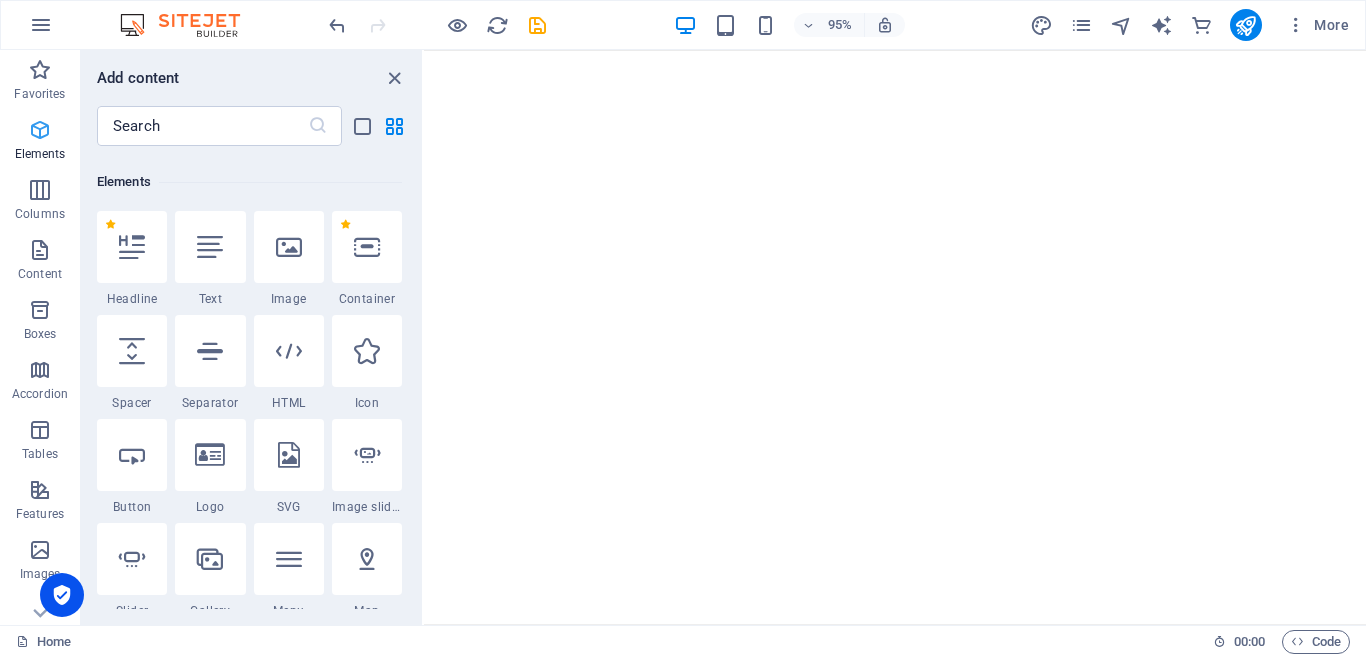 scroll, scrollTop: 213, scrollLeft: 0, axis: vertical 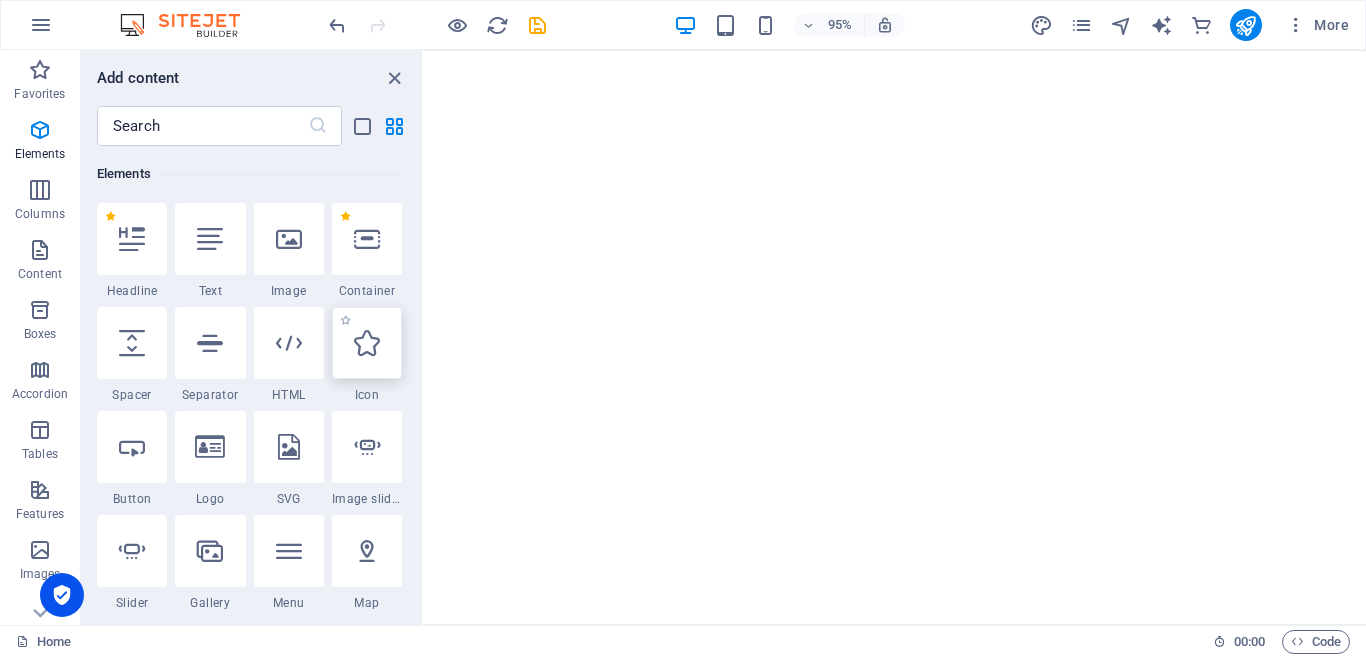 click at bounding box center (367, 343) 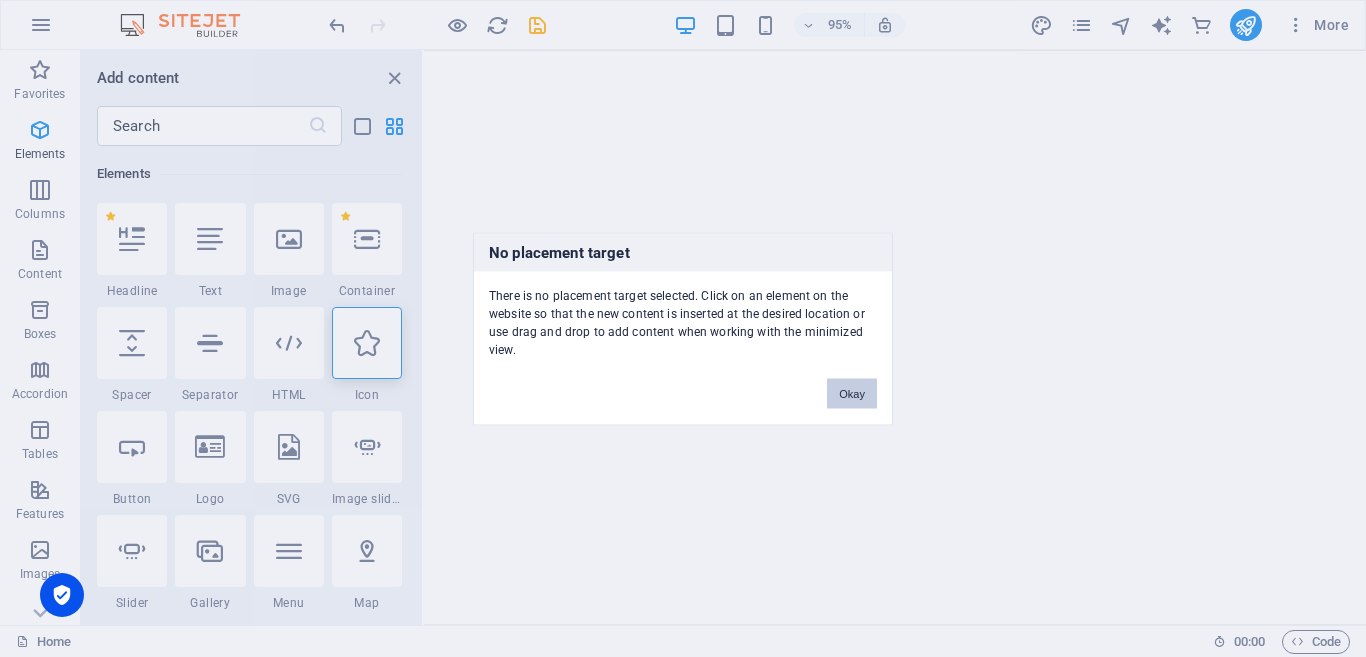 click on "Okay" at bounding box center [852, 393] 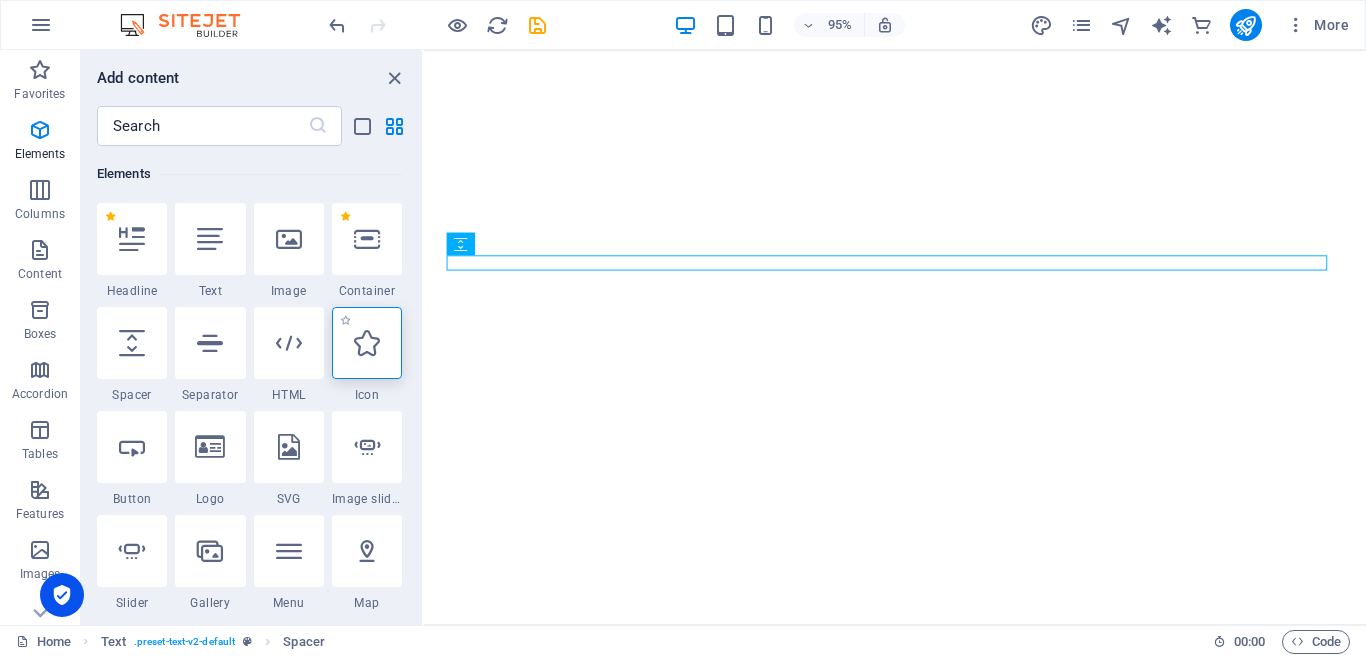 click at bounding box center [367, 343] 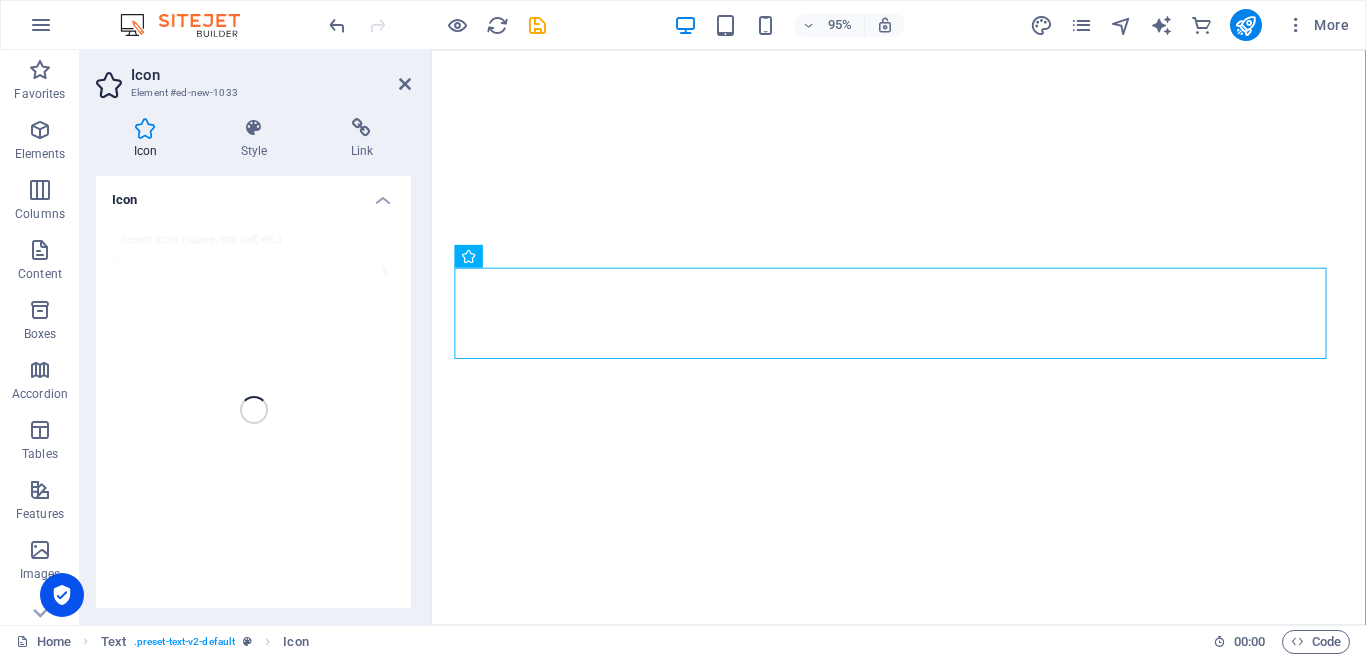 click at bounding box center [253, 410] 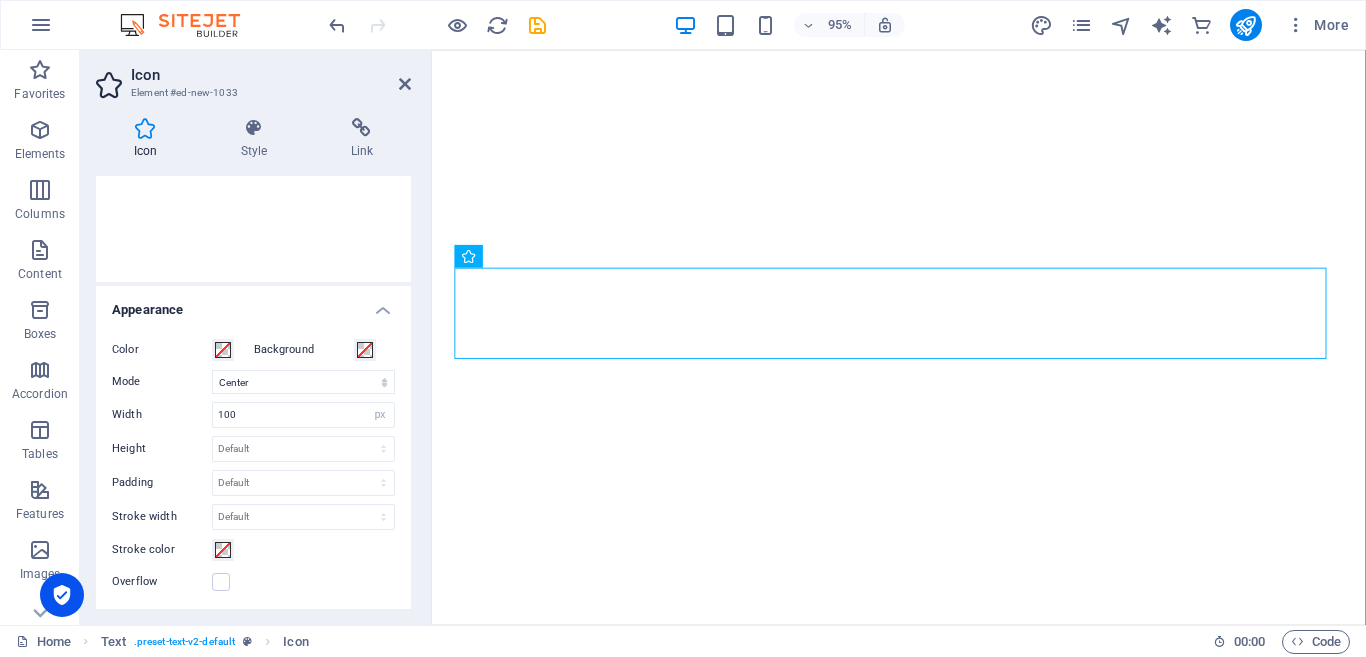 scroll, scrollTop: 328, scrollLeft: 0, axis: vertical 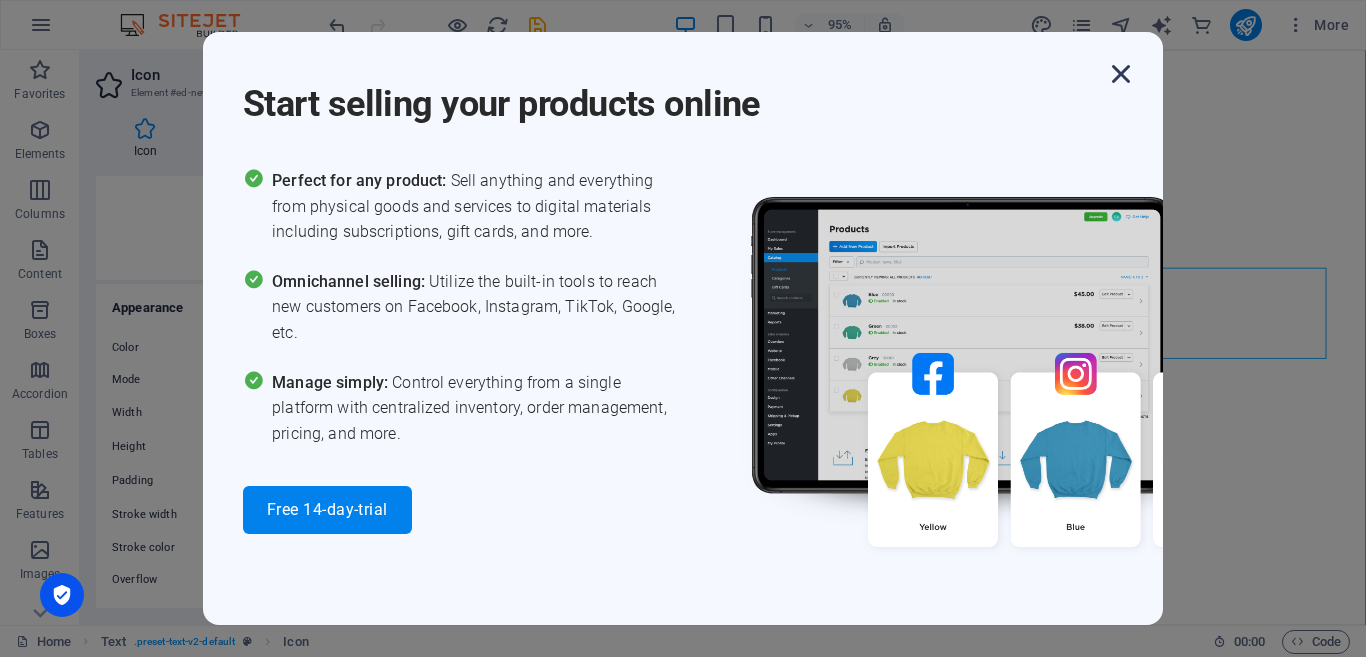 click at bounding box center [1121, 74] 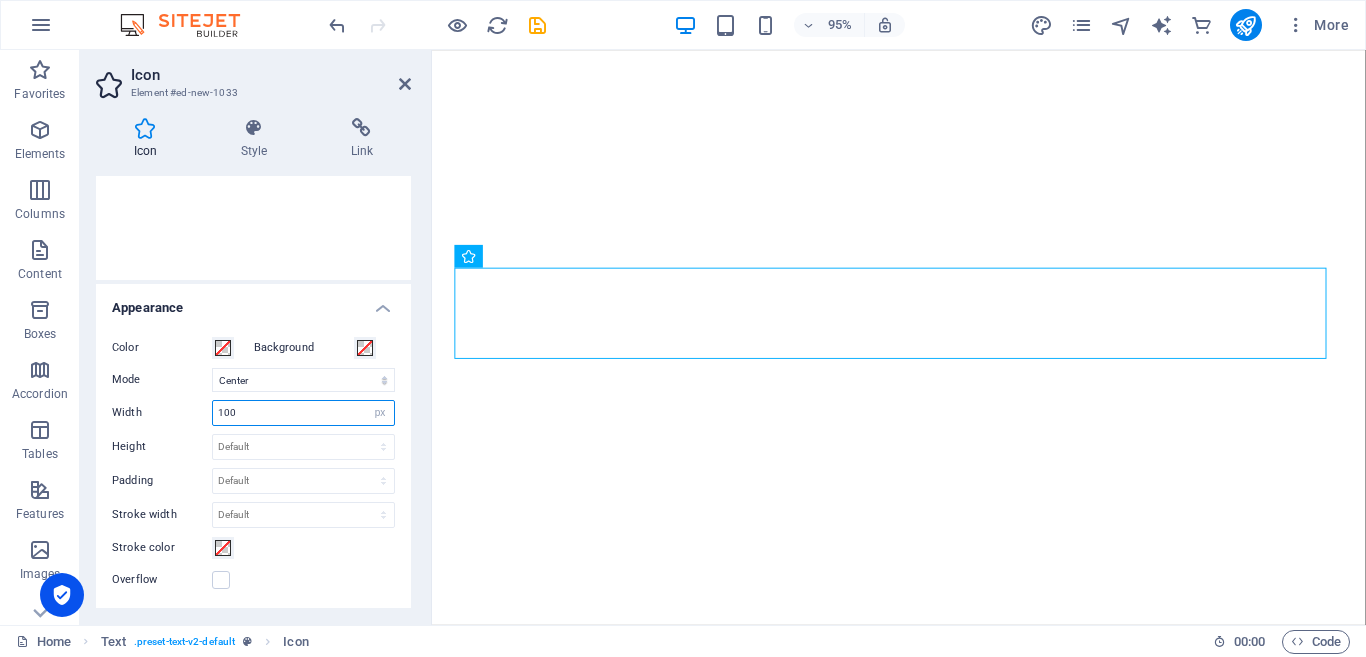 click on "100" at bounding box center (303, 413) 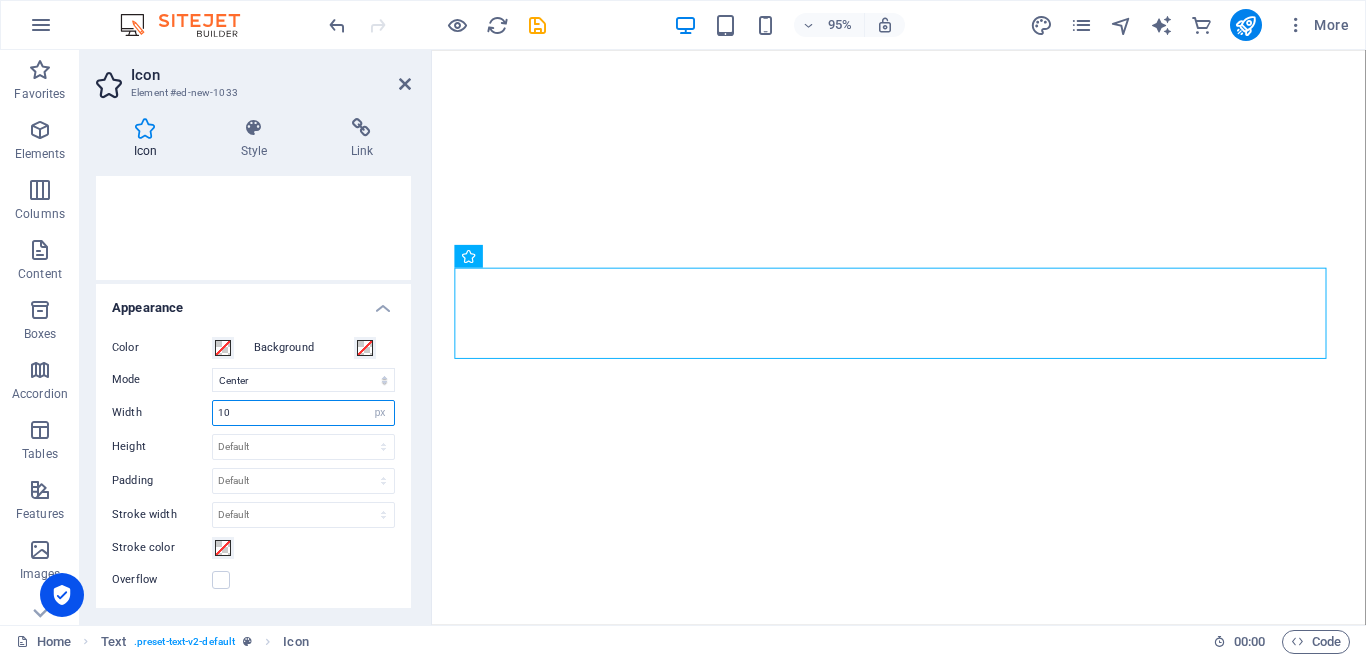 type on "1" 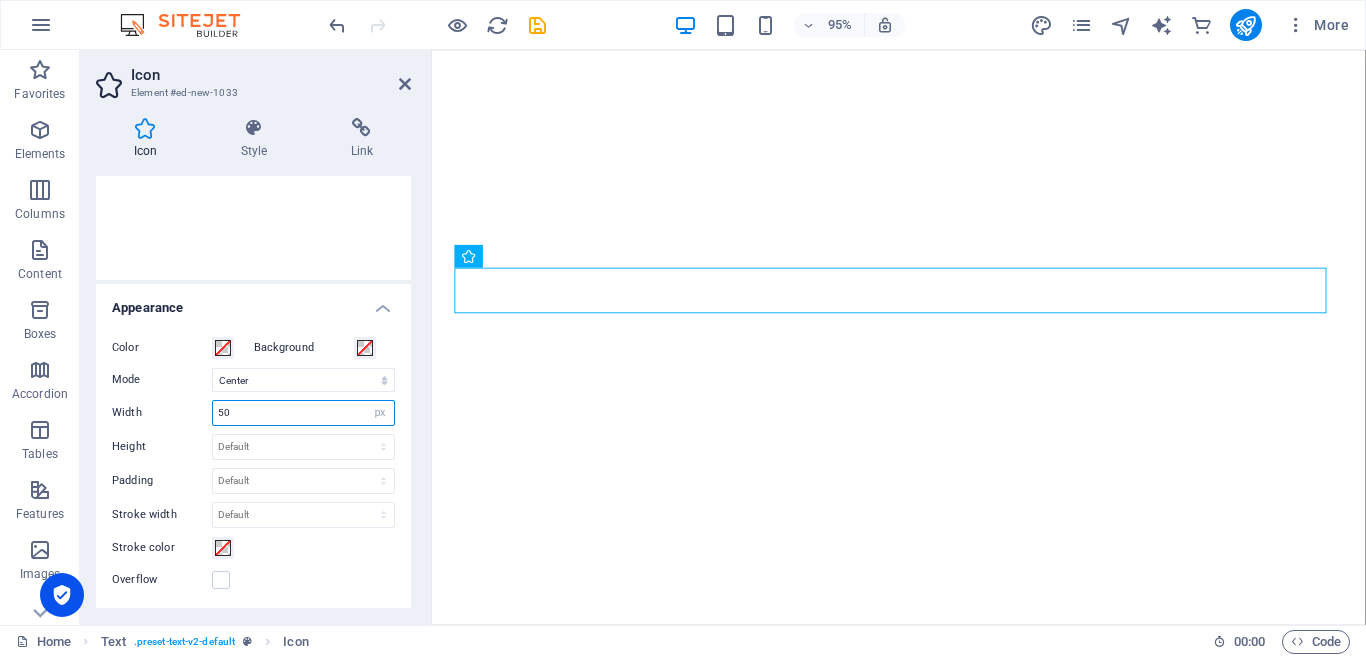 type on "5" 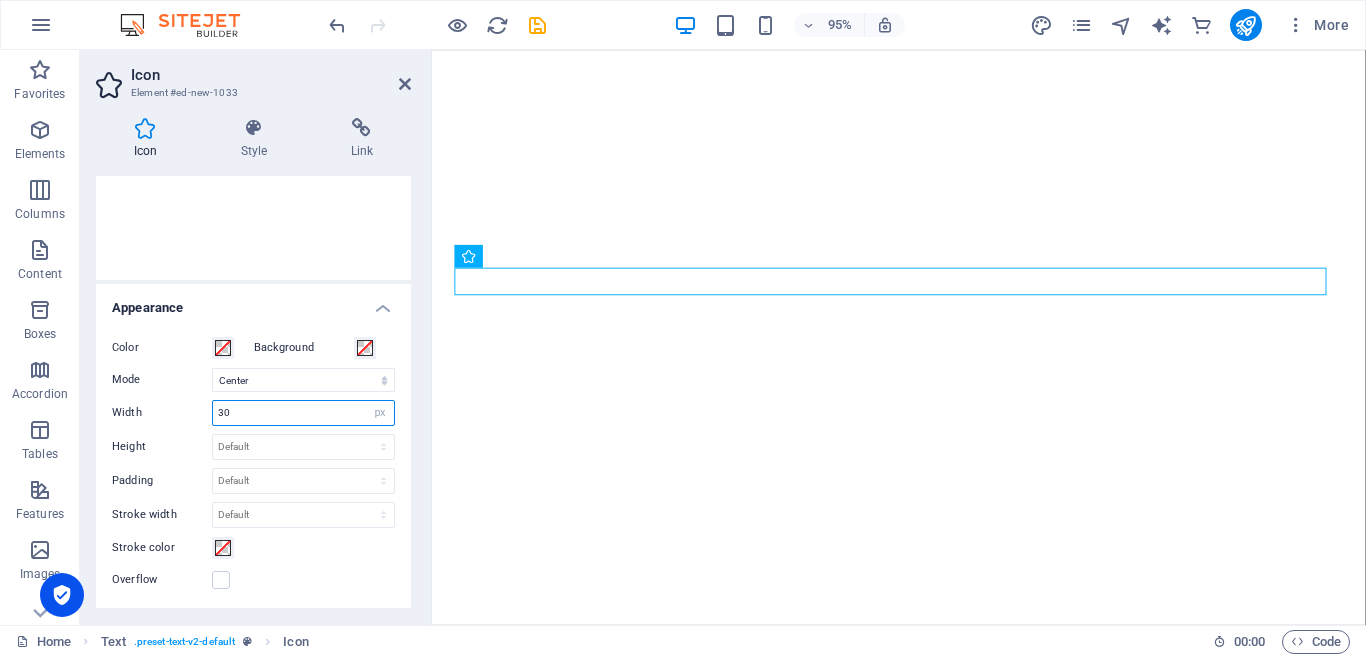 type on "30" 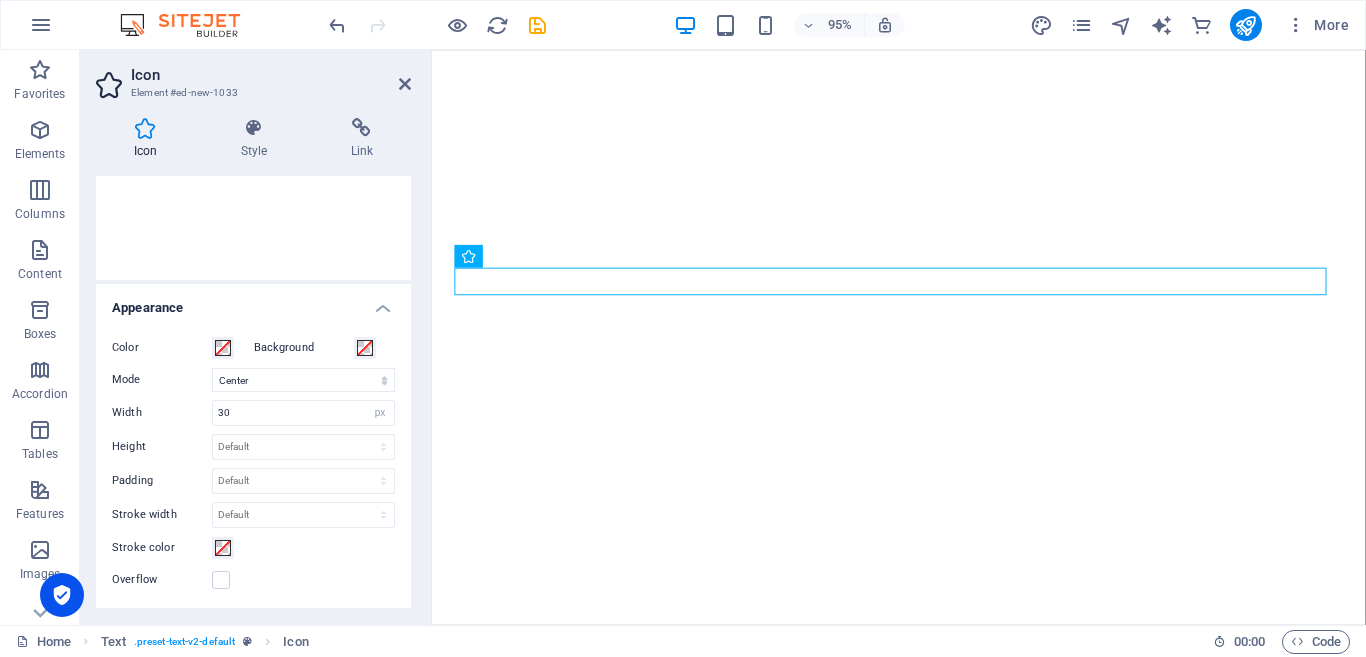 drag, startPoint x: 406, startPoint y: 371, endPoint x: 410, endPoint y: 357, distance: 14.56022 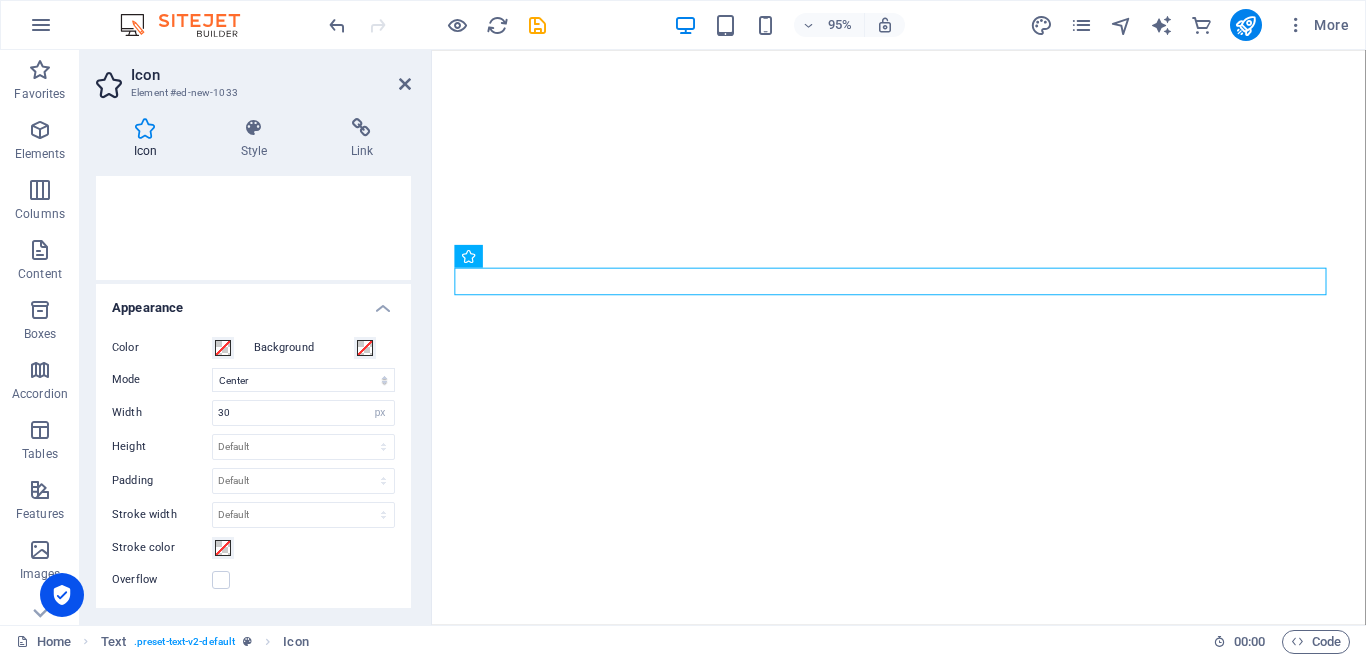 click on "Icon Appearance Color Background Mode Scale Left Center Right Width 30 Default auto px rem % em vh vw Height Default auto px rem em vh vw Padding Default px rem % em vh vw Stroke width Default px rem % em vh vw Stroke color Overflow Alignment Alignment Shadow Default None Outside Color X offset 0 px rem vh vw Y offset 0 px rem vh vw Blur 0 px rem % vh vw Text Alternative text The alternative text is used by devices that cannot display images (e.g. image search engines) and should be added to every image to improve website accessibility." at bounding box center (253, 392) 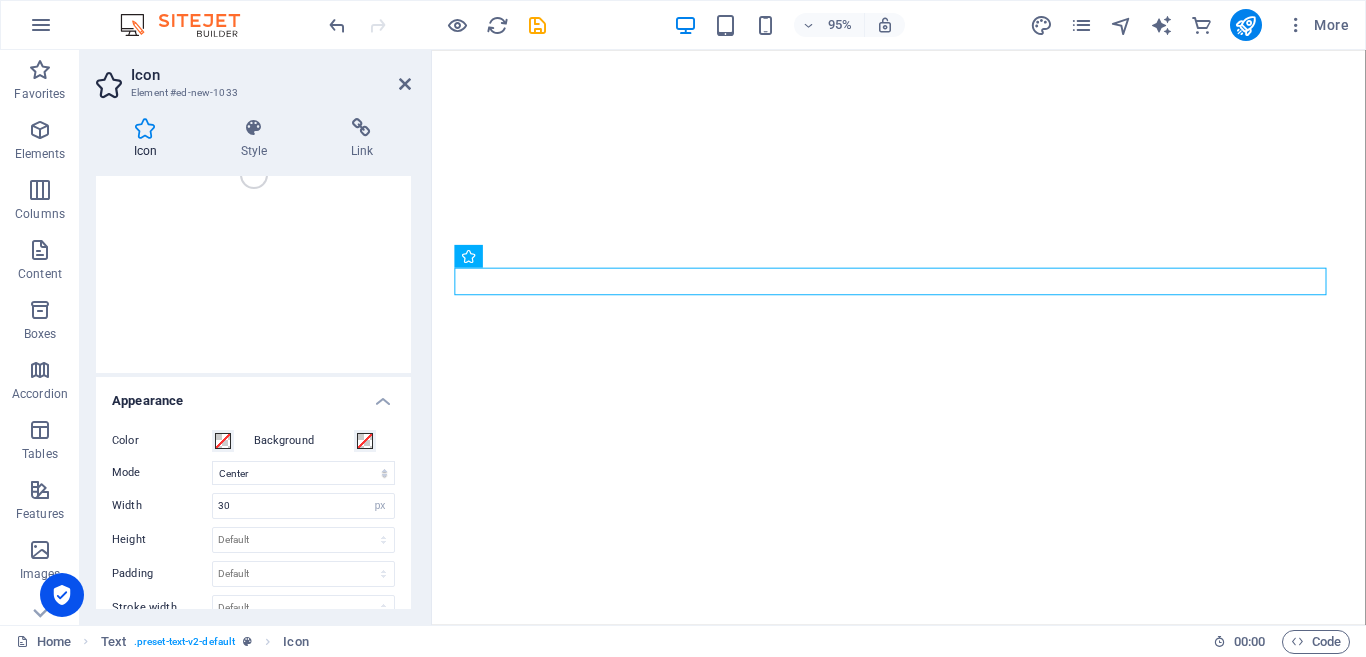 scroll, scrollTop: 0, scrollLeft: 0, axis: both 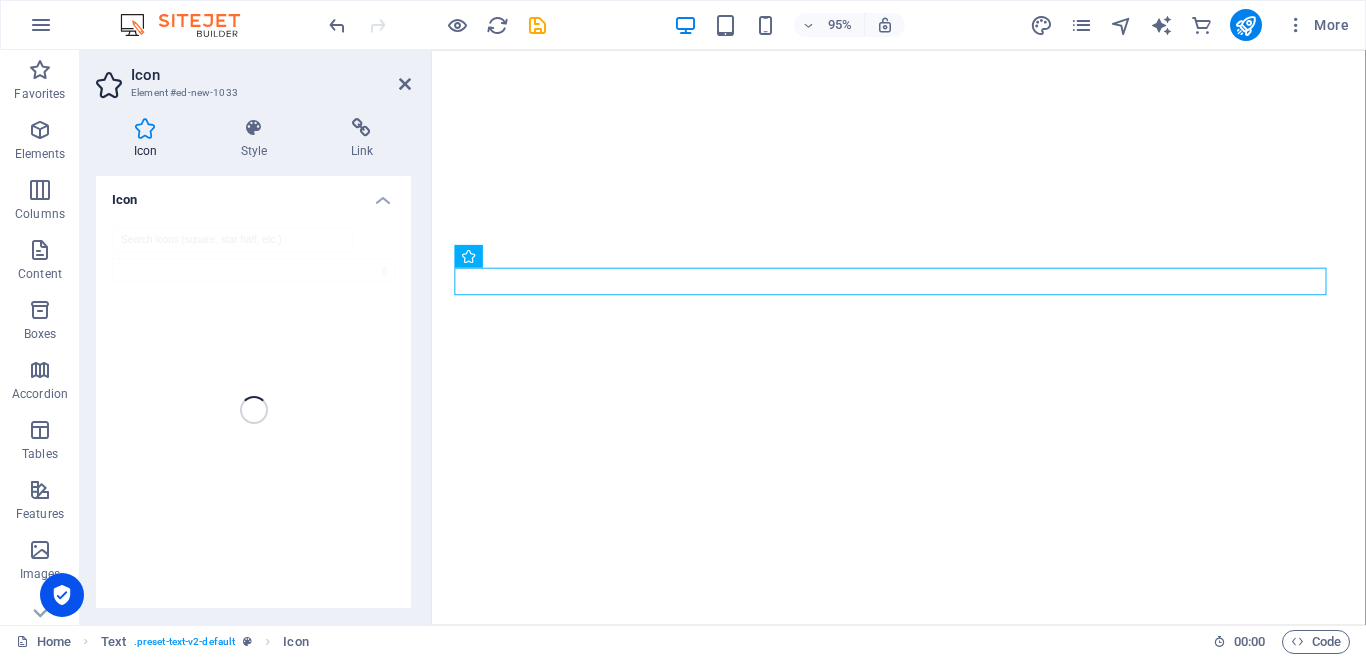 drag, startPoint x: 406, startPoint y: 244, endPoint x: 407, endPoint y: 320, distance: 76.00658 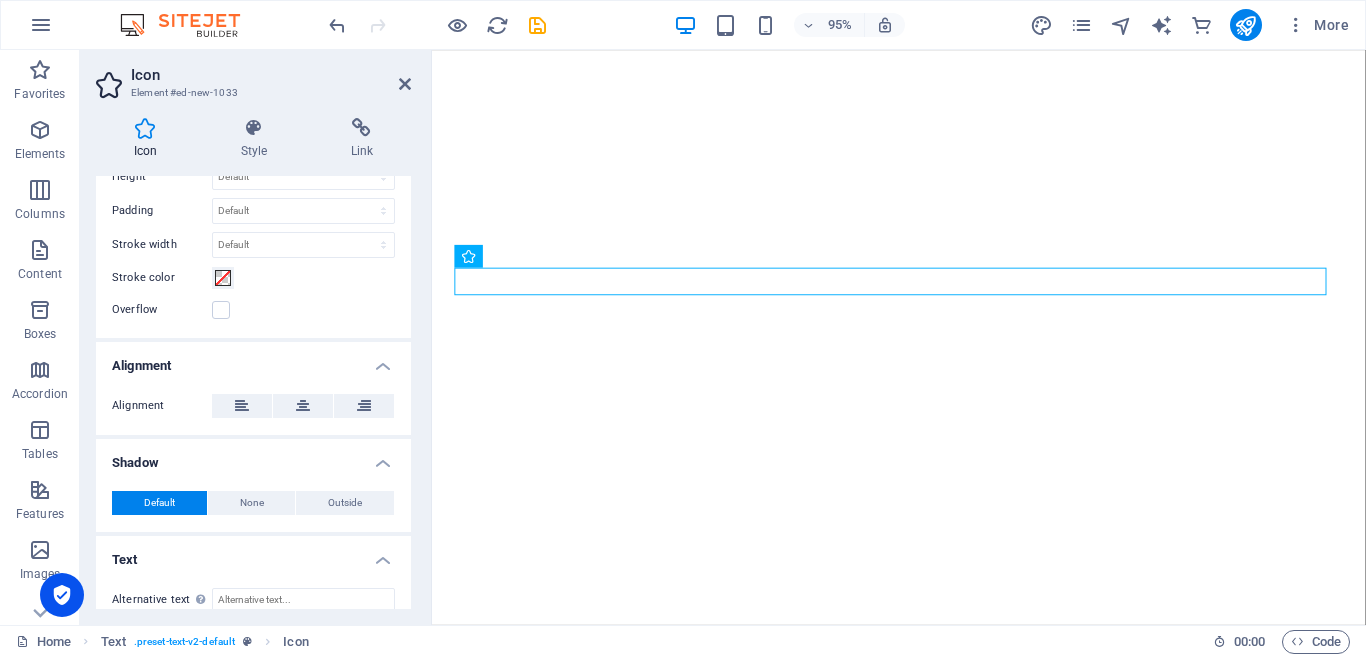 scroll, scrollTop: 617, scrollLeft: 0, axis: vertical 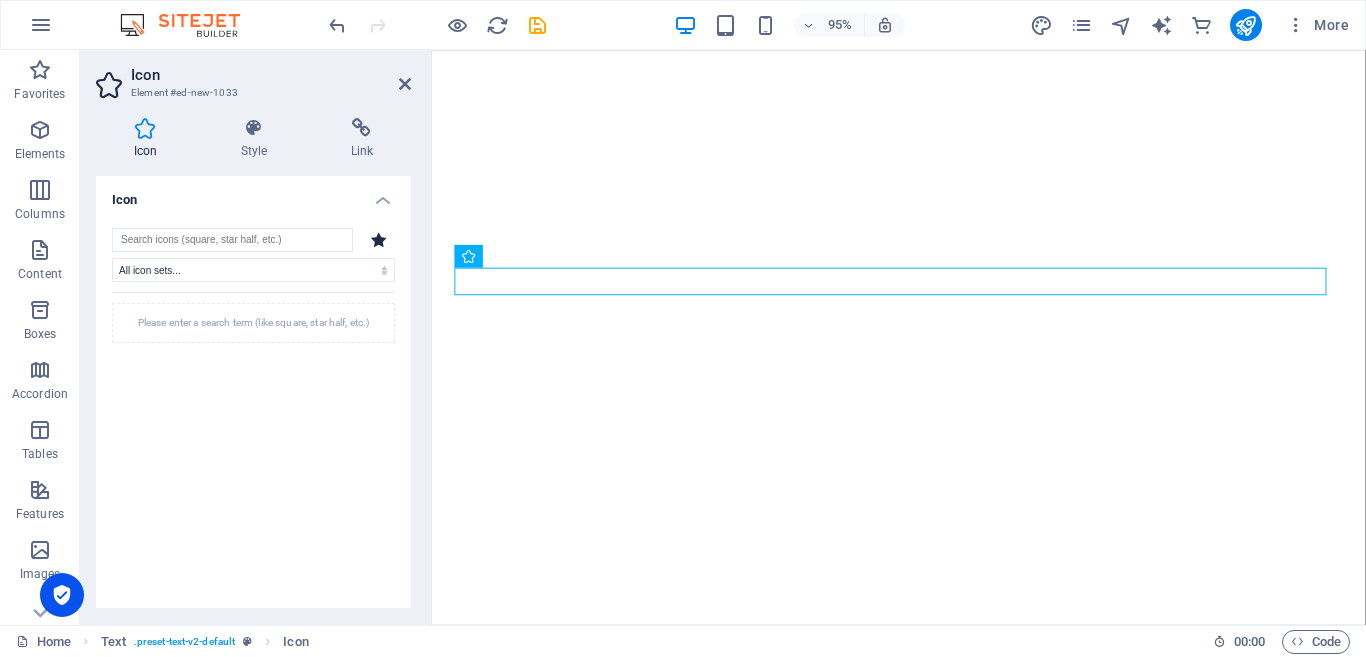 drag, startPoint x: 406, startPoint y: 306, endPoint x: 409, endPoint y: 370, distance: 64.070274 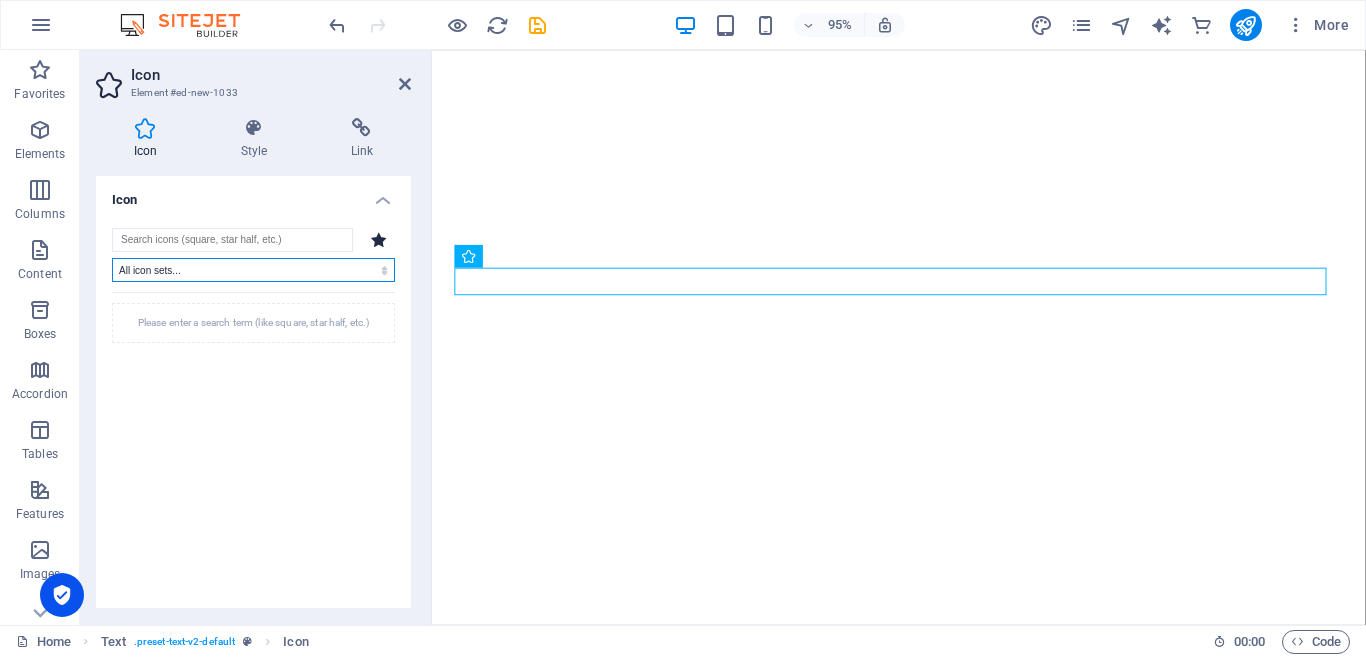 click on "All icon sets... IcoFont Ionicons FontAwesome Brands FontAwesome Duotone FontAwesome Solid FontAwesome Regular FontAwesome Light FontAwesome Thin FontAwesome Sharp Solid FontAwesome Sharp Regular FontAwesome Sharp Light FontAwesome Sharp Thin" at bounding box center [253, 270] 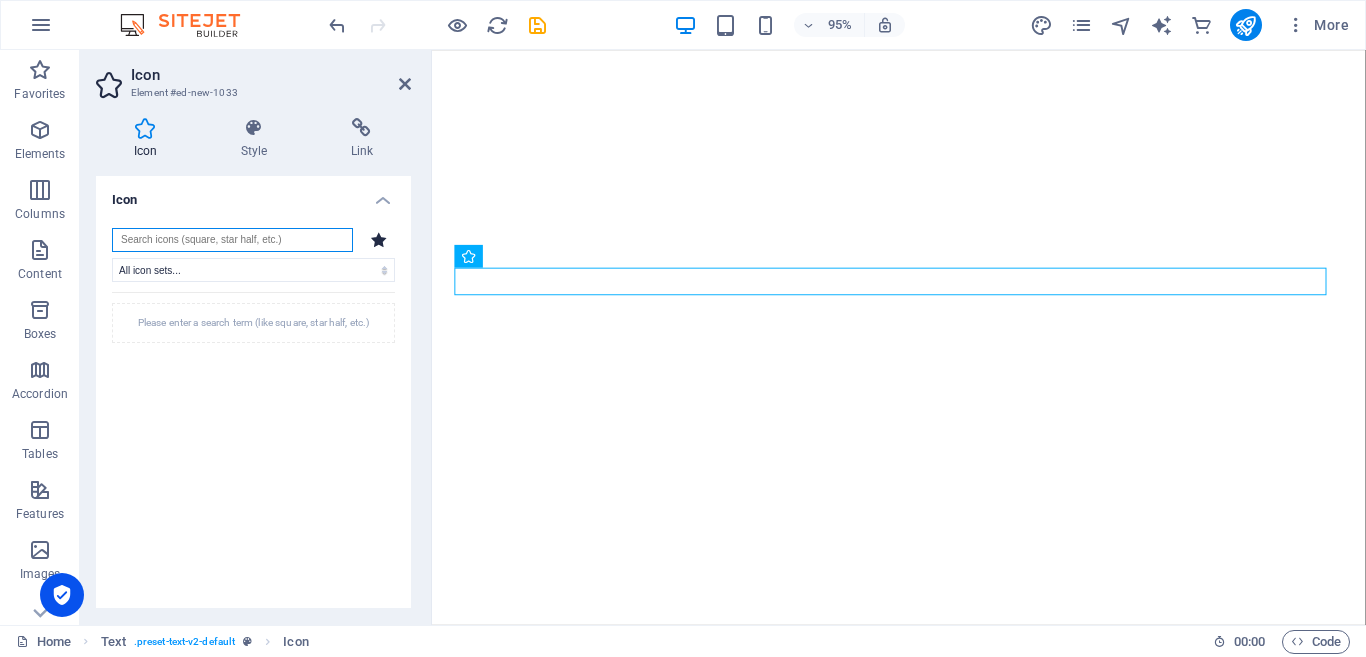 click at bounding box center (232, 240) 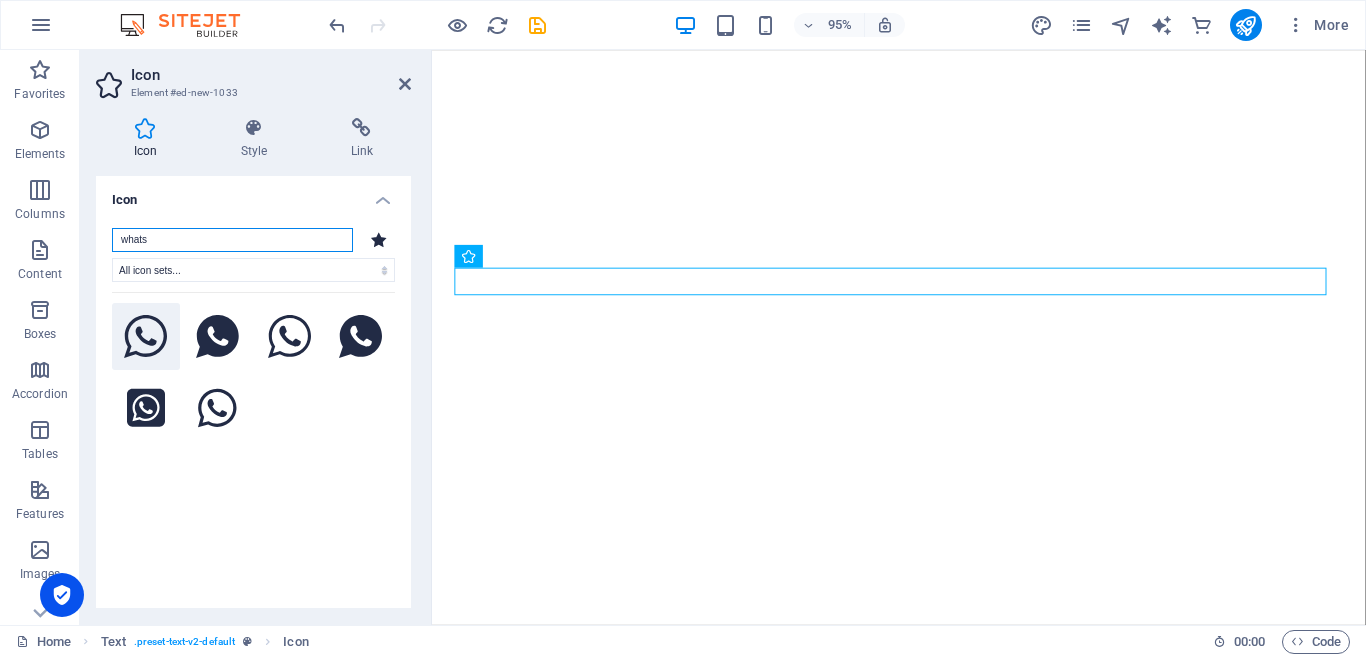 type on "whats" 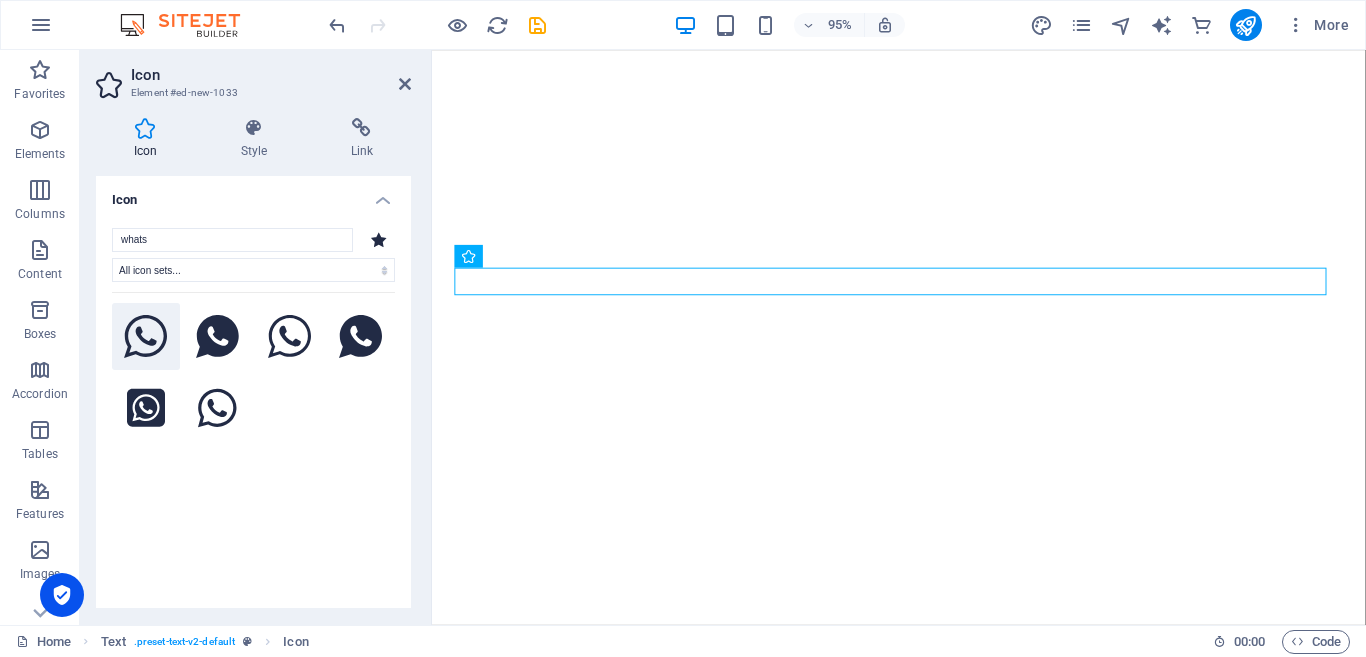 click 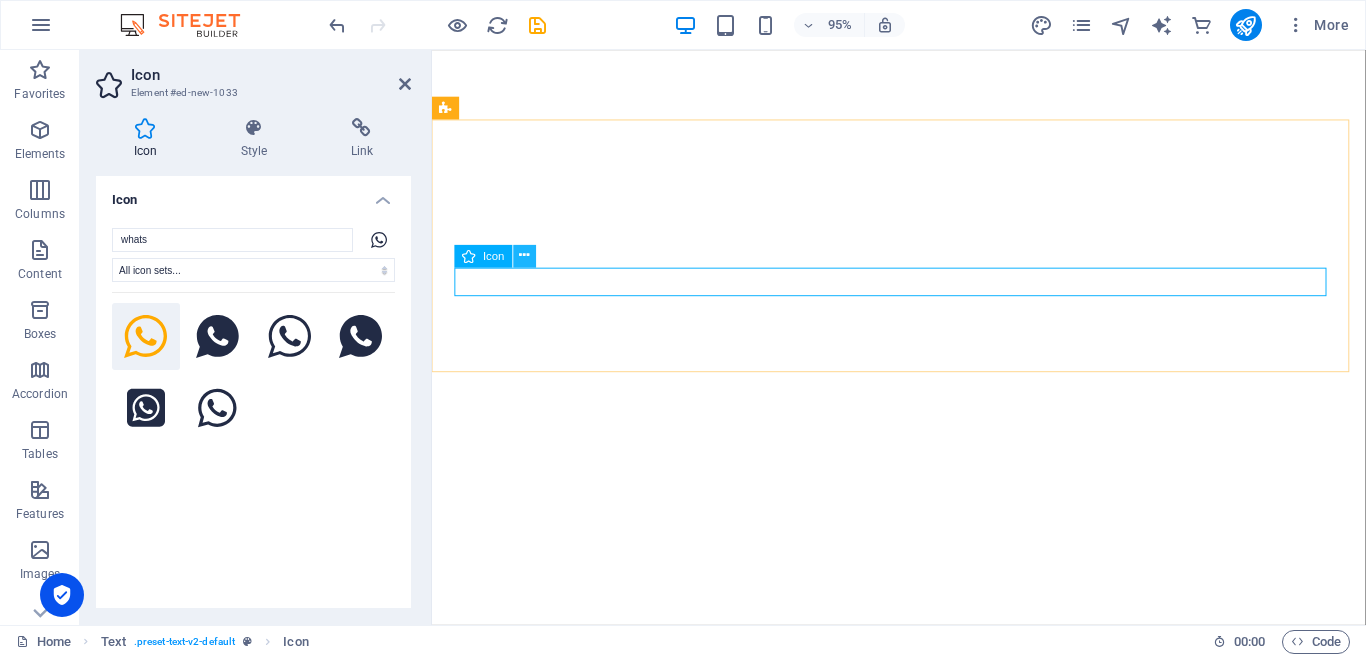 click at bounding box center [525, 256] 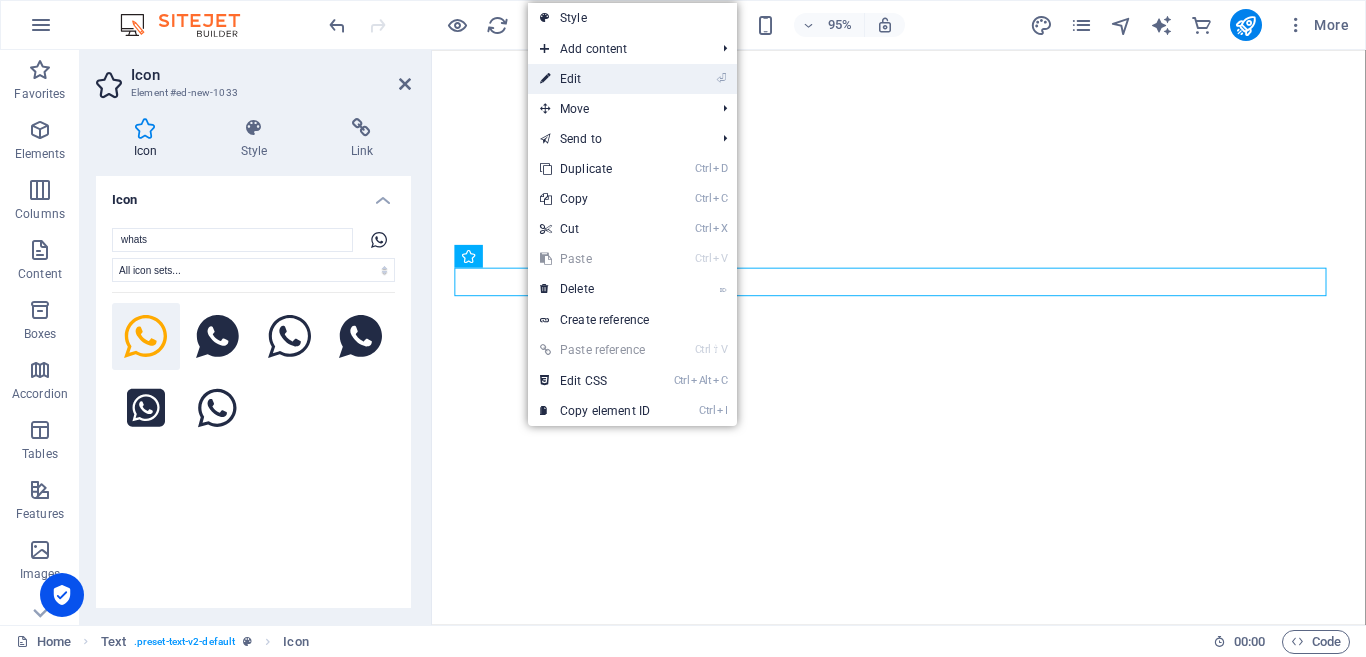 click on "⏎  Edit" at bounding box center (595, 79) 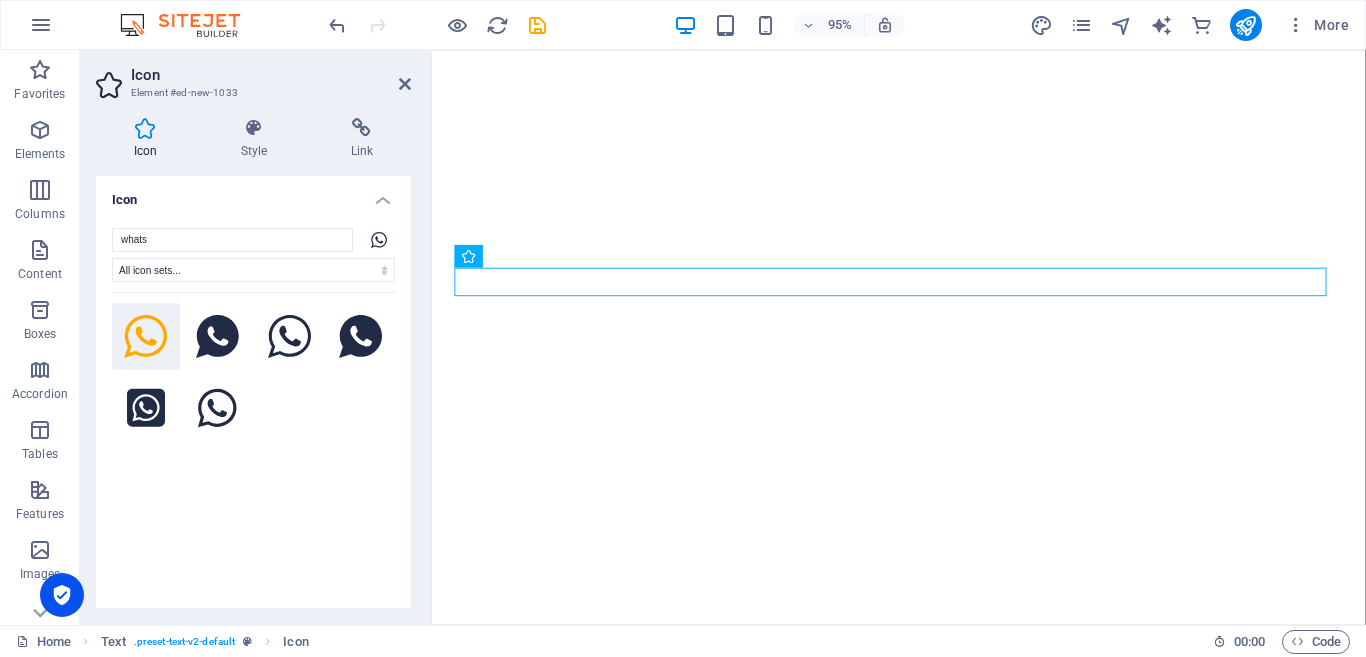 drag, startPoint x: 404, startPoint y: 345, endPoint x: 402, endPoint y: 416, distance: 71.02816 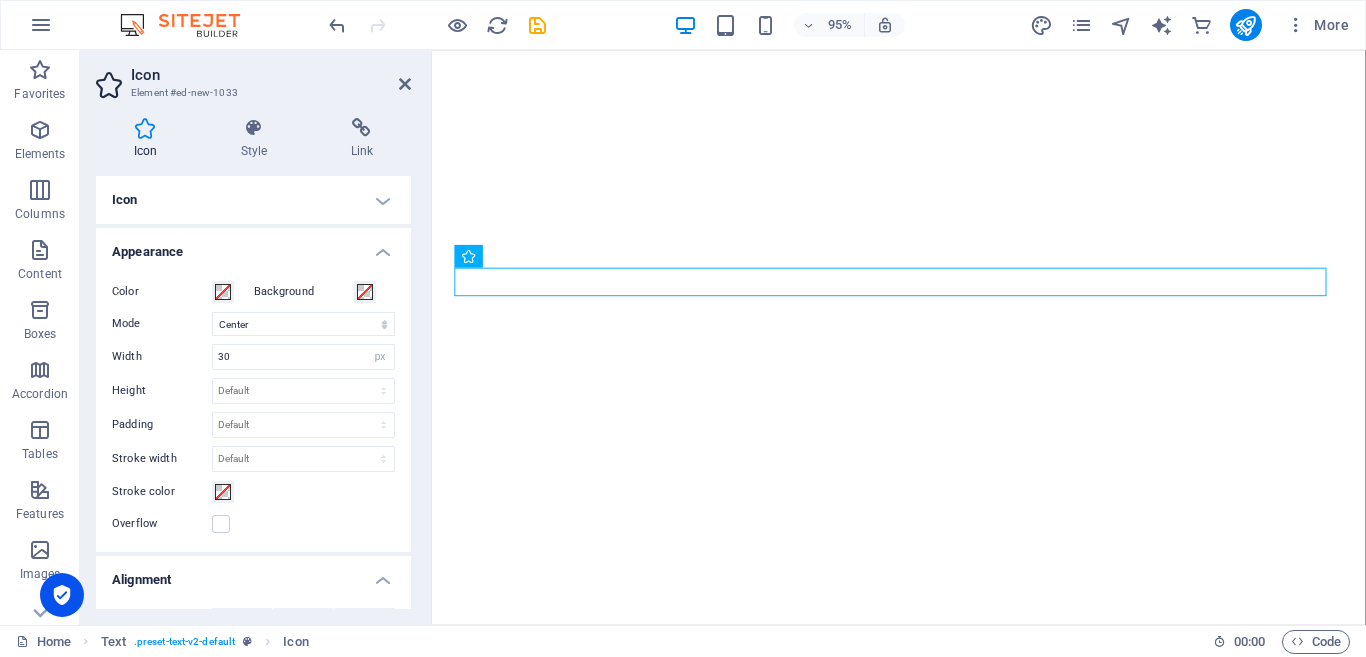 click on "Alignment" at bounding box center (253, 574) 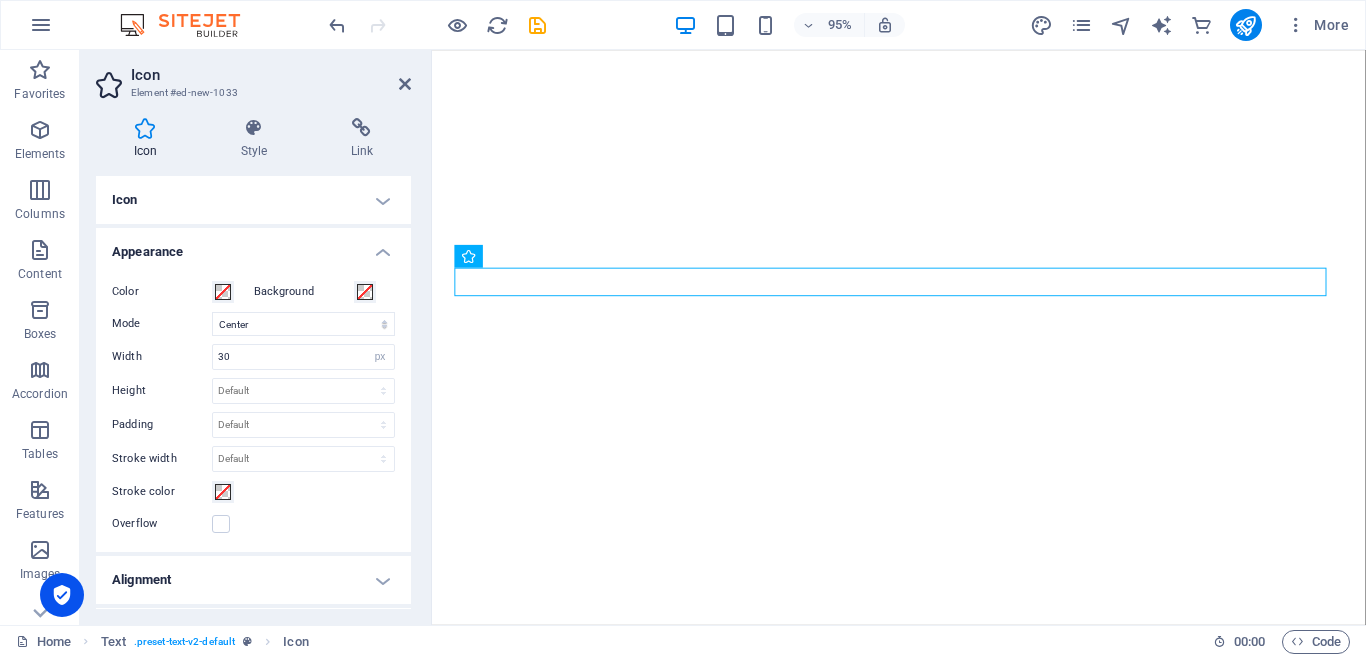 drag, startPoint x: 406, startPoint y: 452, endPoint x: 404, endPoint y: 521, distance: 69.02898 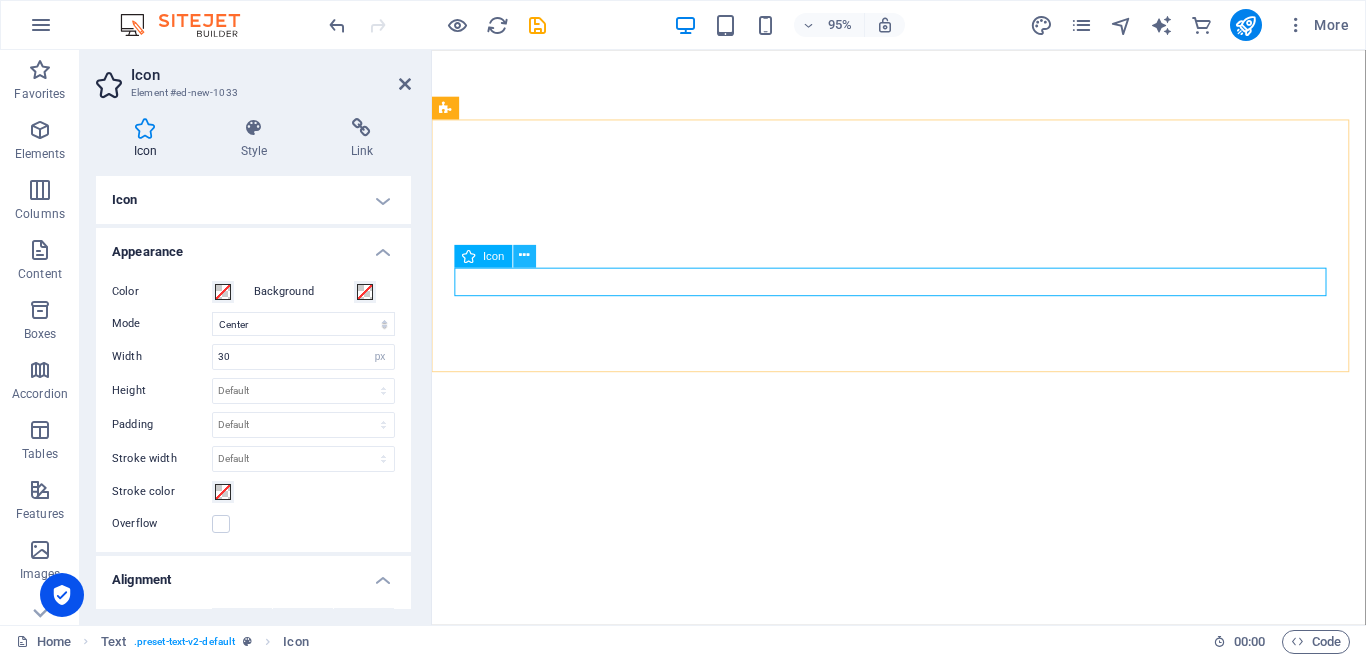 click at bounding box center [525, 256] 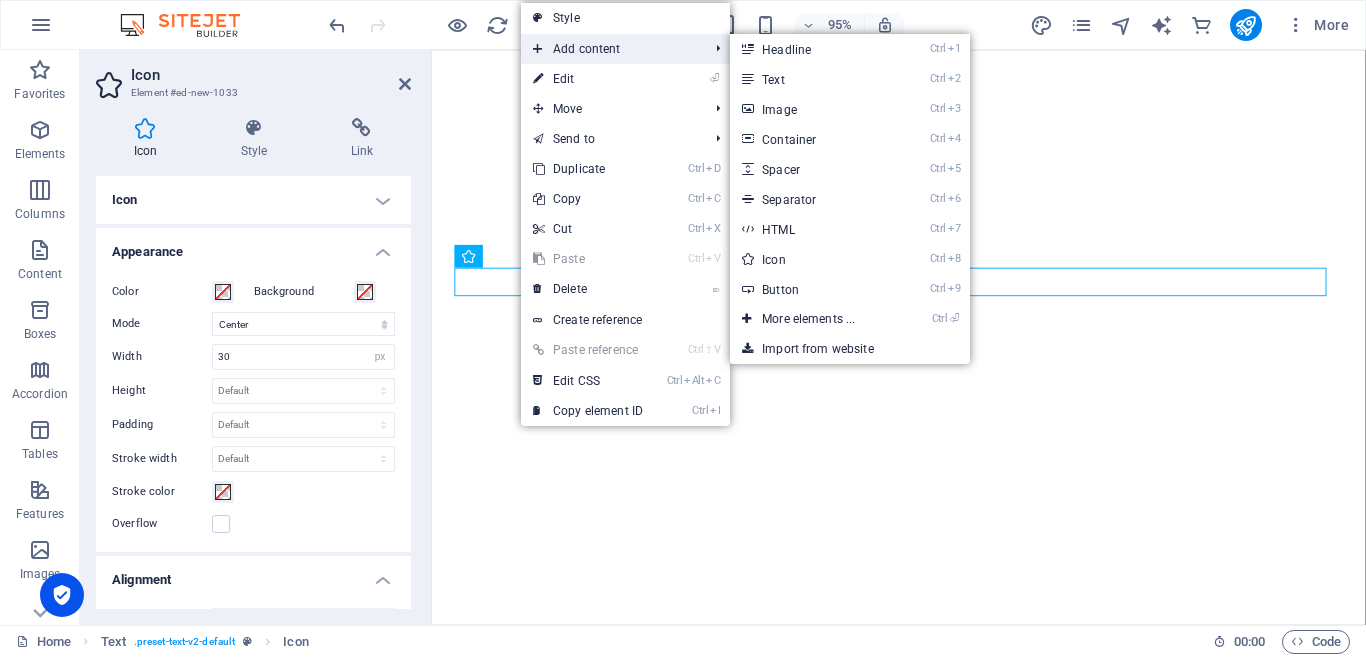 click on "Add content" at bounding box center (610, 49) 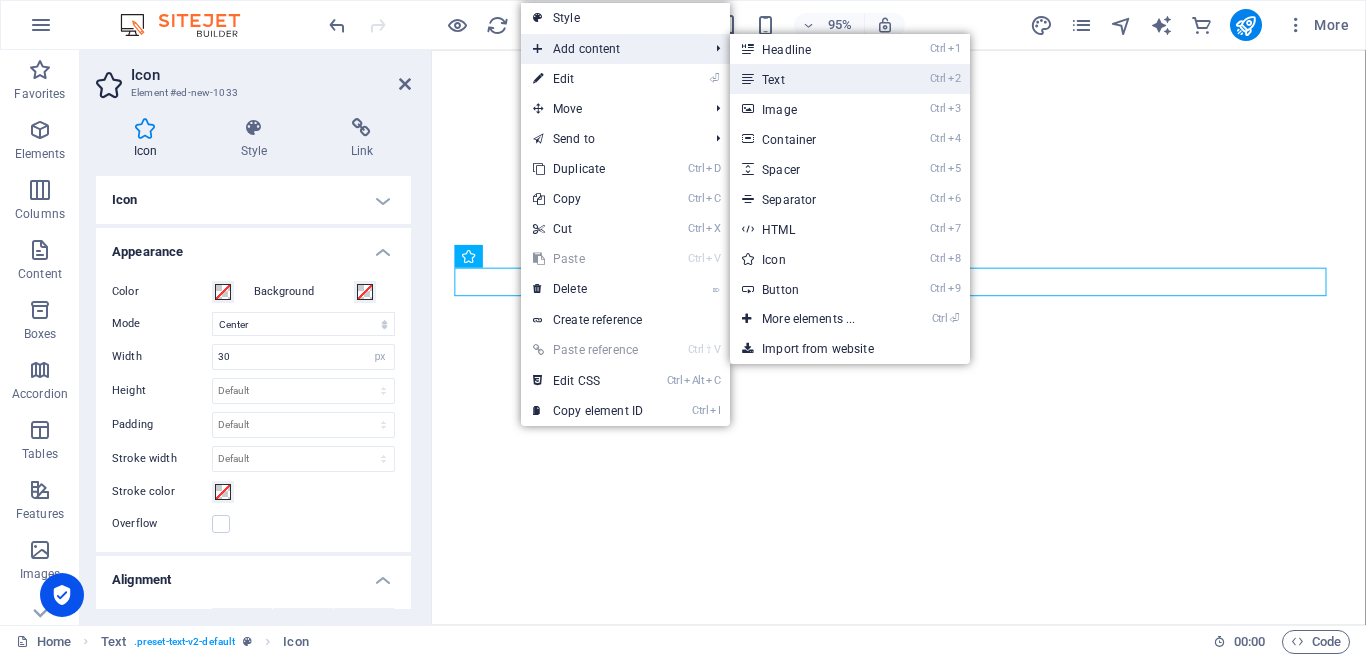 click on "Ctrl 2  Text" at bounding box center (812, 79) 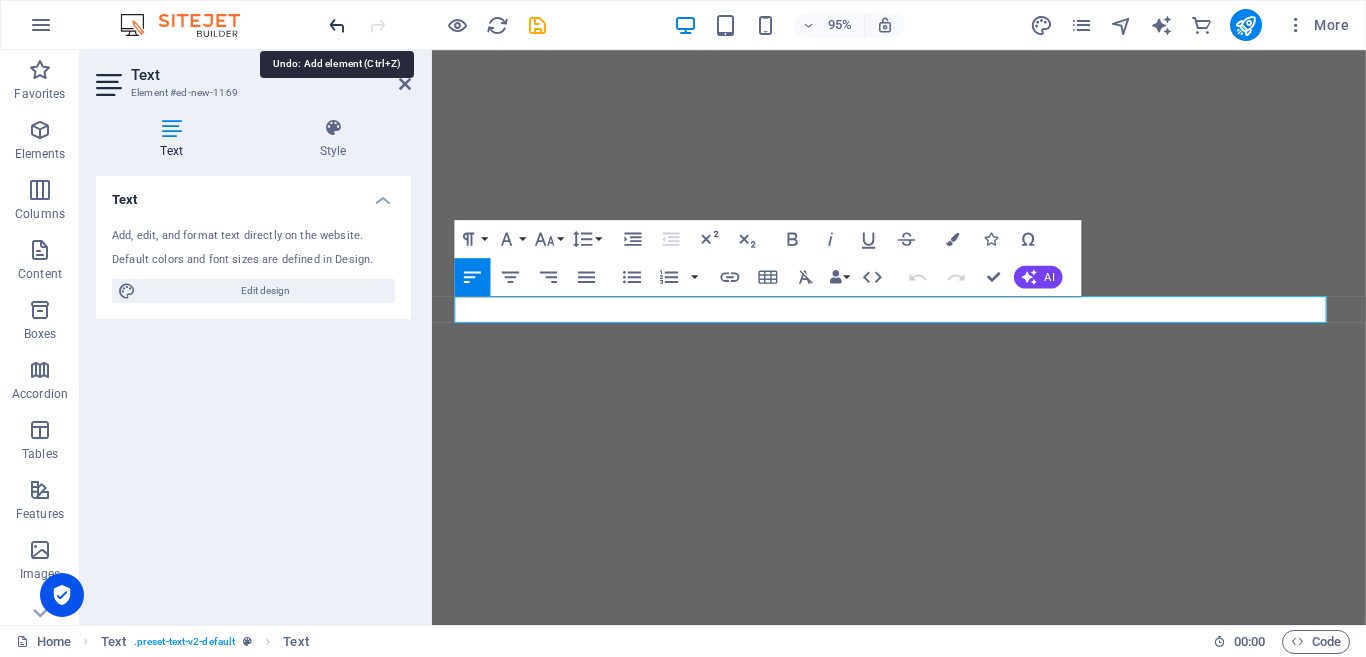 click at bounding box center [337, 25] 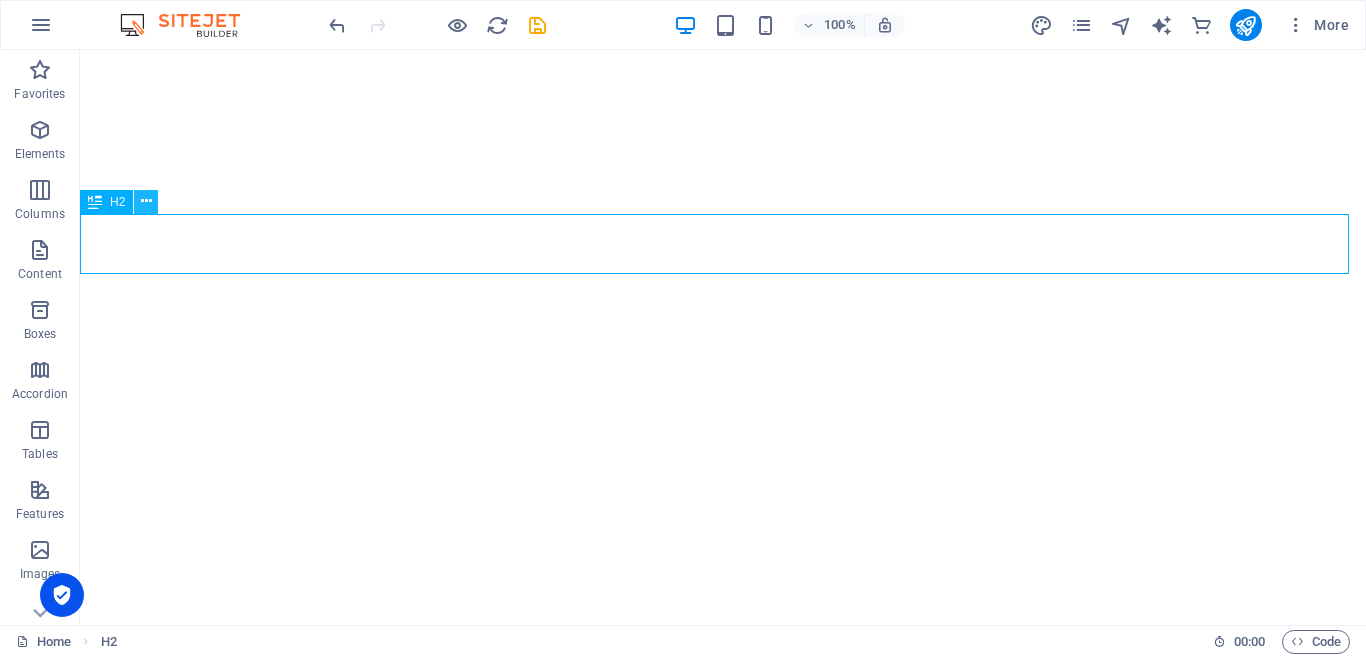 drag, startPoint x: 121, startPoint y: 196, endPoint x: 158, endPoint y: 206, distance: 38.327538 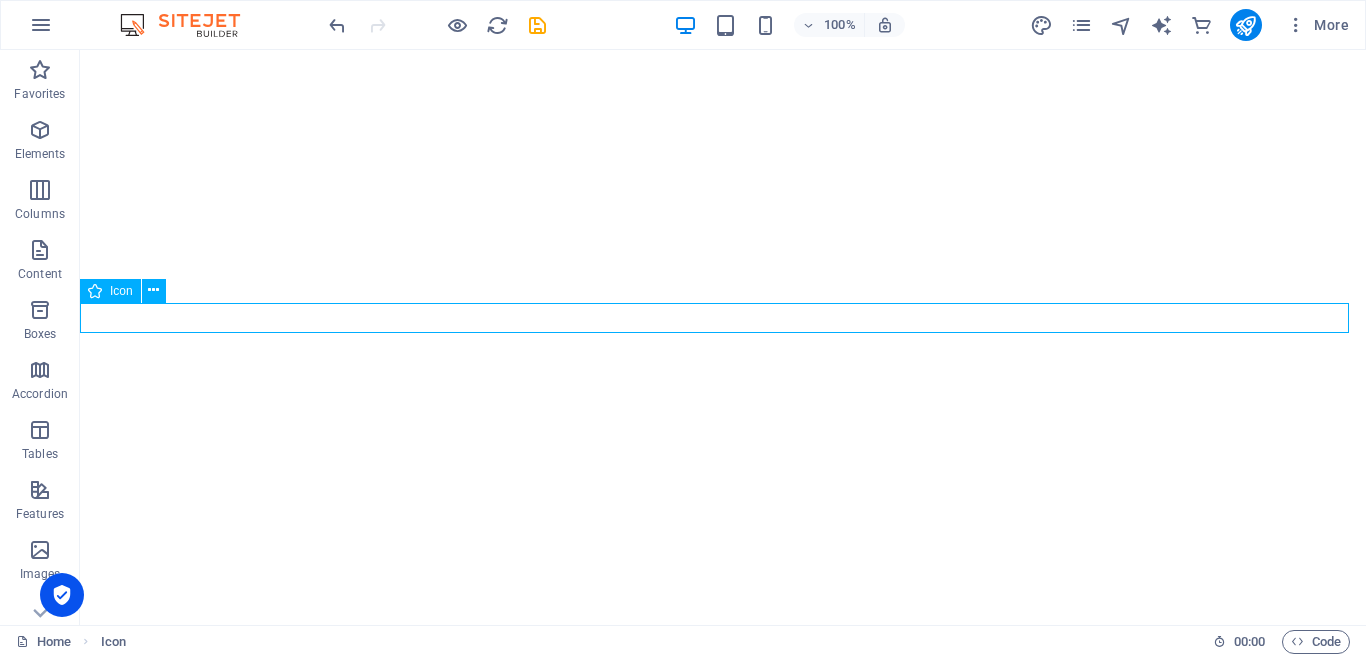 click on "Icon" at bounding box center (110, 291) 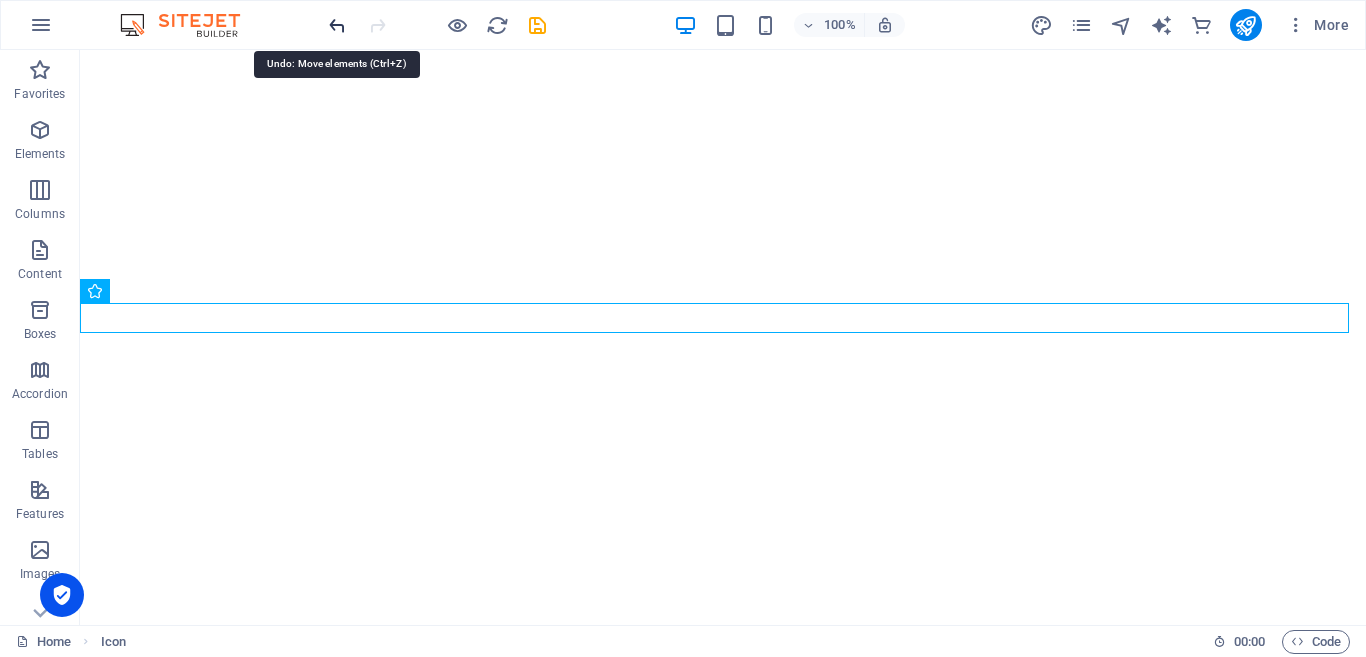 click at bounding box center [337, 25] 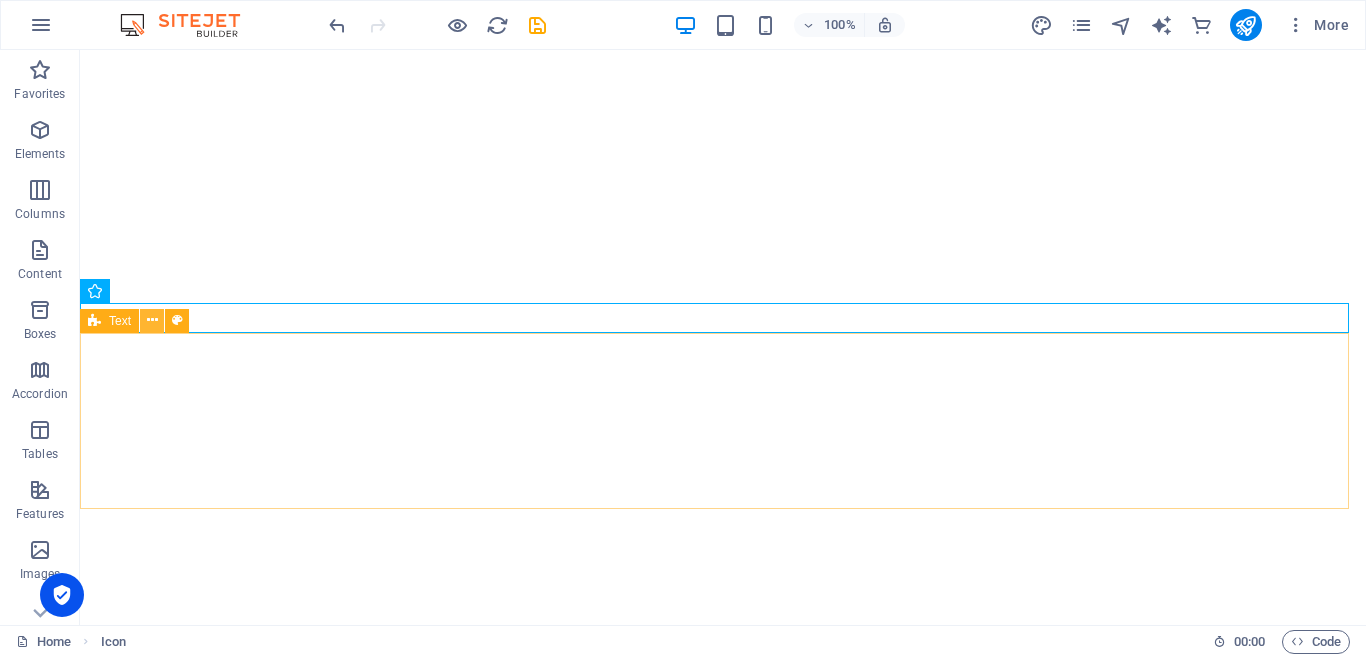 click at bounding box center (152, 320) 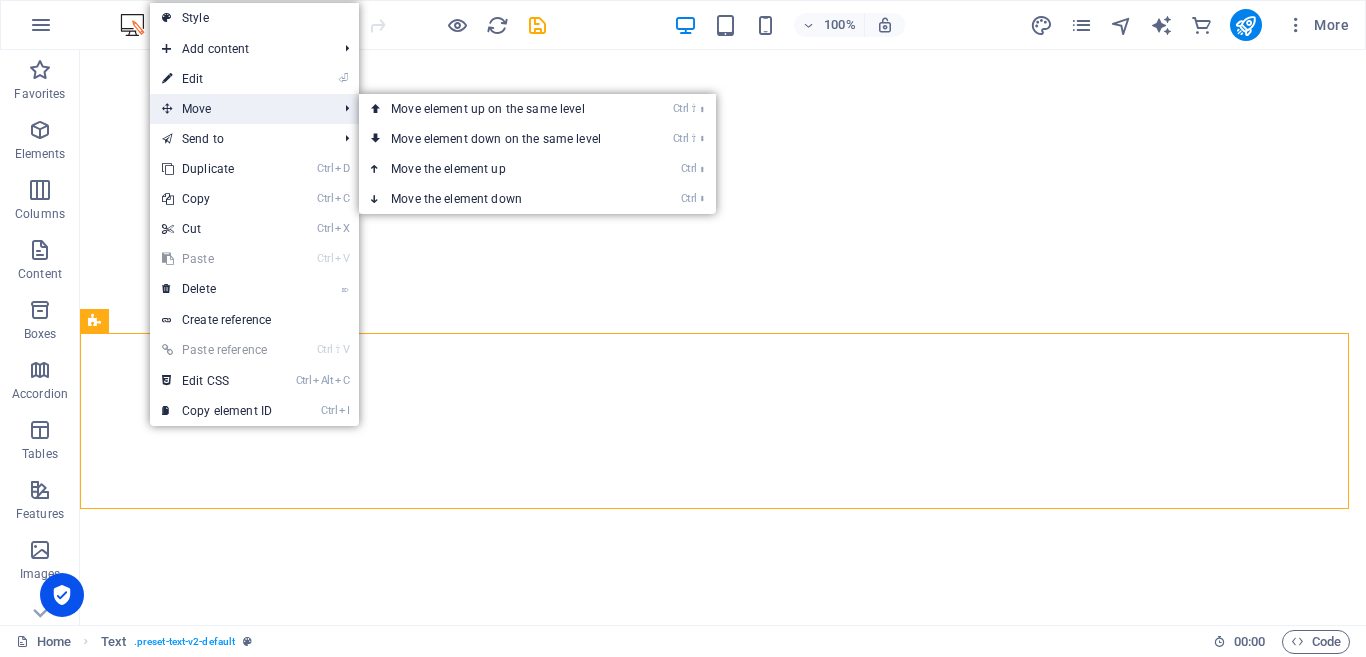 click on "Move" at bounding box center [239, 109] 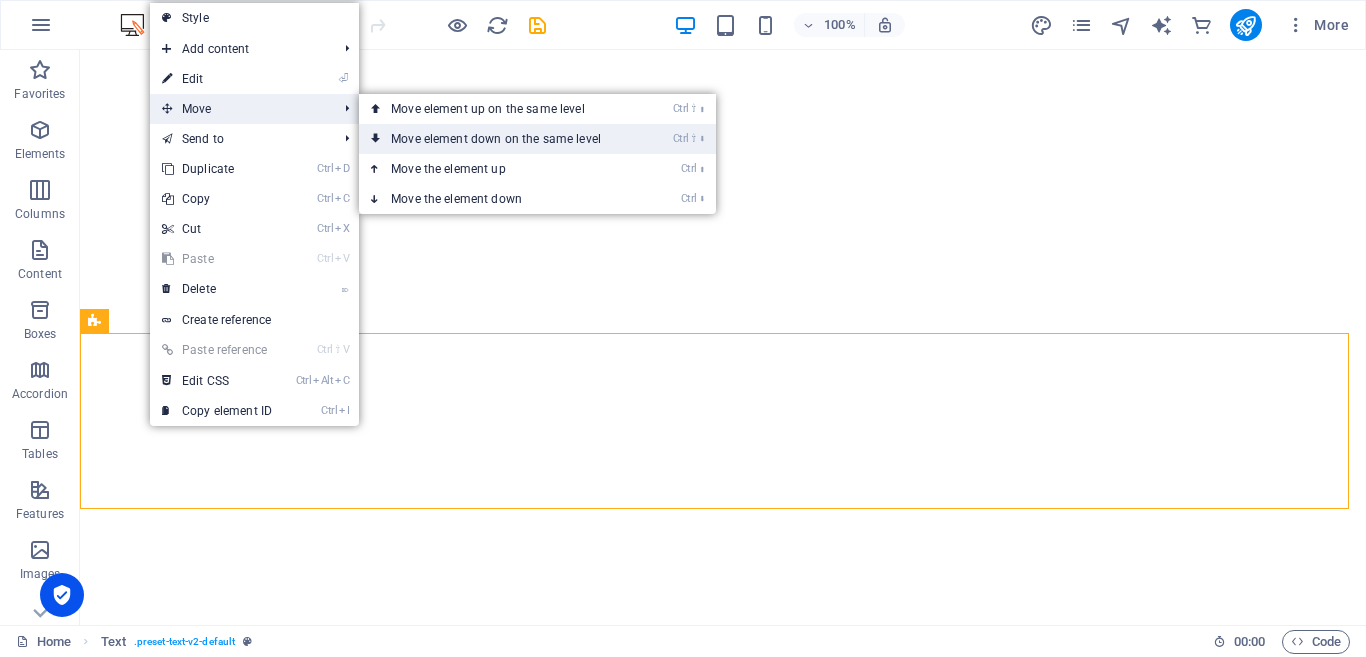 click on "Ctrl ⇧ ⬇  Move element down on the same level" at bounding box center (500, 139) 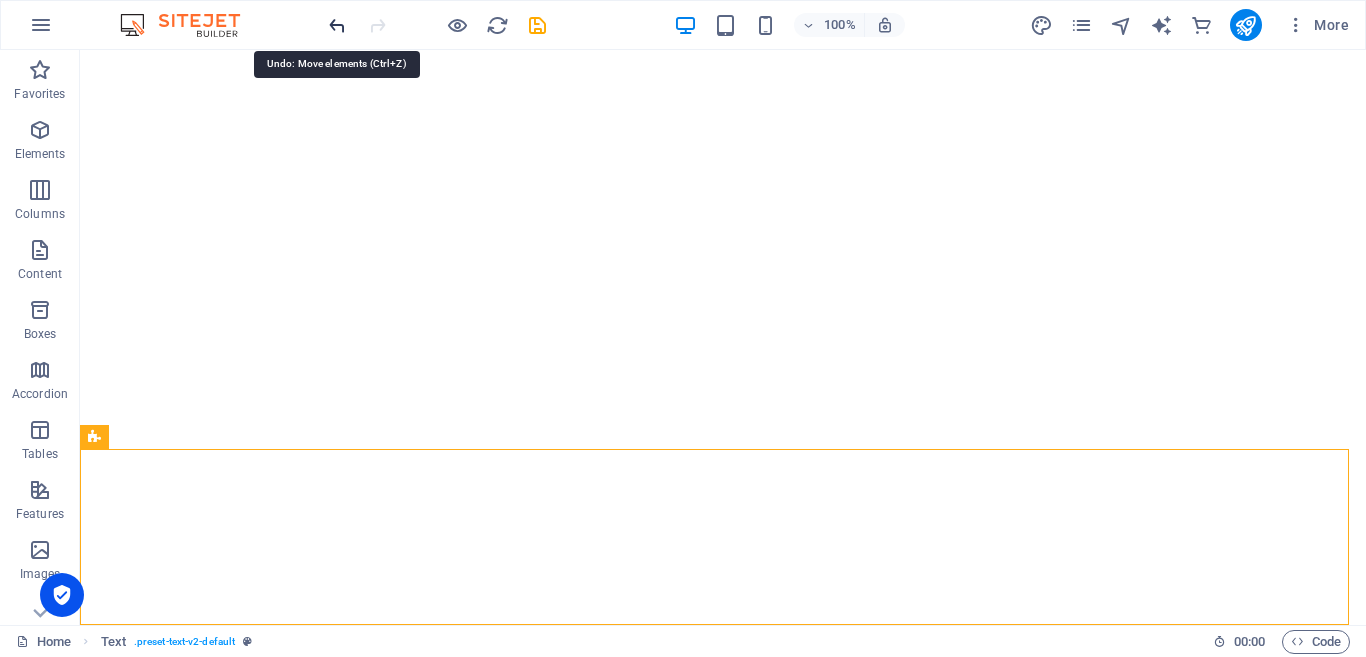click at bounding box center (337, 25) 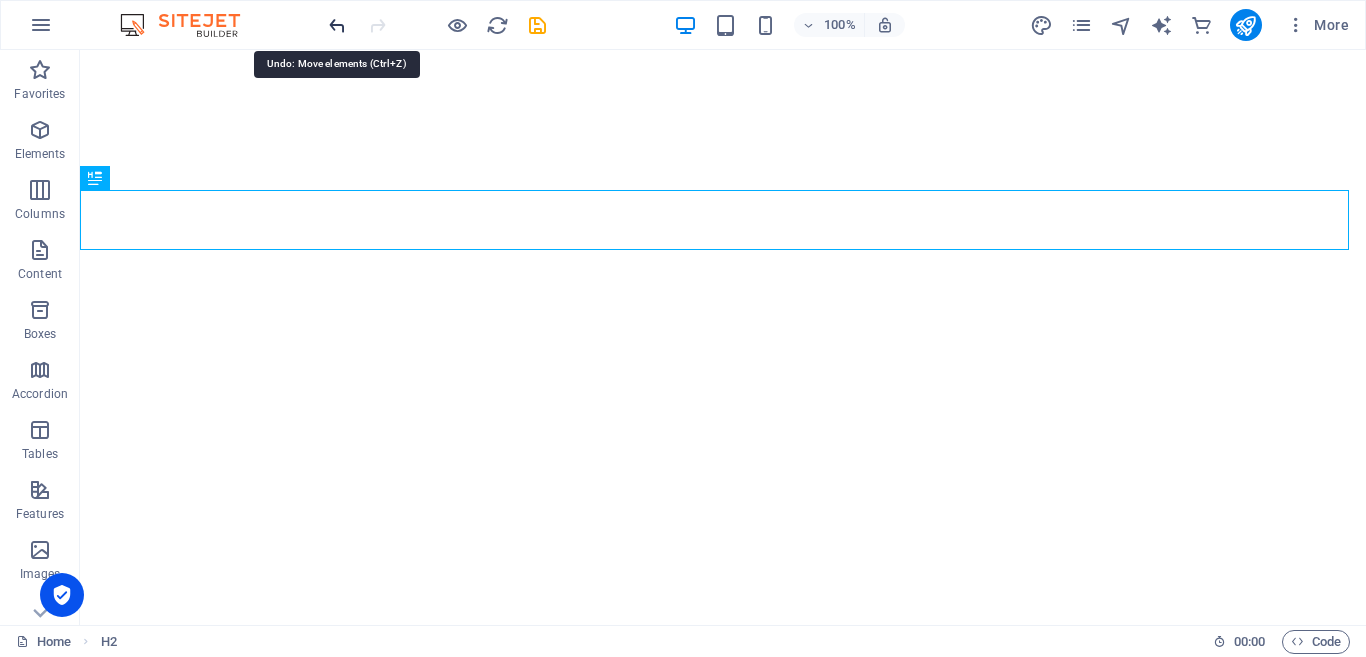 click at bounding box center [337, 25] 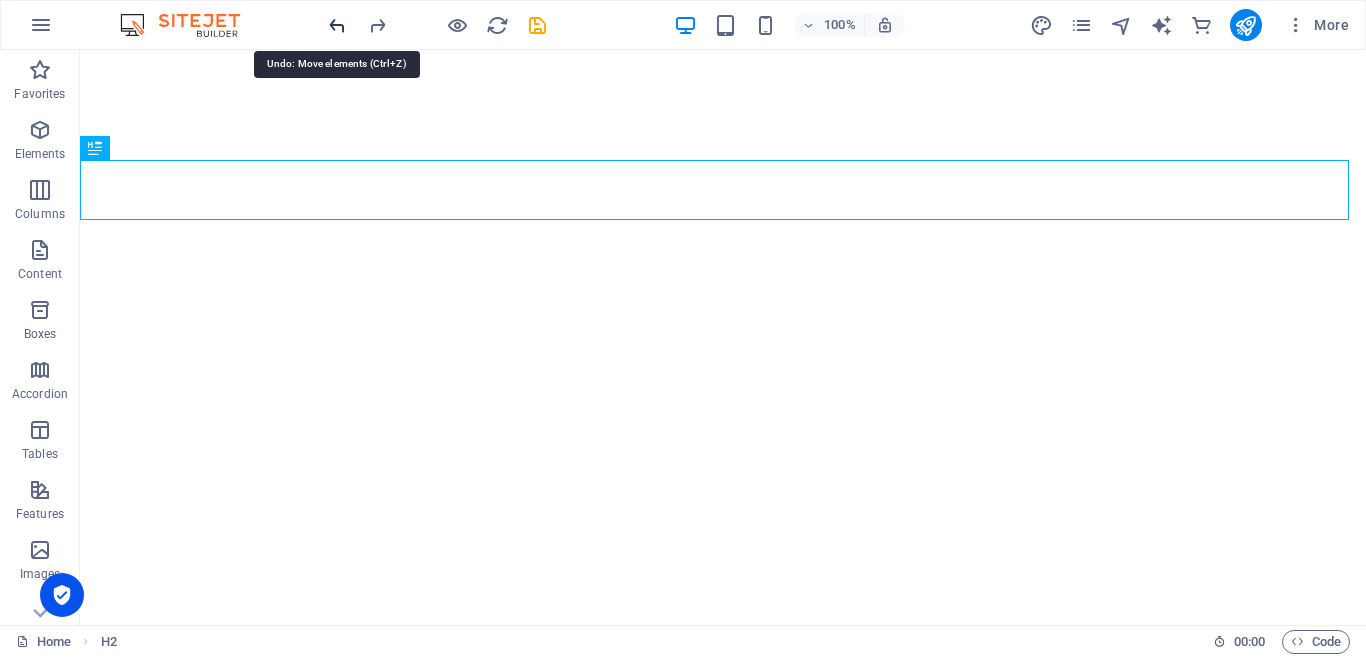 click at bounding box center (337, 25) 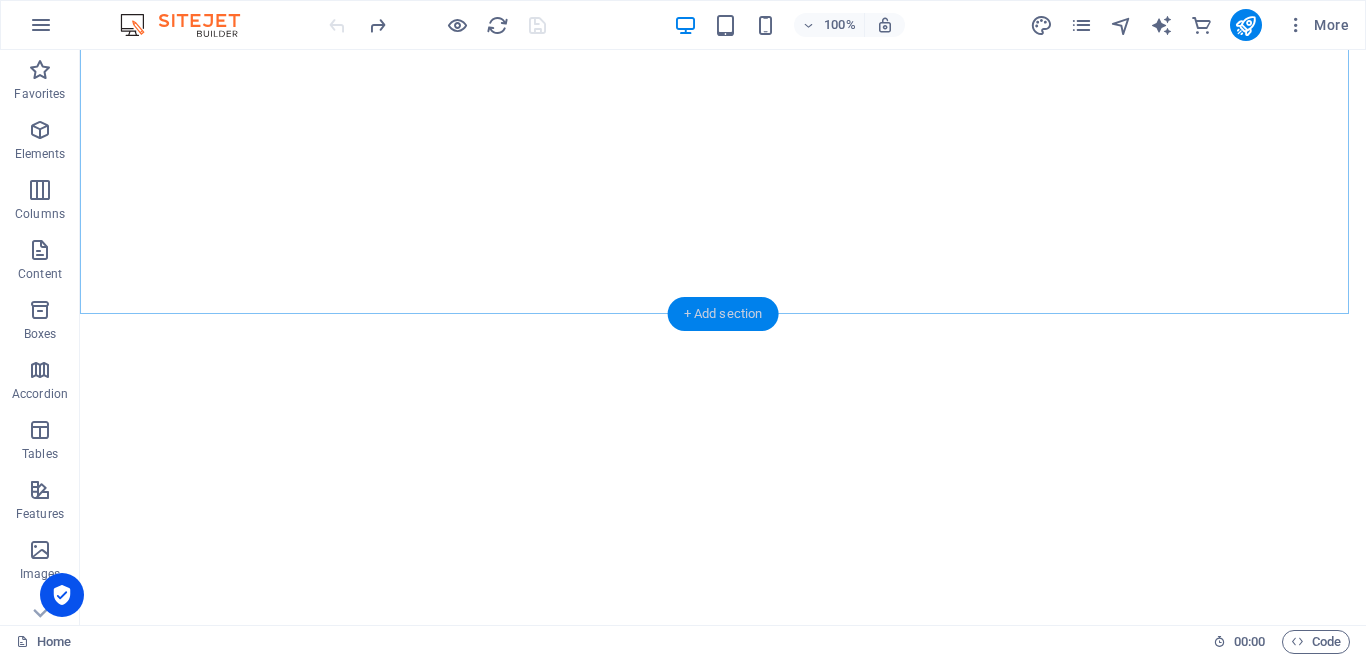 click on "+ Add section" at bounding box center [723, 314] 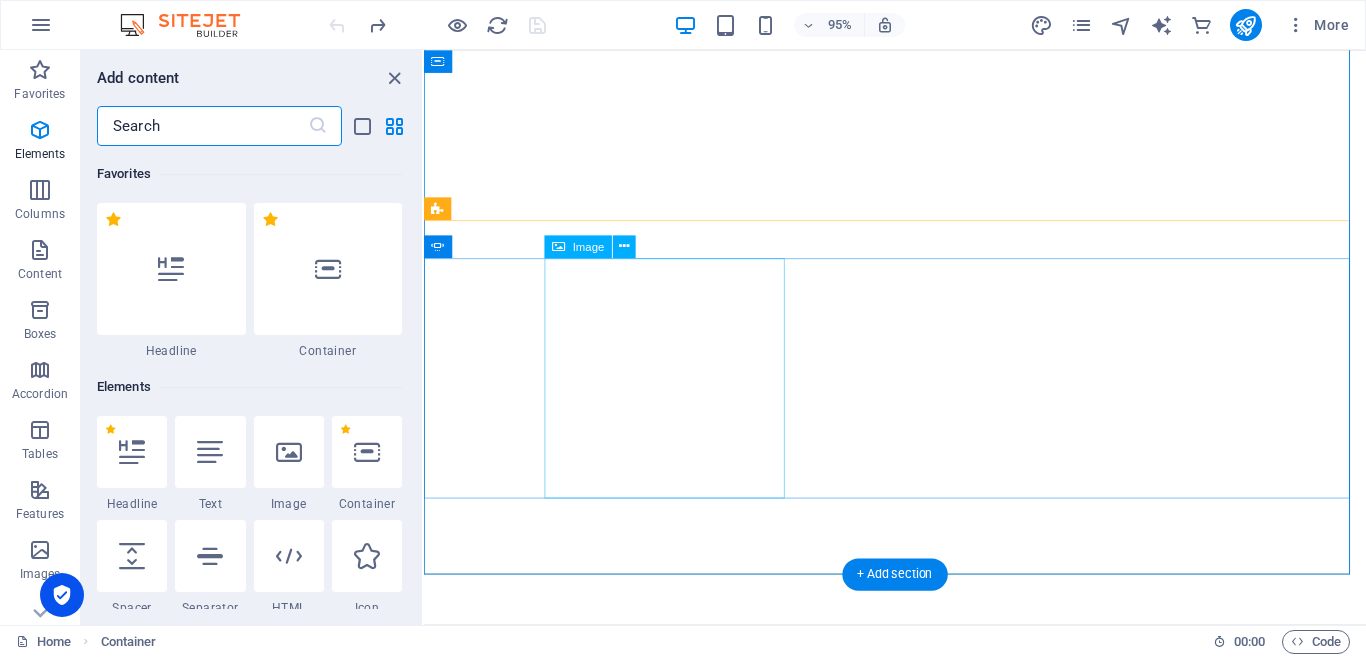 scroll, scrollTop: 3499, scrollLeft: 0, axis: vertical 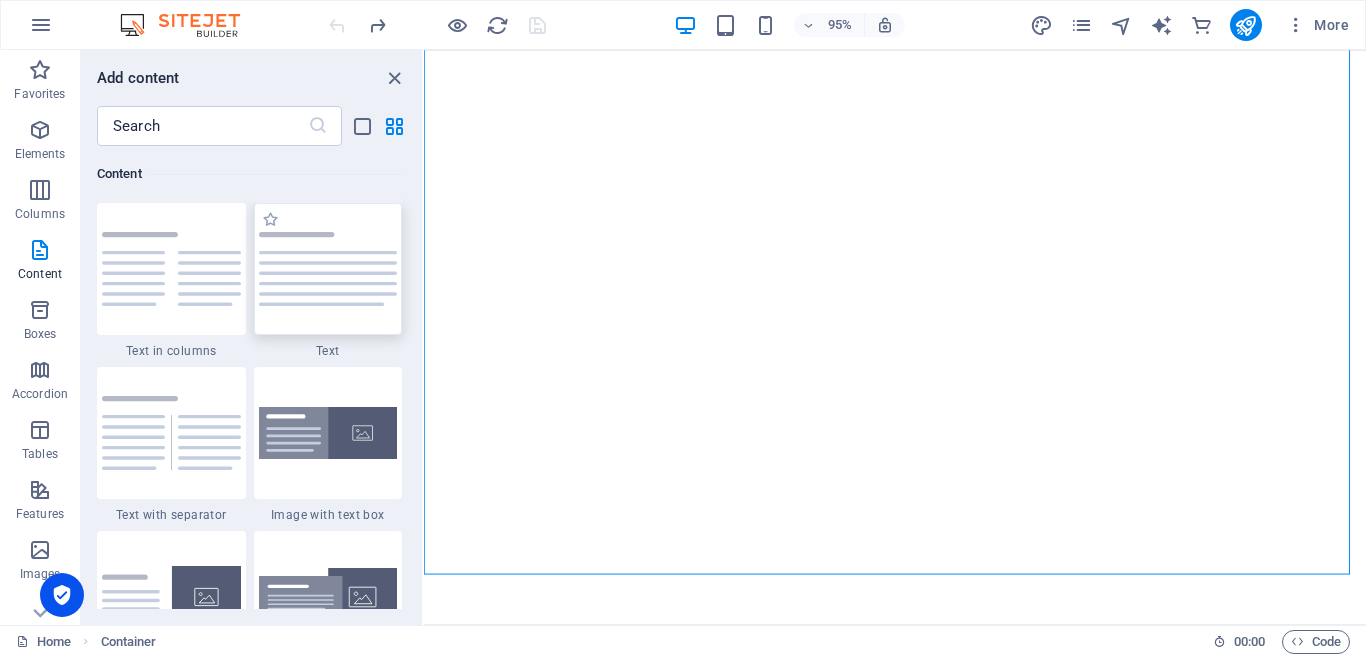 click at bounding box center [328, 269] 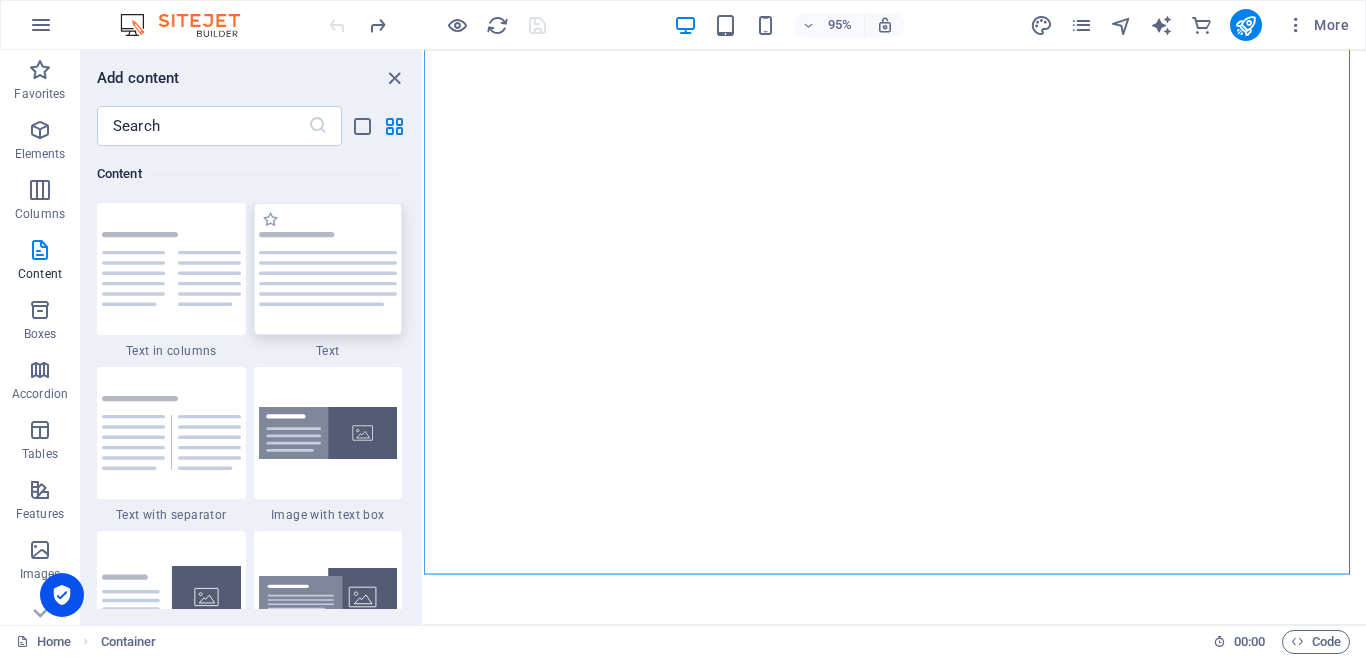 click on "H3   Text on background   Container   Menu Bar   Container   Container   Footer Saga   Placeholder   Container   Container   Slider   Container   Image   Slider   Slider   Image   Preset   Image   Menu Bar   Menu   Container   H2   Text   Placeholder   Container   Menu   Container   Spacer   Container   Container   Icon   Container   Boxes   H2   Container   Text   H2   Spacer   Text   Text   Container   Container   Container   Container   Slider   Spacer   Button   Spacer   Container   Text   Container   Icon   Text   Container   Image   Container   Text   Image" at bounding box center [895, 337] 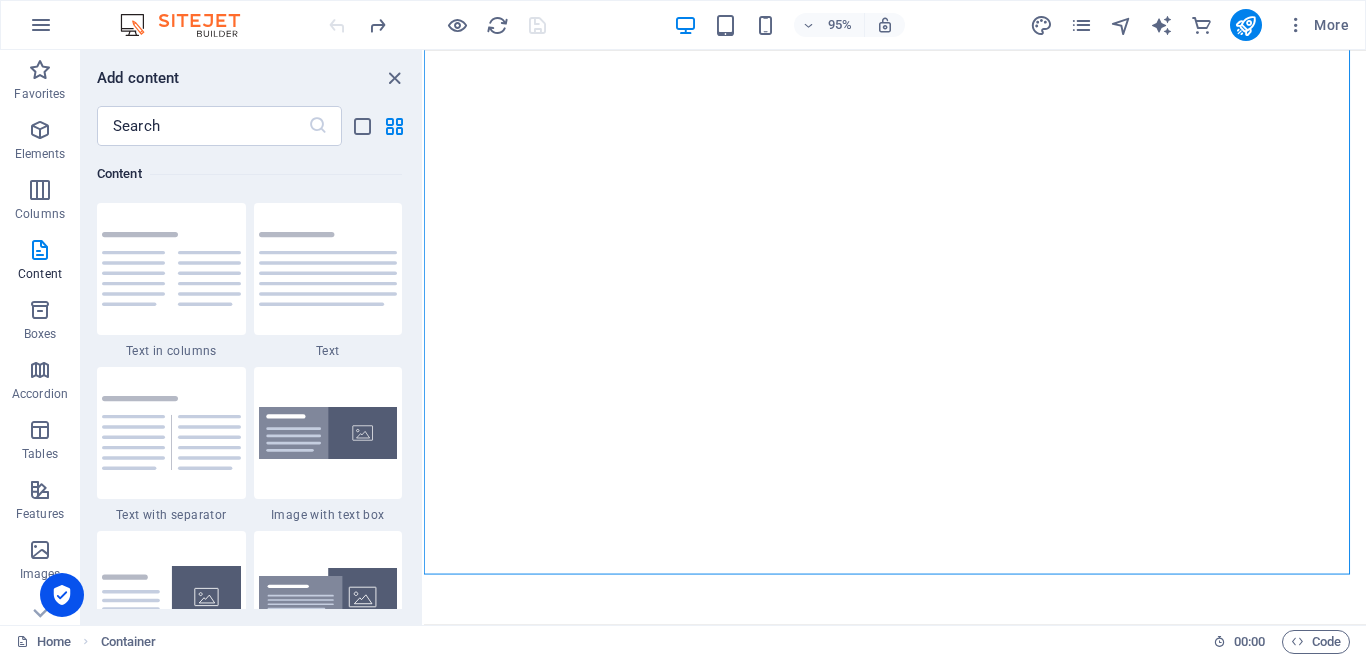 click on "H3   Text on background   Container   Menu Bar   Container   Container   Footer Saga   Placeholder   Container   Container   Slider   Container   Image   Slider   Slider   Image   Preset   Image   Menu Bar   Menu   Container   H2   Text   Placeholder   Container   Menu   Container   Spacer   Container   Container   Icon   Container   Boxes   H2   Container   Text   H2   Spacer   Text   Text   Container   Container   Container   Container   Slider   Spacer   Button   Spacer   Container   Text   Container   Icon   Text   Container   Image   Container   Text   Image" at bounding box center [895, 337] 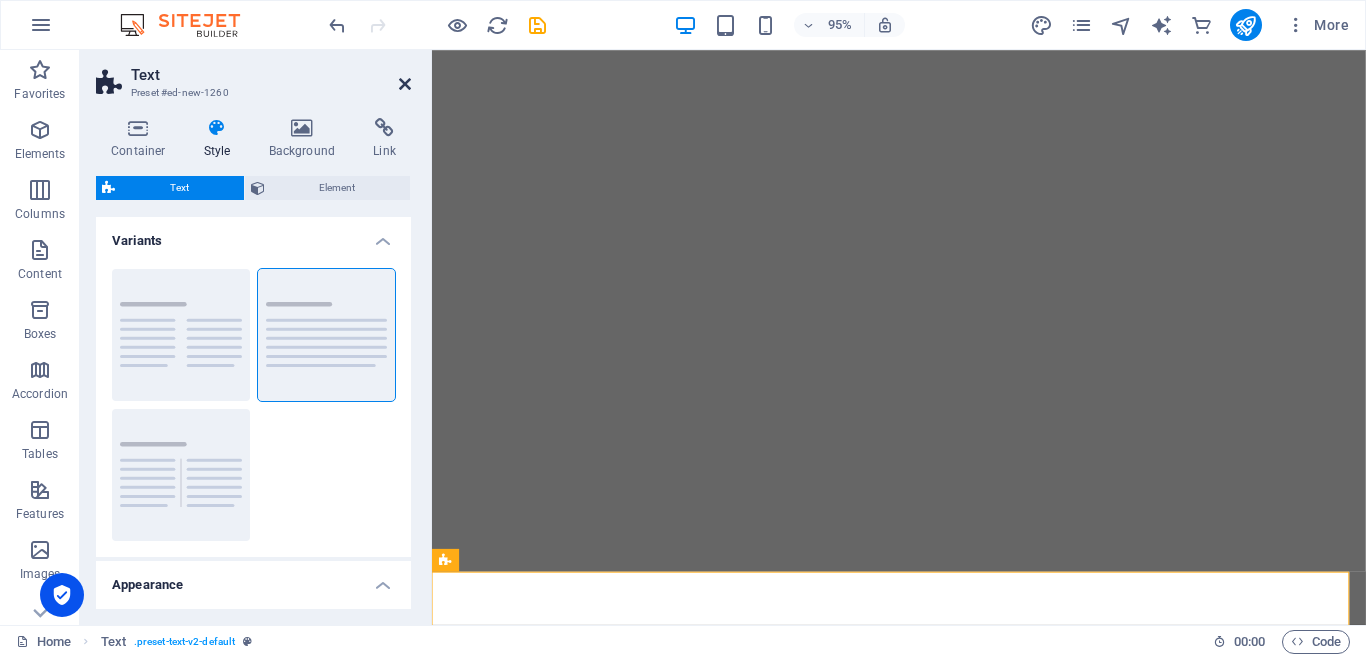 click at bounding box center (405, 84) 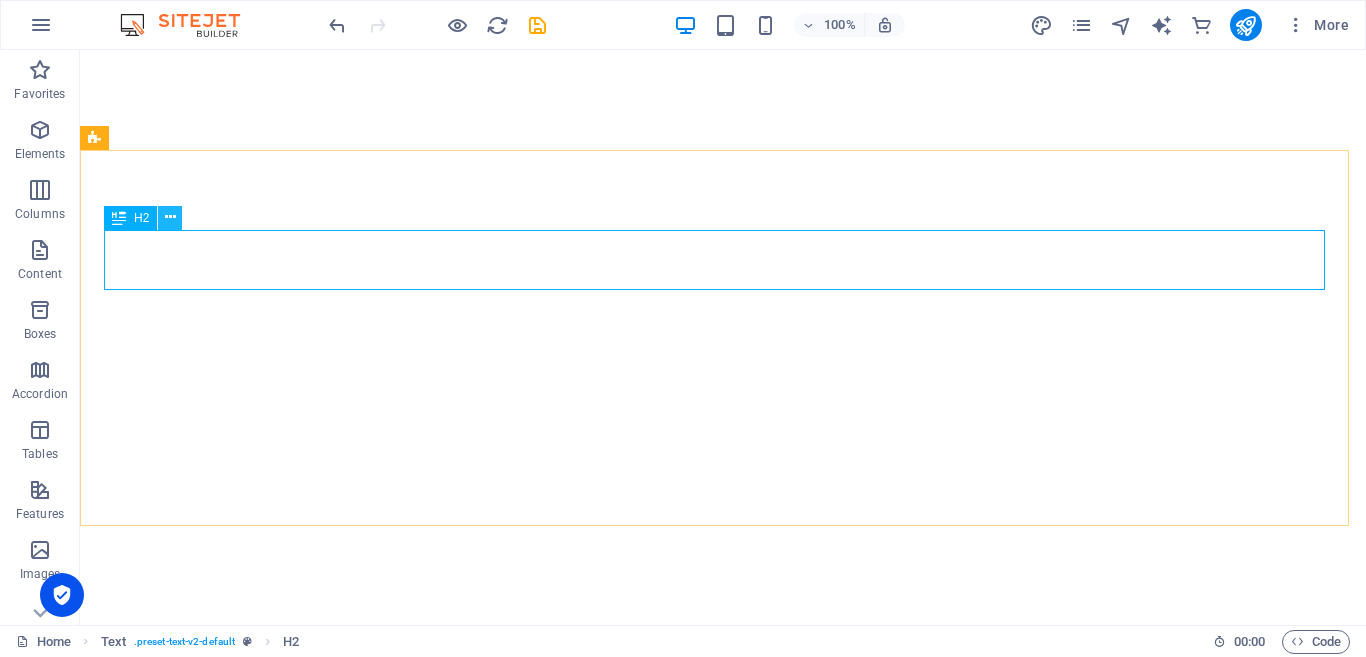 click at bounding box center (170, 217) 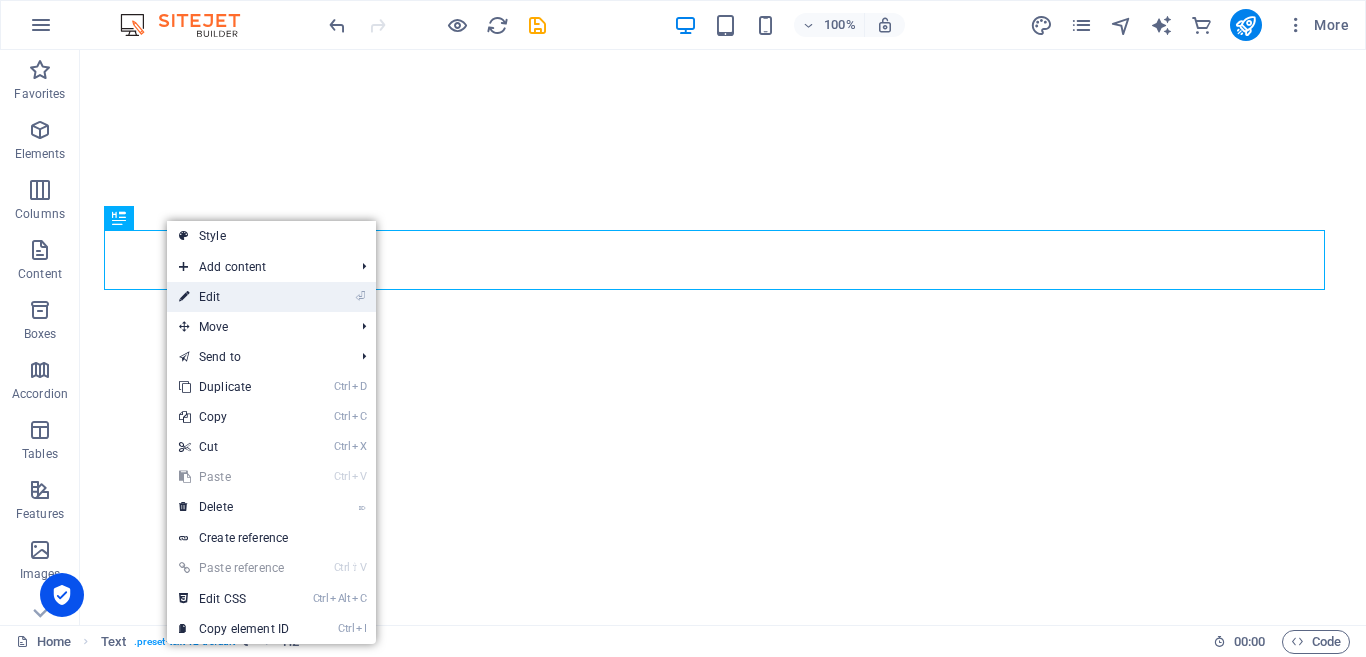 click on "⏎  Edit" at bounding box center [234, 297] 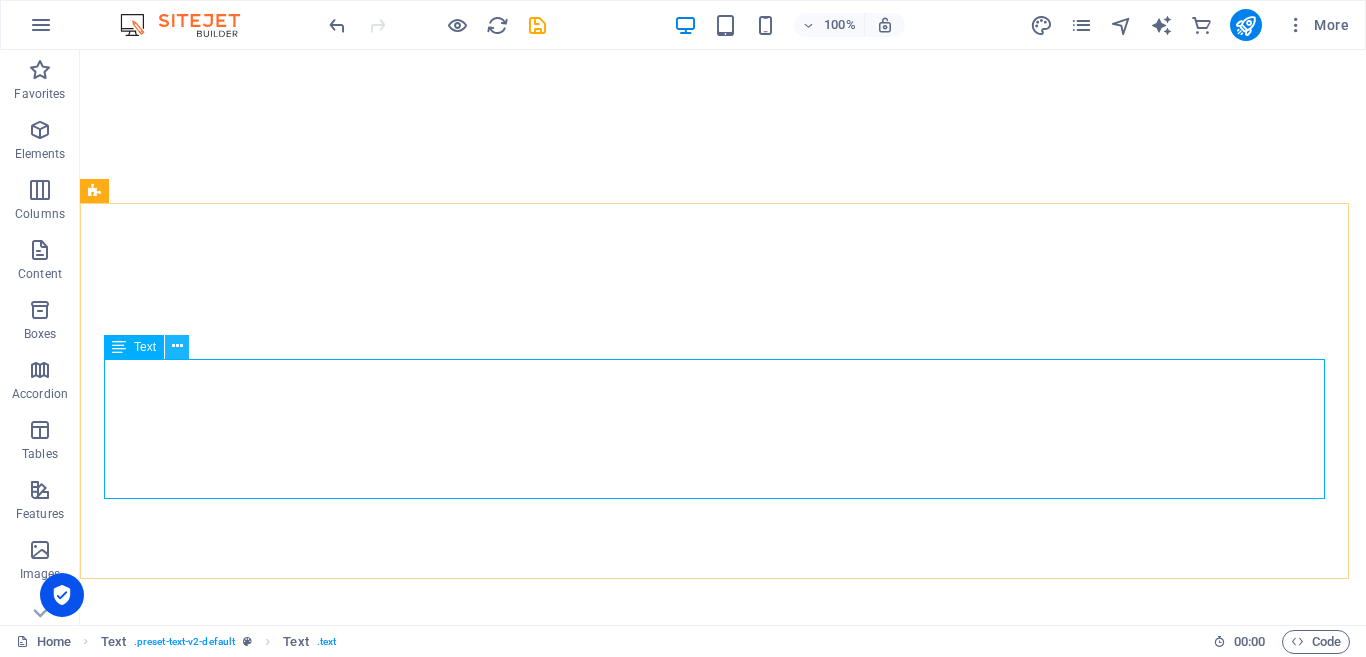 click at bounding box center [177, 346] 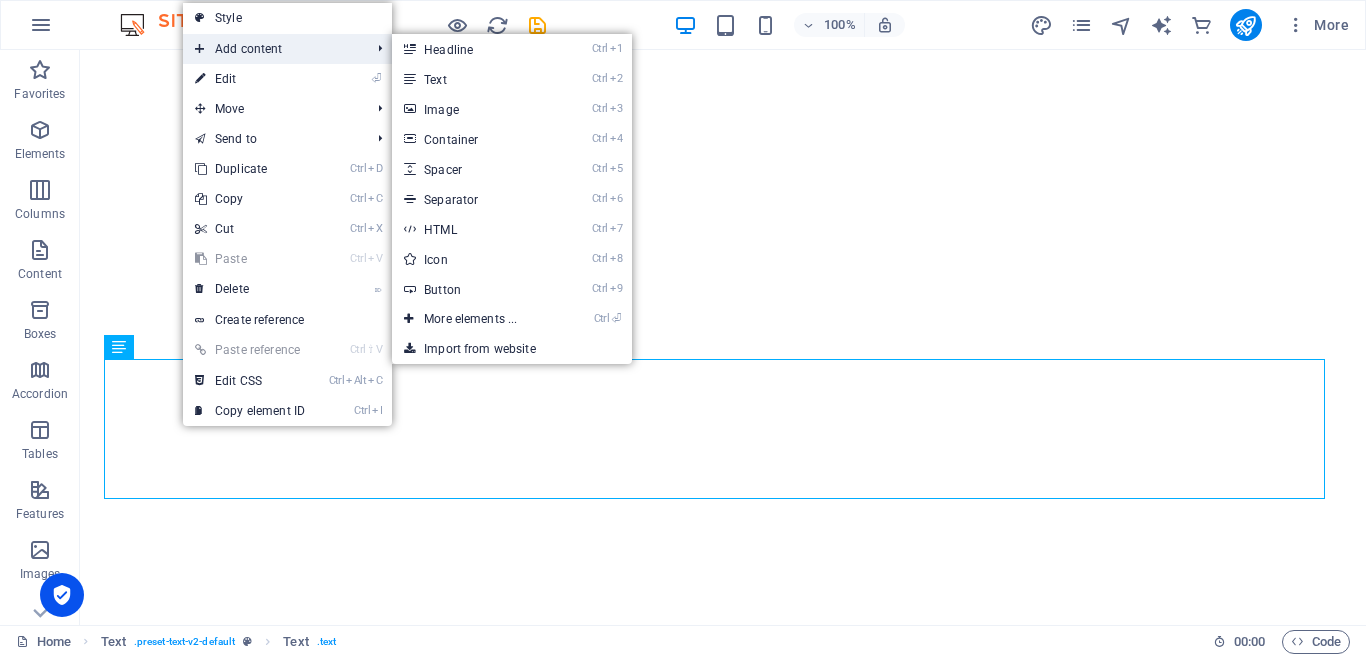 click on "Add content" at bounding box center (272, 49) 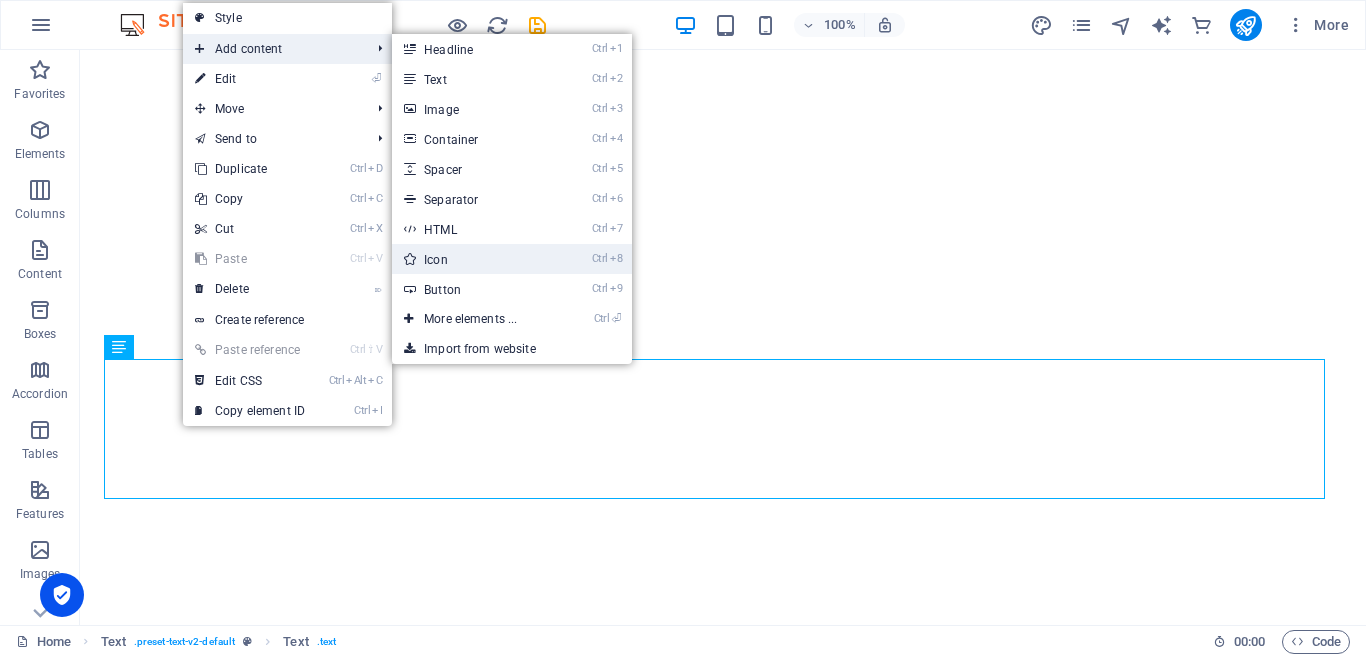 click on "Ctrl 8  Icon" at bounding box center (474, 259) 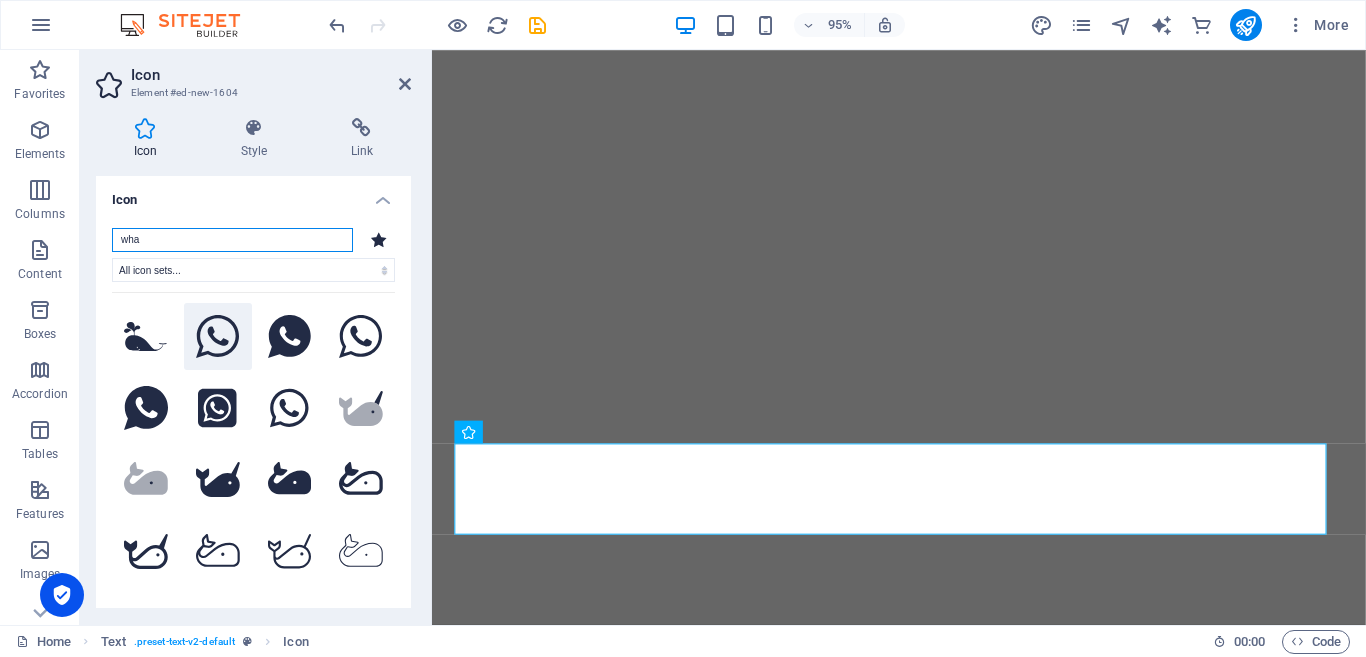 type on "wha" 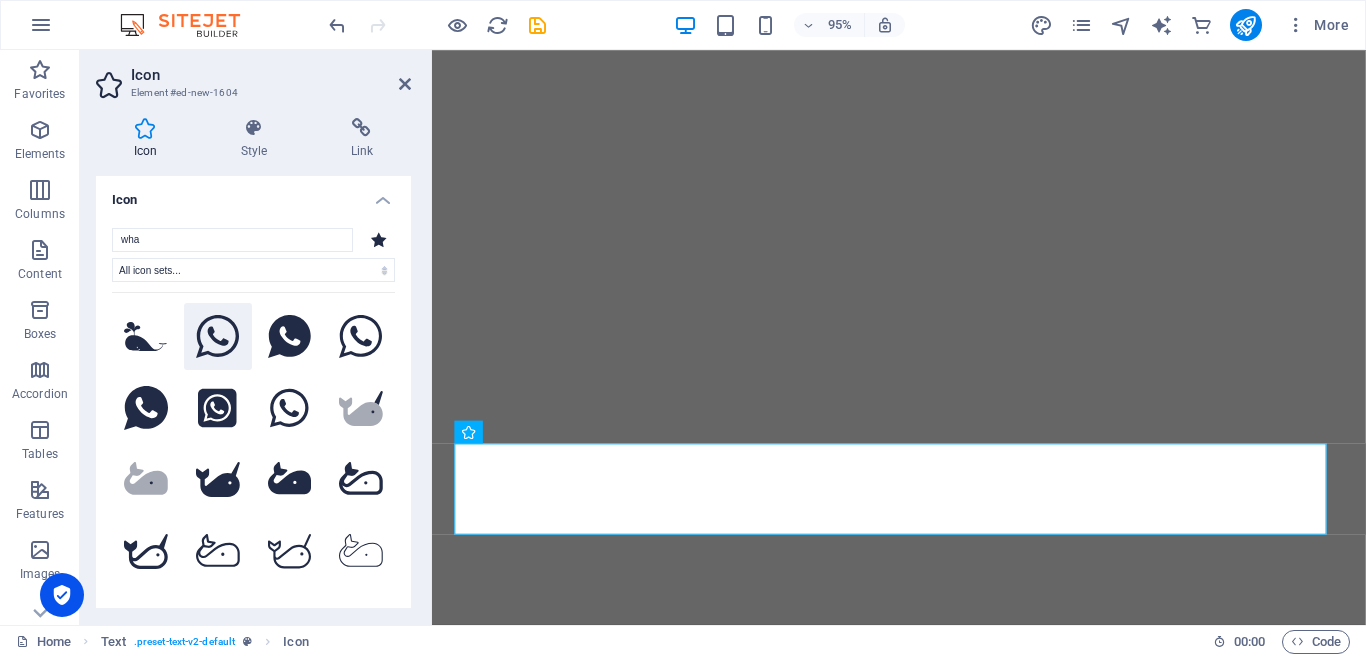 click 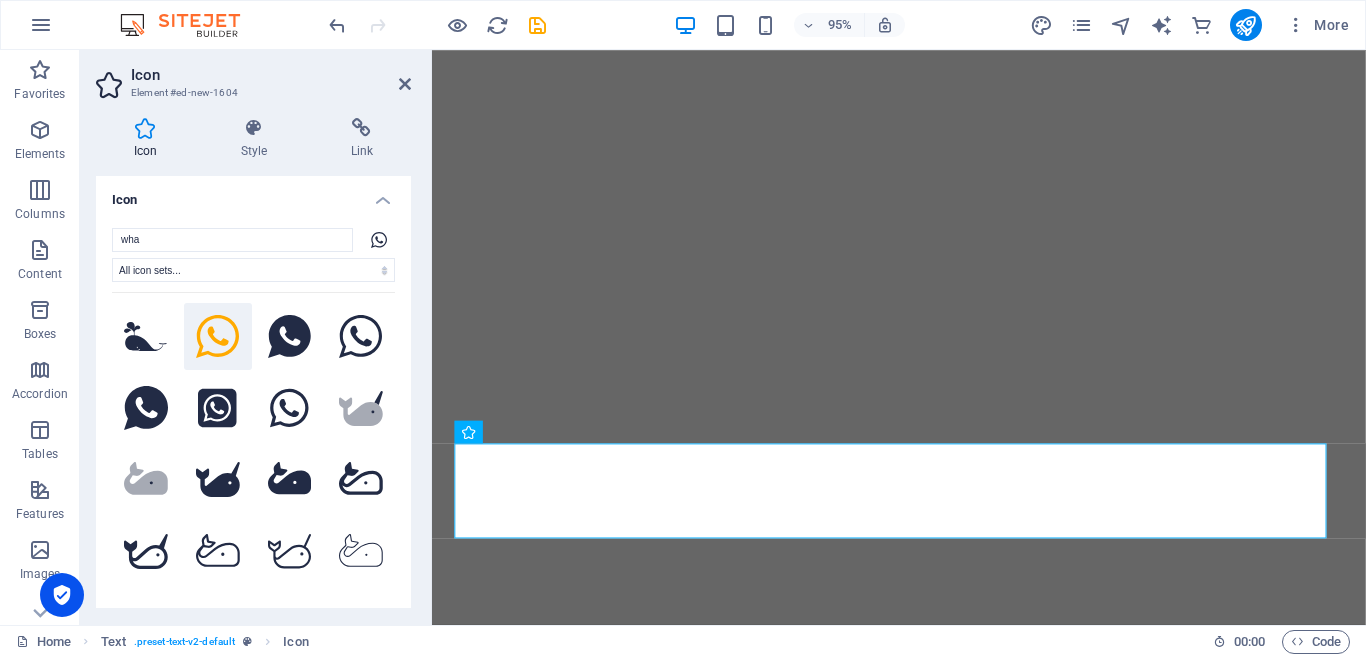 drag, startPoint x: 405, startPoint y: 287, endPoint x: 408, endPoint y: 345, distance: 58.077534 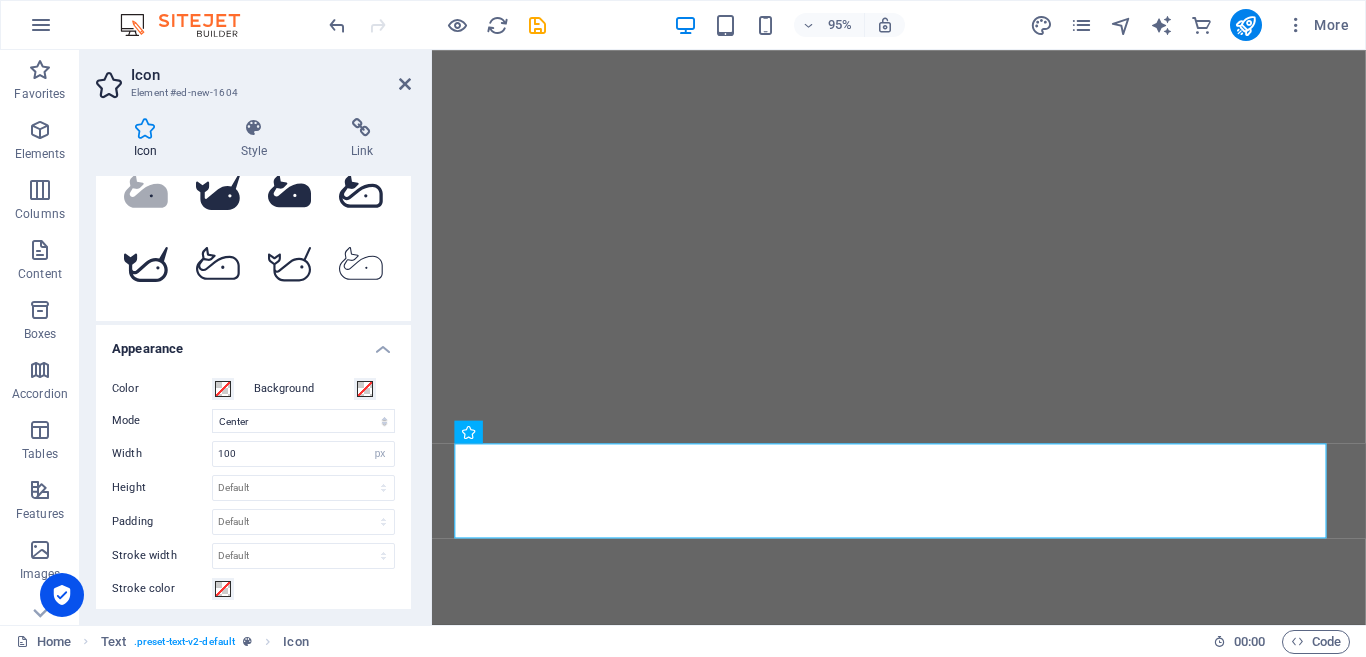 scroll, scrollTop: 289, scrollLeft: 0, axis: vertical 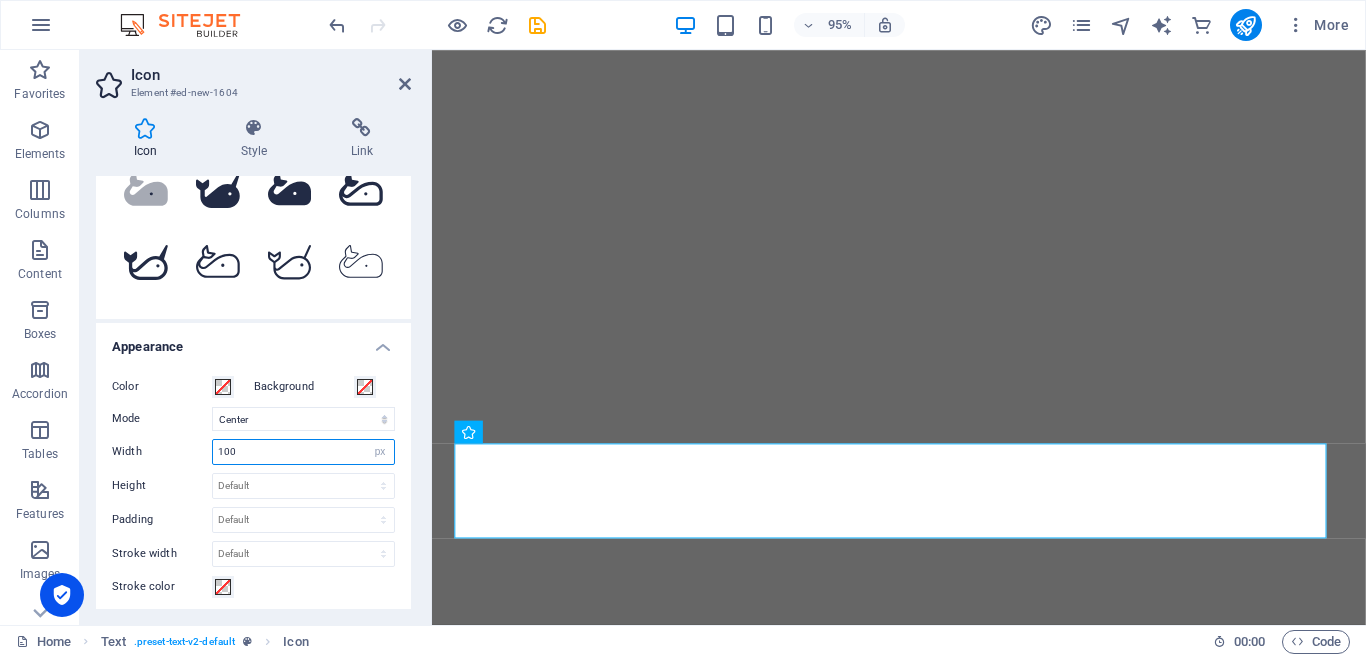 click on "100" at bounding box center (303, 452) 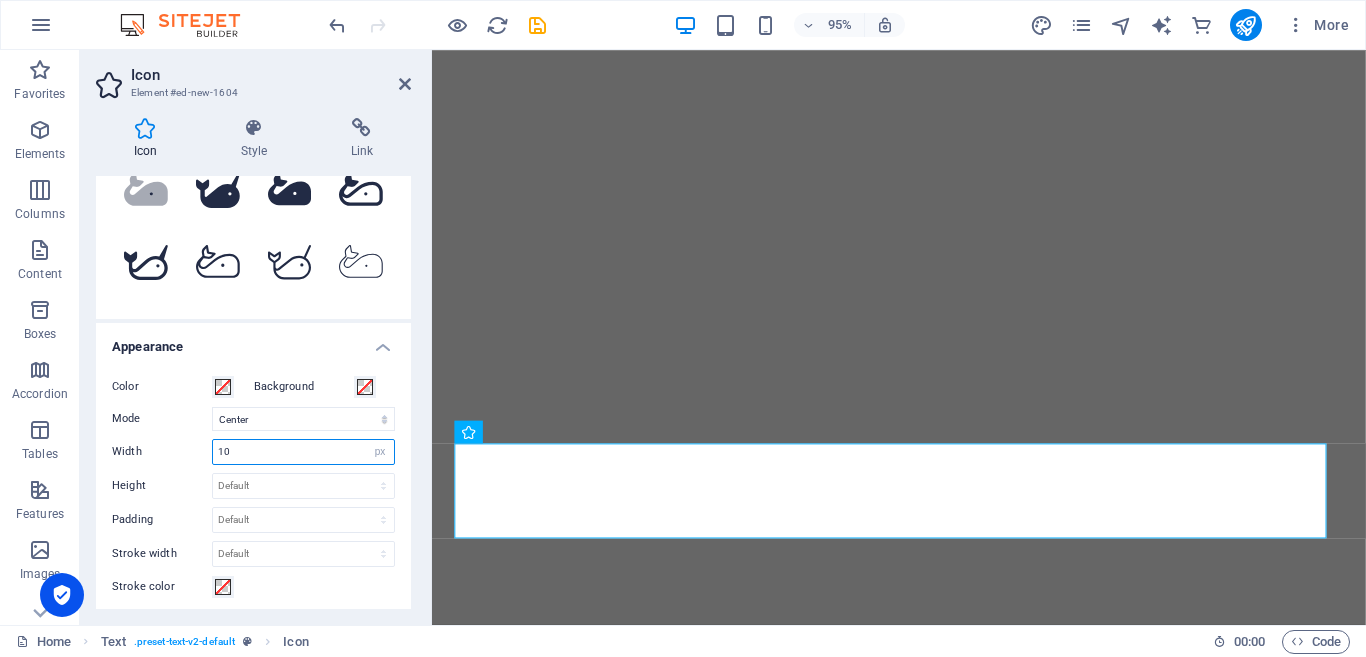 type on "1" 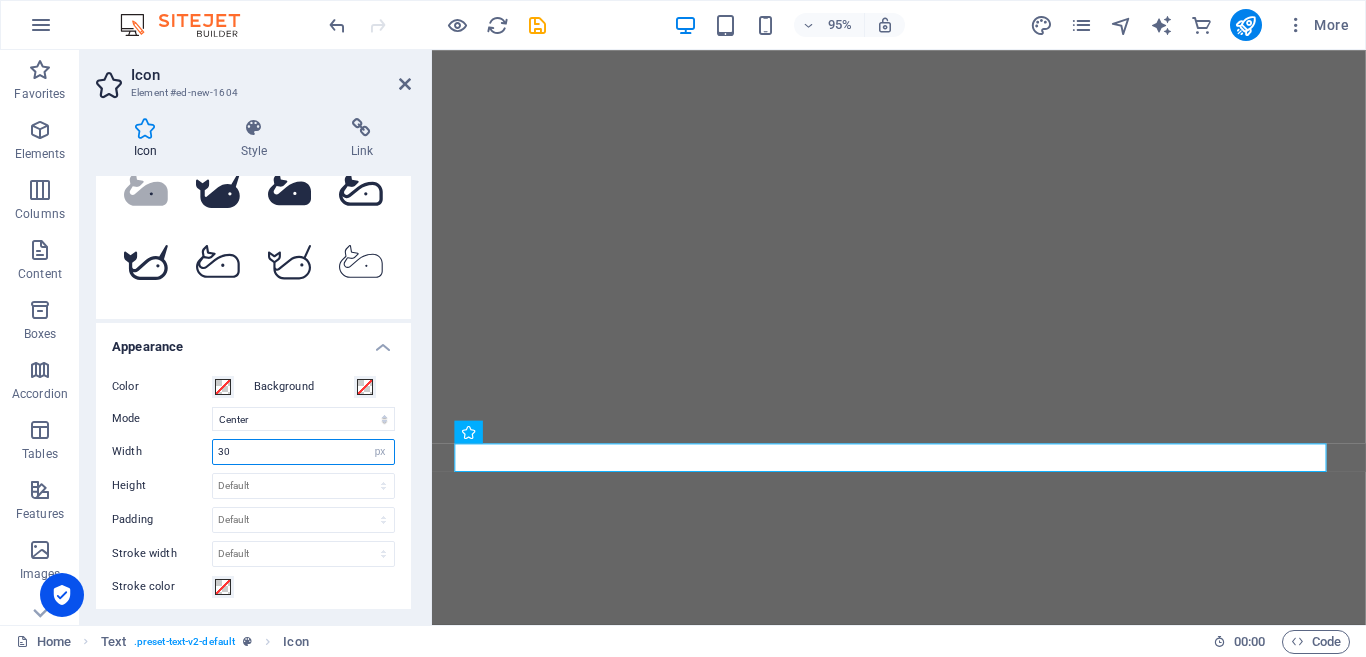 click on "30" at bounding box center (303, 452) 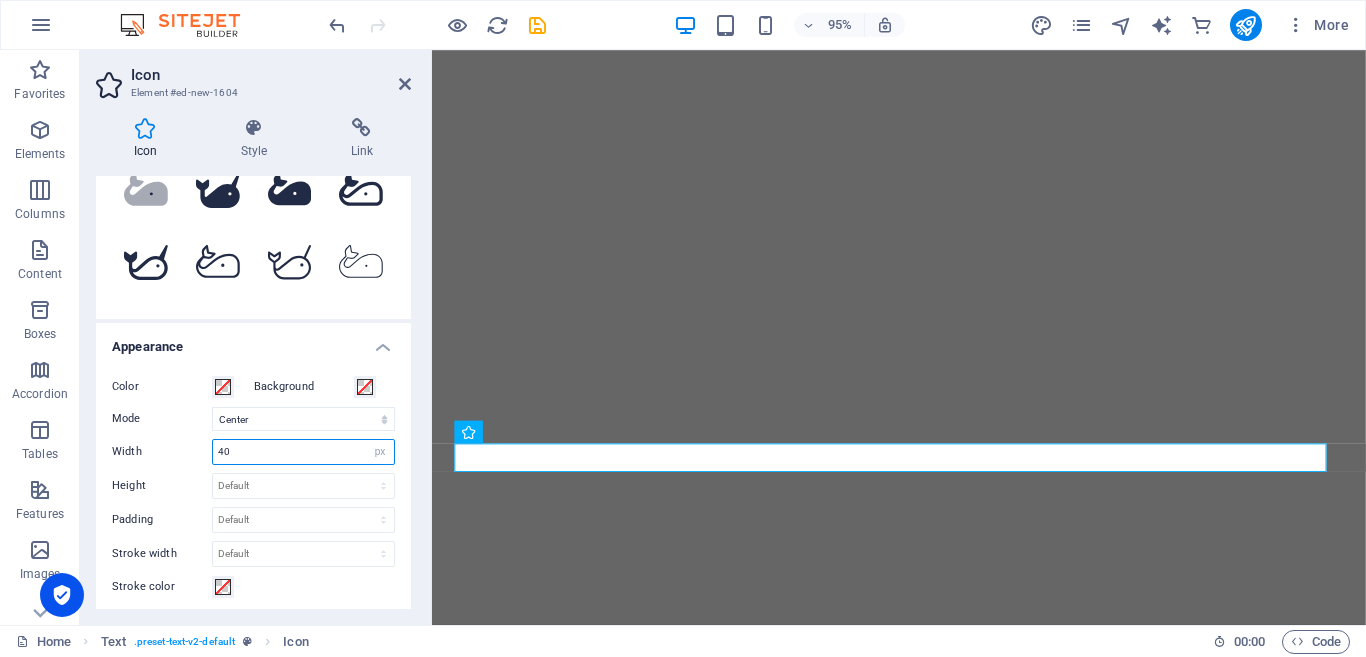type on "40" 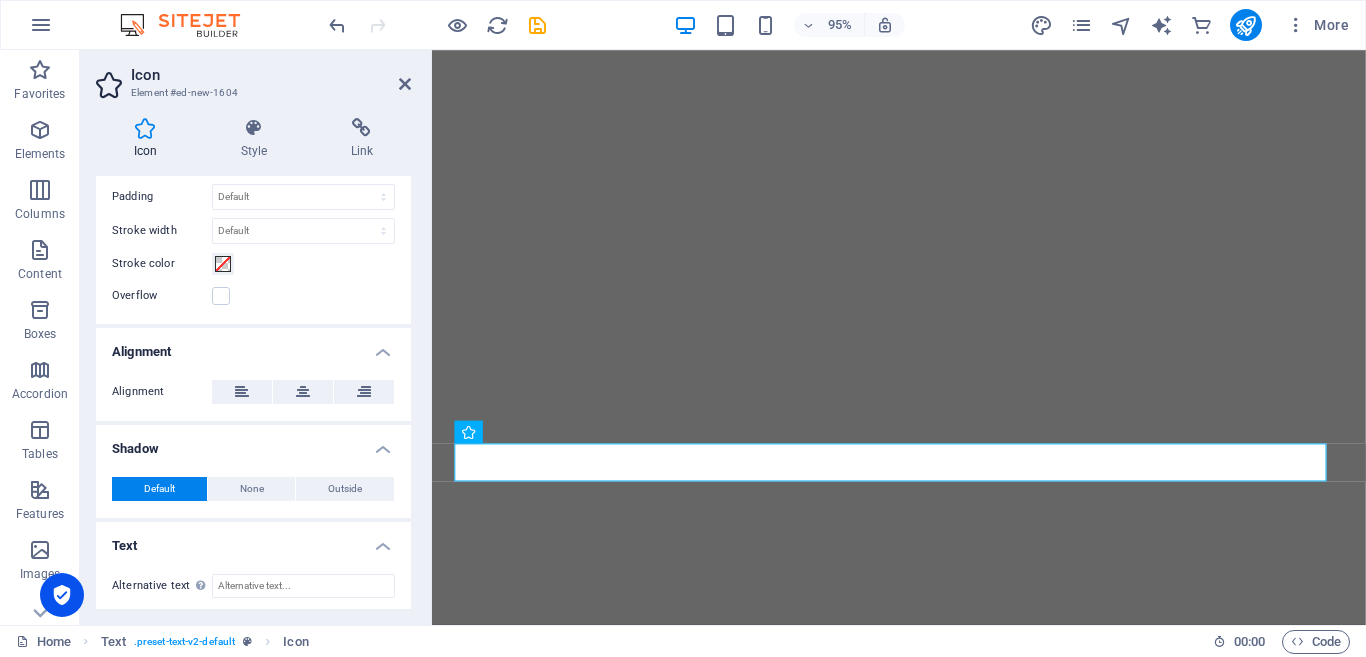 scroll, scrollTop: 617, scrollLeft: 0, axis: vertical 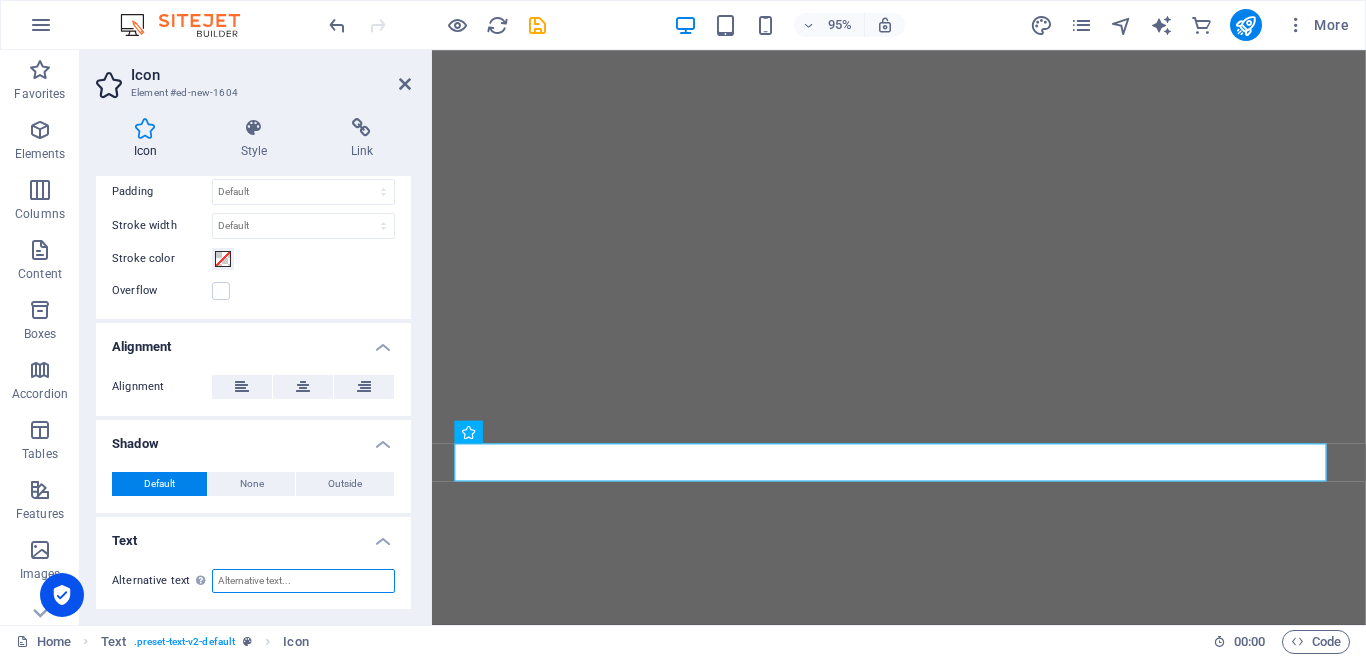 click on "Alternative text The alternative text is used by devices that cannot display images (e.g. image search engines) and should be added to every image to improve website accessibility." at bounding box center (303, 581) 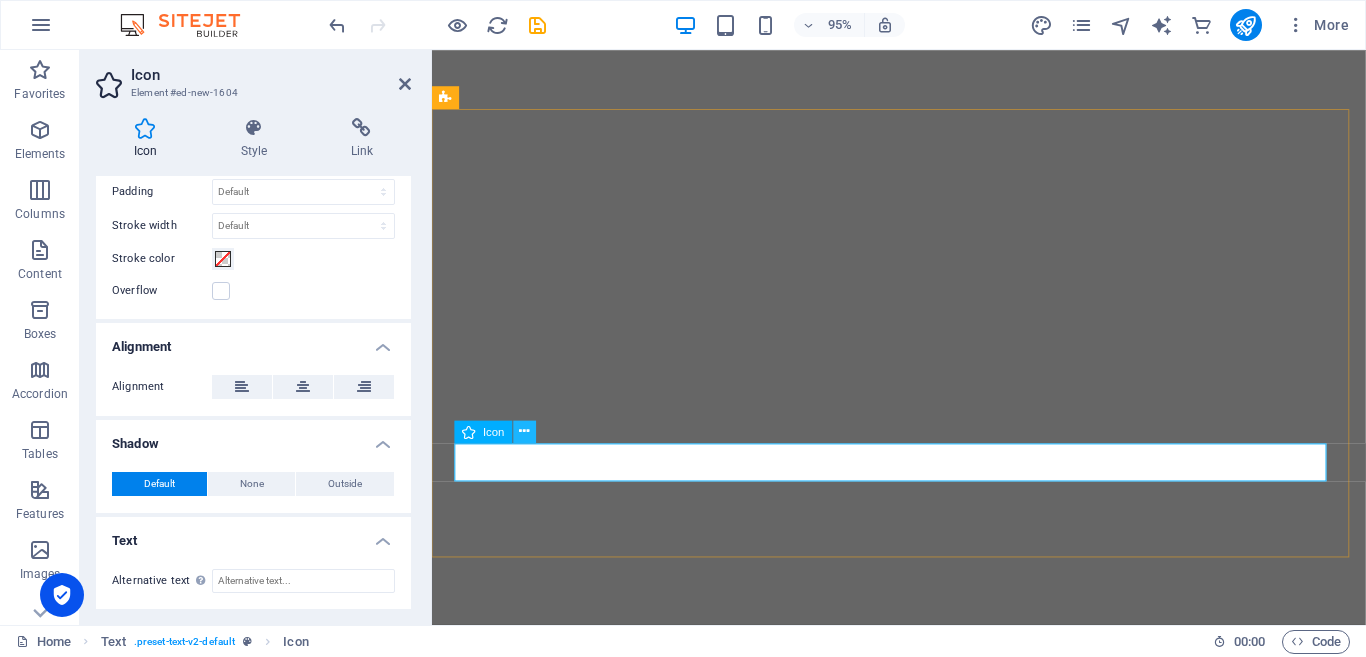 click at bounding box center [525, 432] 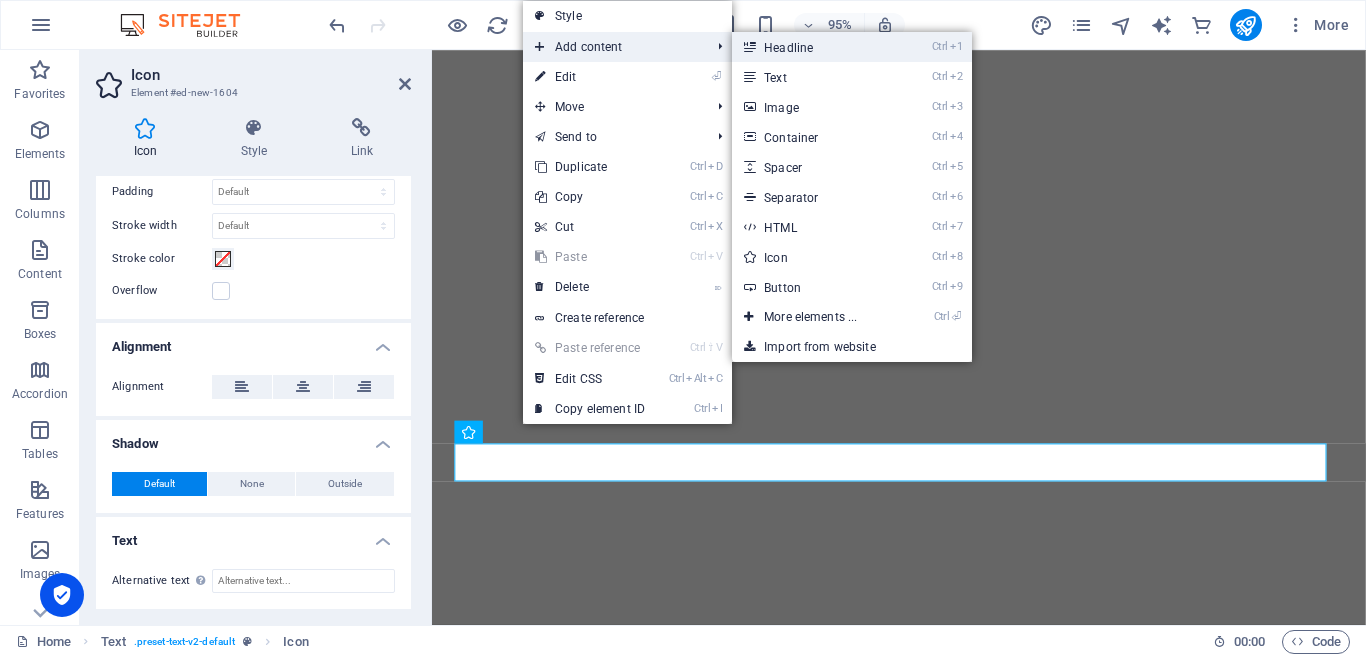 click at bounding box center (749, 47) 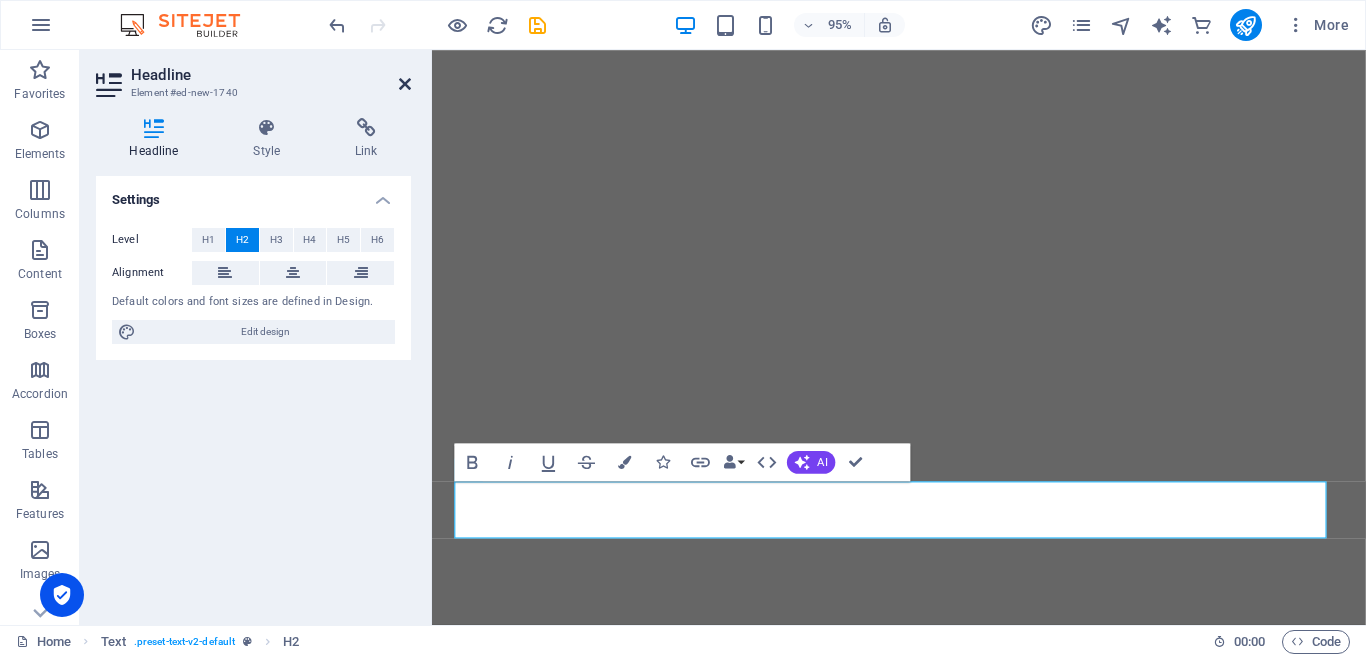 click at bounding box center (405, 84) 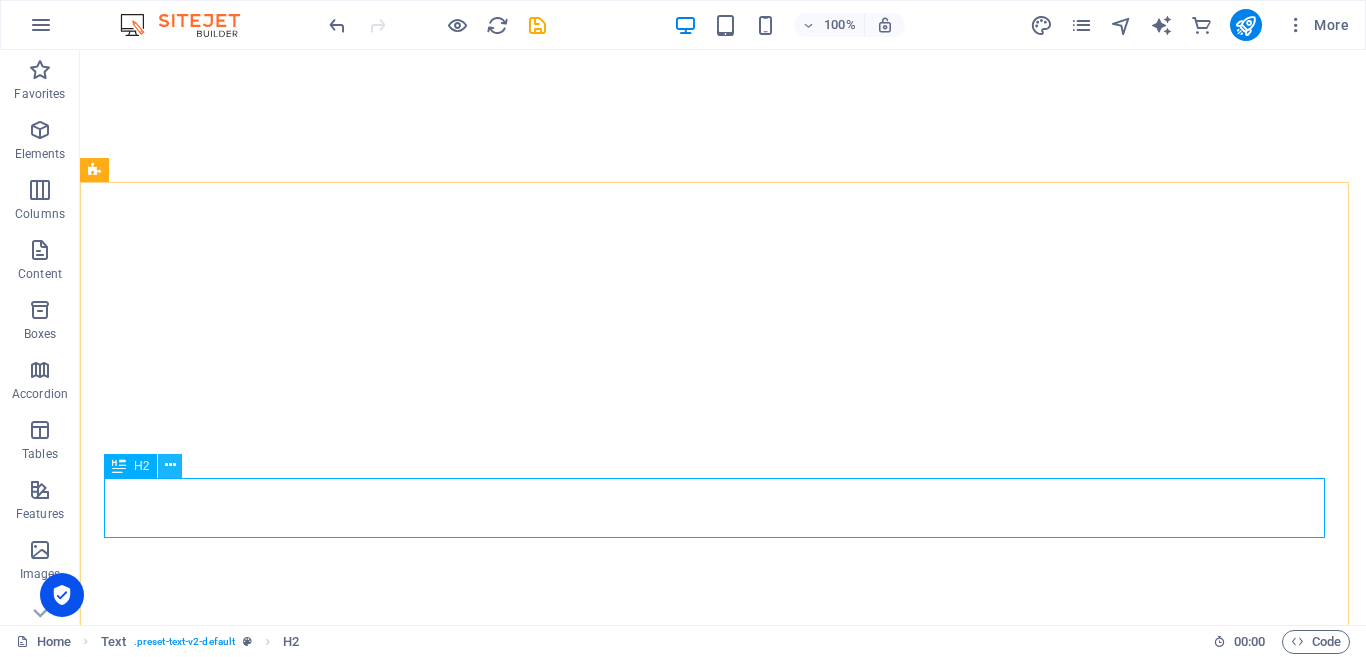 click at bounding box center (170, 466) 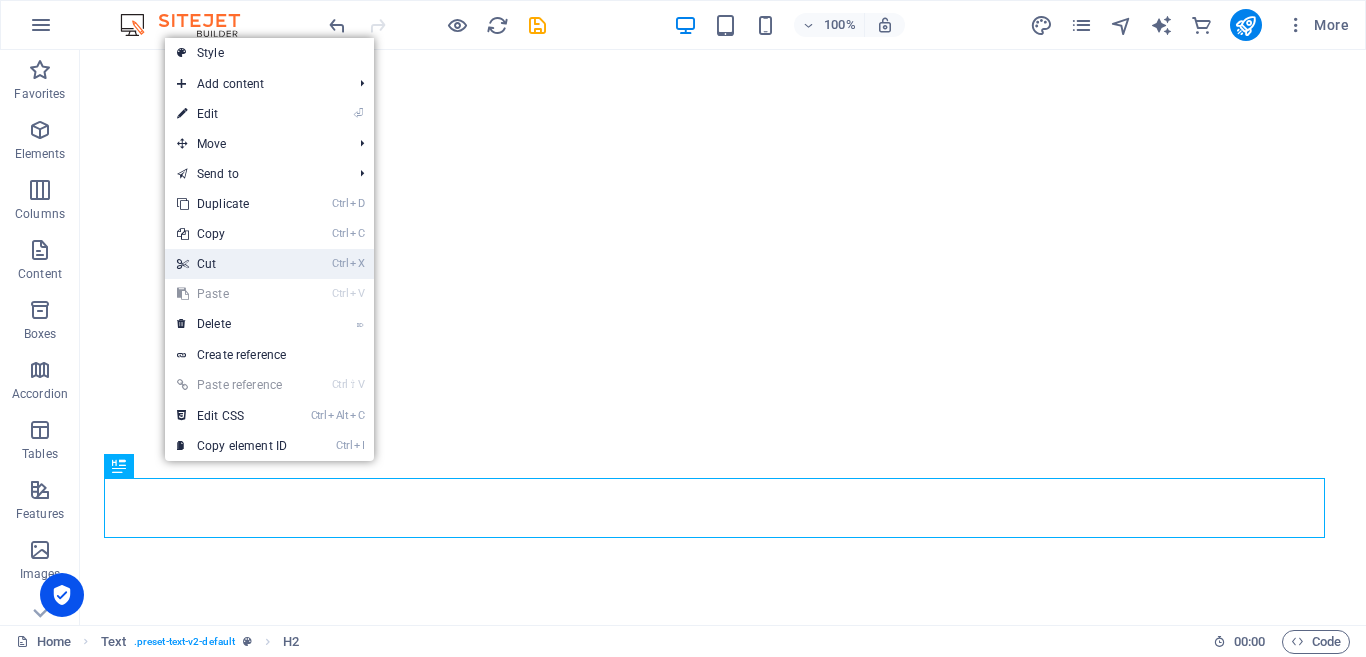 click on "Ctrl X  Cut" at bounding box center (232, 264) 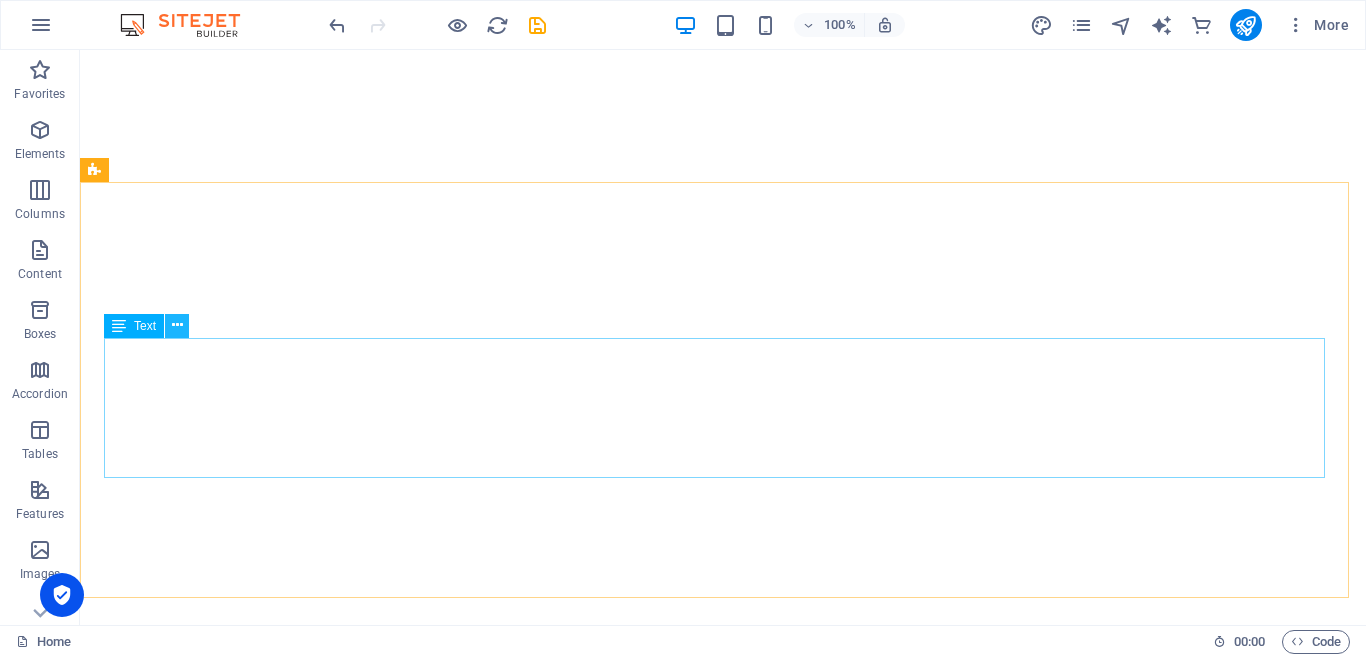 click at bounding box center (177, 325) 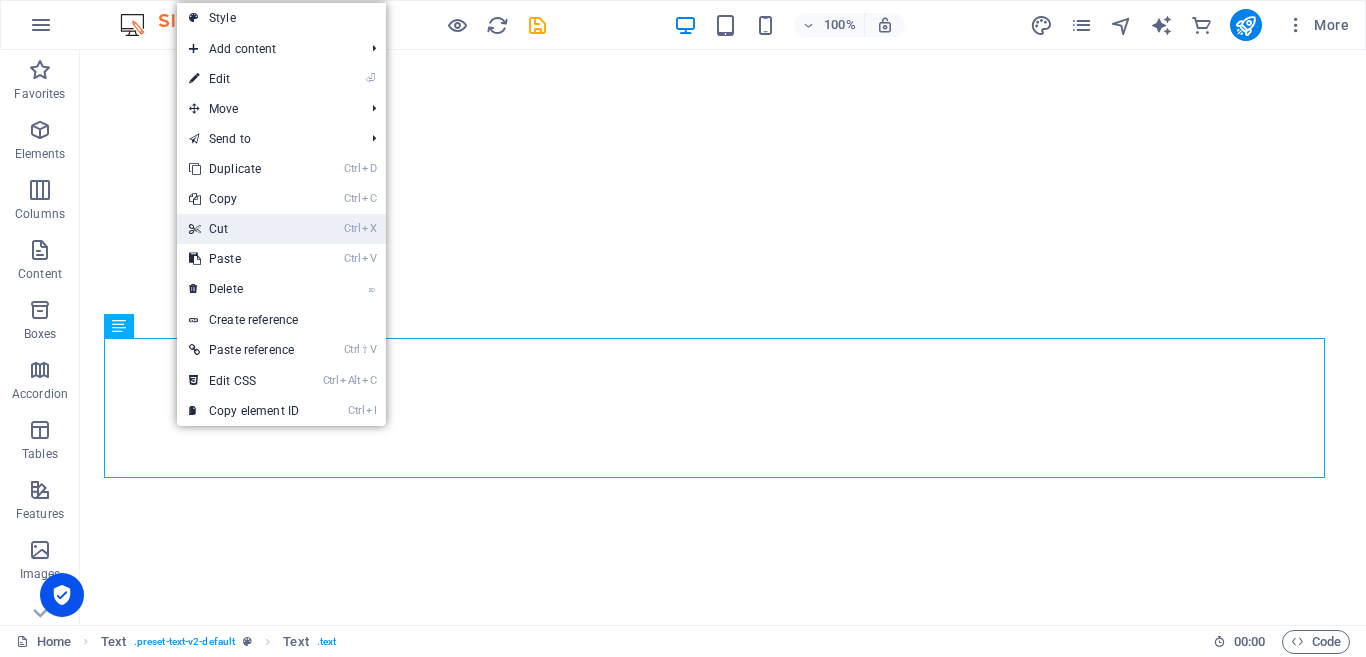 click on "Ctrl X  Cut" at bounding box center [244, 229] 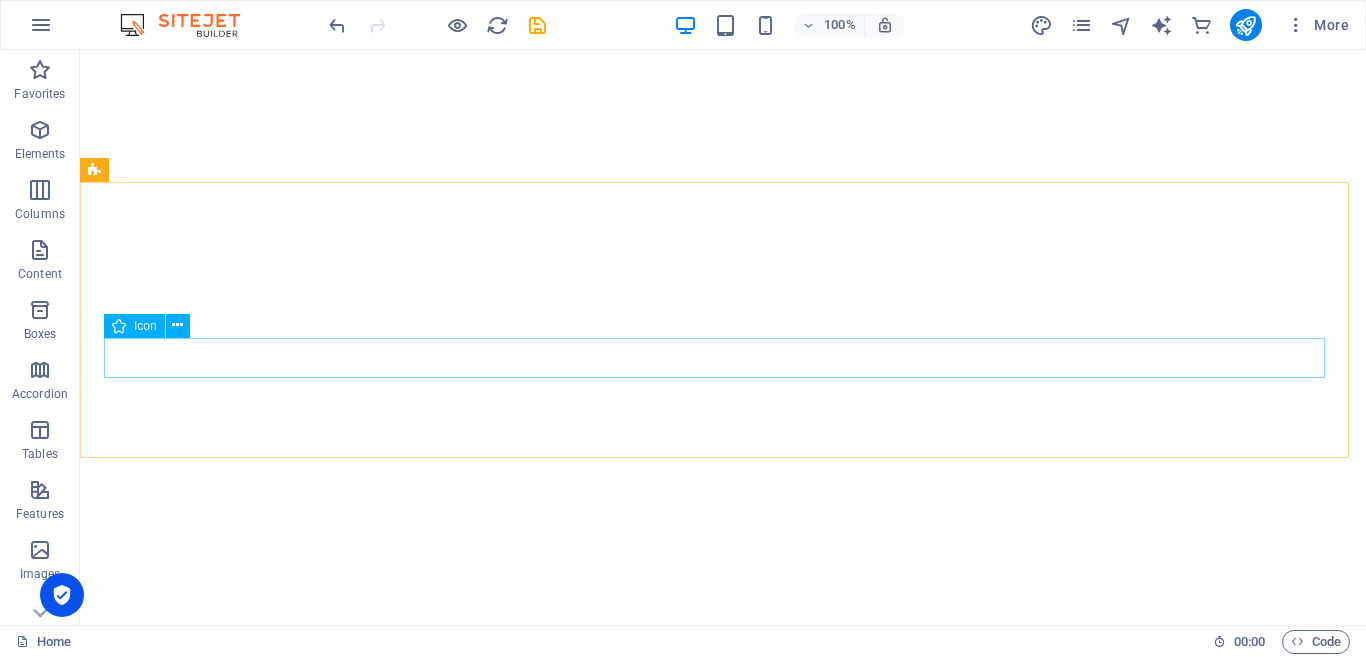 click on "Icon" at bounding box center [145, 326] 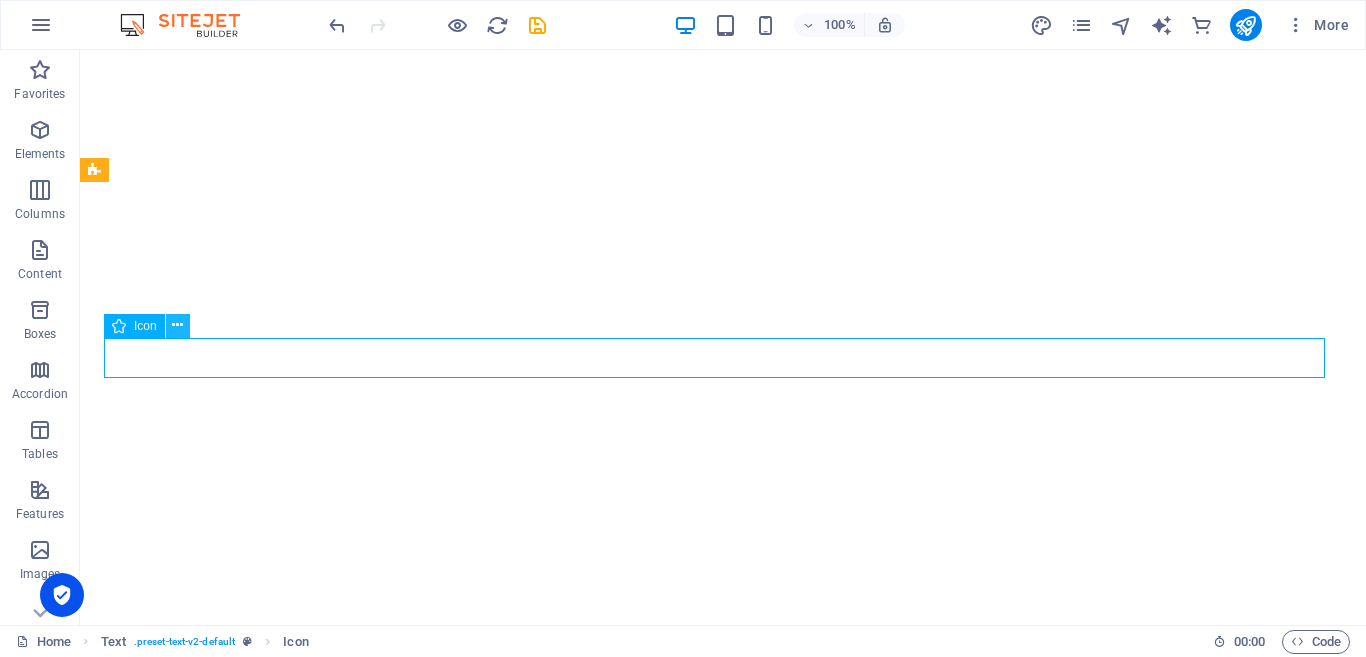 click at bounding box center (178, 326) 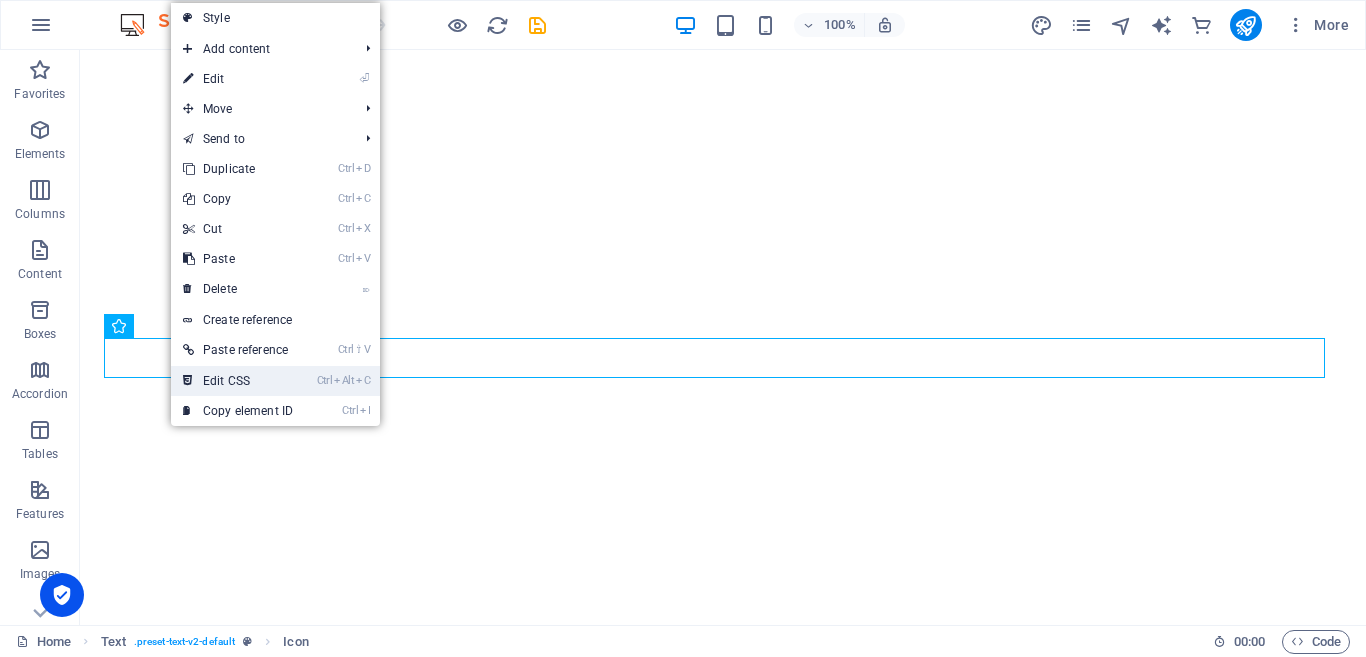 click on "Ctrl Alt C  Edit CSS" at bounding box center (238, 381) 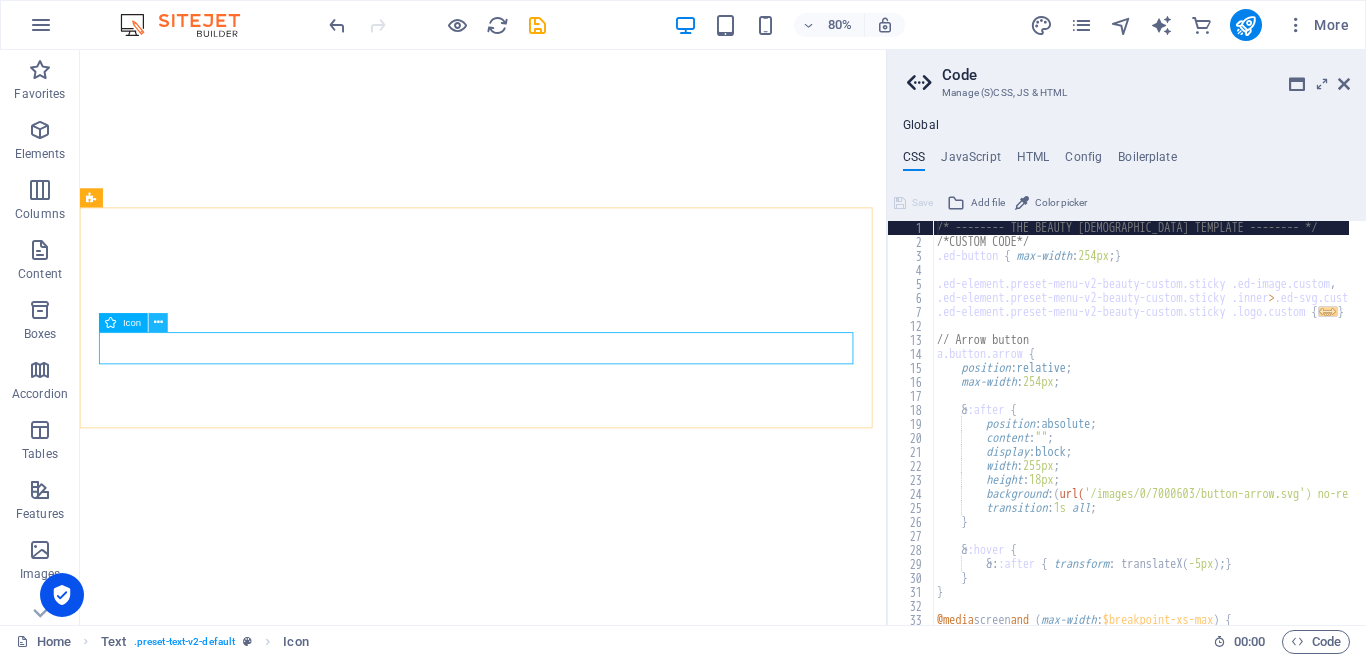 click at bounding box center (158, 322) 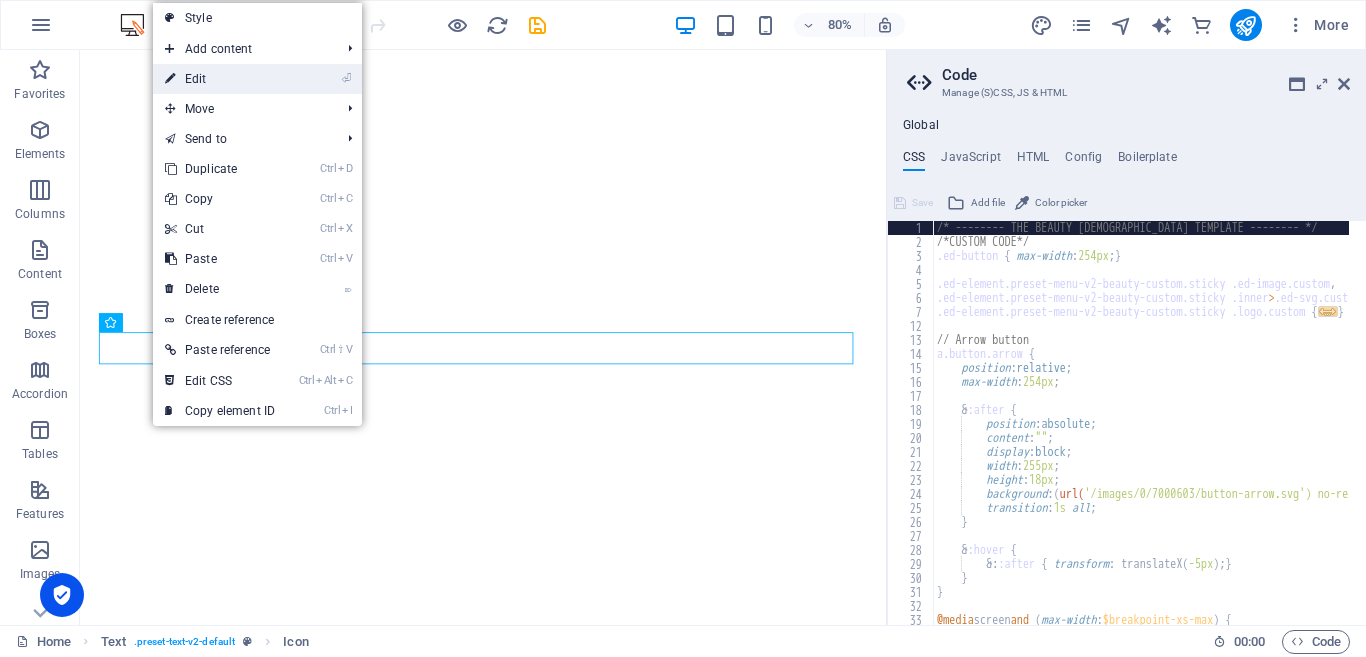 click on "⏎  Edit" at bounding box center [220, 79] 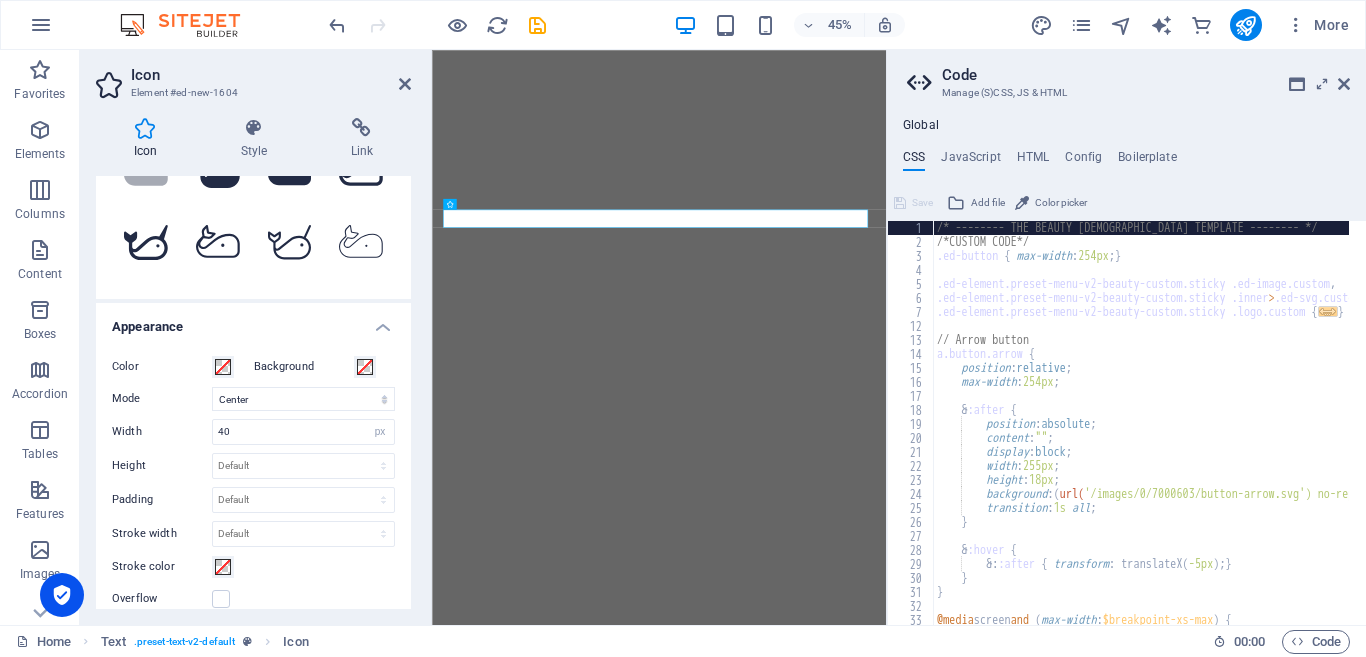 scroll, scrollTop: 316, scrollLeft: 0, axis: vertical 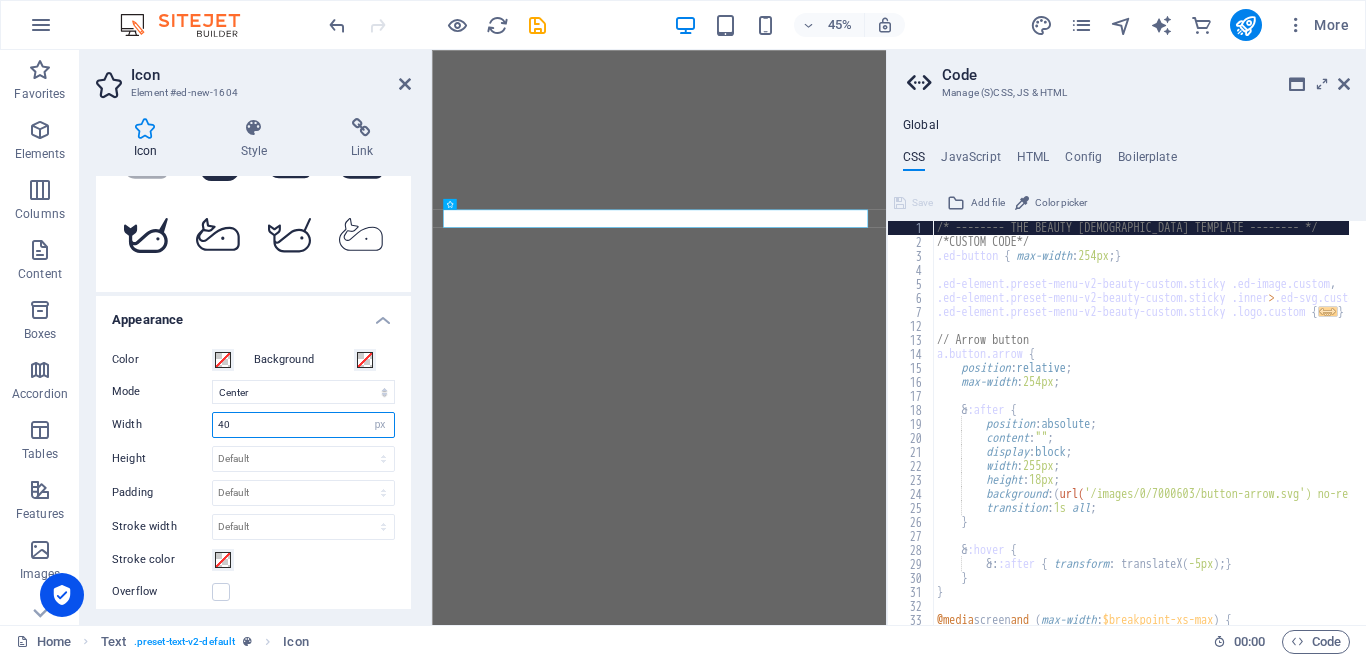 click on "40" at bounding box center (303, 425) 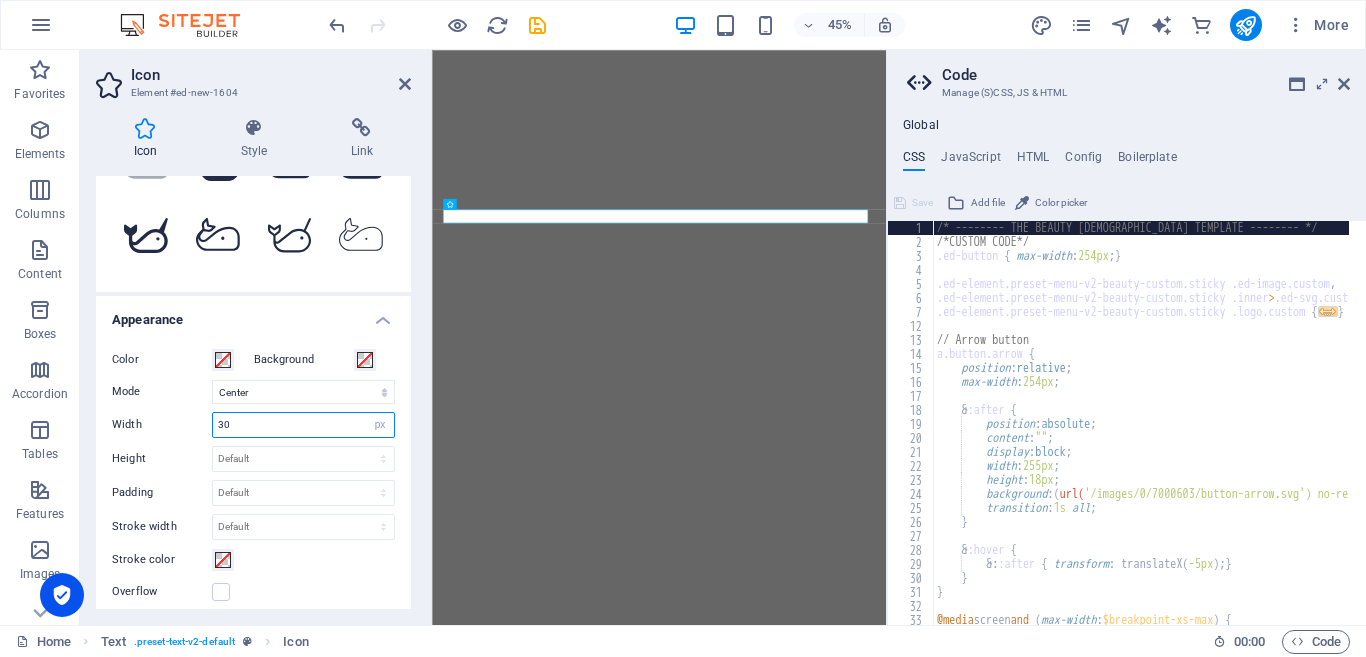 type on "30" 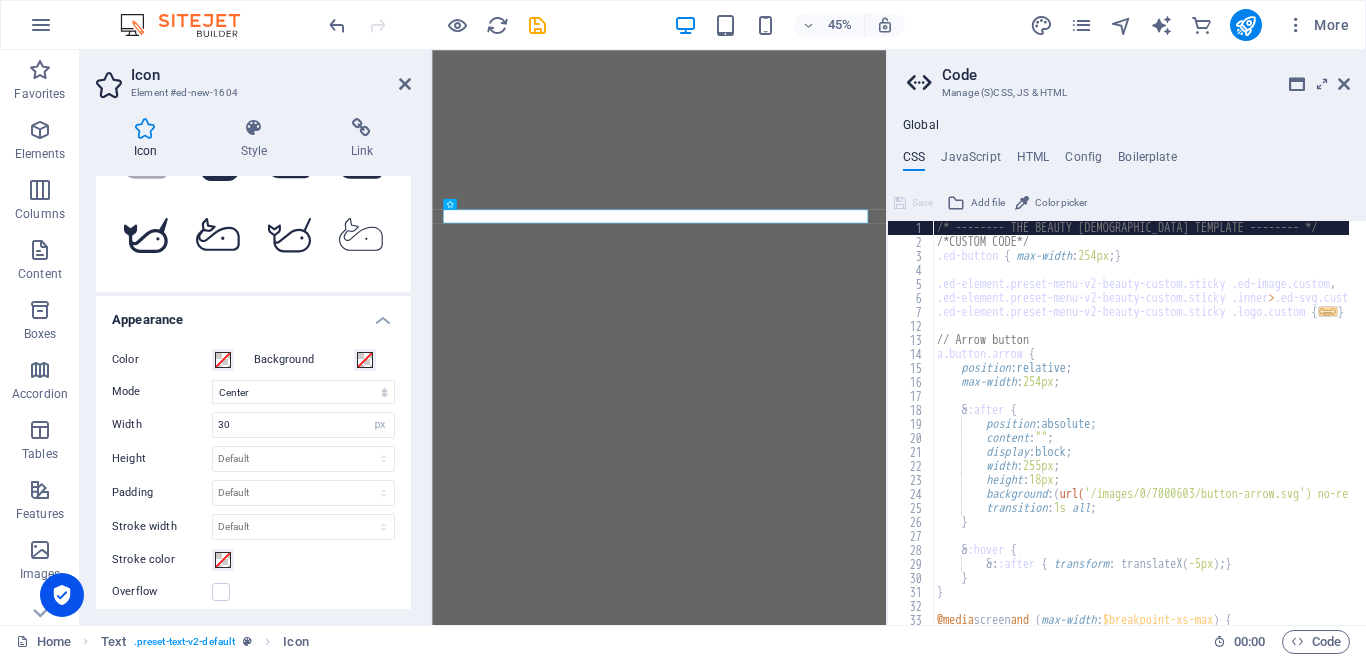 drag, startPoint x: 405, startPoint y: 427, endPoint x: 408, endPoint y: 471, distance: 44.102154 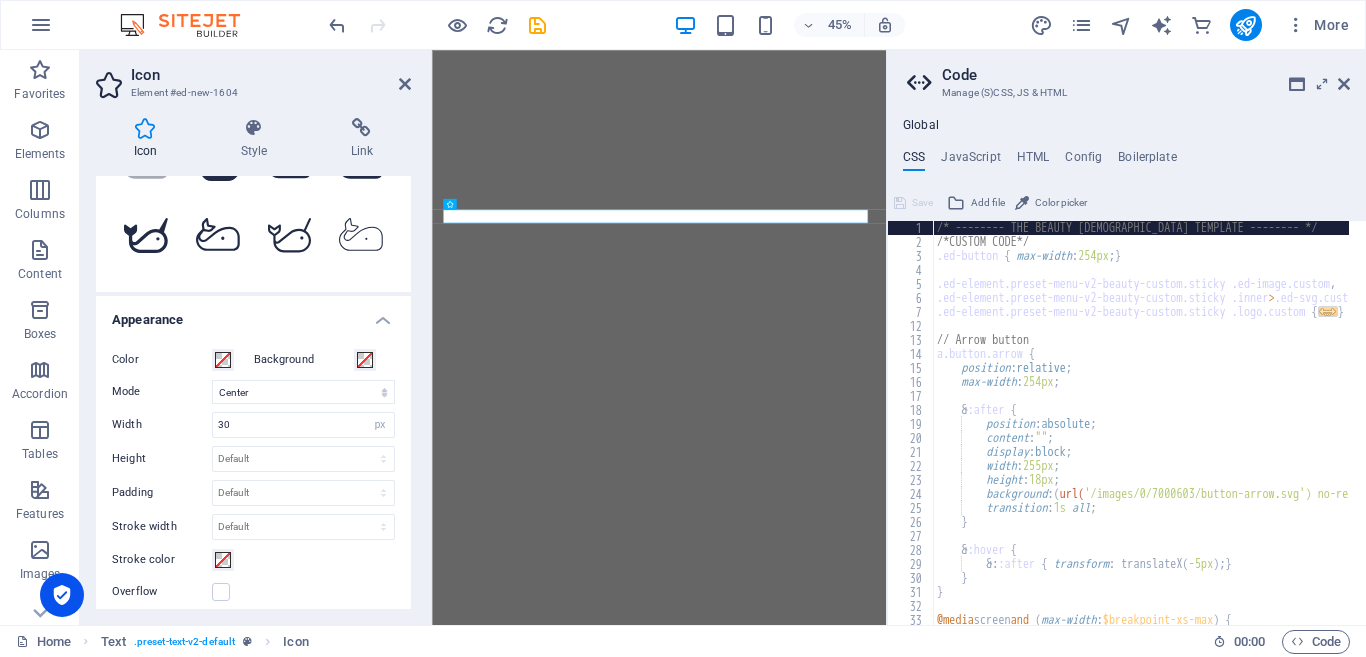 drag, startPoint x: 400, startPoint y: 473, endPoint x: 409, endPoint y: 466, distance: 11.401754 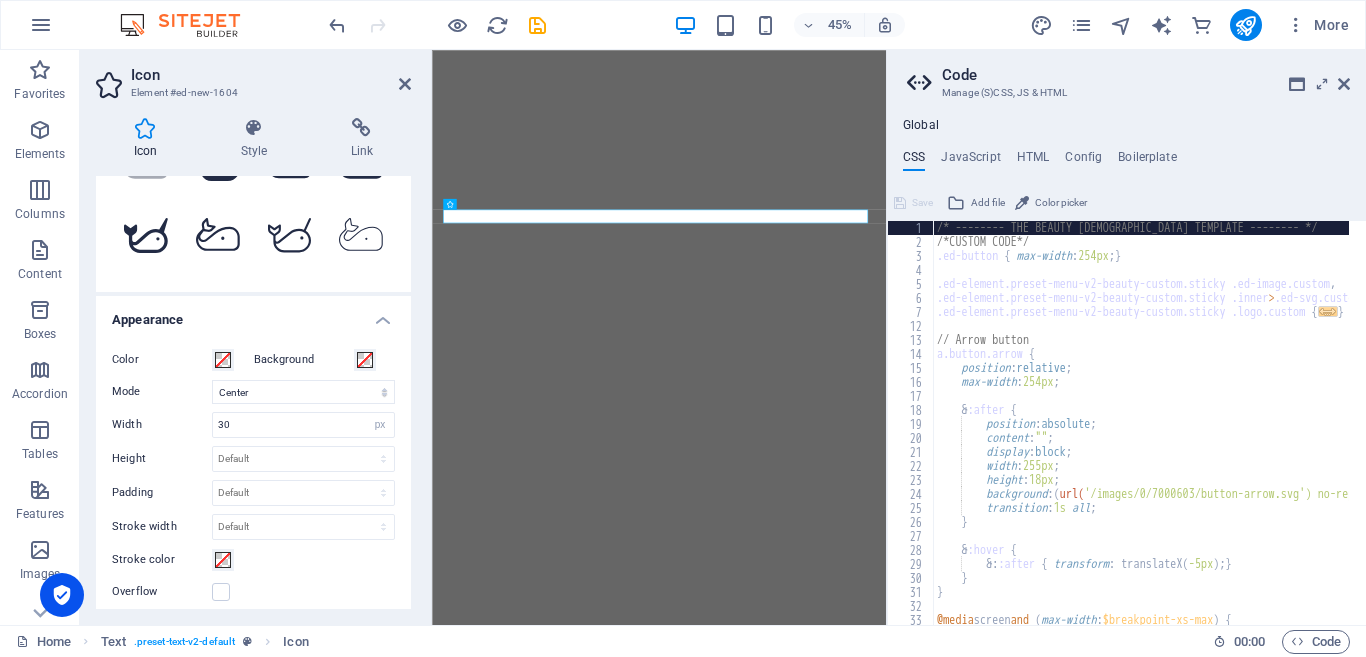 click on "Icon wha All icon sets... IcoFont Ionicons FontAwesome Brands FontAwesome Duotone FontAwesome Solid FontAwesome Regular FontAwesome Light FontAwesome Thin FontAwesome Sharp Solid FontAwesome Sharp Regular FontAwesome Sharp Light FontAwesome Sharp Thin .fa-secondary{opacity:.4} .fa-secondary{opacity:.4} Your search returned more icons than we are able to display. Please narrow your search. Appearance Color Background Mode Scale Left Center Right Width 30 Default auto px rem % em vh vw Height Default auto px rem em vh vw Padding Default px rem % em vh vw Stroke width Default px rem % em vh vw Stroke color Overflow Alignment Alignment Shadow Default None Outside Color X offset 0 px rem vh vw Y offset 0 px rem vh vw Blur 0 px rem % vh vw Text Alternative text The alternative text is used by devices that cannot display images (e.g. image search engines) and should be added to every image to improve website accessibility." at bounding box center [253, 392] 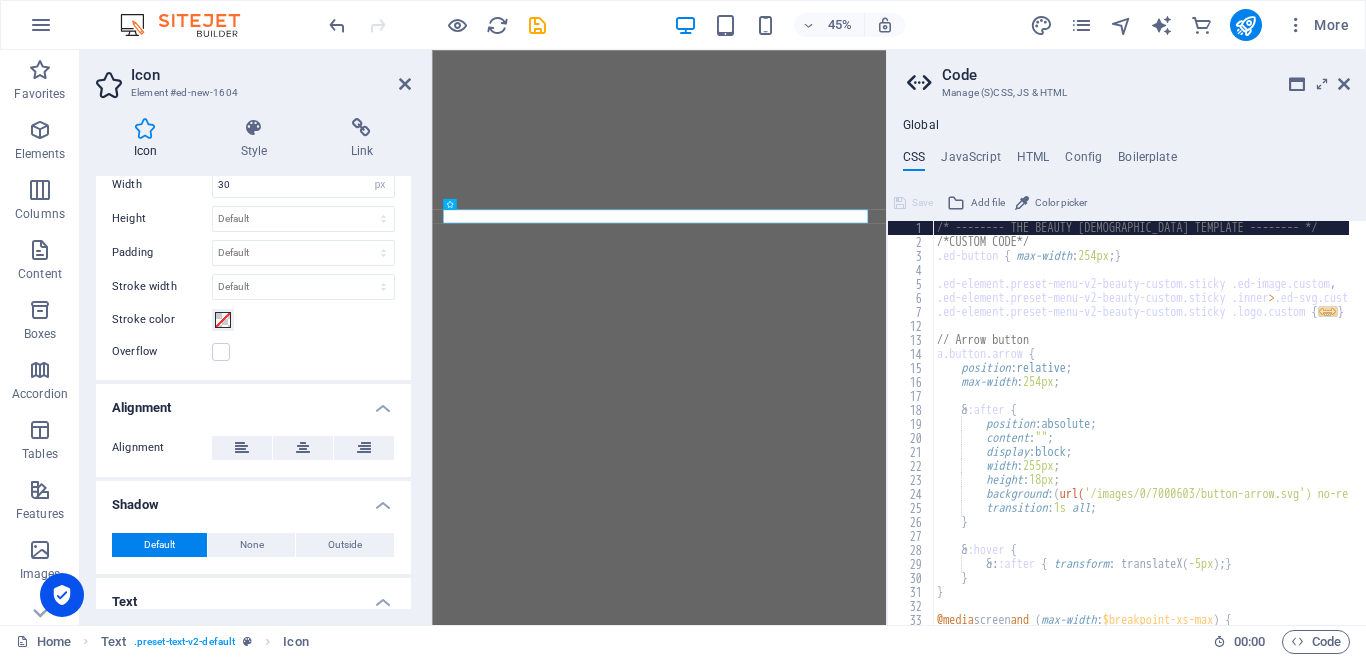scroll, scrollTop: 617, scrollLeft: 0, axis: vertical 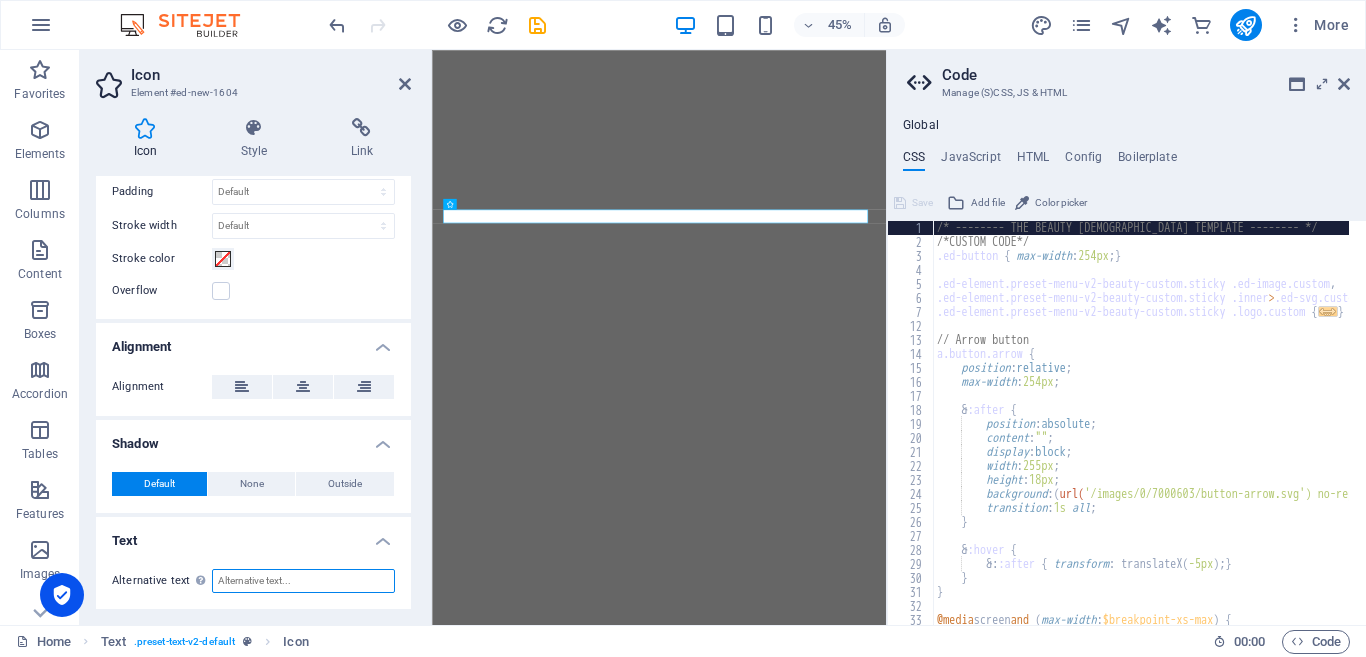 click on "Alternative text The alternative text is used by devices that cannot display images (e.g. image search engines) and should be added to every image to improve website accessibility." at bounding box center (303, 581) 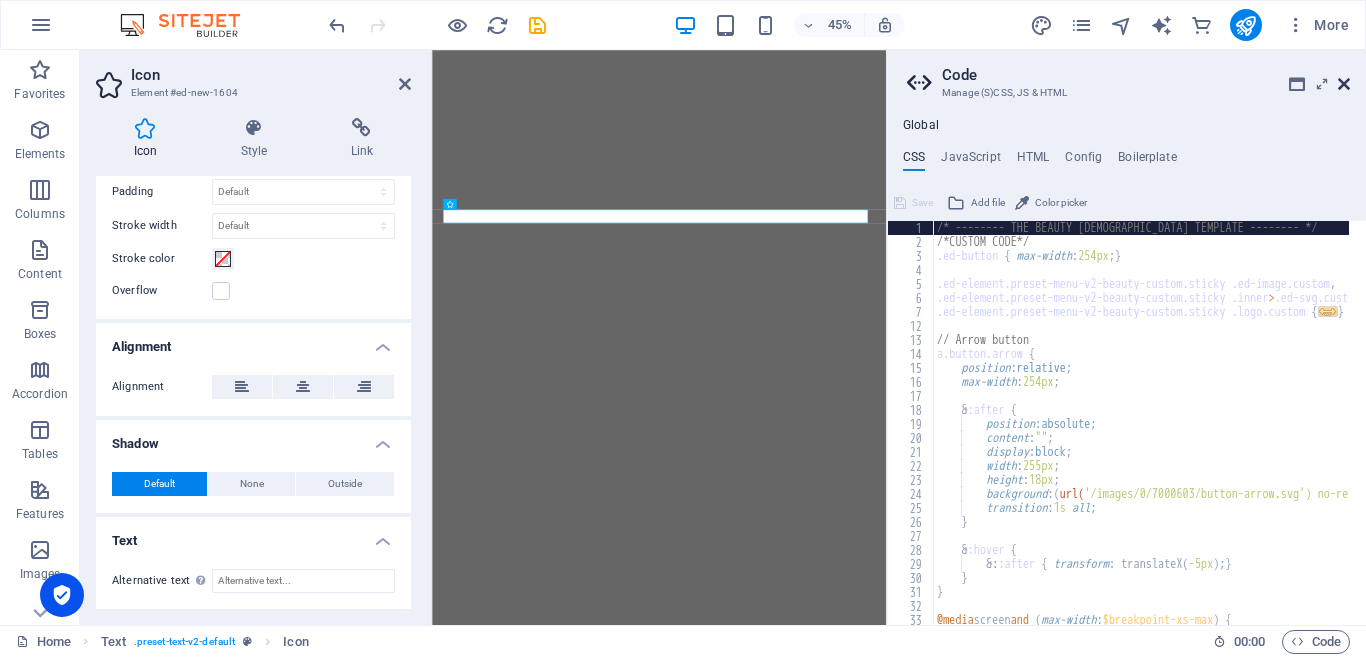 click at bounding box center [1344, 84] 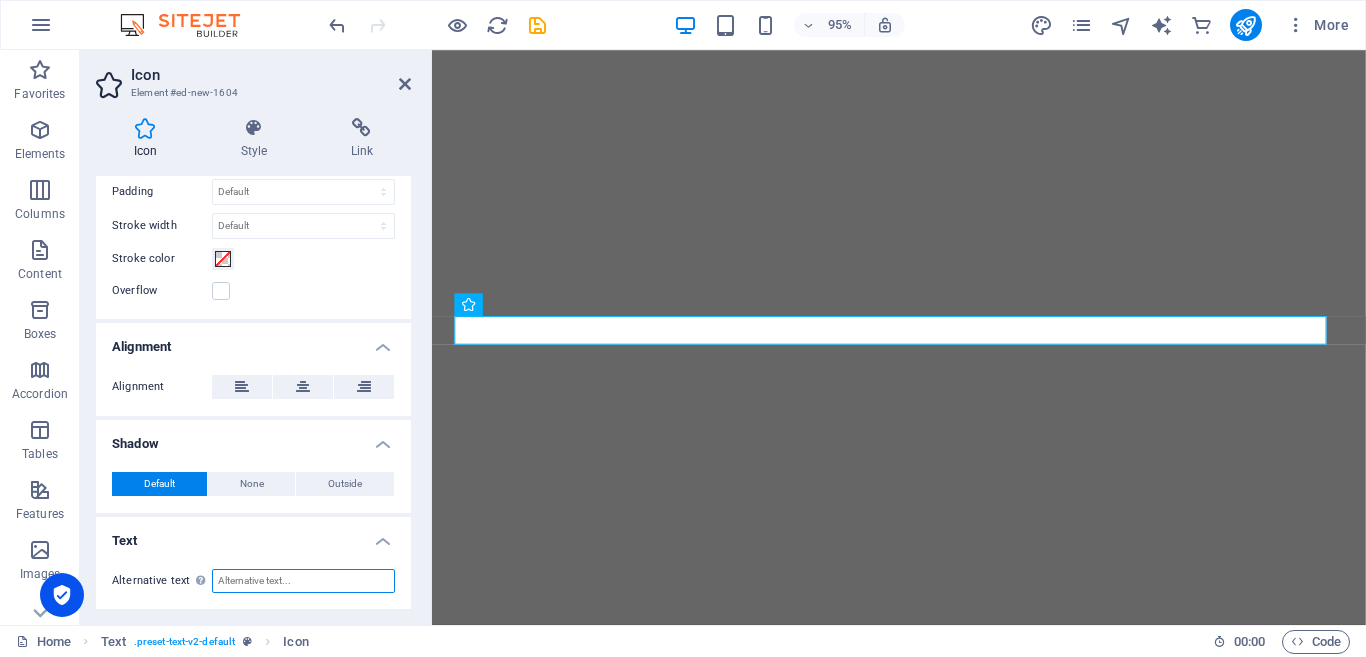 click on "Alternative text The alternative text is used by devices that cannot display images (e.g. image search engines) and should be added to every image to improve website accessibility." at bounding box center [303, 581] 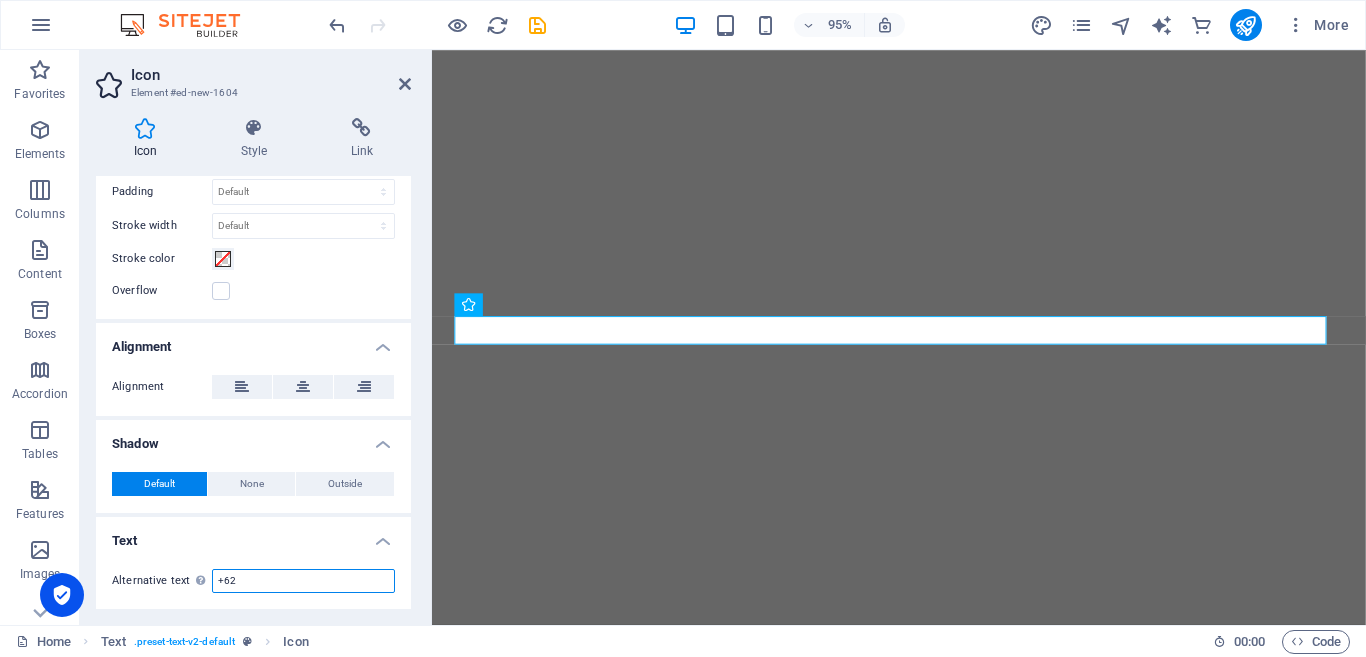 click on "+62" at bounding box center [303, 581] 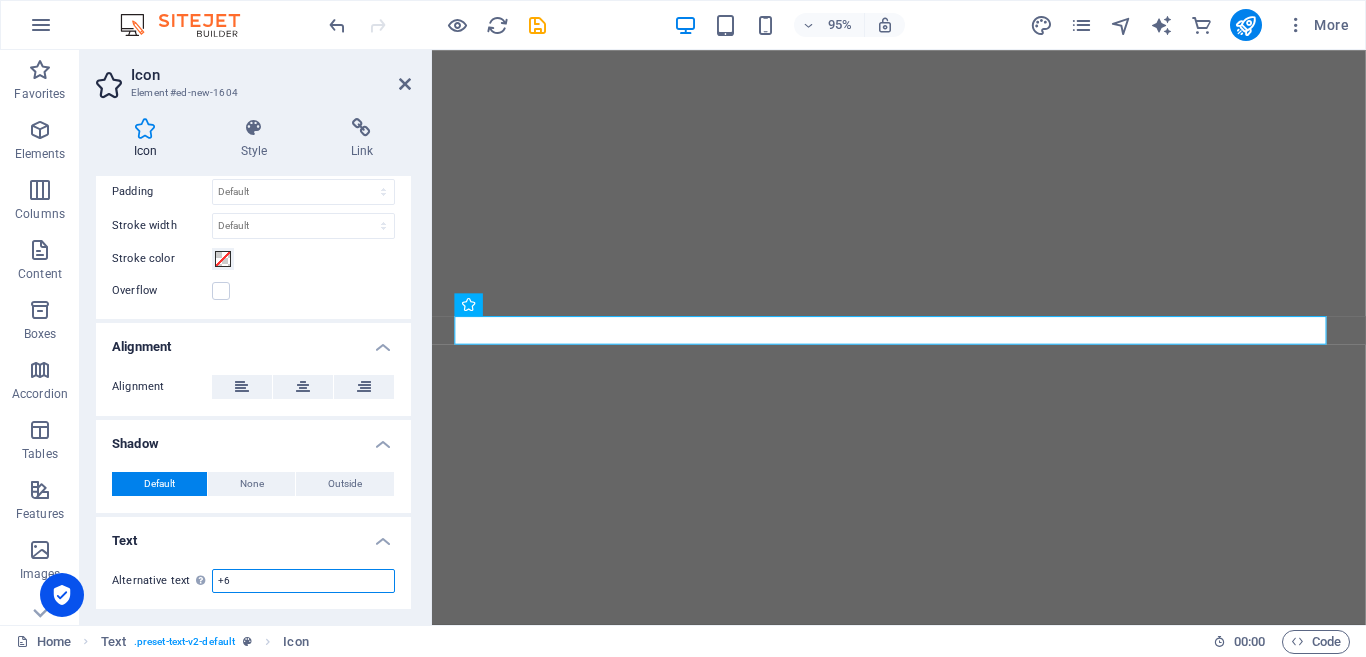 type on "+" 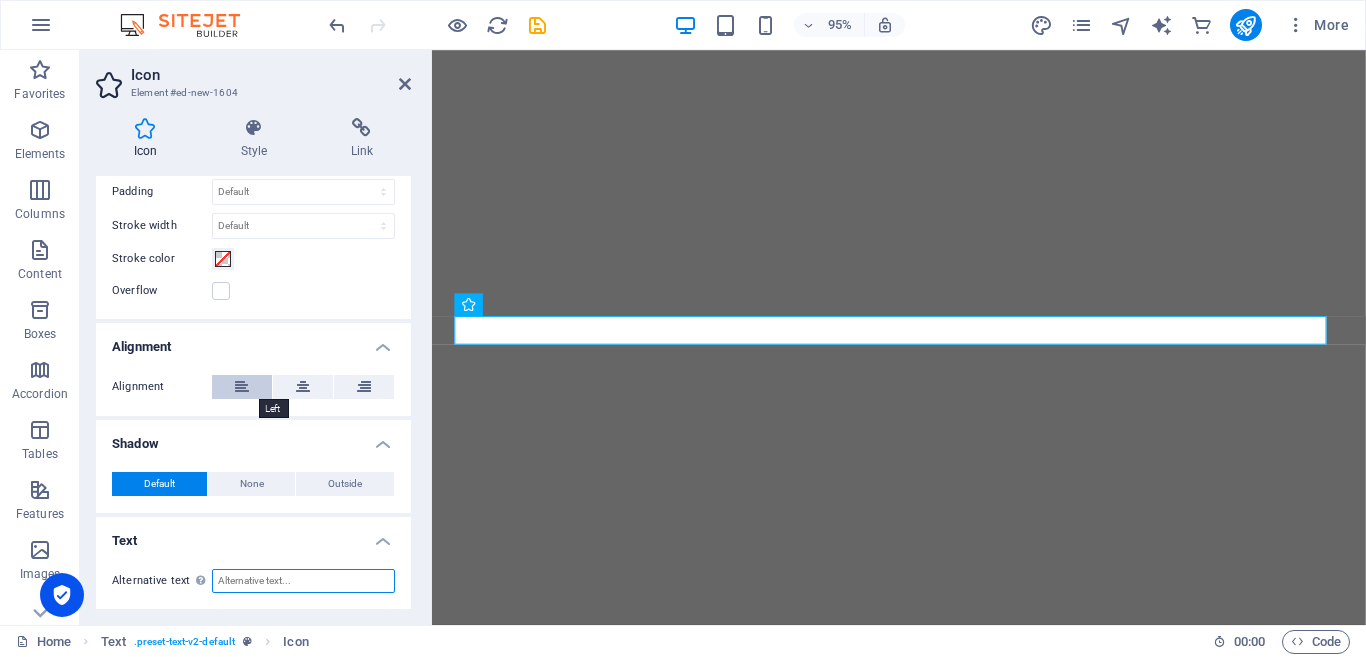 type 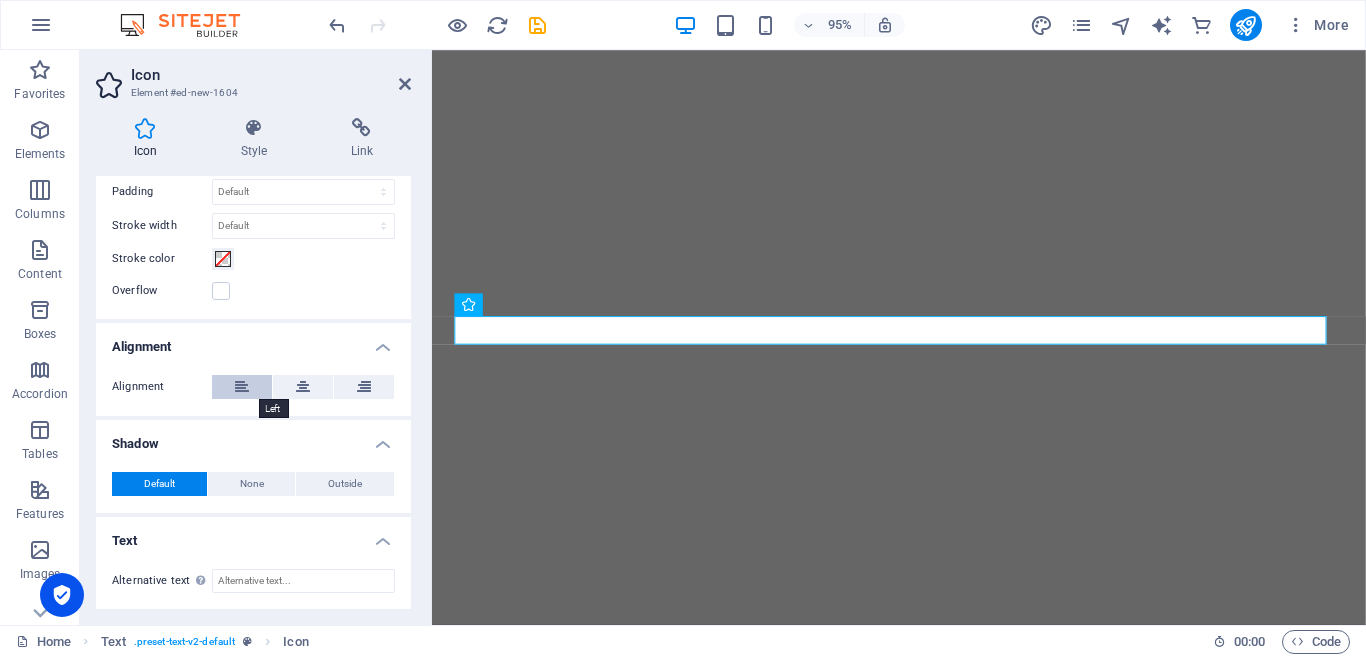 click at bounding box center (242, 387) 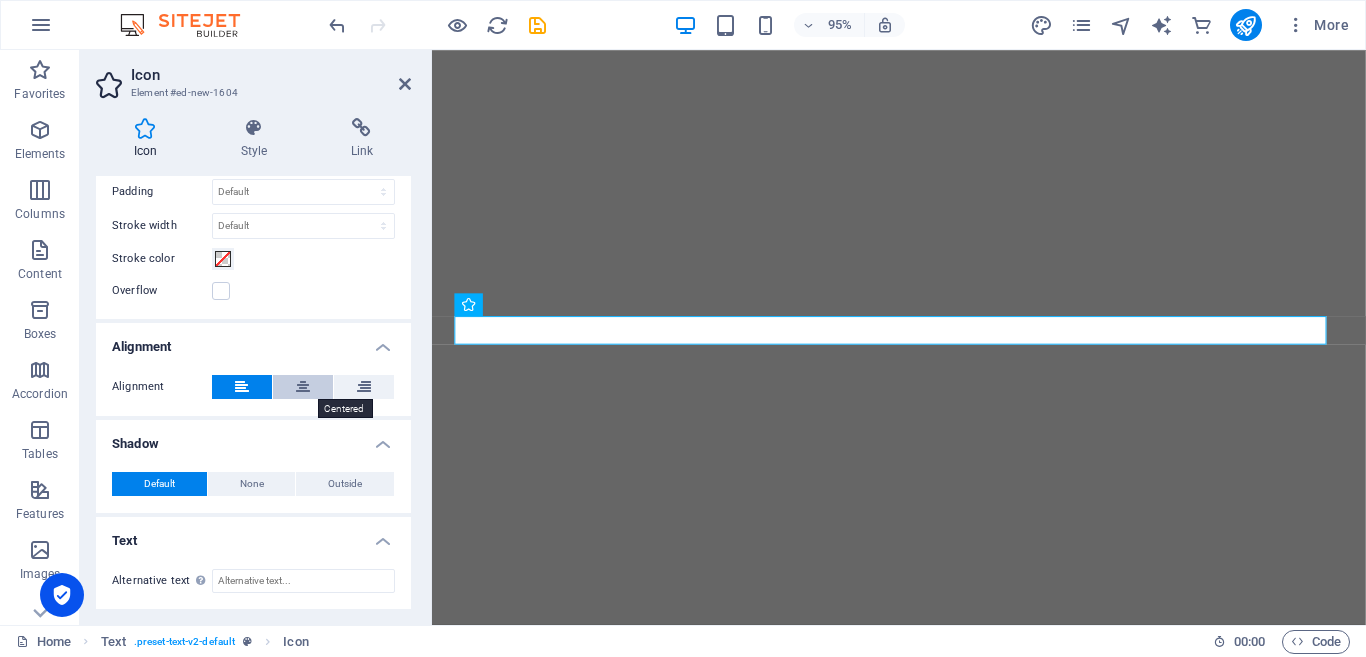 click at bounding box center [303, 387] 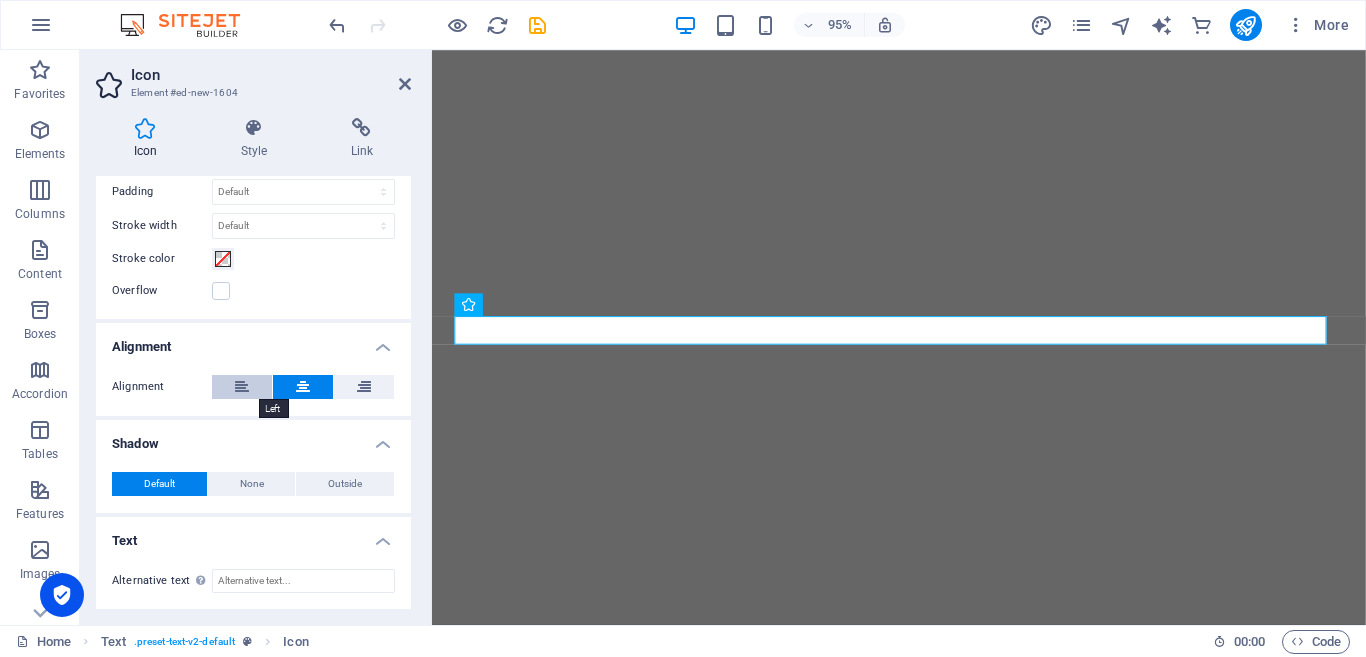 click at bounding box center (242, 387) 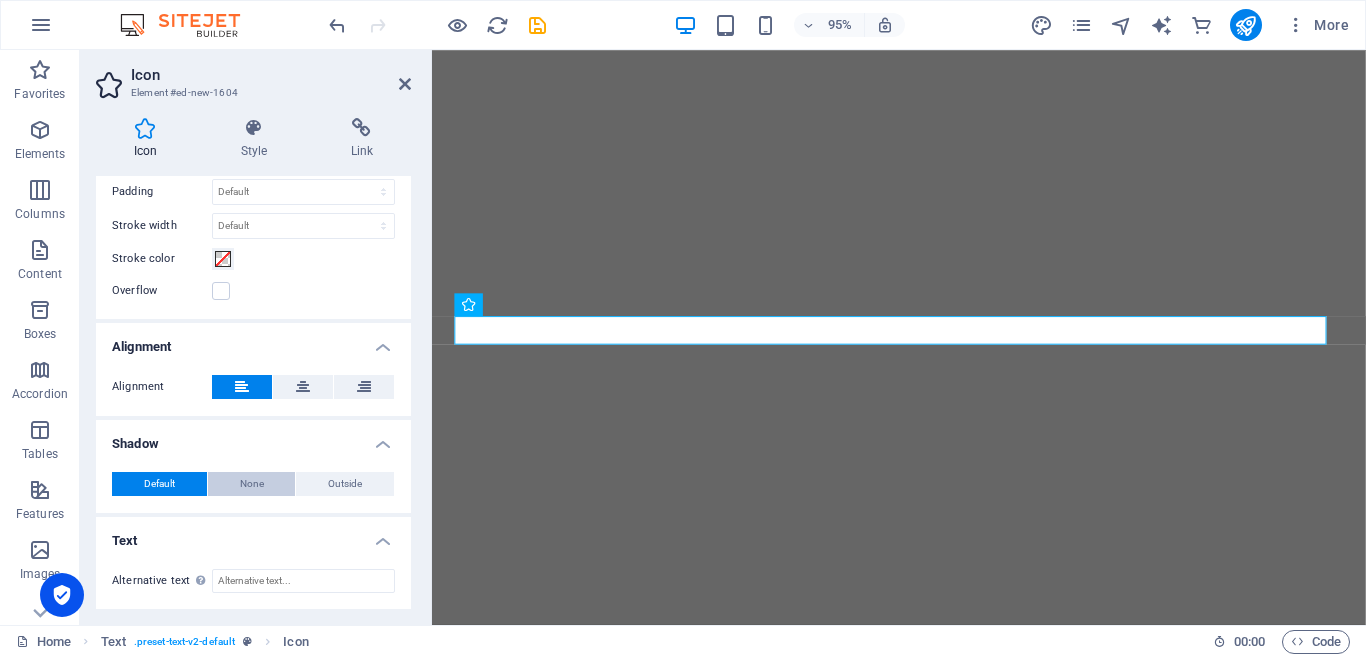 click on "None" at bounding box center (252, 484) 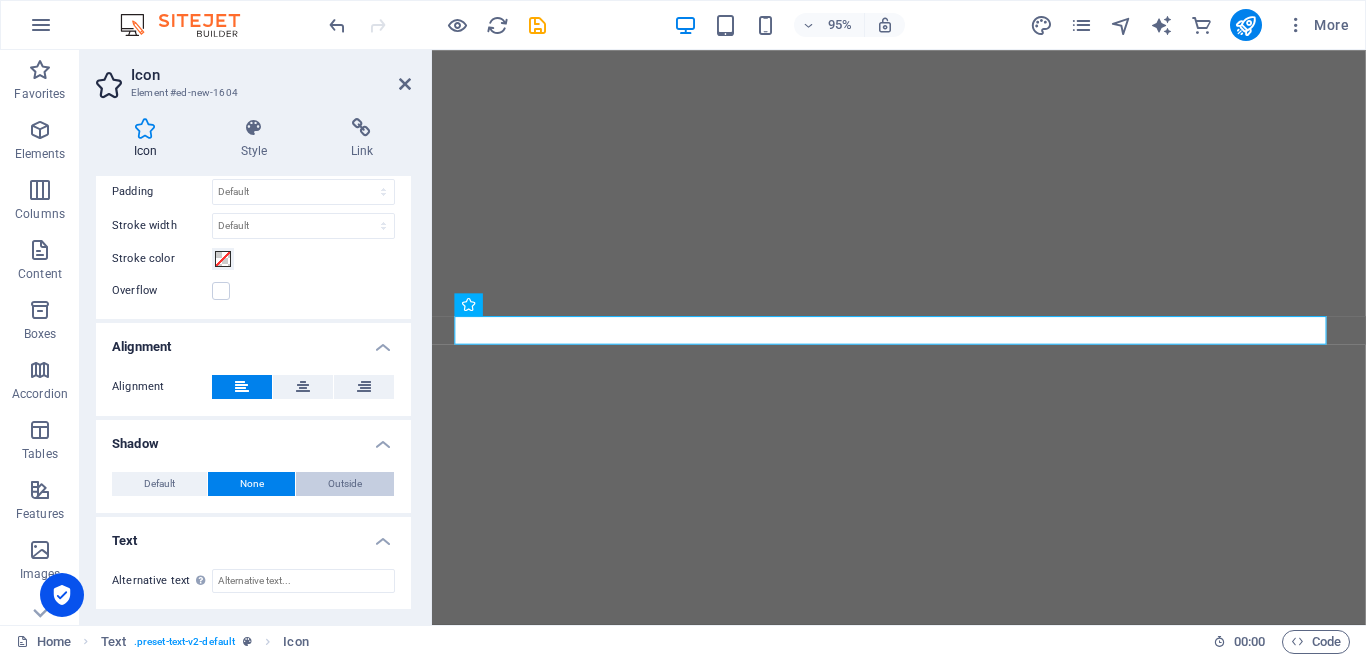 click on "Outside" at bounding box center [345, 484] 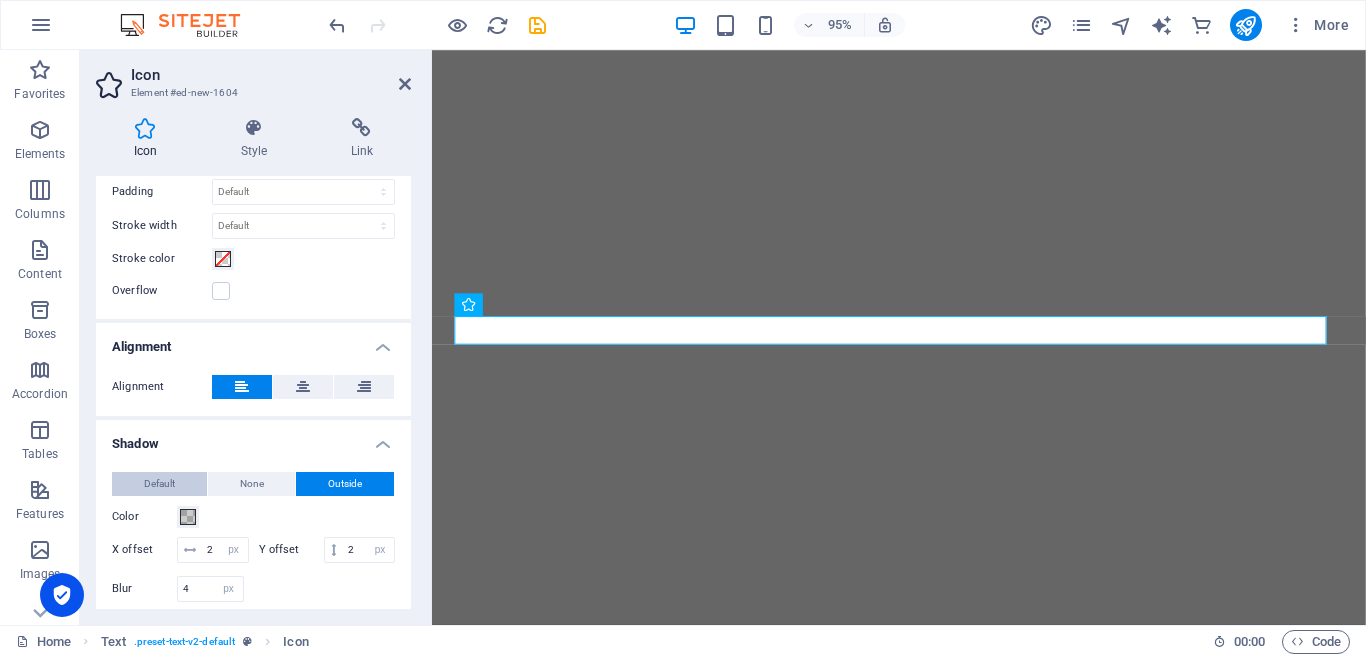 click on "Default" at bounding box center (159, 484) 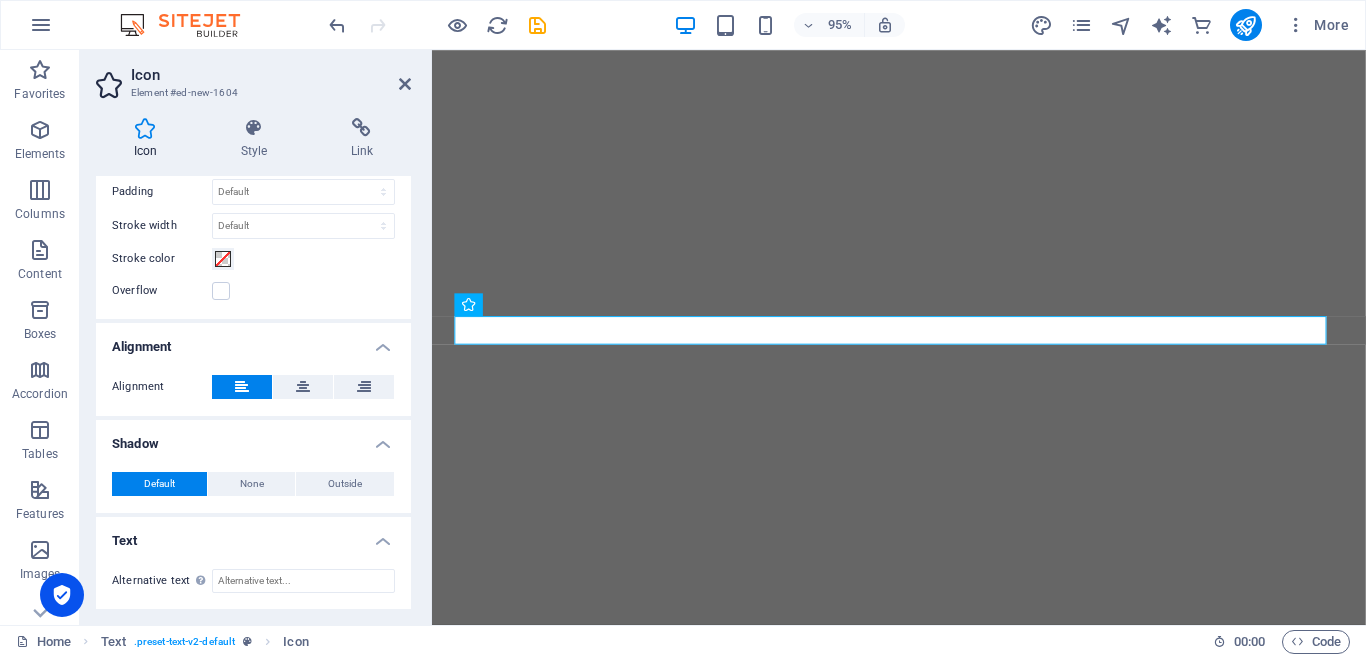 drag, startPoint x: 406, startPoint y: 469, endPoint x: 408, endPoint y: 539, distance: 70.028564 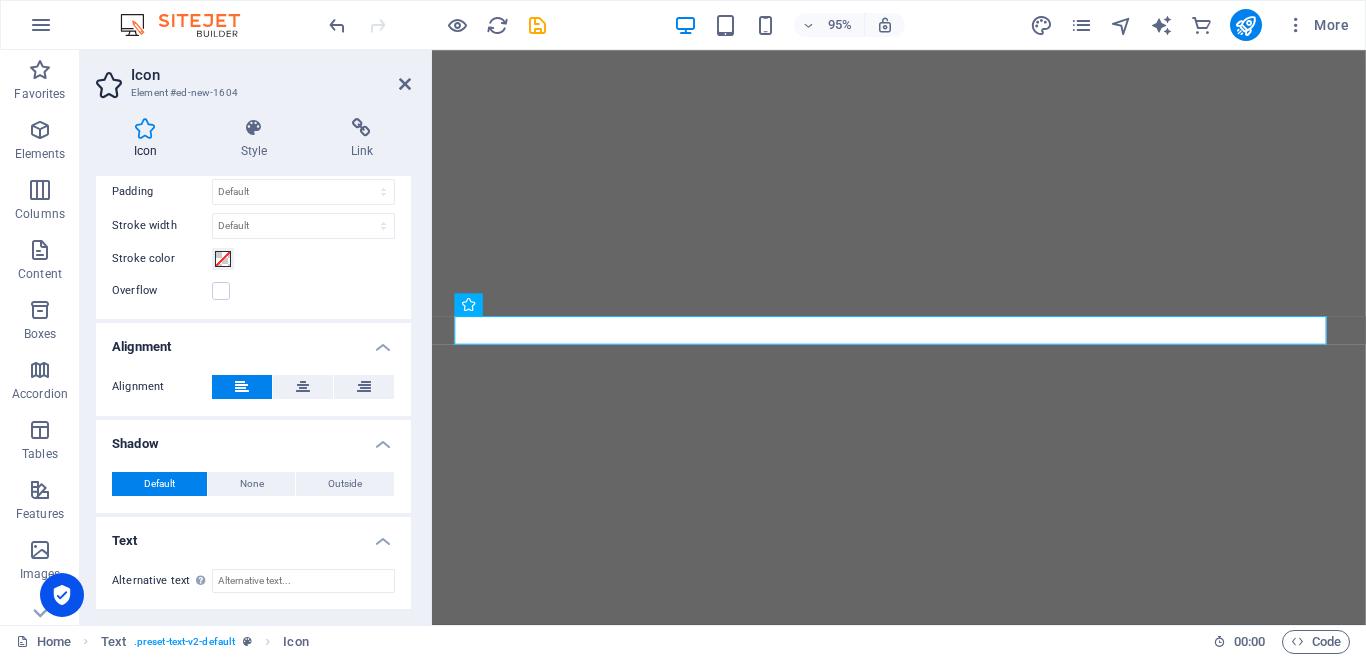 drag, startPoint x: 411, startPoint y: 531, endPoint x: 405, endPoint y: 362, distance: 169.10648 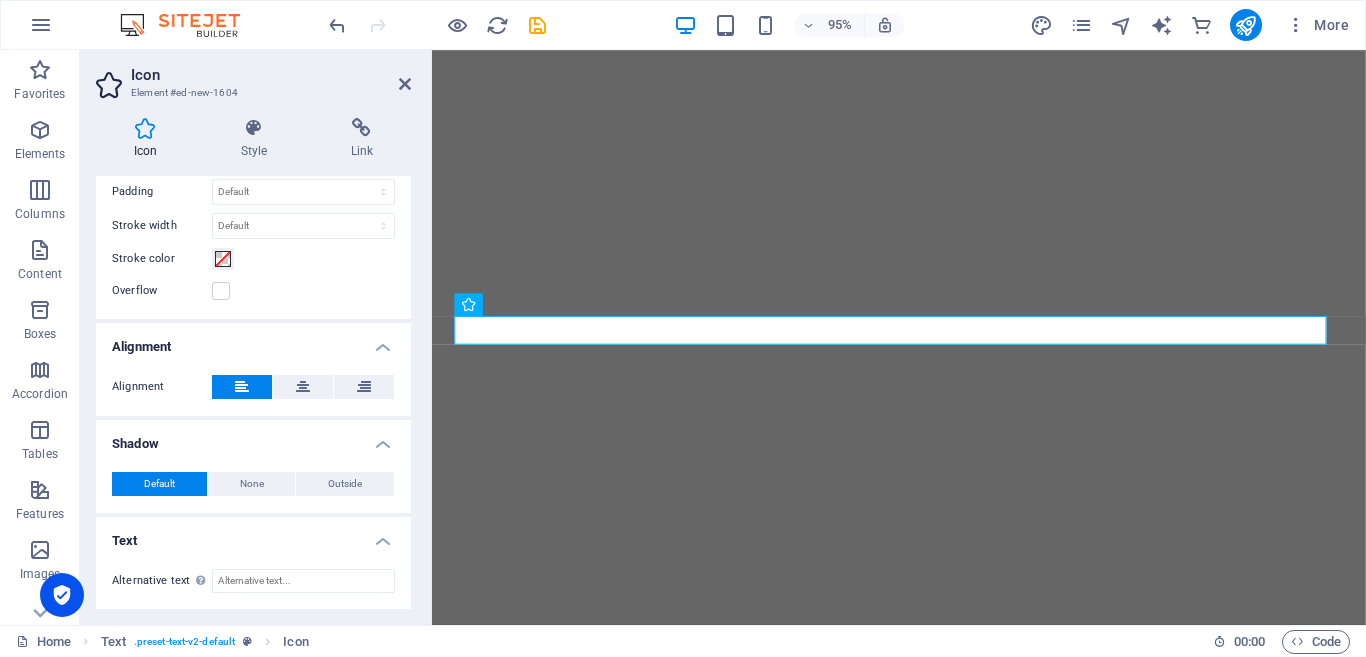 click on "Icon Style Link Icon wha All icon sets... IcoFont Ionicons FontAwesome Brands FontAwesome Duotone FontAwesome Solid FontAwesome Regular FontAwesome Light FontAwesome Thin FontAwesome Sharp Solid FontAwesome Sharp Regular FontAwesome Sharp Light FontAwesome Sharp Thin .fa-secondary{opacity:.4} .fa-secondary{opacity:.4} Your search returned more icons than we are able to display. Please narrow your search. Appearance Color Background Mode Scale Left Center Right Width 30 Default auto px rem % em vh vw Height Default auto px rem em vh vw Padding Default px rem % em vh vw Stroke width Default px rem % em vh vw Stroke color Overflow Alignment Alignment Shadow Default None Outside Color X offset 0 px rem vh vw Y offset 0 px rem vh vw Blur 0 px rem % vh vw Text Alternative text The alternative text is used by devices that cannot display images (e.g. image search engines) and should be added to every image to improve website accessibility. Text Element Layout How this element expands within the layout (Flexbox). Size" at bounding box center [253, 363] 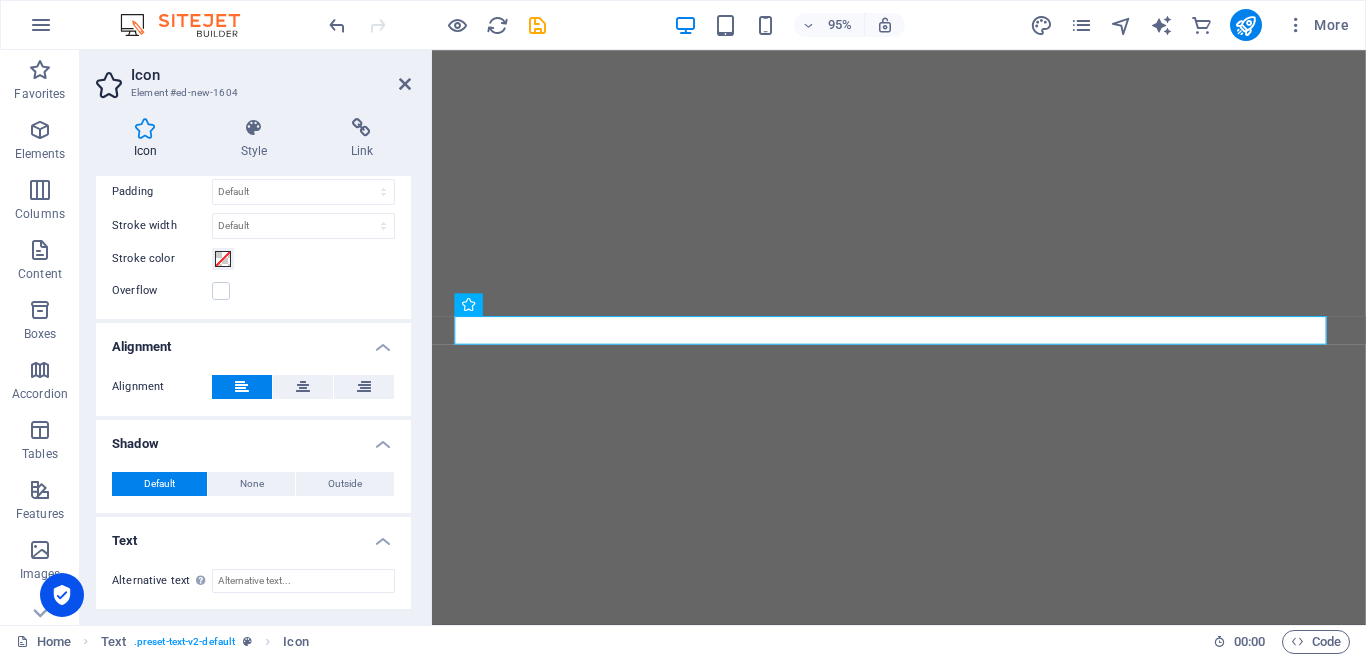 drag, startPoint x: 404, startPoint y: 508, endPoint x: 404, endPoint y: 313, distance: 195 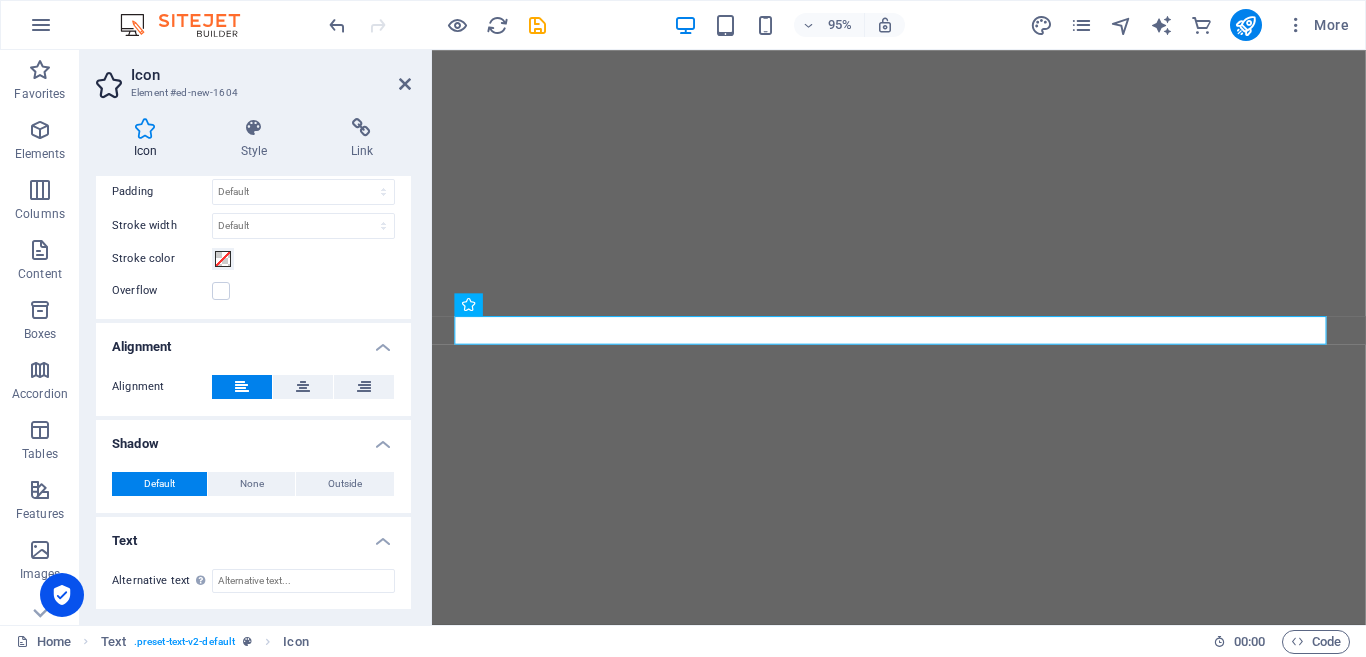 click on "Icon wha All icon sets... IcoFont Ionicons FontAwesome Brands FontAwesome Duotone FontAwesome Solid FontAwesome Regular FontAwesome Light FontAwesome Thin FontAwesome Sharp Solid FontAwesome Sharp Regular FontAwesome Sharp Light FontAwesome Sharp Thin .fa-secondary{opacity:.4} .fa-secondary{opacity:.4} Your search returned more icons than we are able to display. Please narrow your search. Appearance Color Background Mode Scale Left Center Right Width 30 Default auto px rem % em vh vw Height Default auto px rem em vh vw Padding Default px rem % em vh vw Stroke width Default px rem % em vh vw Stroke color Overflow Alignment Alignment Shadow Default None Outside Color X offset 0 px rem vh vw Y offset 0 px rem vh vw Blur 0 px rem % vh vw Text Alternative text The alternative text is used by devices that cannot display images (e.g. image search engines) and should be added to every image to improve website accessibility." at bounding box center (253, 84) 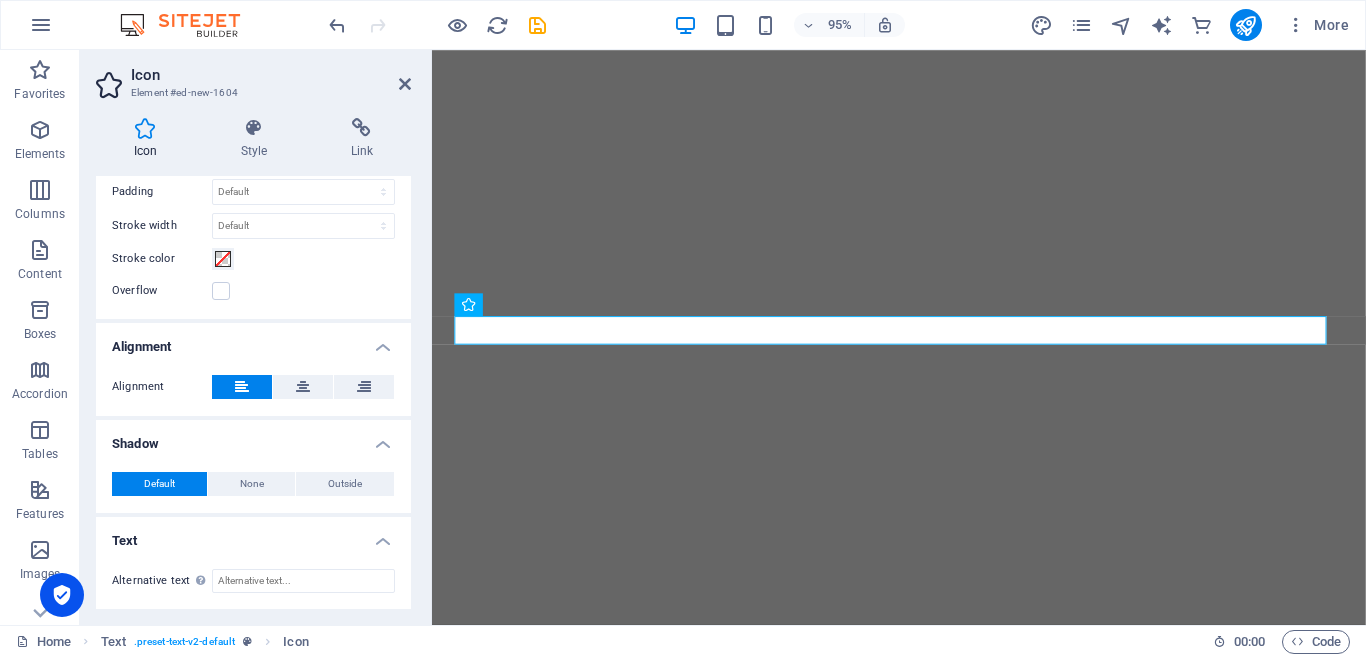 click on "Color Background Mode Scale Left Center Right Width 30 Default auto px rem % em vh vw Height Default auto px rem em vh vw Padding Default px rem % em vh vw Stroke width Default px rem % em vh vw Stroke color Overflow" at bounding box center [253, 175] 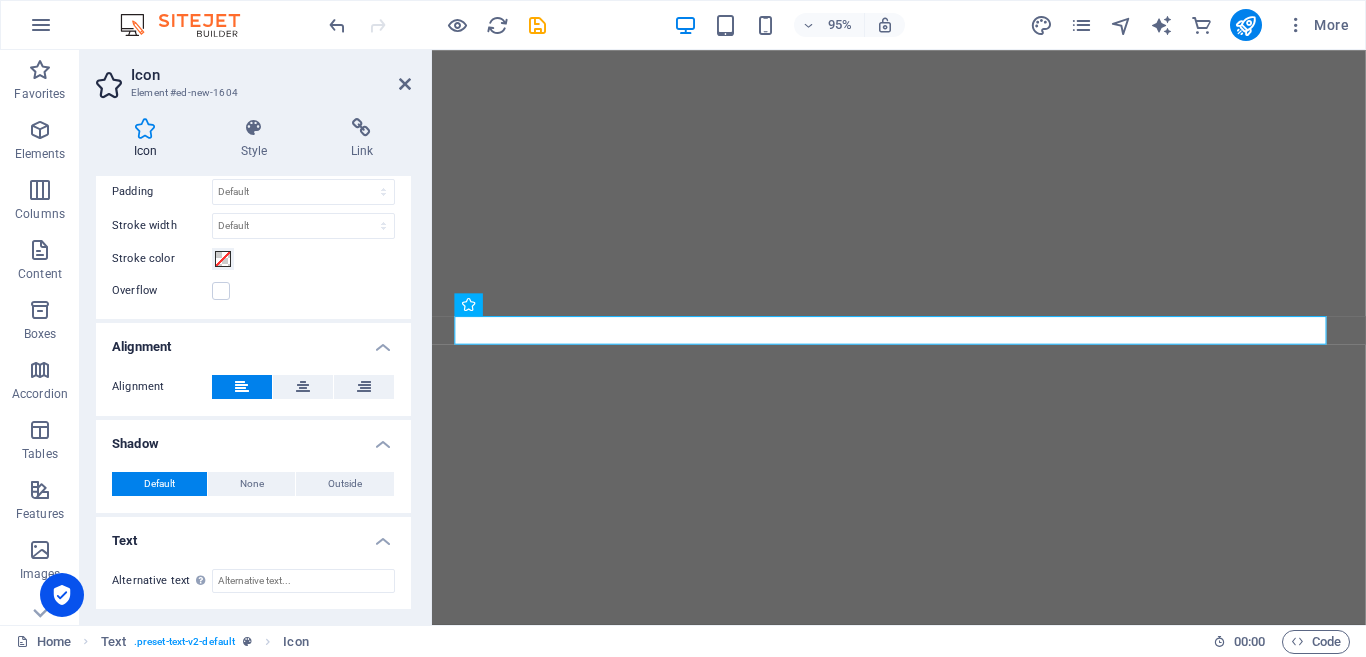 drag, startPoint x: 411, startPoint y: 467, endPoint x: 373, endPoint y: 257, distance: 213.4104 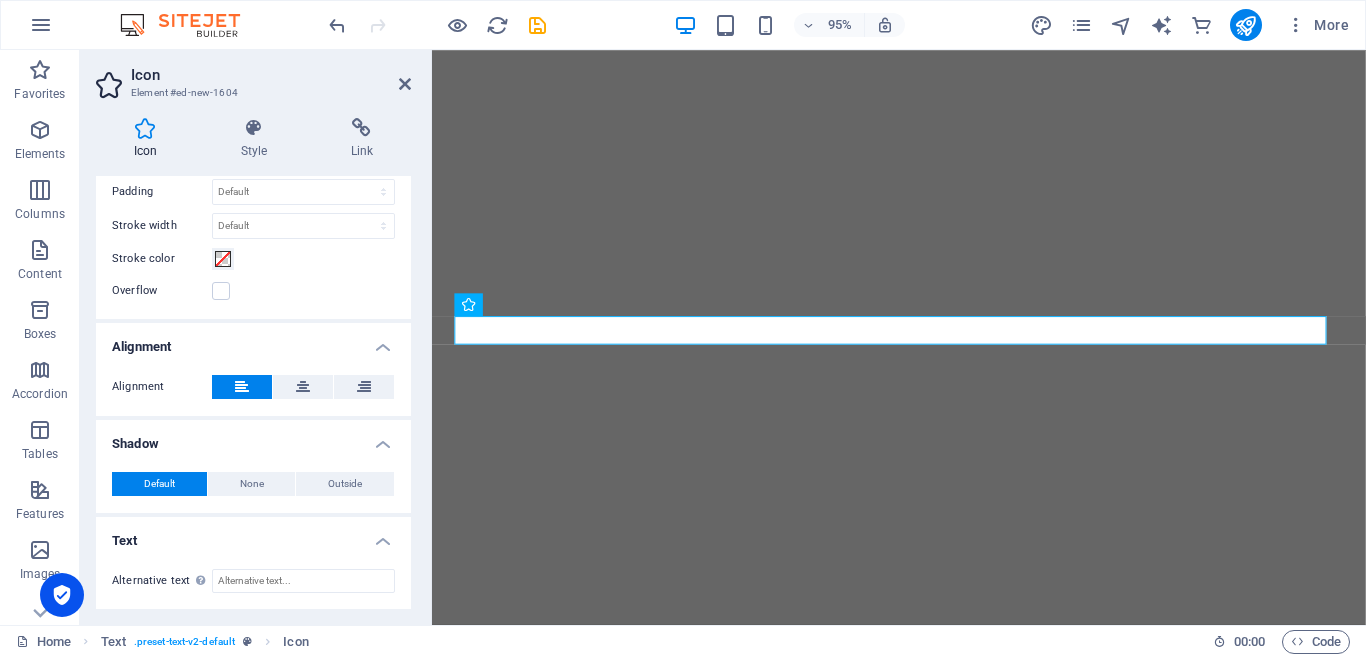 click on "Icon Style Link Icon wha All icon sets... IcoFont Ionicons FontAwesome Brands FontAwesome Duotone FontAwesome Solid FontAwesome Regular FontAwesome Light FontAwesome Thin FontAwesome Sharp Solid FontAwesome Sharp Regular FontAwesome Sharp Light FontAwesome Sharp Thin .fa-secondary{opacity:.4} .fa-secondary{opacity:.4} Your search returned more icons than we are able to display. Please narrow your search. Appearance Color Background Mode Scale Left Center Right Width 30 Default auto px rem % em vh vw Height Default auto px rem em vh vw Padding Default px rem % em vh vw Stroke width Default px rem % em vh vw Stroke color Overflow Alignment Alignment Shadow Default None Outside Color X offset 0 px rem vh vw Y offset 0 px rem vh vw Blur 0 px rem % vh vw Text Alternative text The alternative text is used by devices that cannot display images (e.g. image search engines) and should be added to every image to improve website accessibility. Text Element Layout How this element expands within the layout (Flexbox). Size" at bounding box center [253, 363] 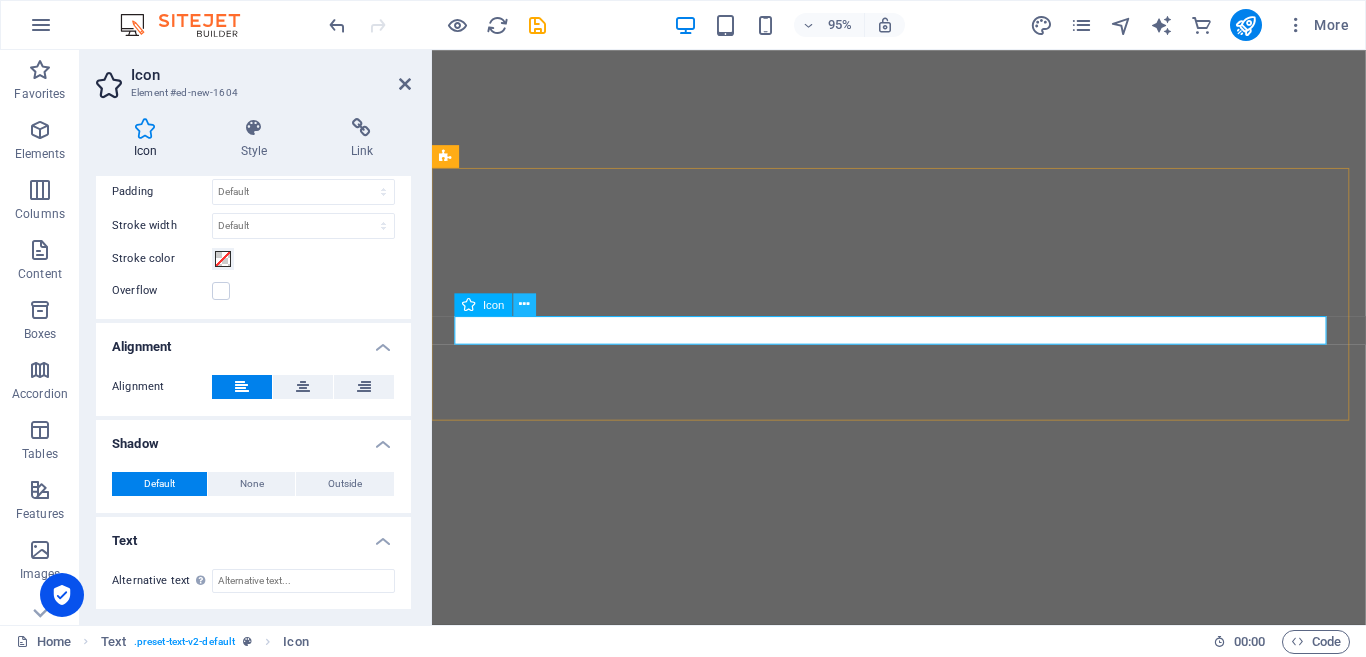 click at bounding box center [525, 304] 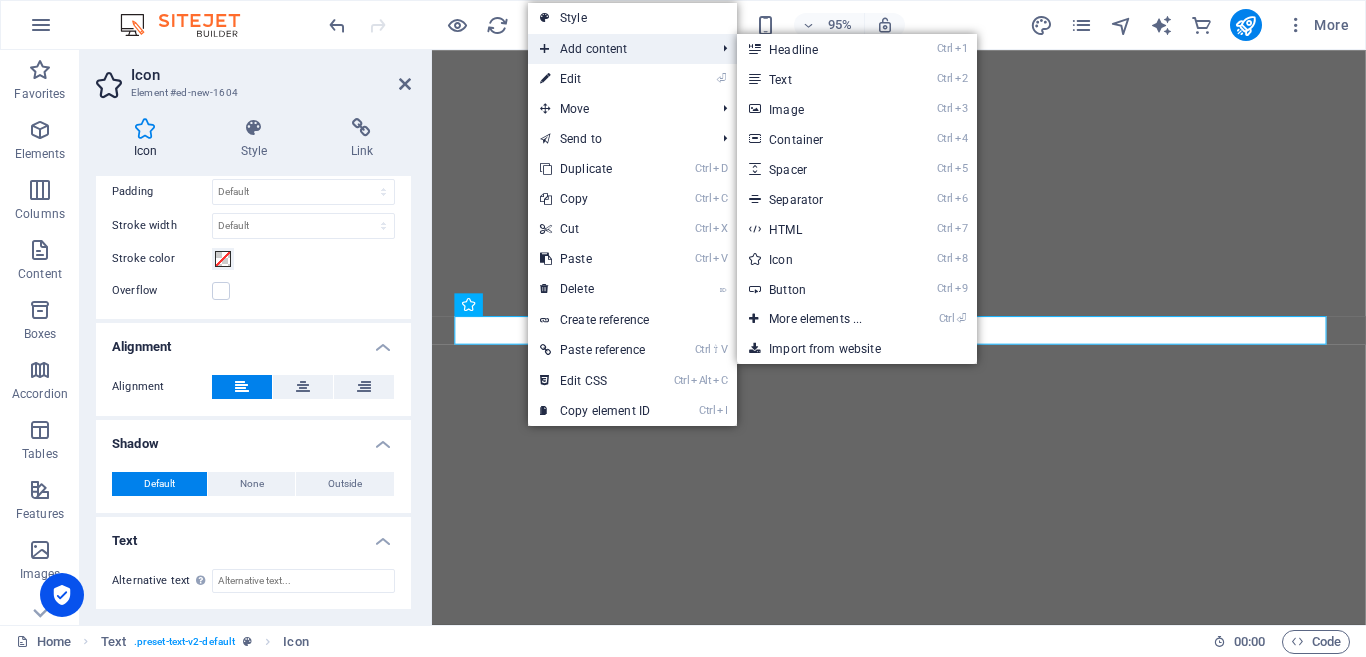 click on "Add content" at bounding box center (617, 49) 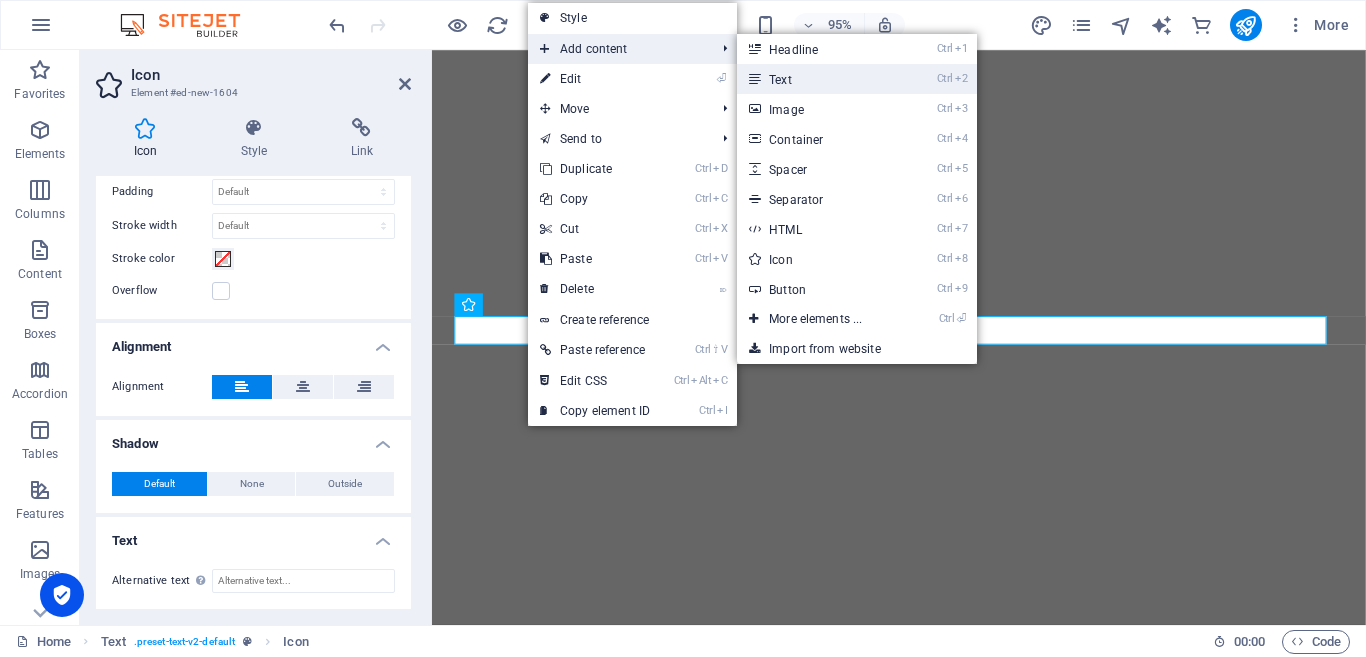 click at bounding box center (754, 79) 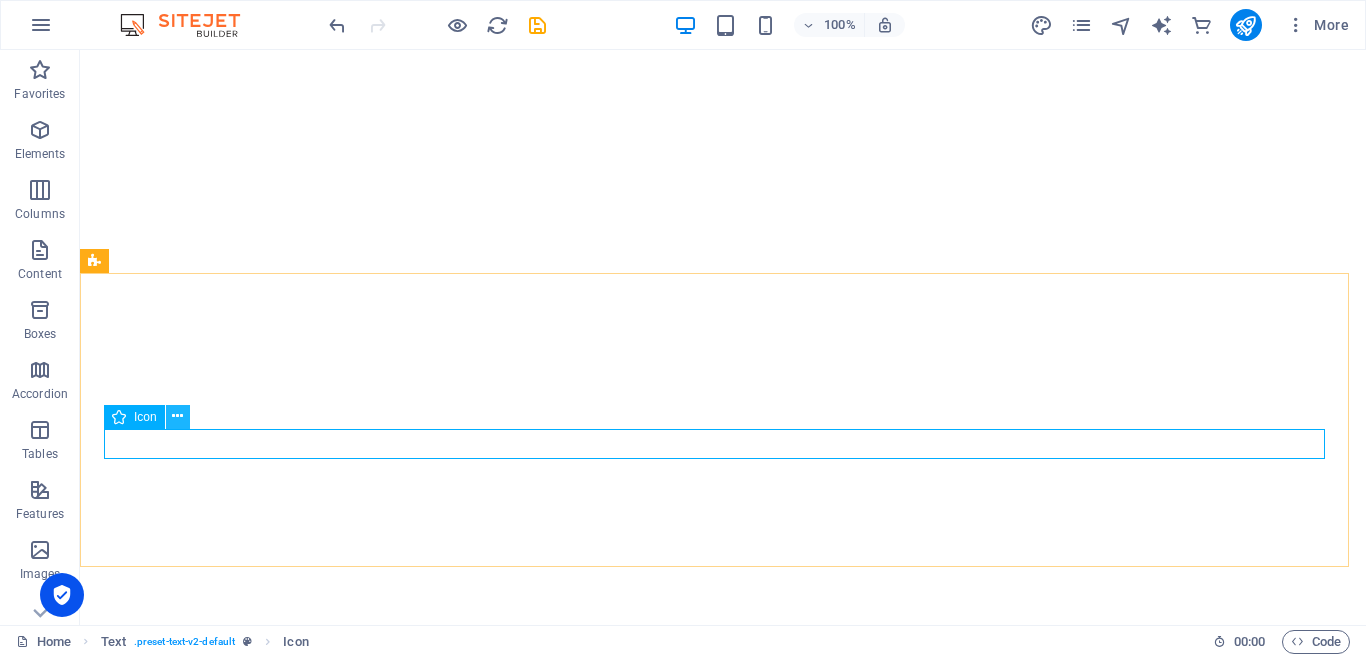 click at bounding box center [177, 416] 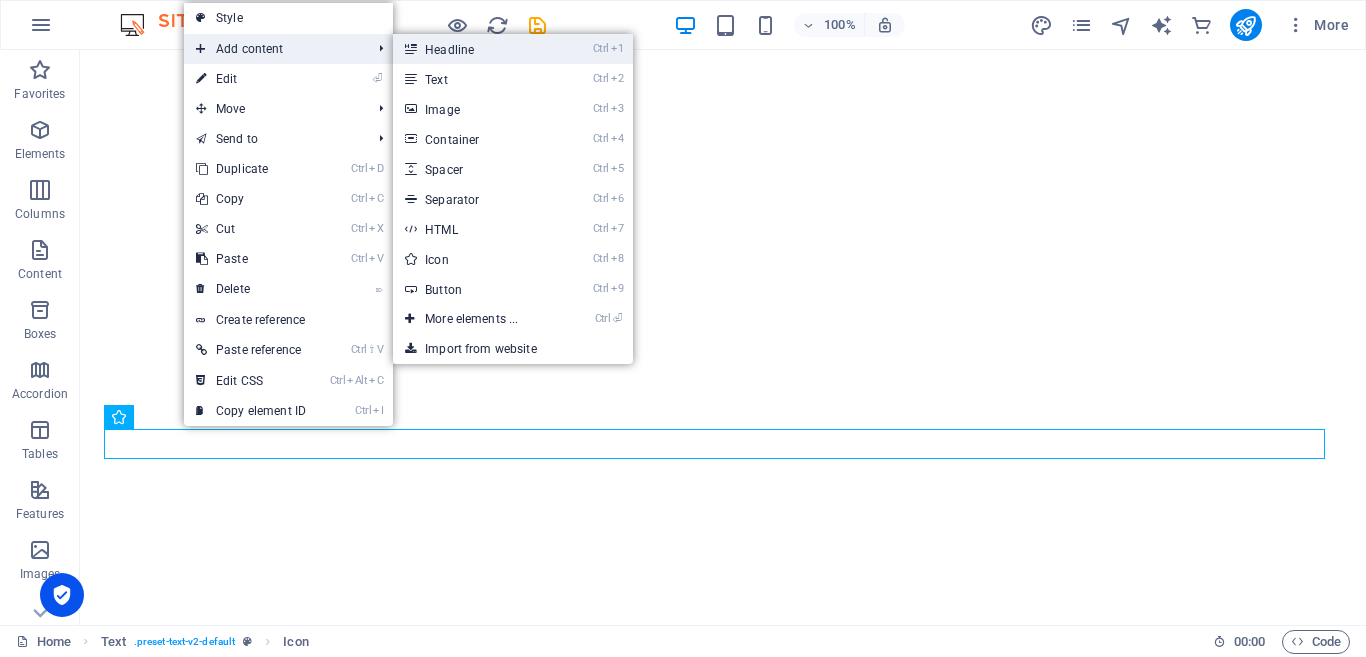click at bounding box center (410, 49) 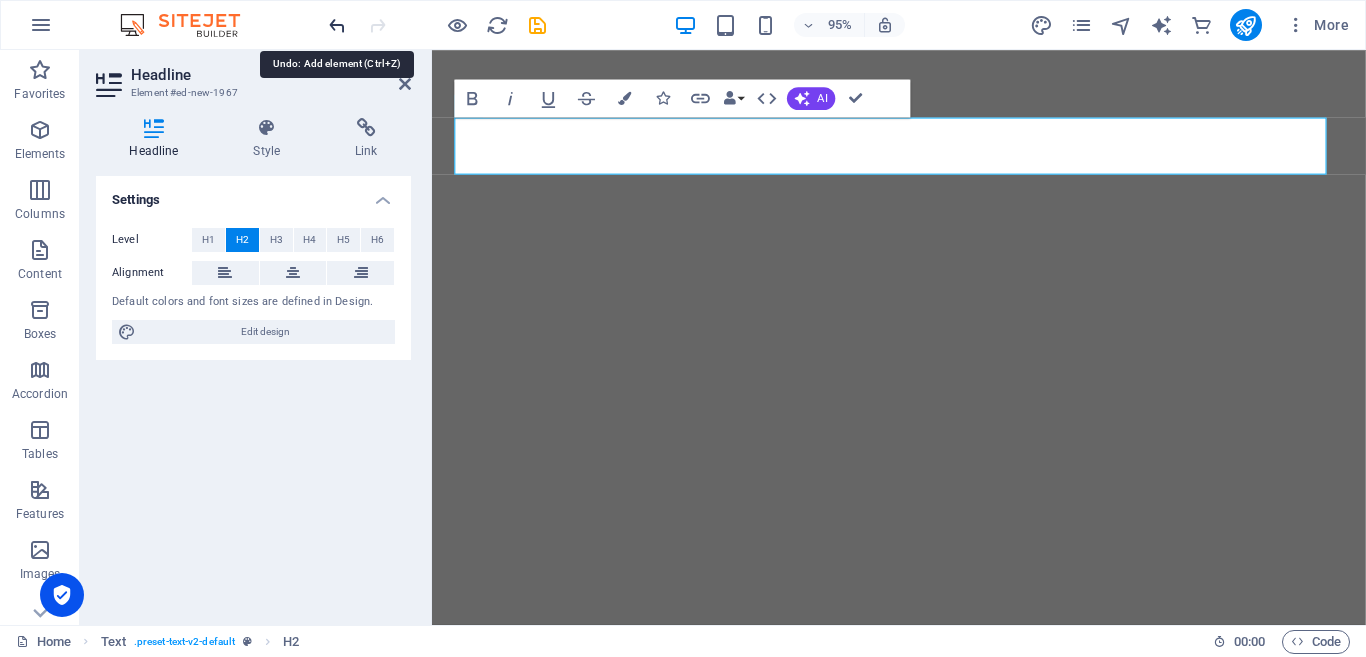 click at bounding box center (337, 25) 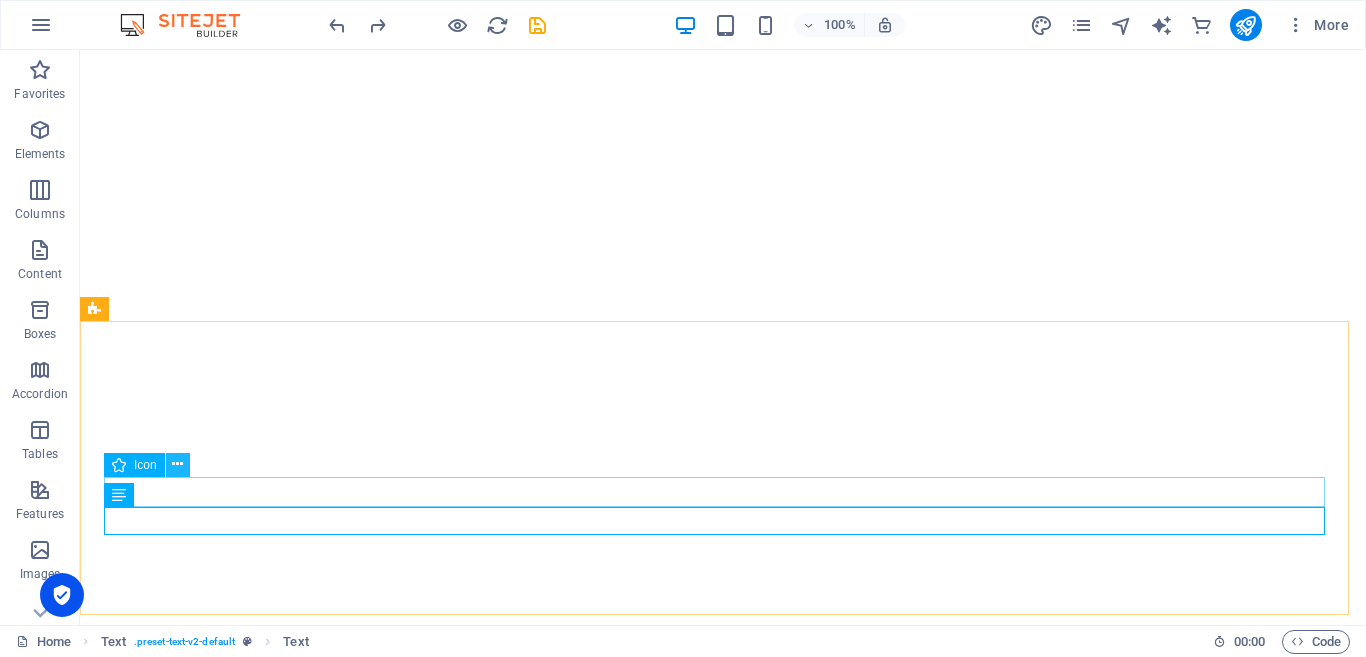 click at bounding box center [177, 464] 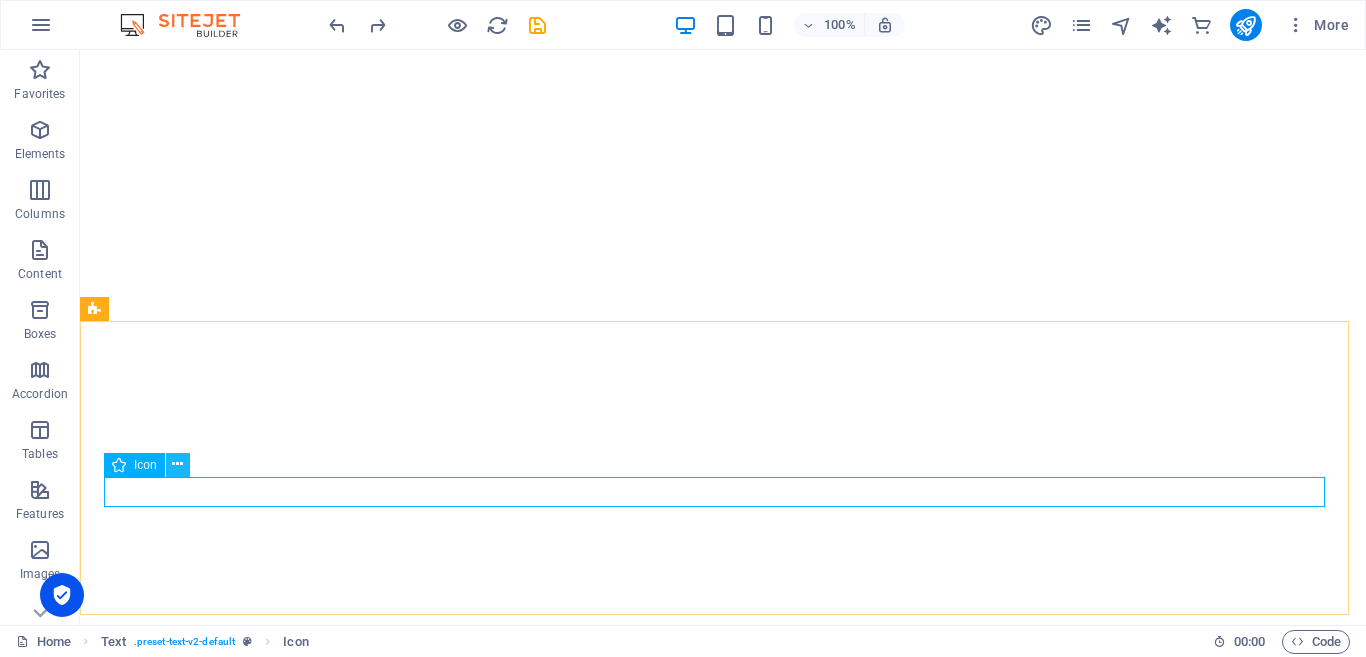 click at bounding box center (177, 464) 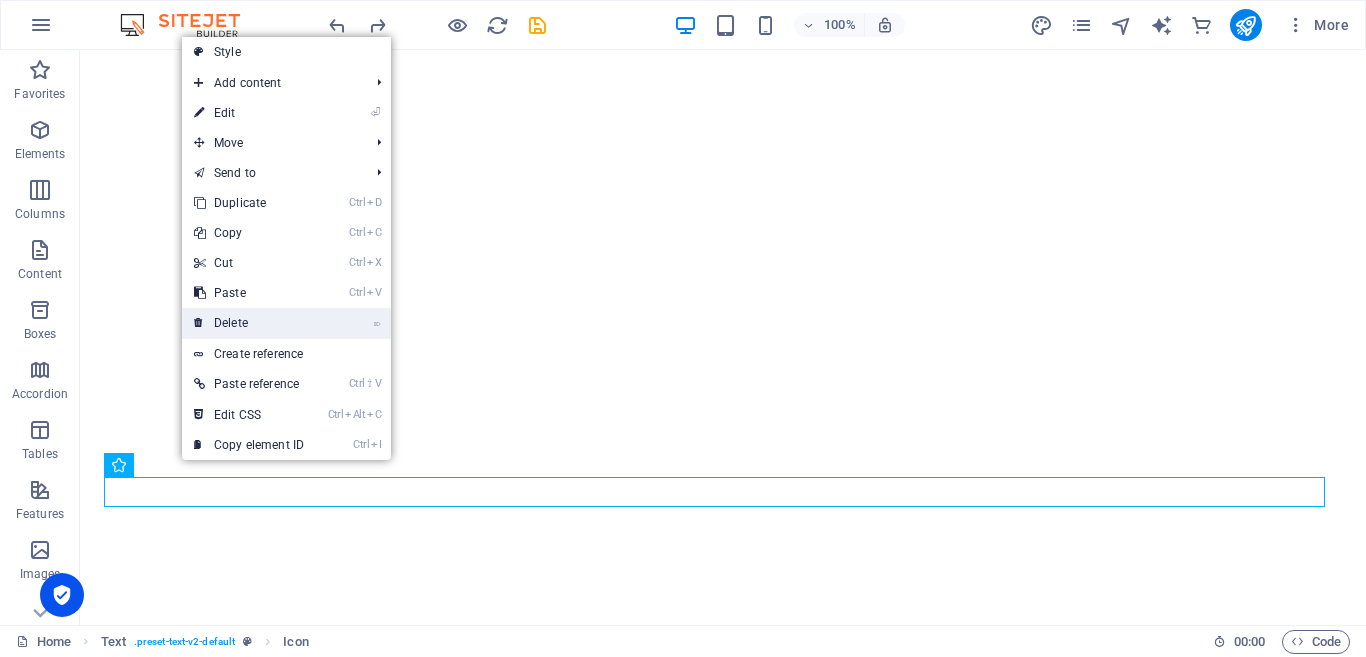 click on "⌦  Delete" at bounding box center [249, 323] 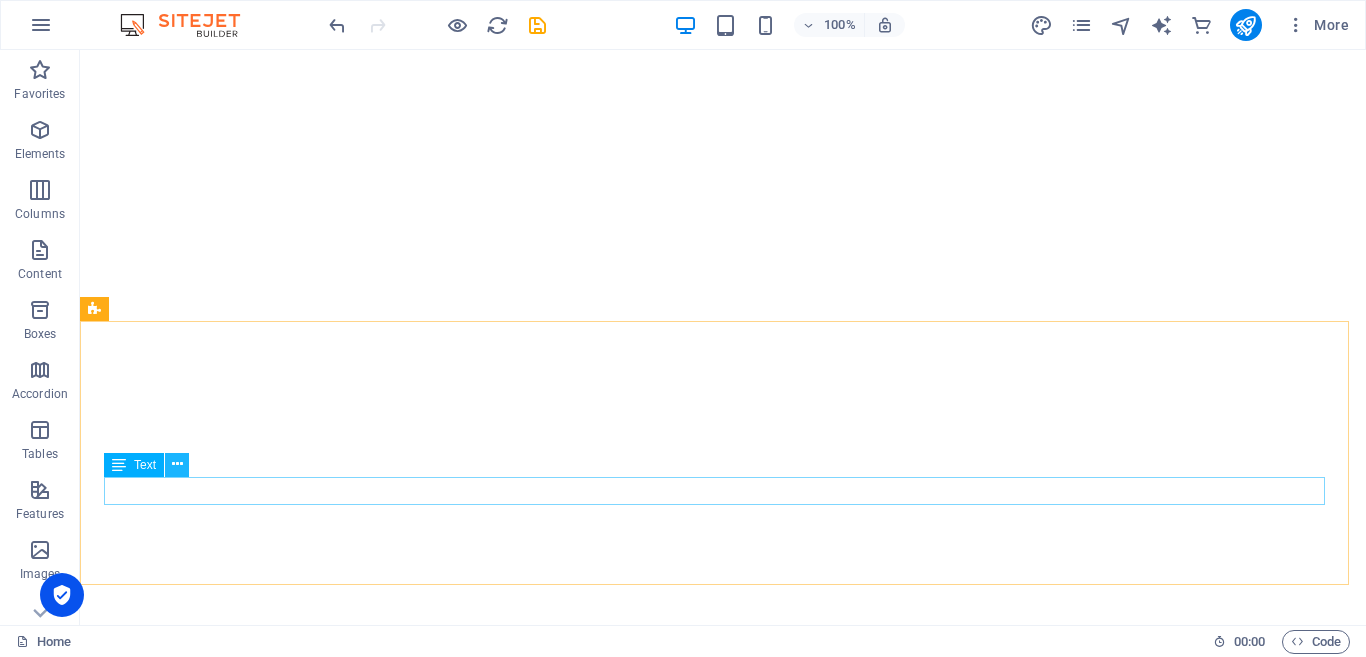 click at bounding box center (177, 464) 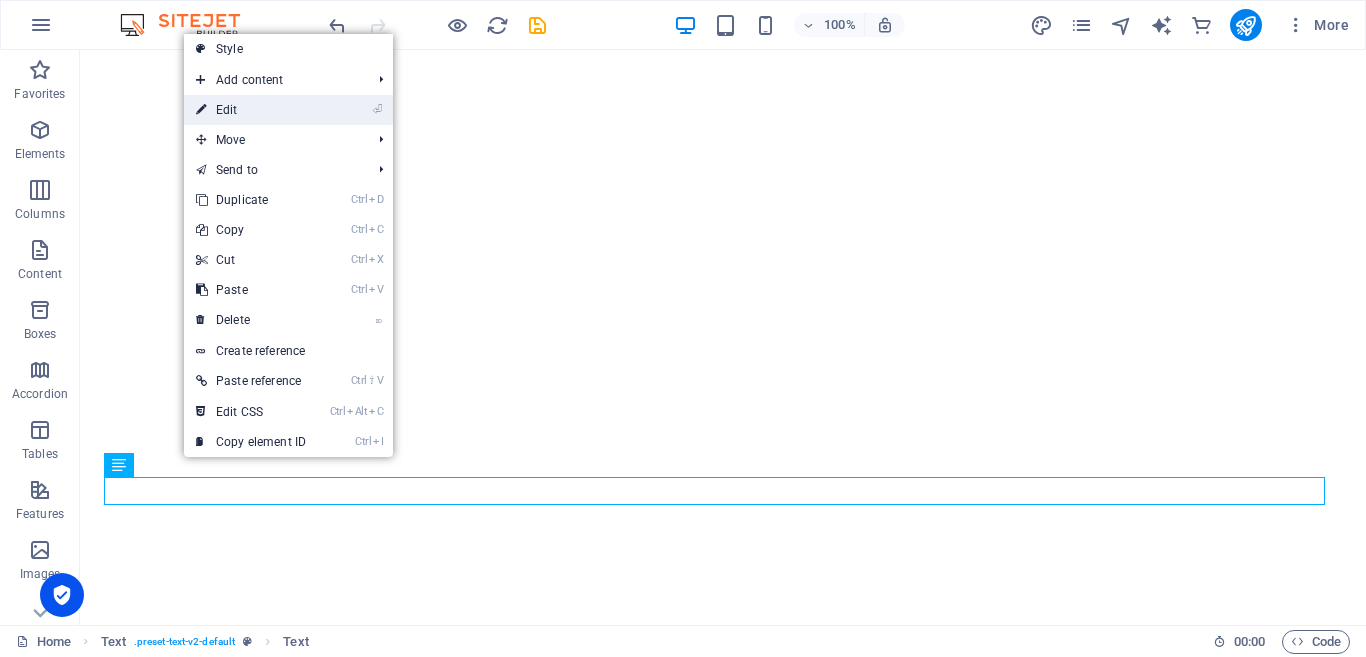 click on "⏎  Edit" at bounding box center [251, 110] 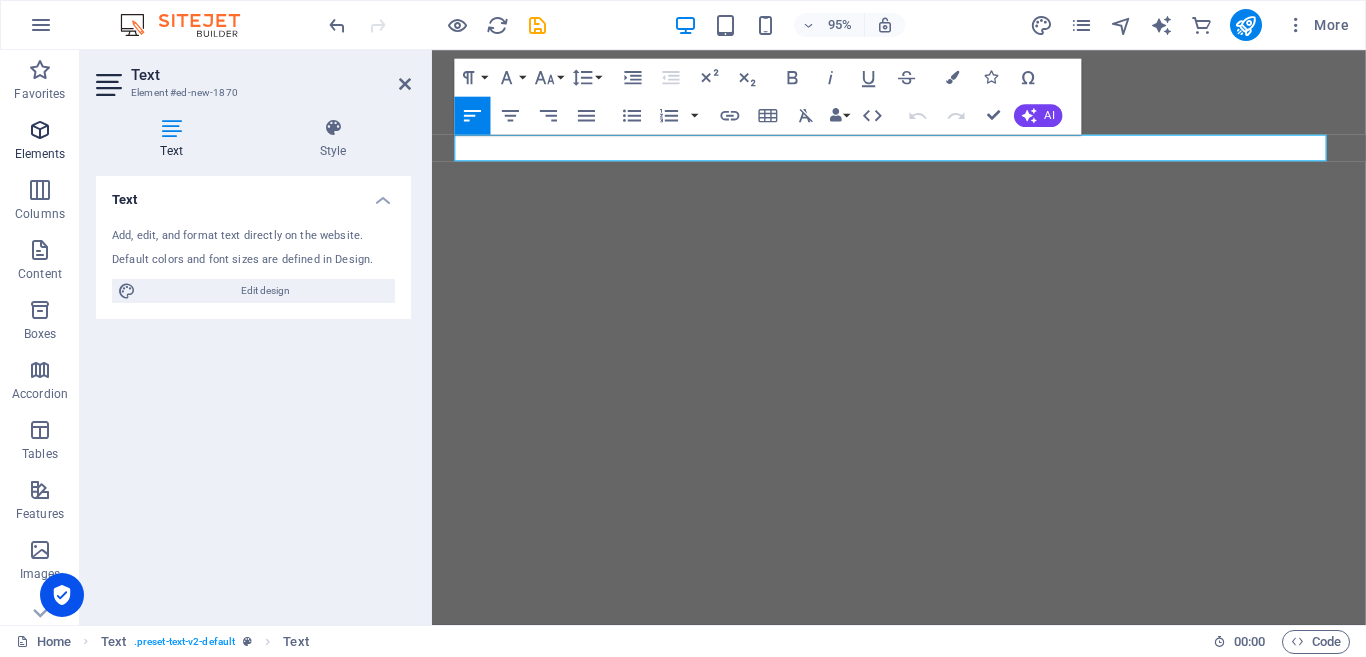 click on "Elements" at bounding box center [40, 154] 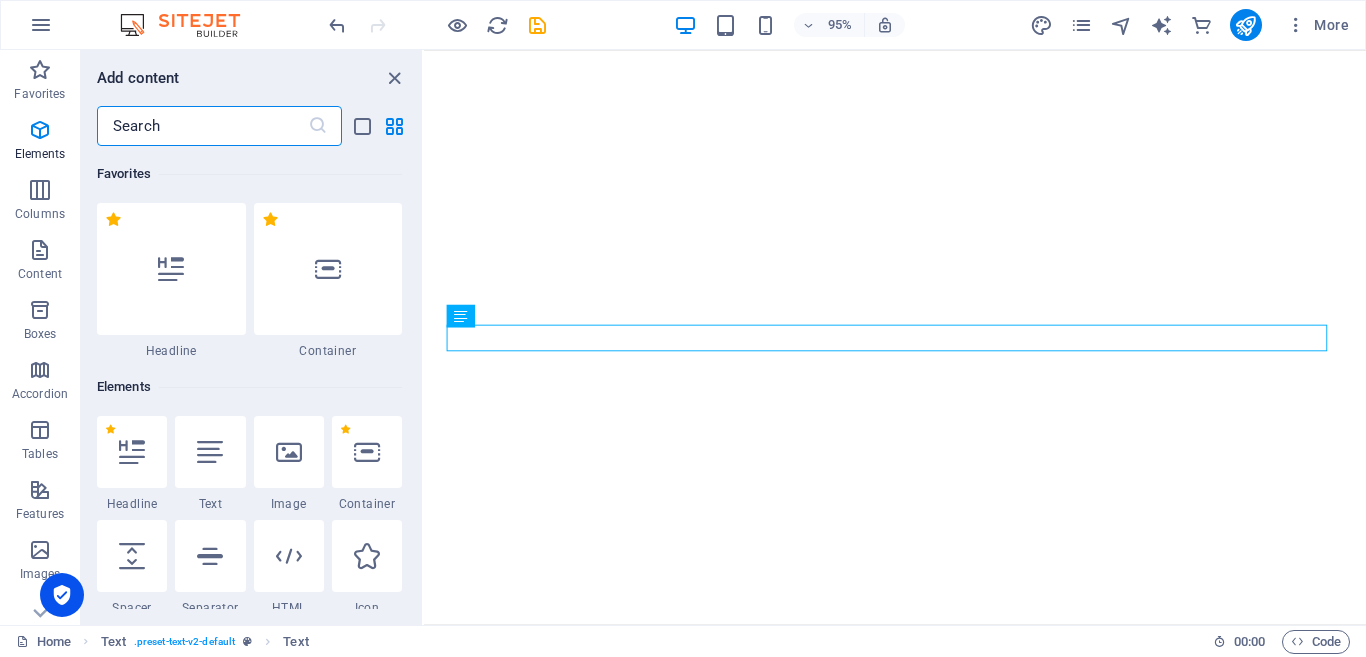 scroll, scrollTop: 213, scrollLeft: 0, axis: vertical 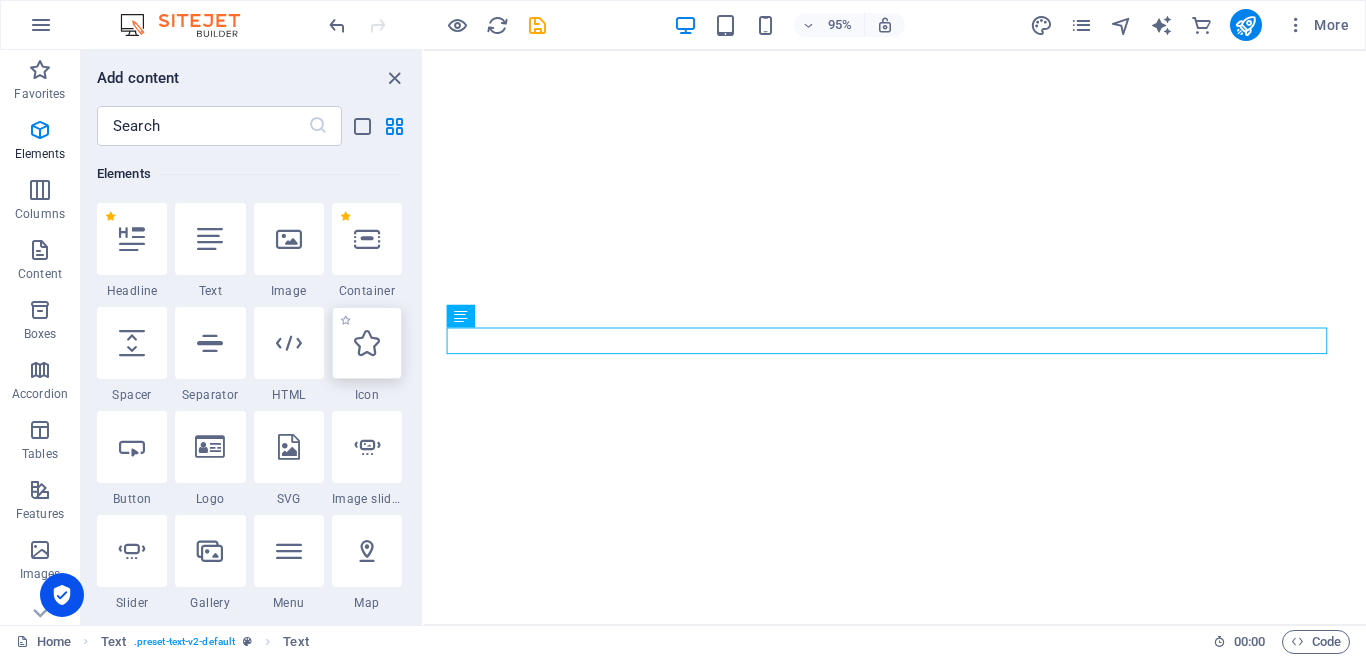 click at bounding box center (367, 343) 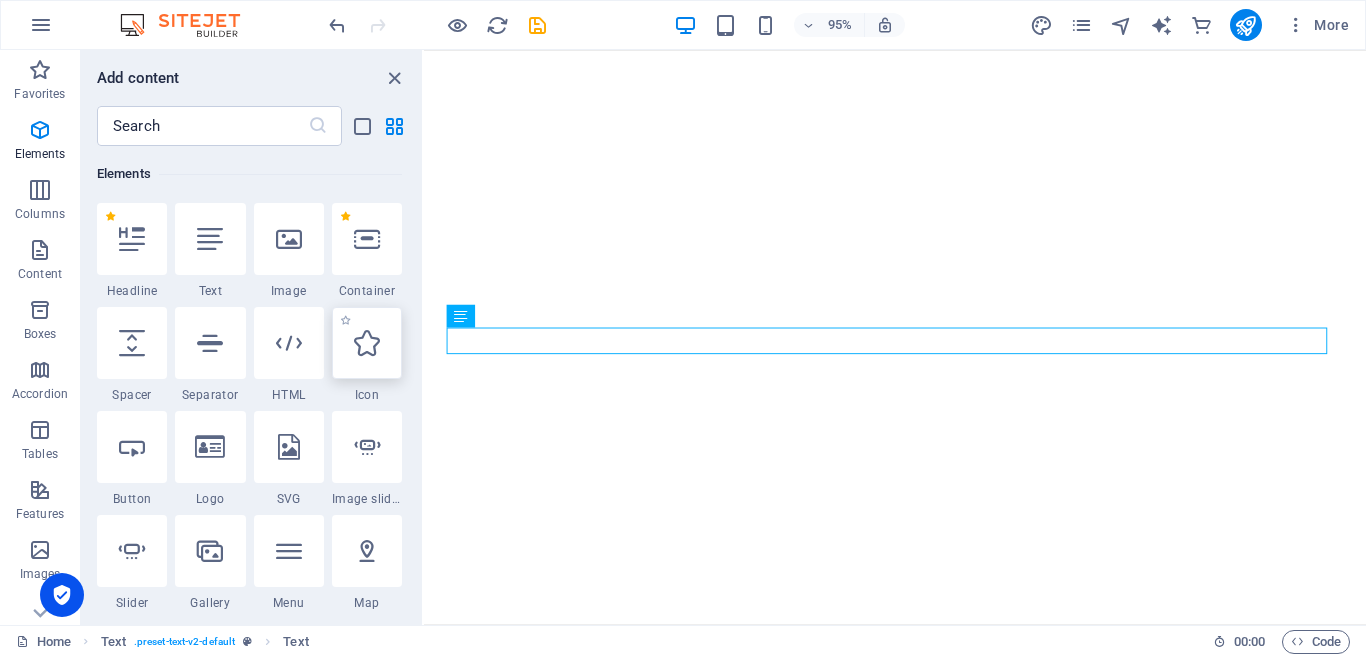 select on "xMidYMid" 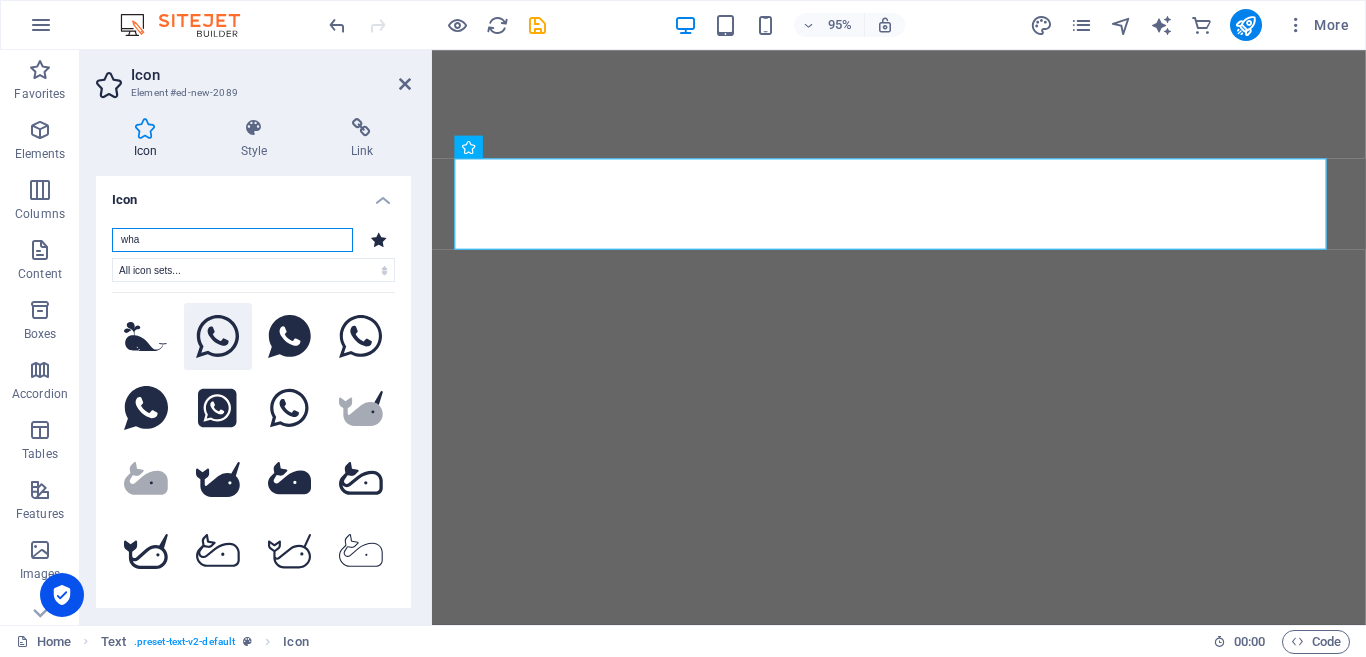 type on "wha" 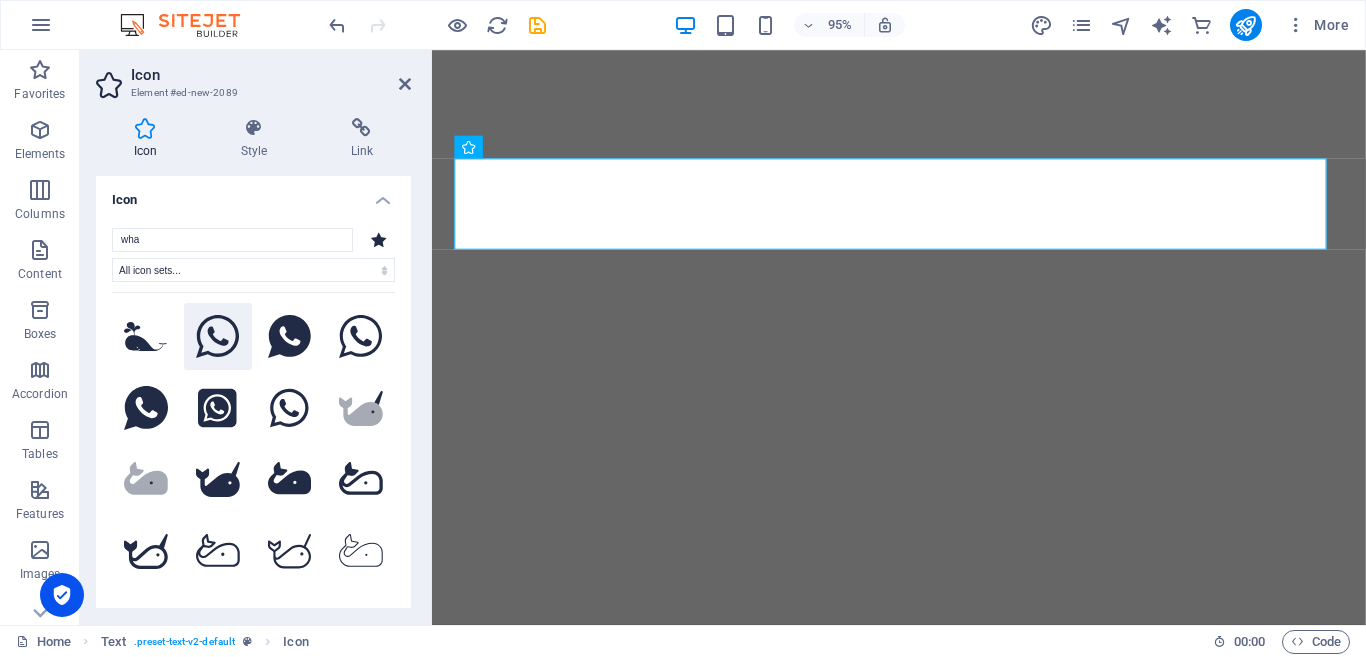 click 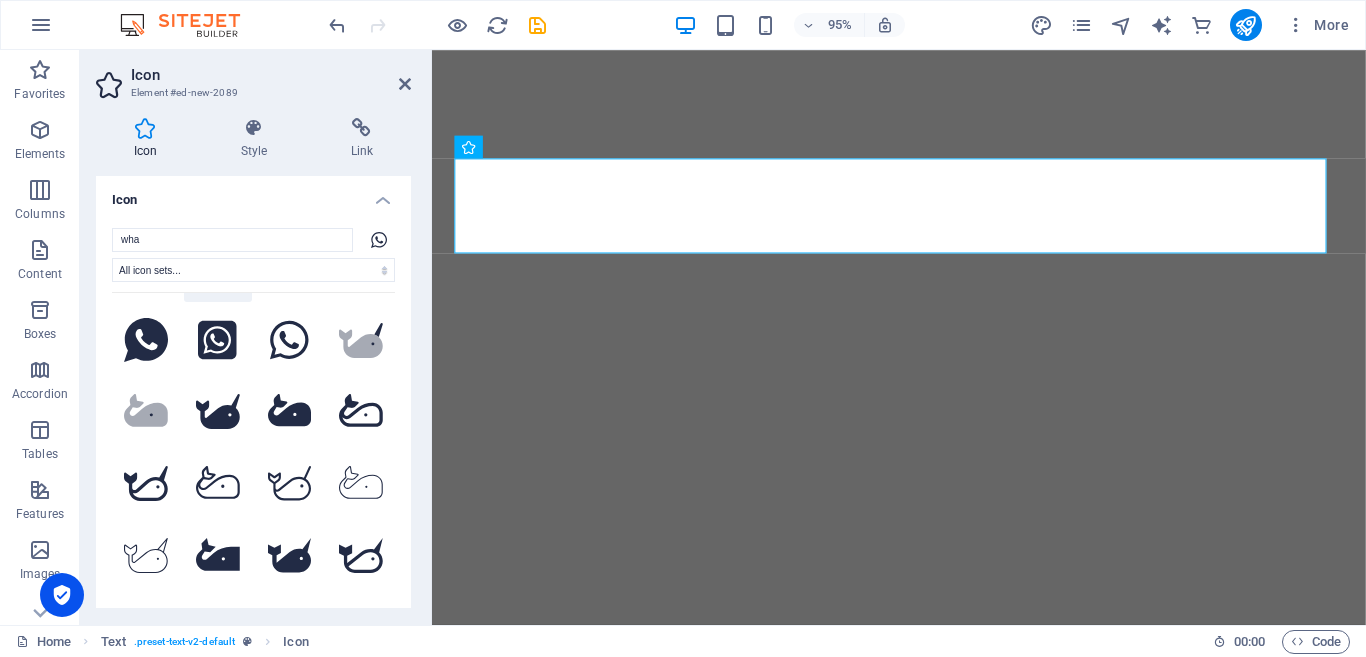 scroll, scrollTop: 205, scrollLeft: 0, axis: vertical 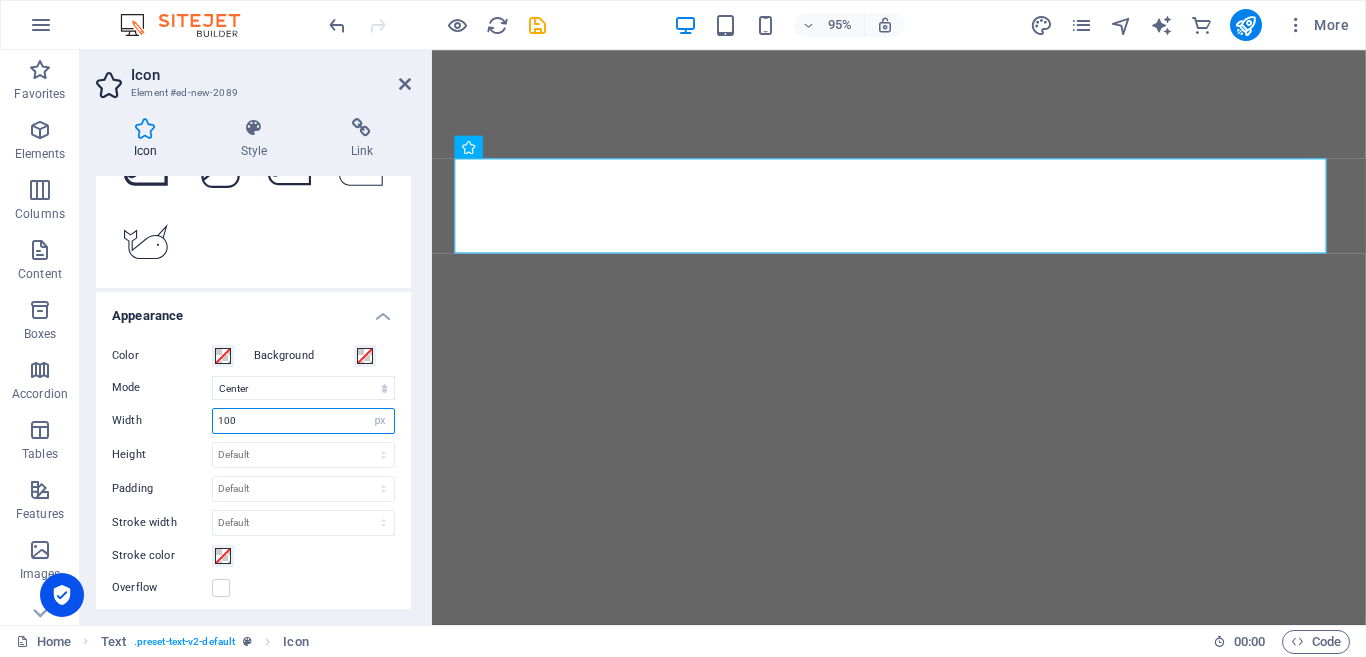 click on "100" at bounding box center [303, 421] 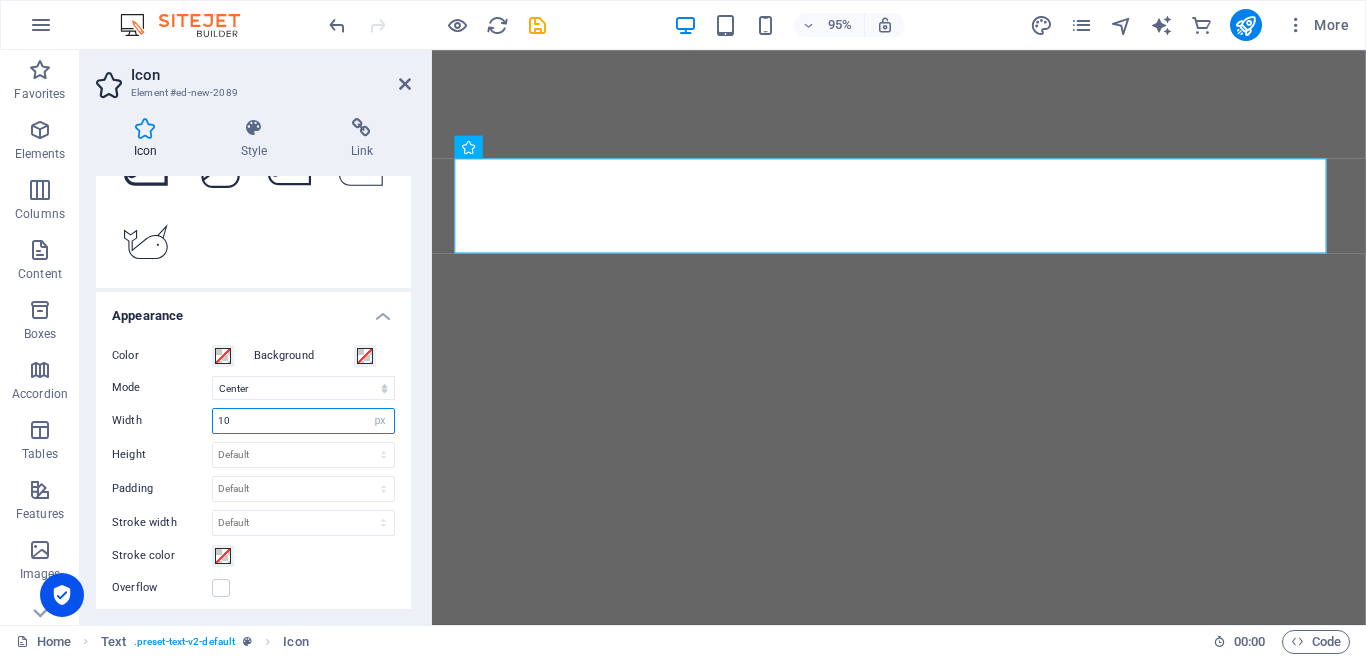 type on "1" 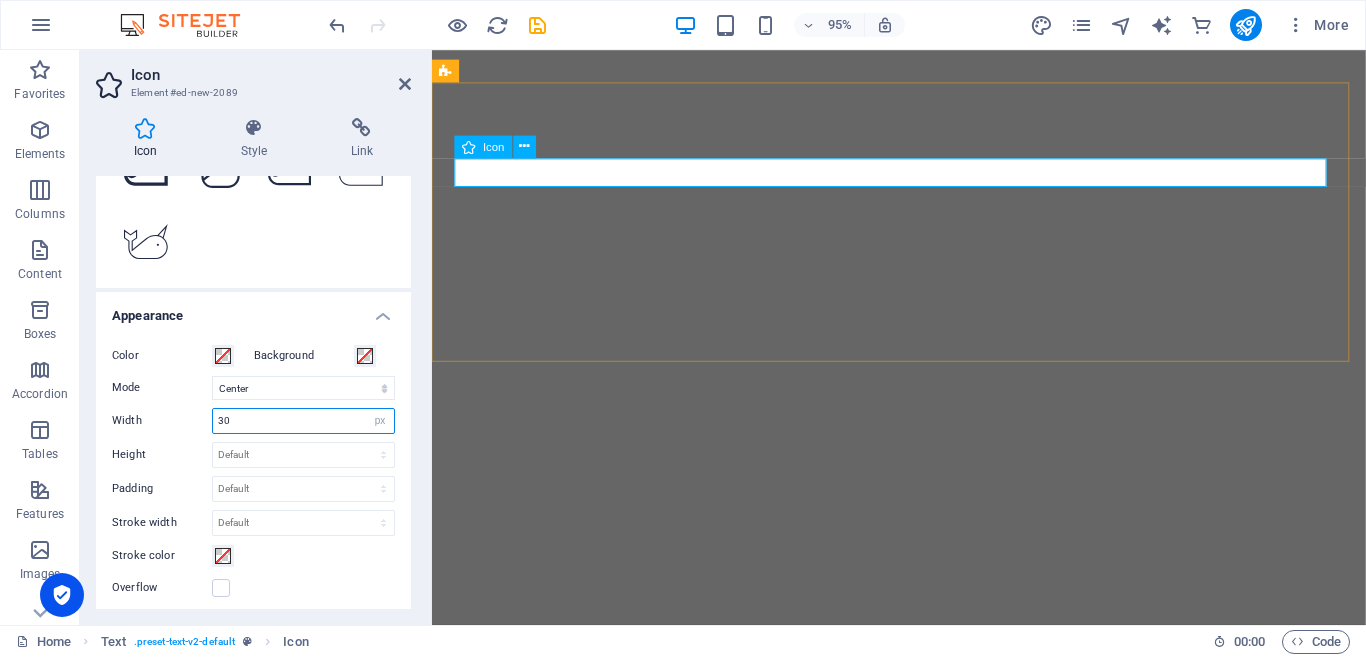 type on "30" 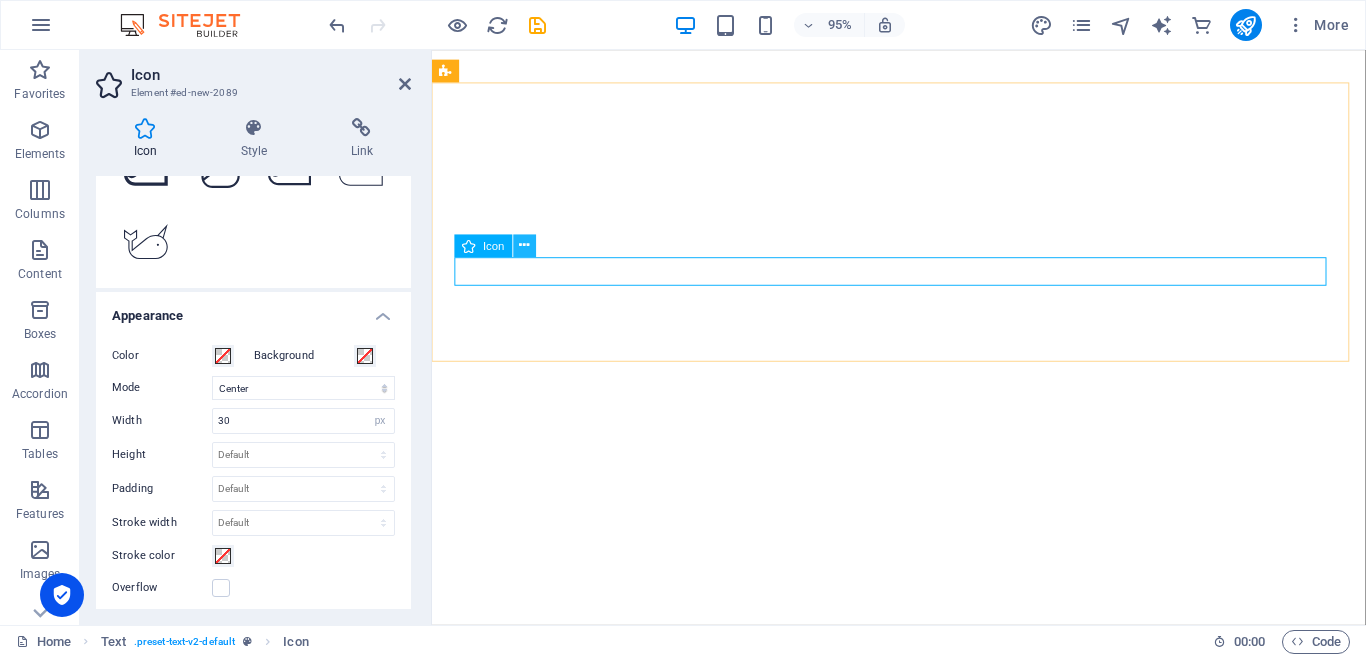 click at bounding box center (525, 245) 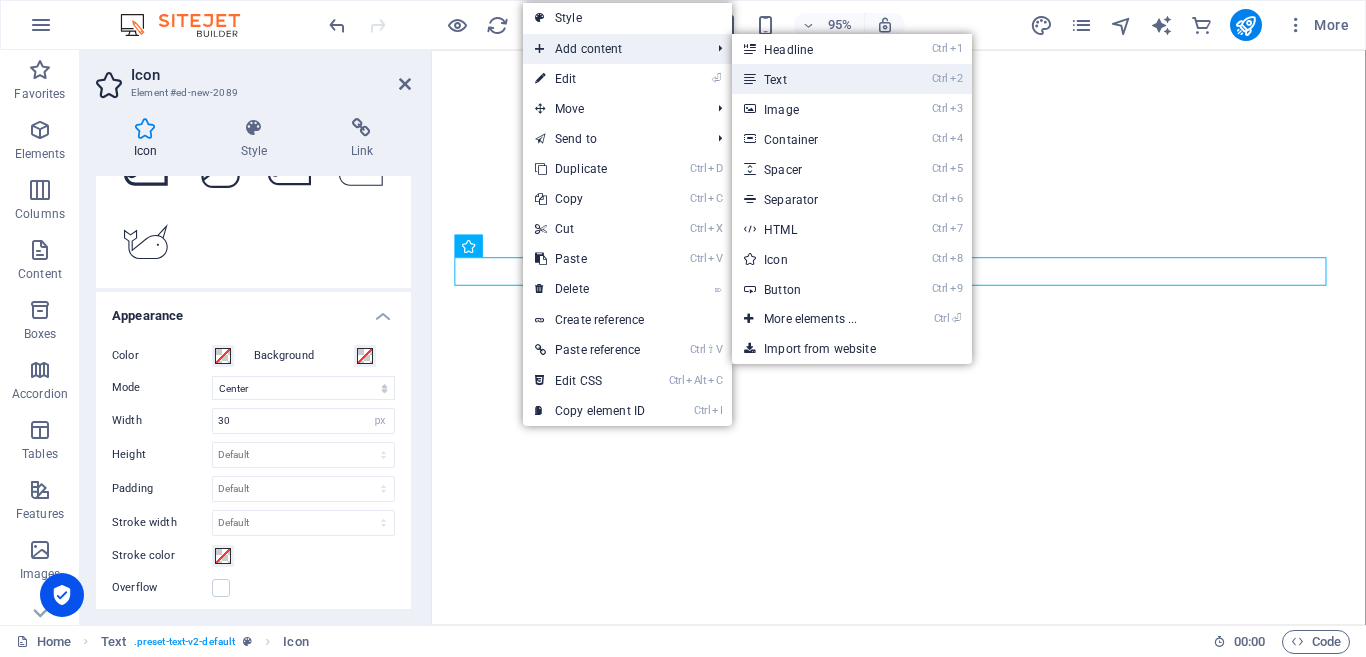 click on "Ctrl 2  Text" at bounding box center [814, 79] 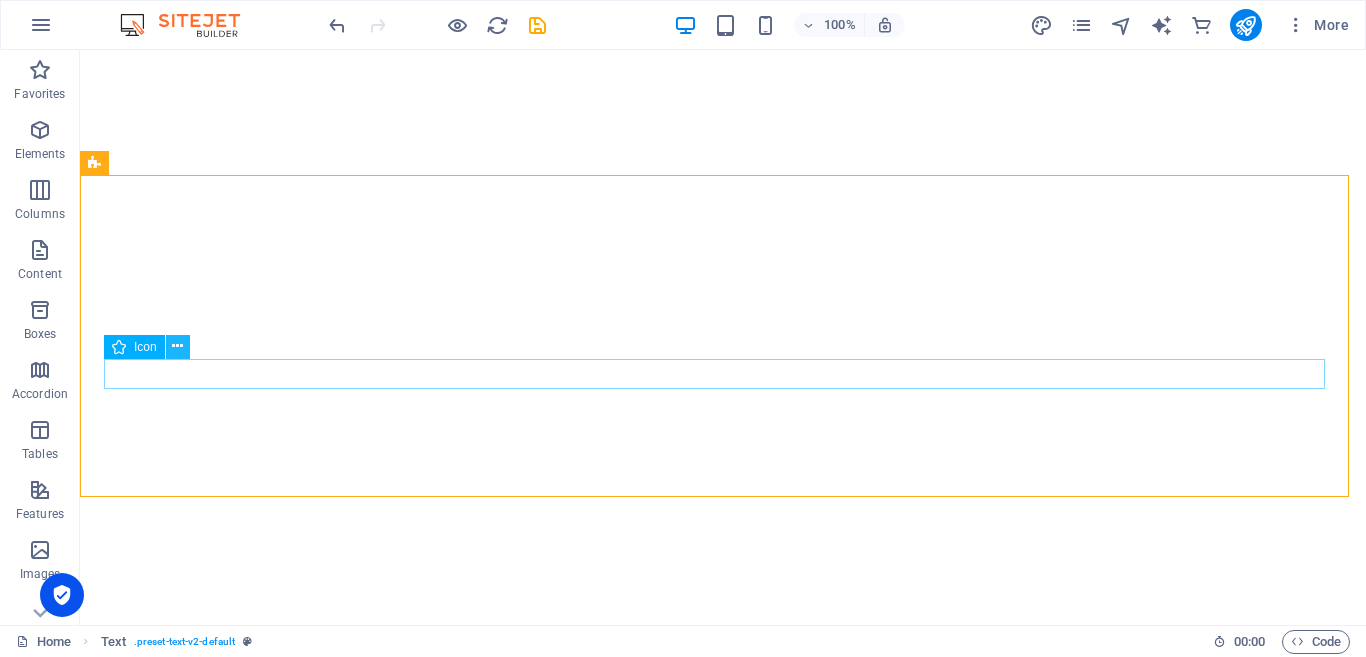click at bounding box center (177, 346) 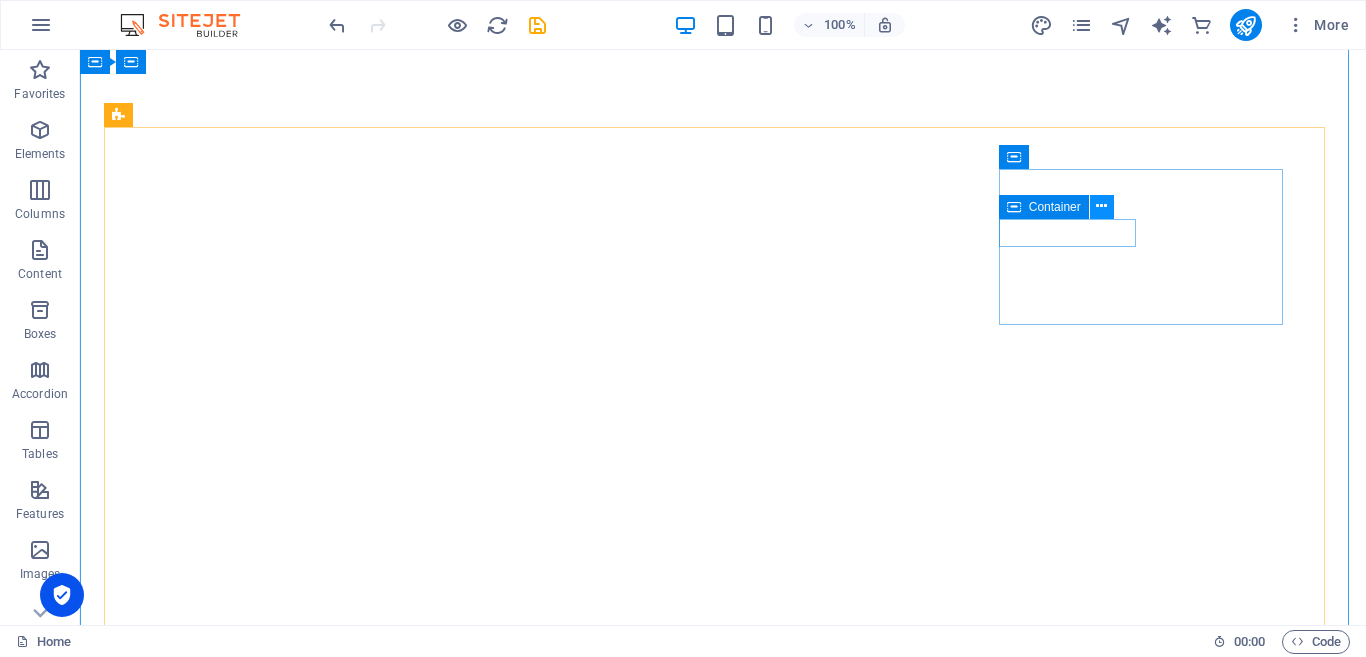 click at bounding box center (1101, 206) 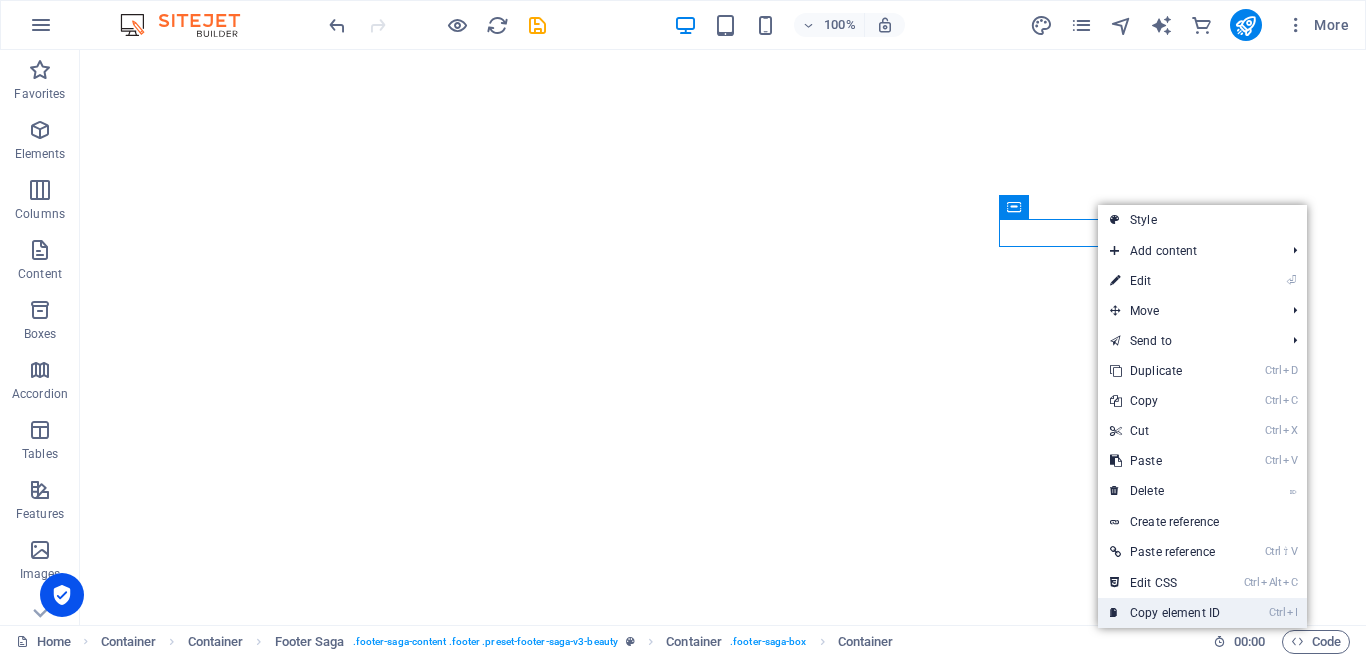 click on "Ctrl I  Copy element ID" at bounding box center [1165, 613] 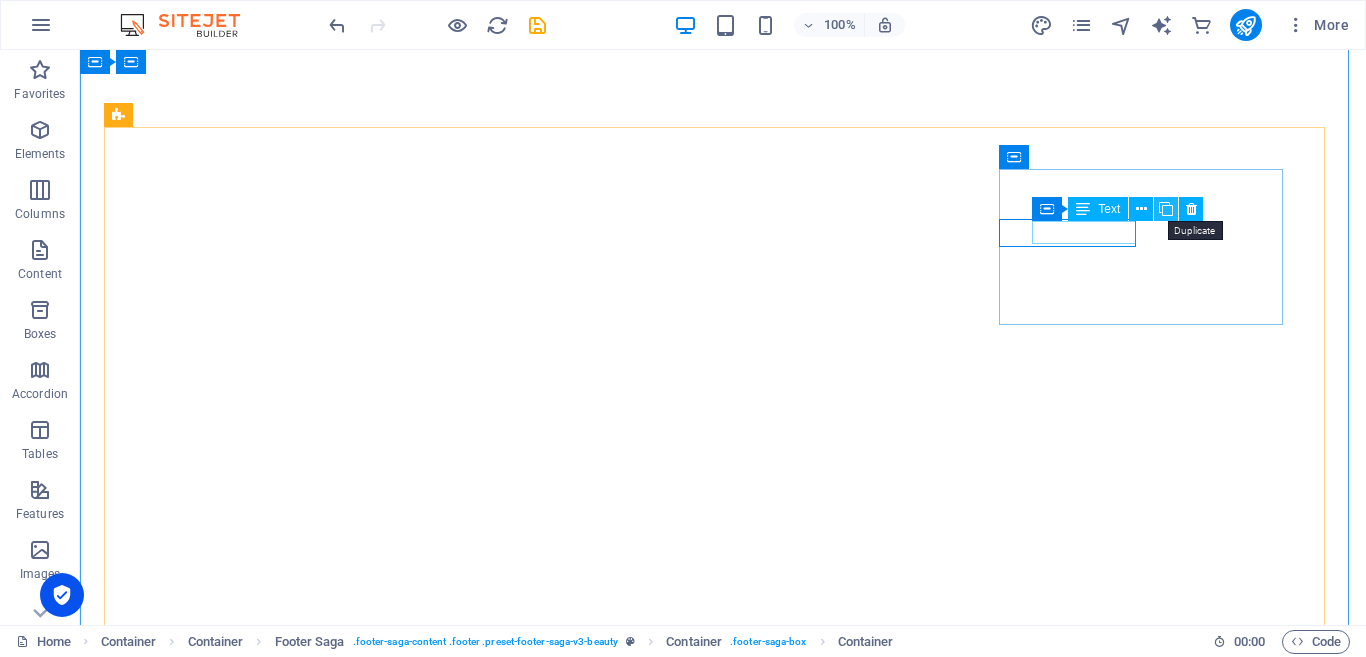 click at bounding box center [1166, 209] 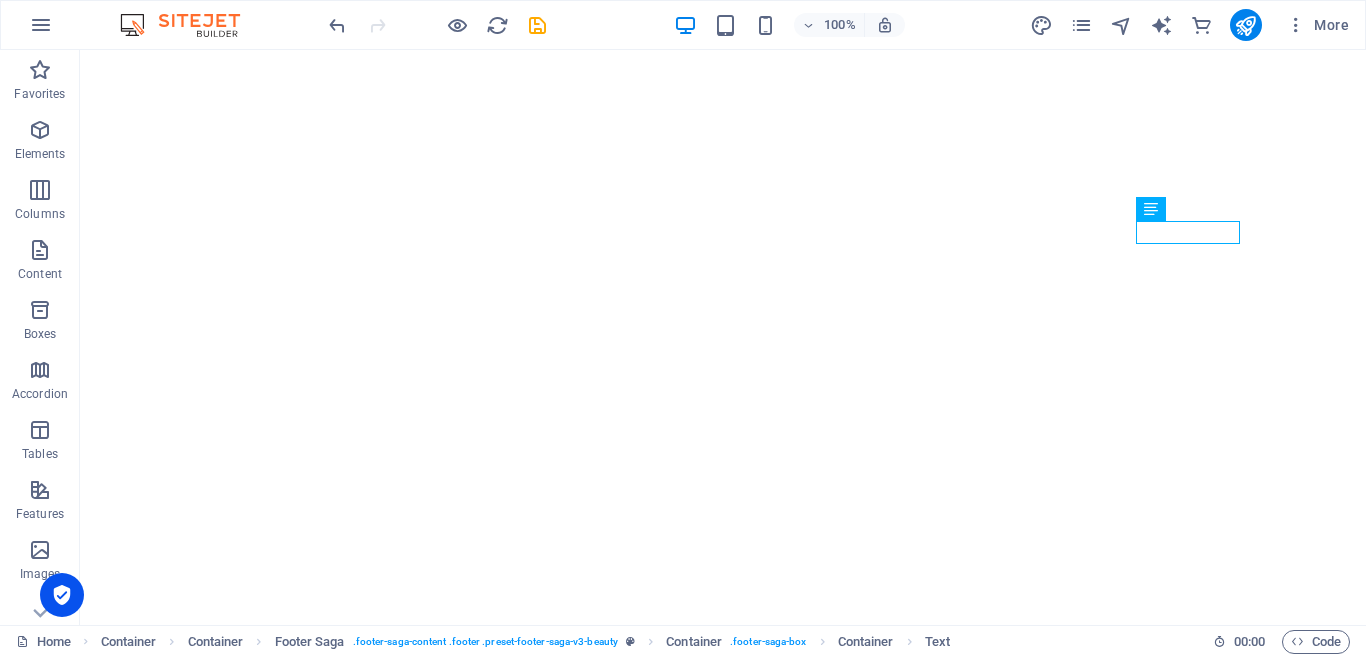 click at bounding box center (1151, 209) 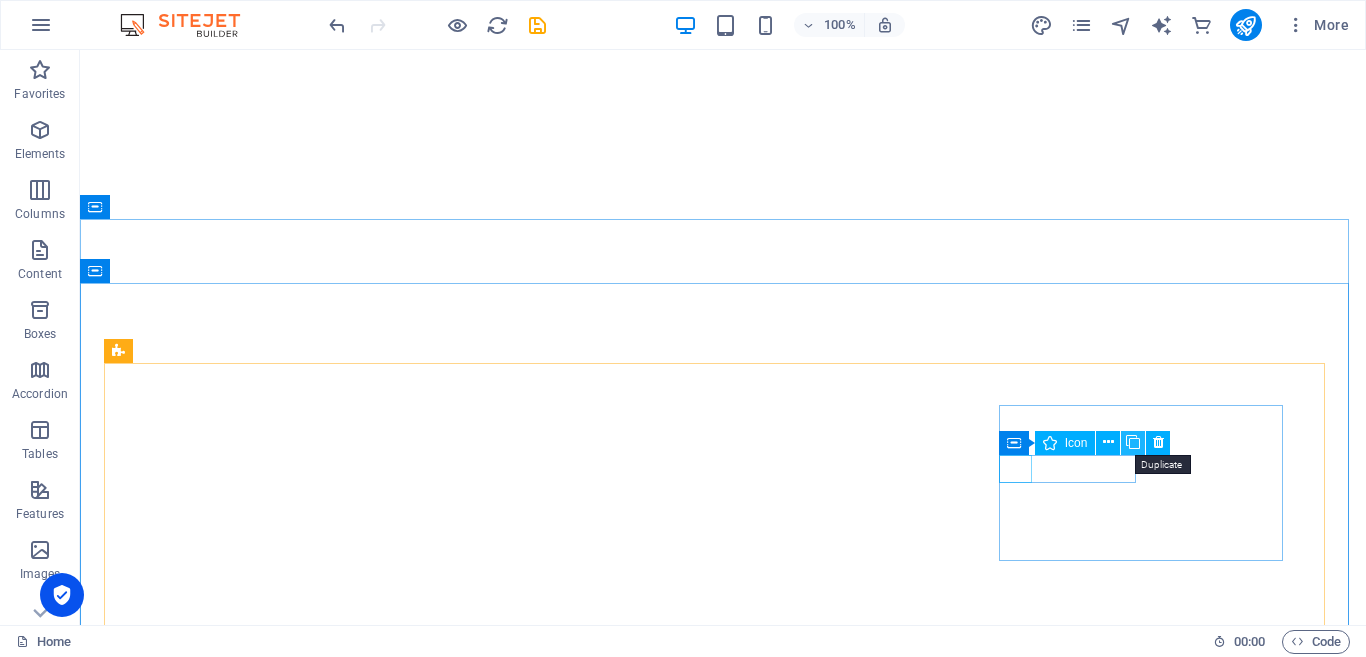 click at bounding box center [1133, 442] 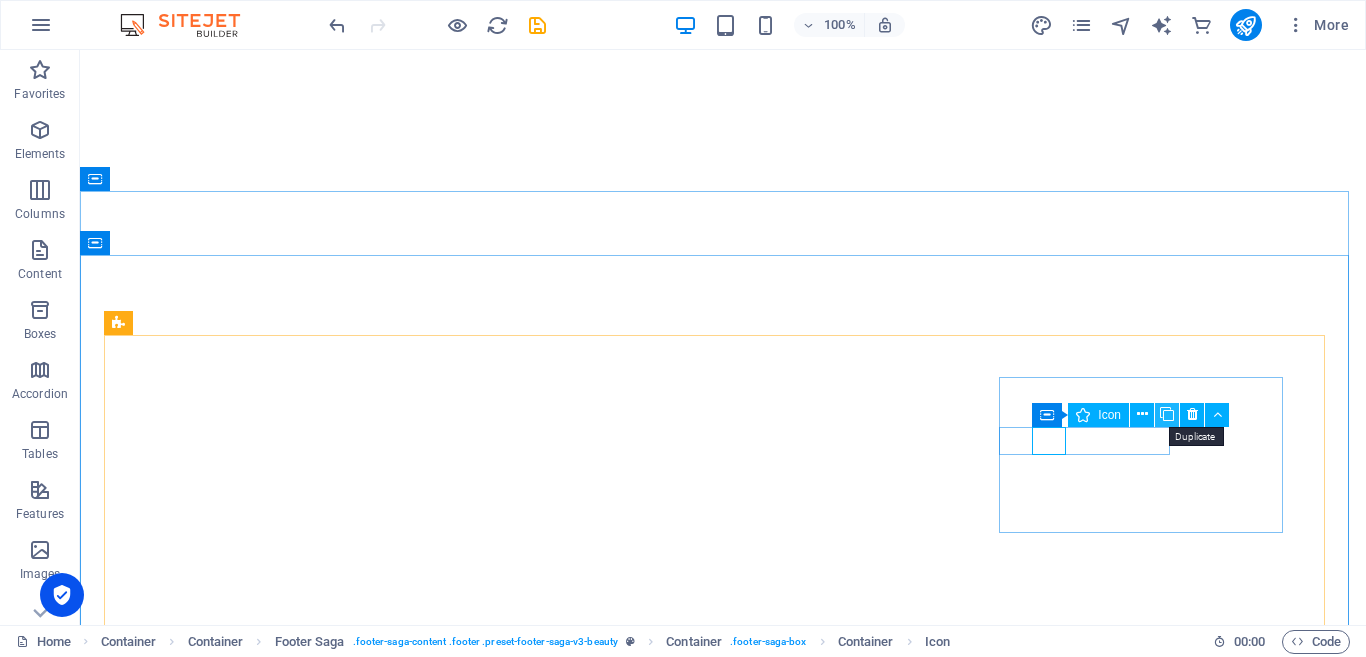 click at bounding box center [1167, 414] 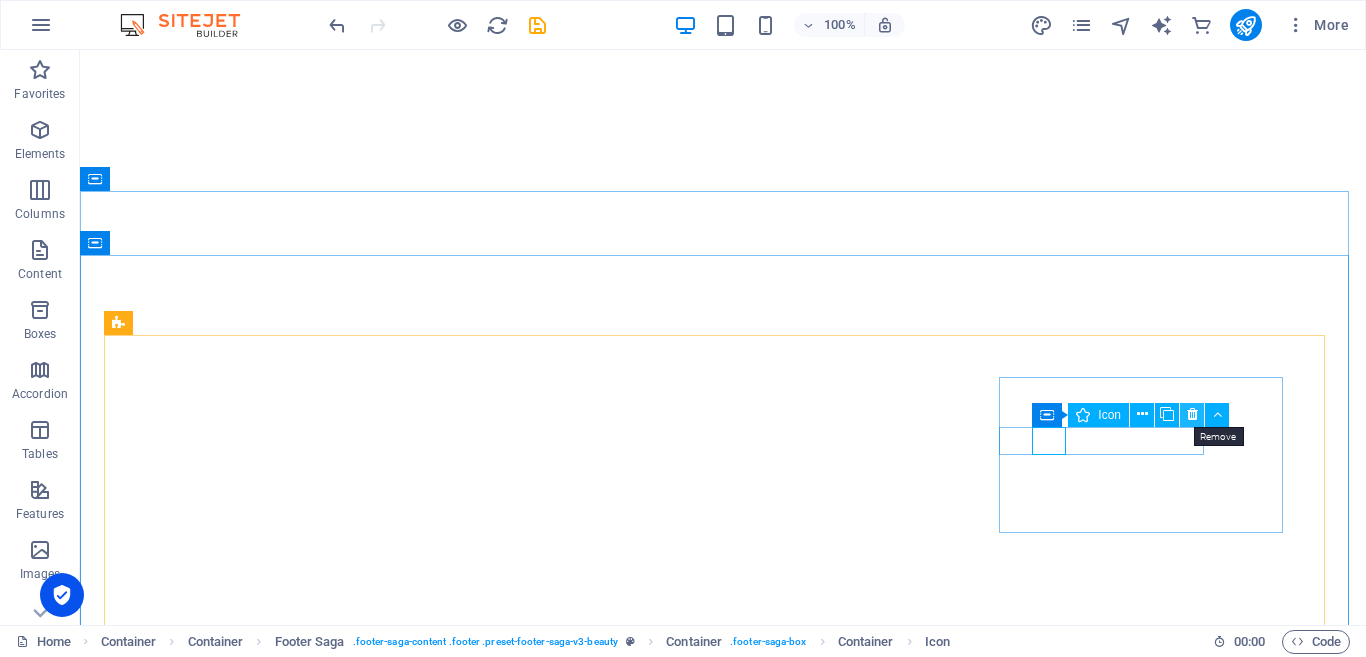 click at bounding box center (1192, 414) 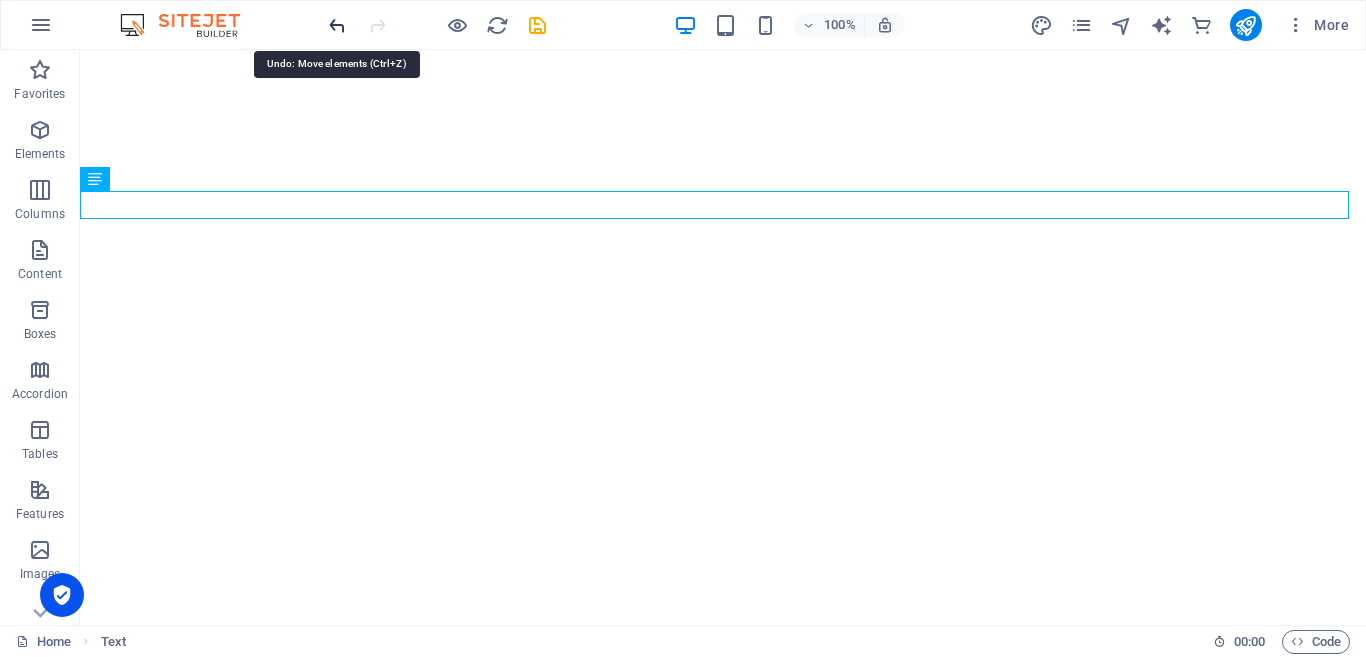 click at bounding box center [337, 25] 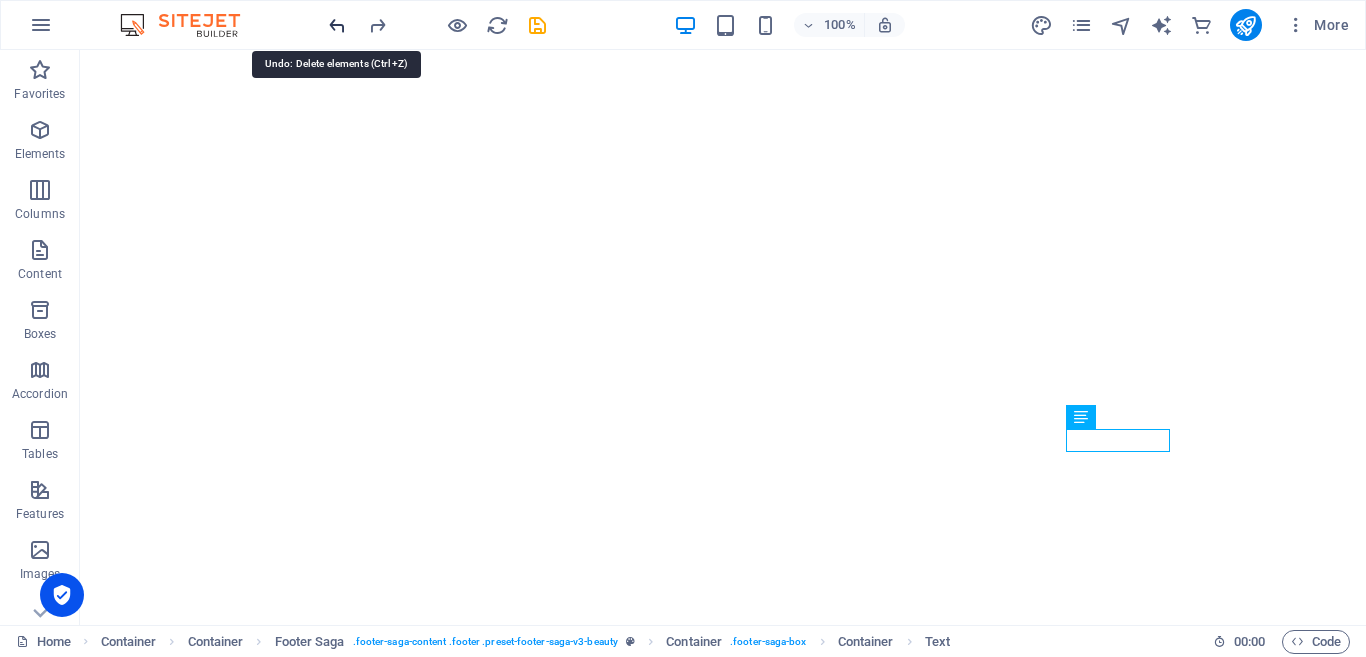 click at bounding box center (337, 25) 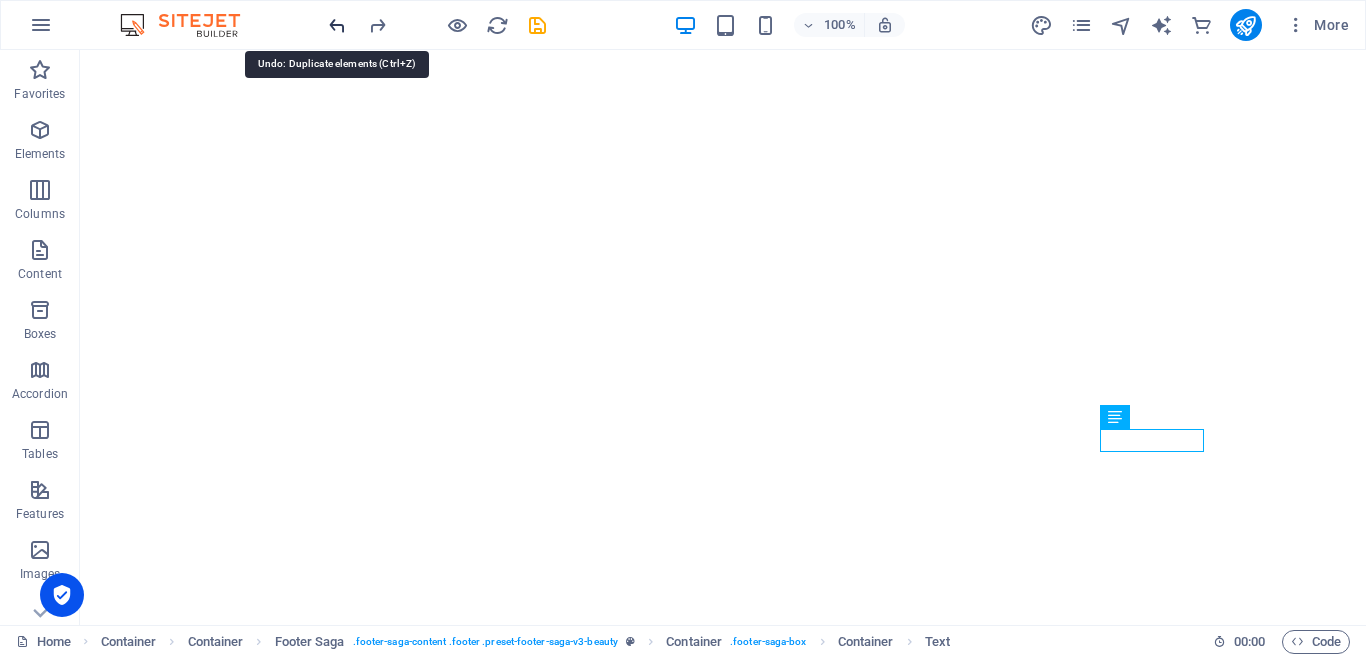 click at bounding box center (337, 25) 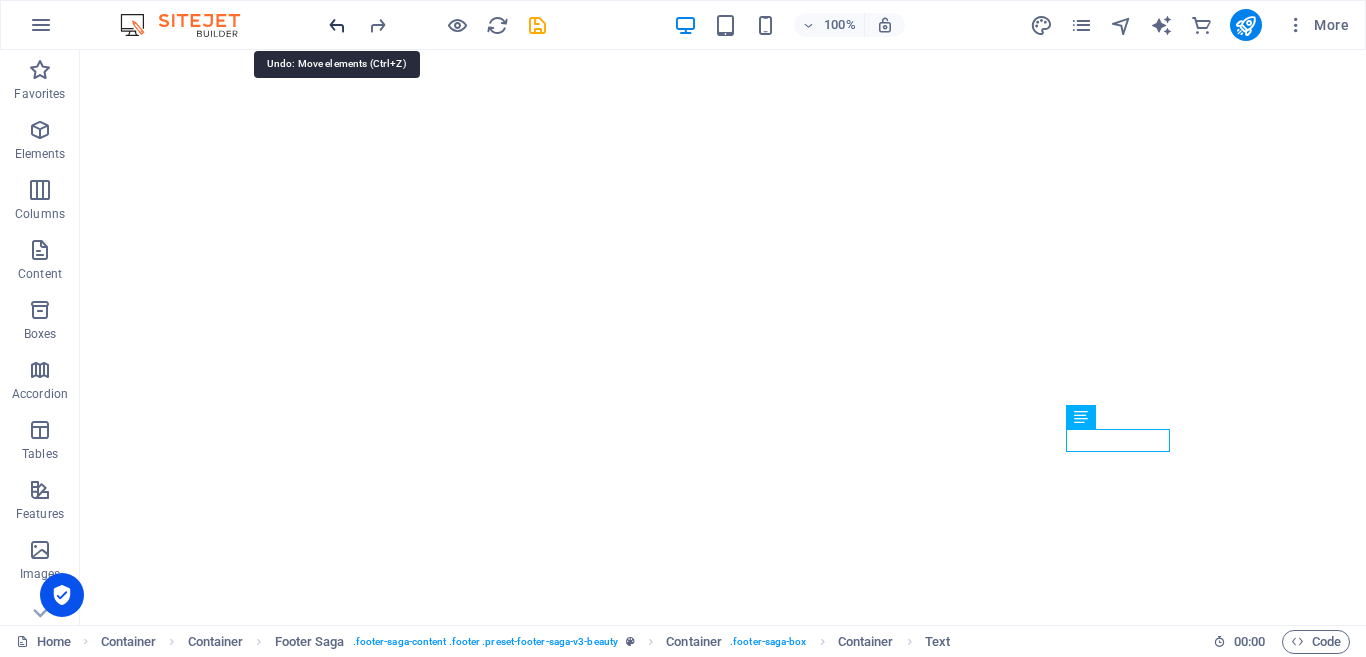 click at bounding box center (337, 25) 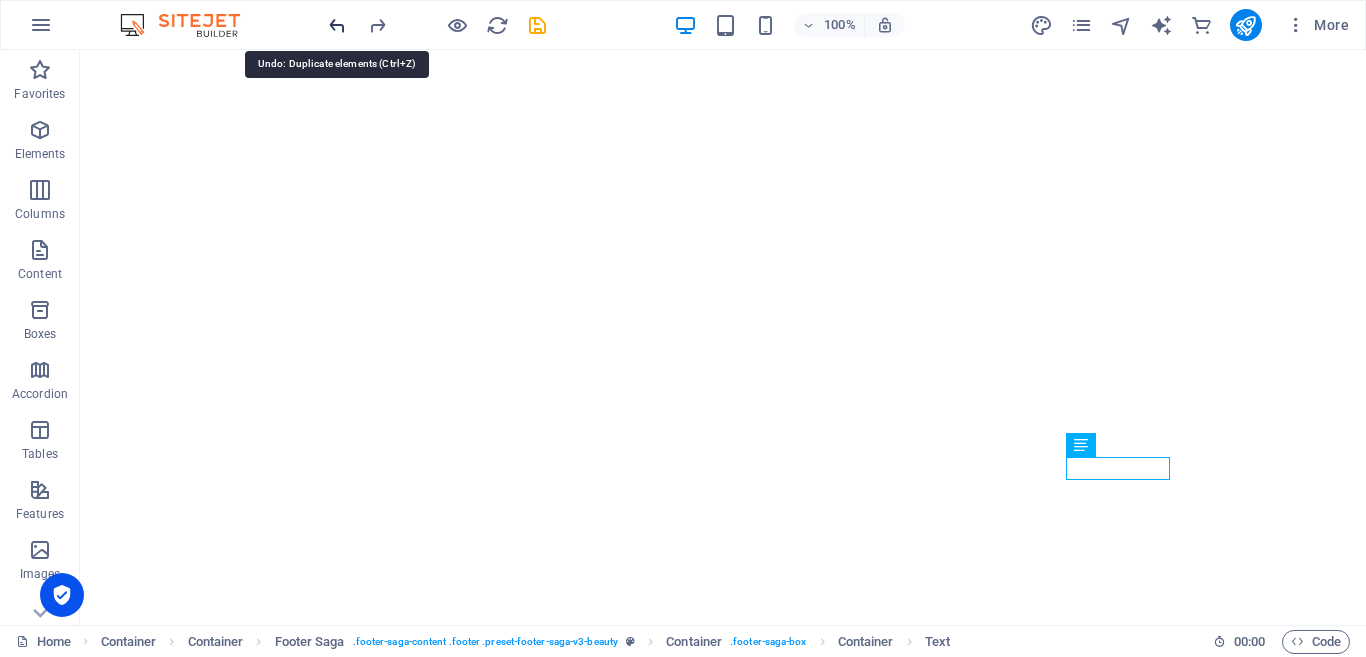 click at bounding box center (337, 25) 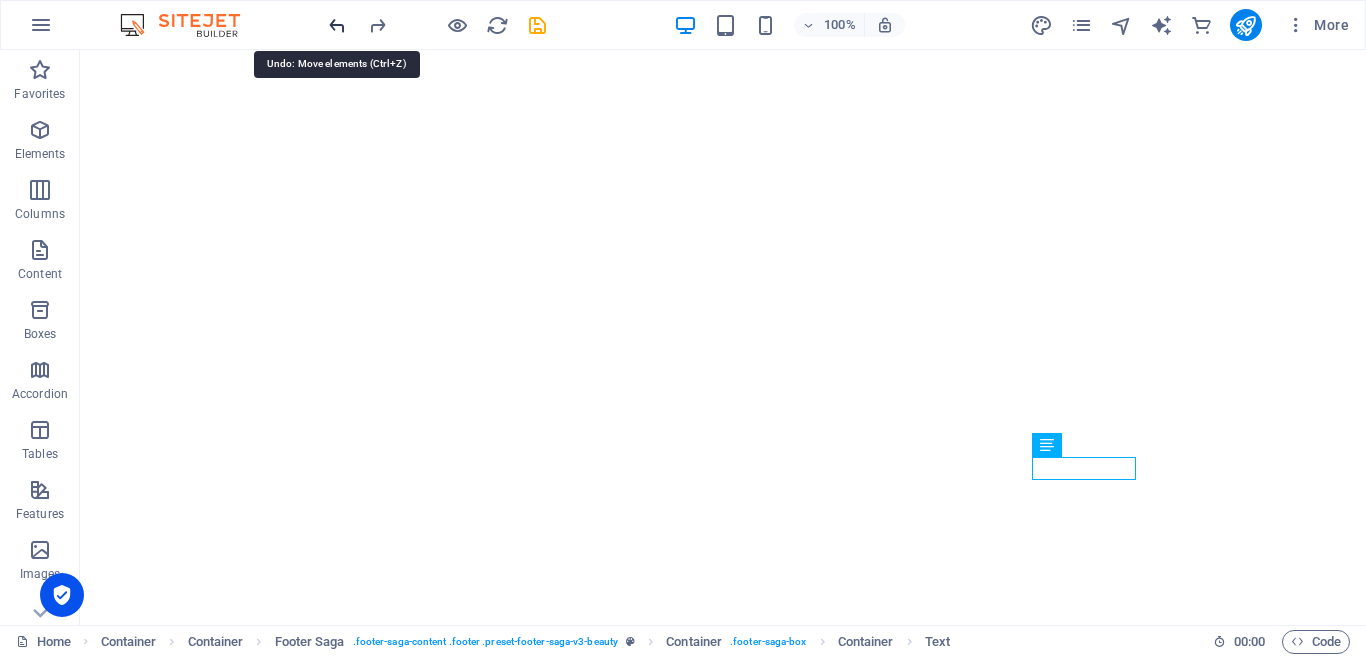 click at bounding box center [337, 25] 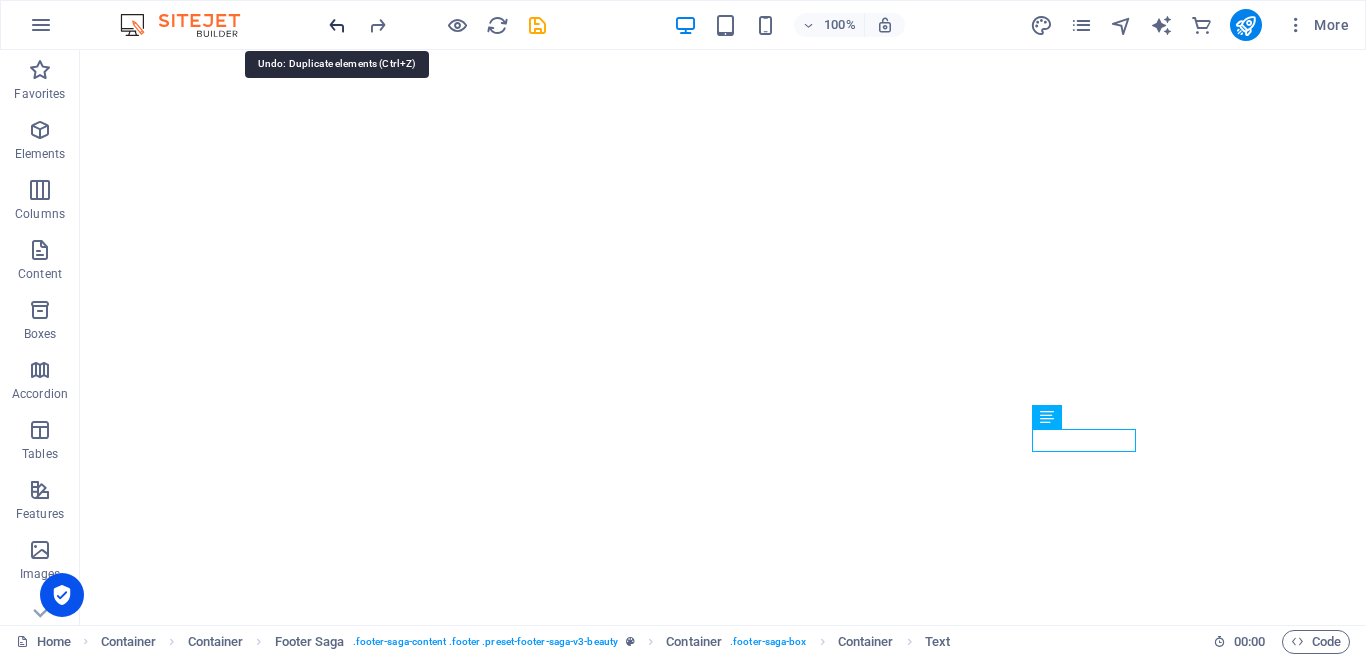 click at bounding box center (337, 25) 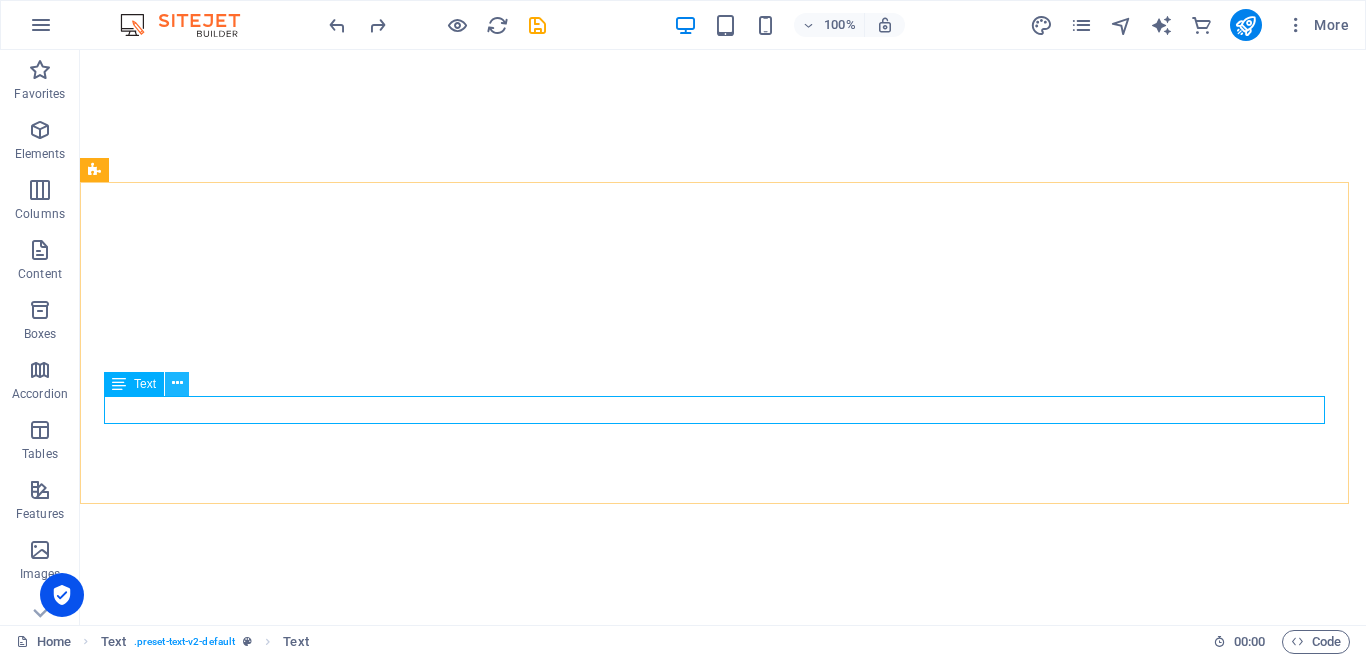 click at bounding box center (177, 383) 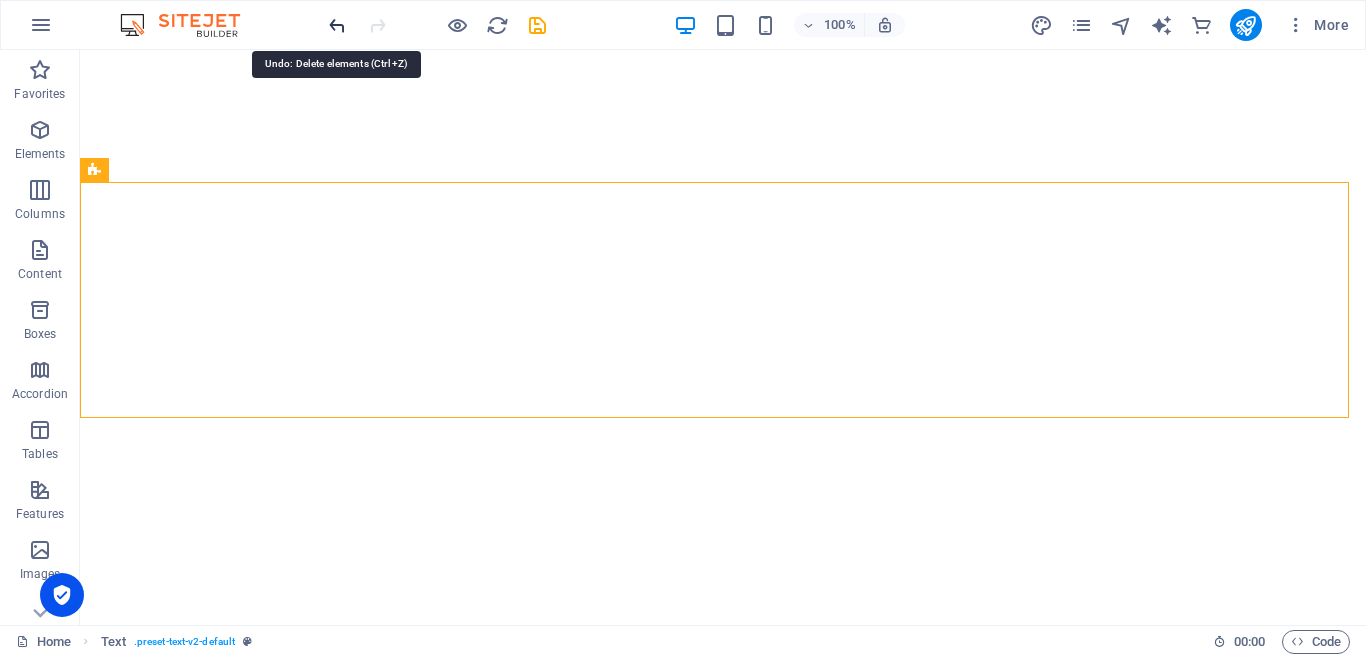 click at bounding box center (337, 25) 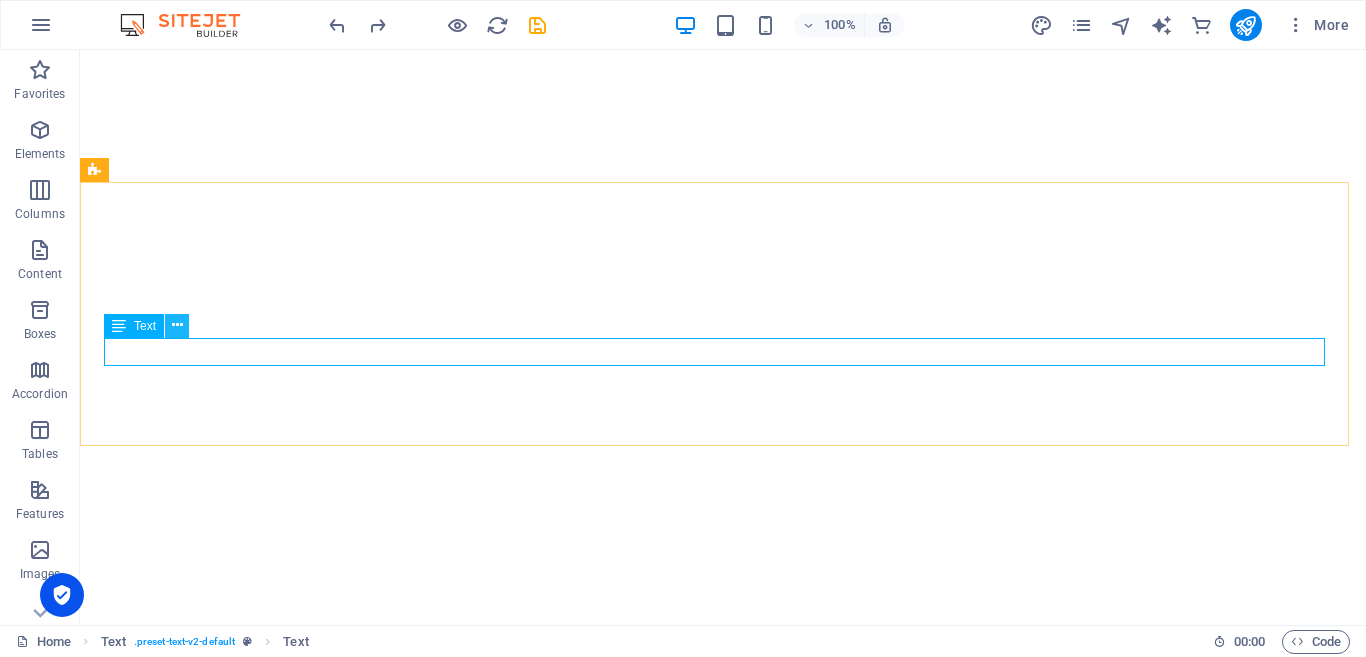 click at bounding box center (177, 326) 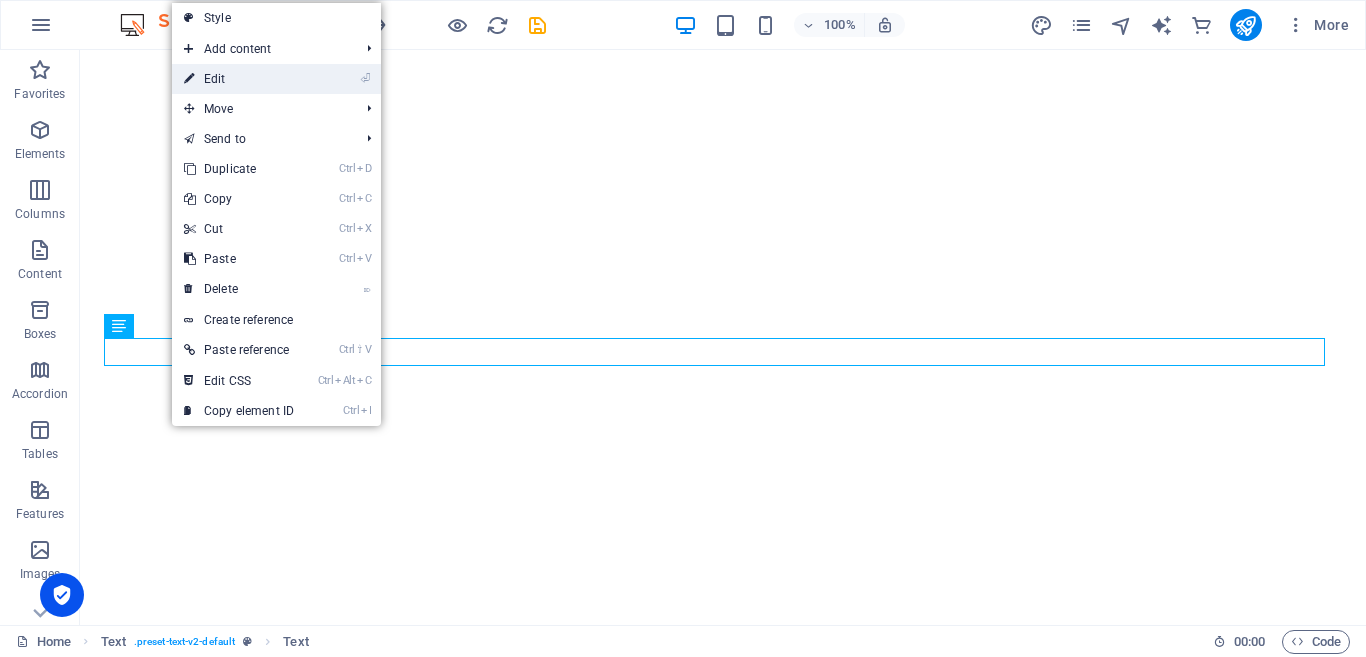click on "⏎  Edit" at bounding box center (239, 79) 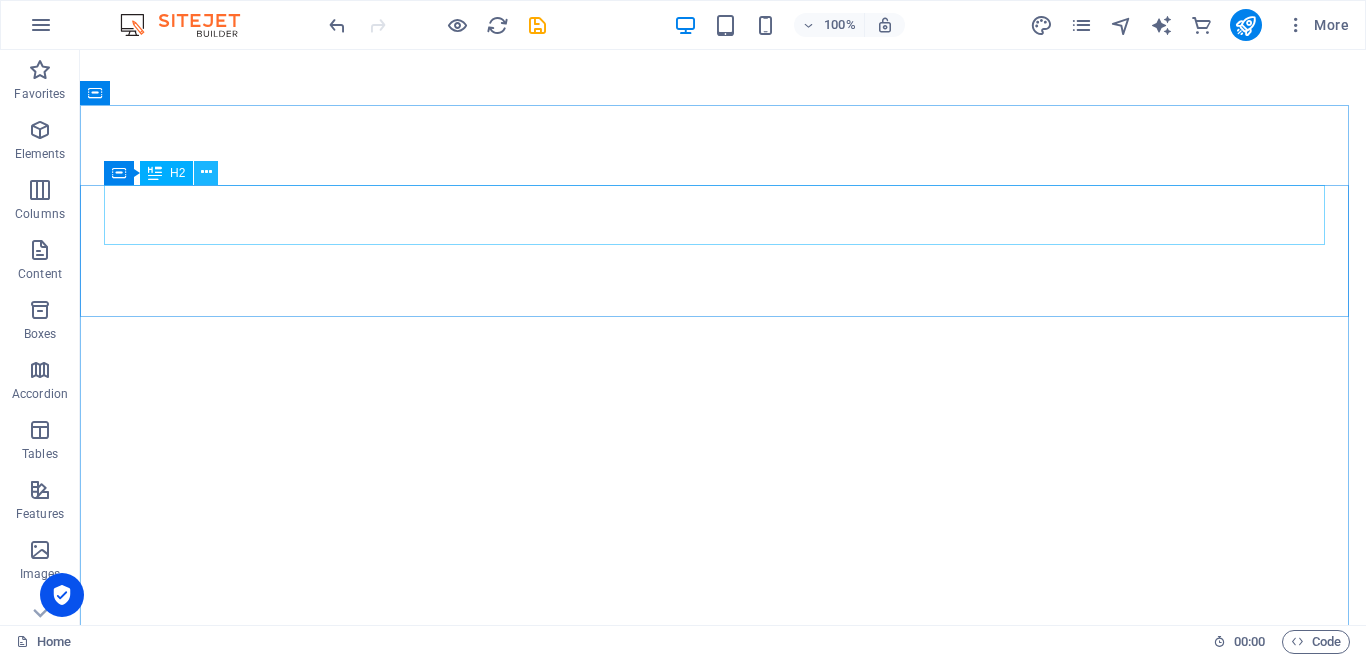 click at bounding box center (206, 172) 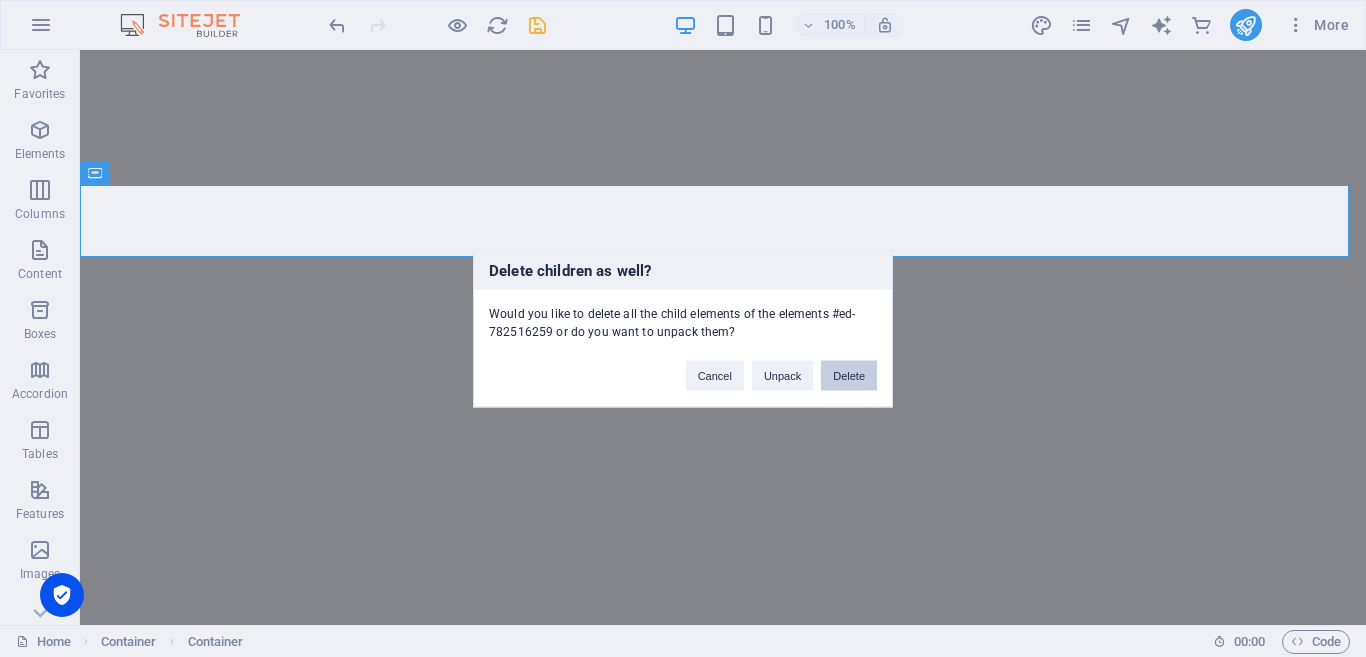 click on "Delete" at bounding box center [849, 375] 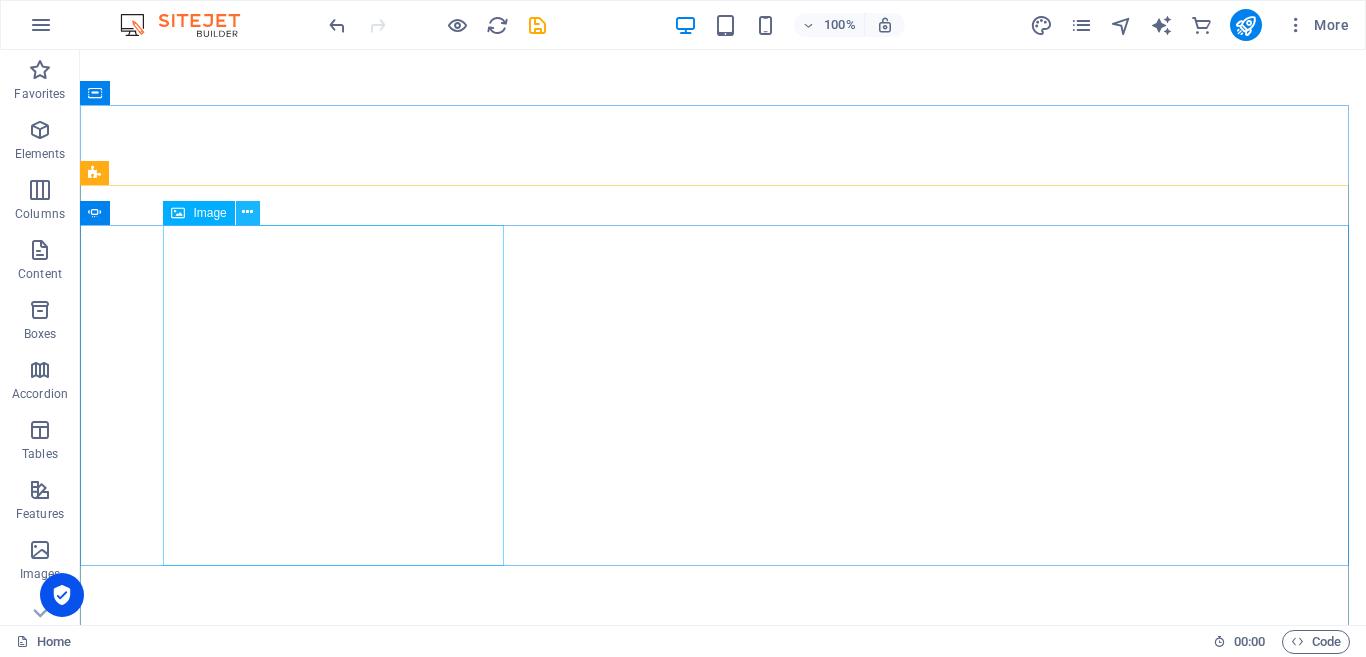 click at bounding box center [247, 212] 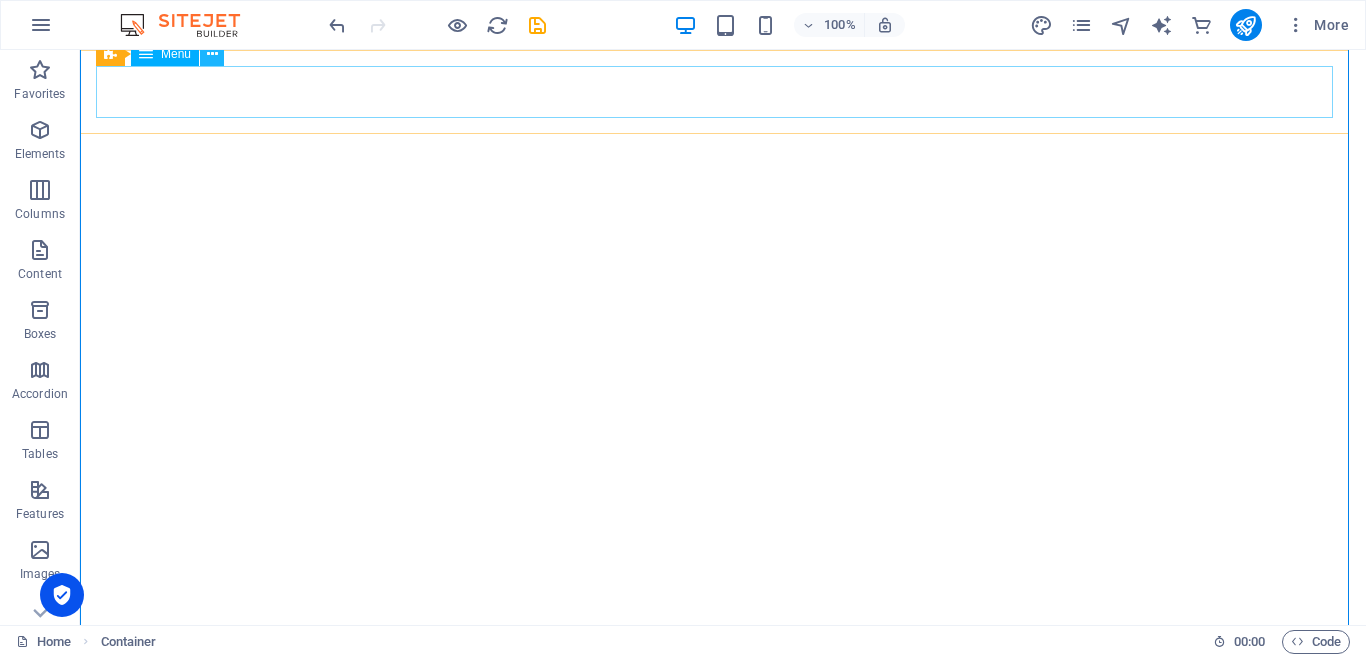 click at bounding box center (212, 54) 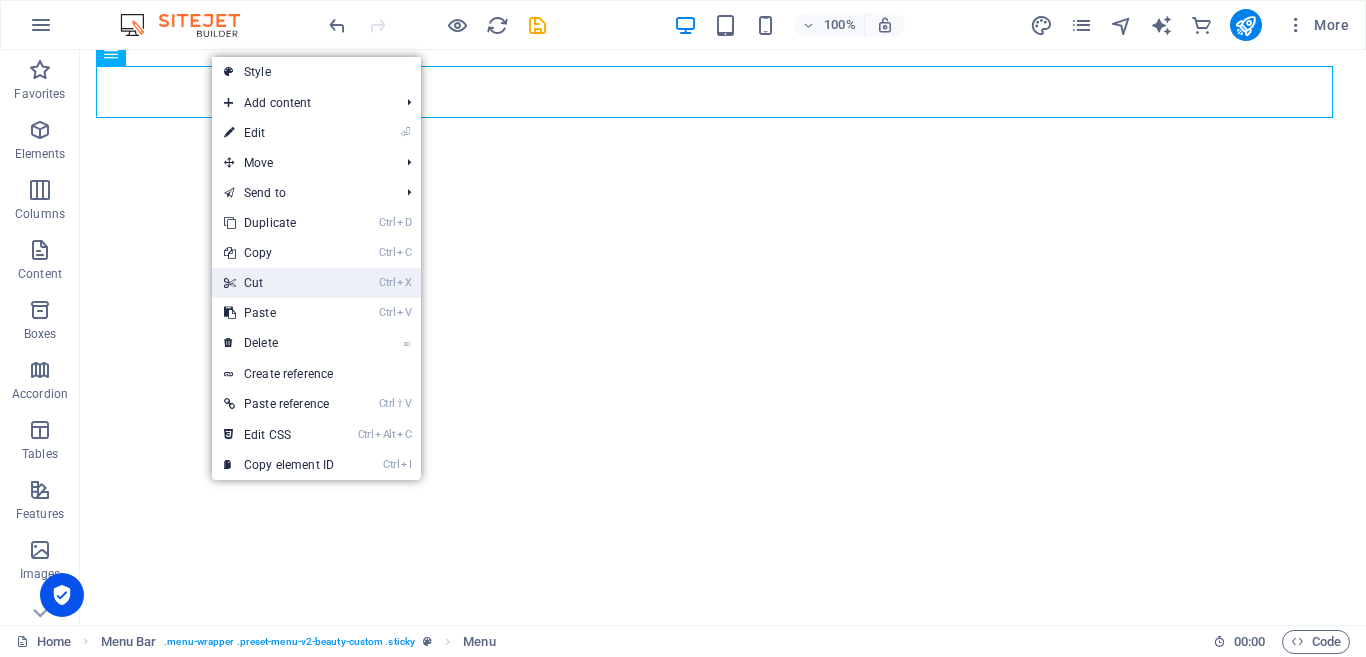 click on "Ctrl X  Cut" at bounding box center [279, 283] 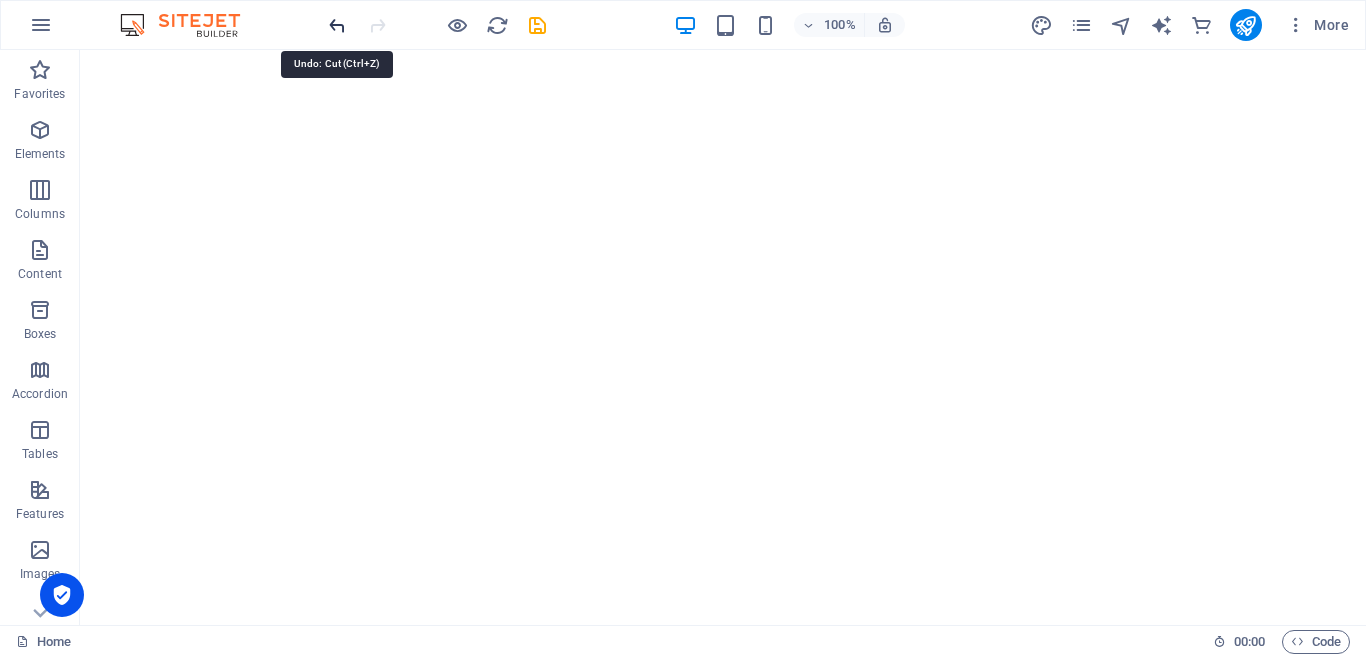 click at bounding box center (337, 25) 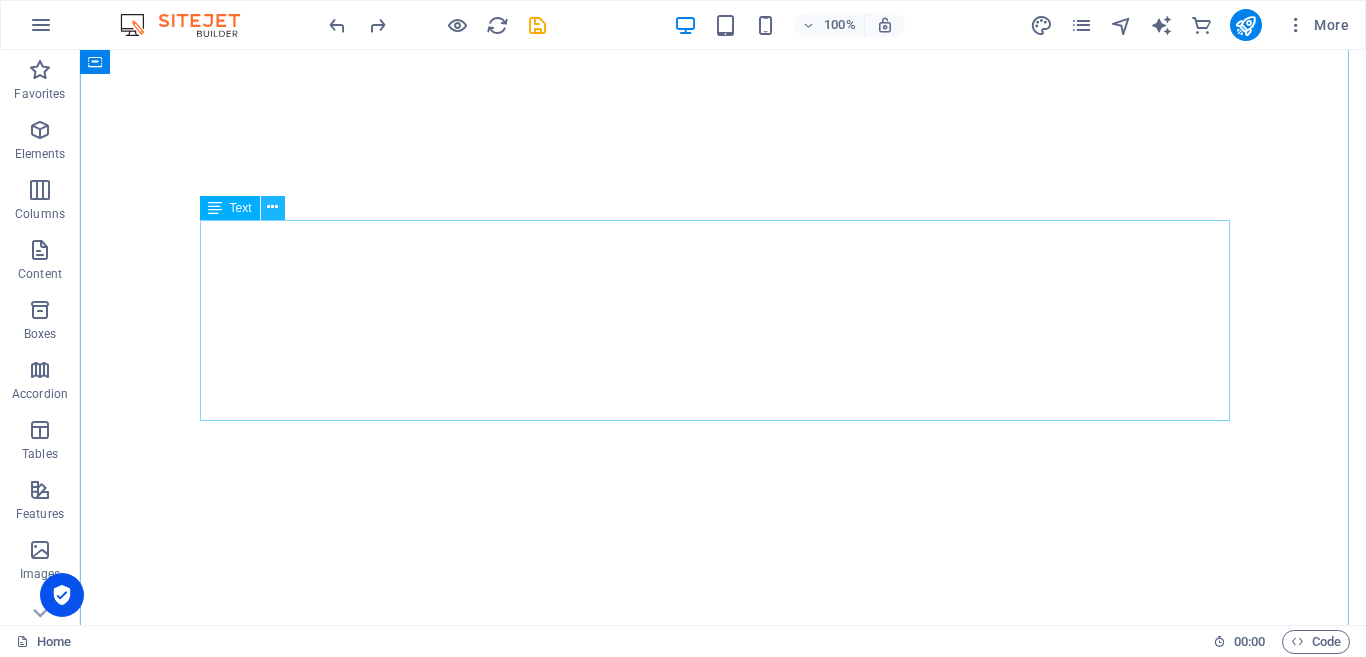 click at bounding box center [273, 208] 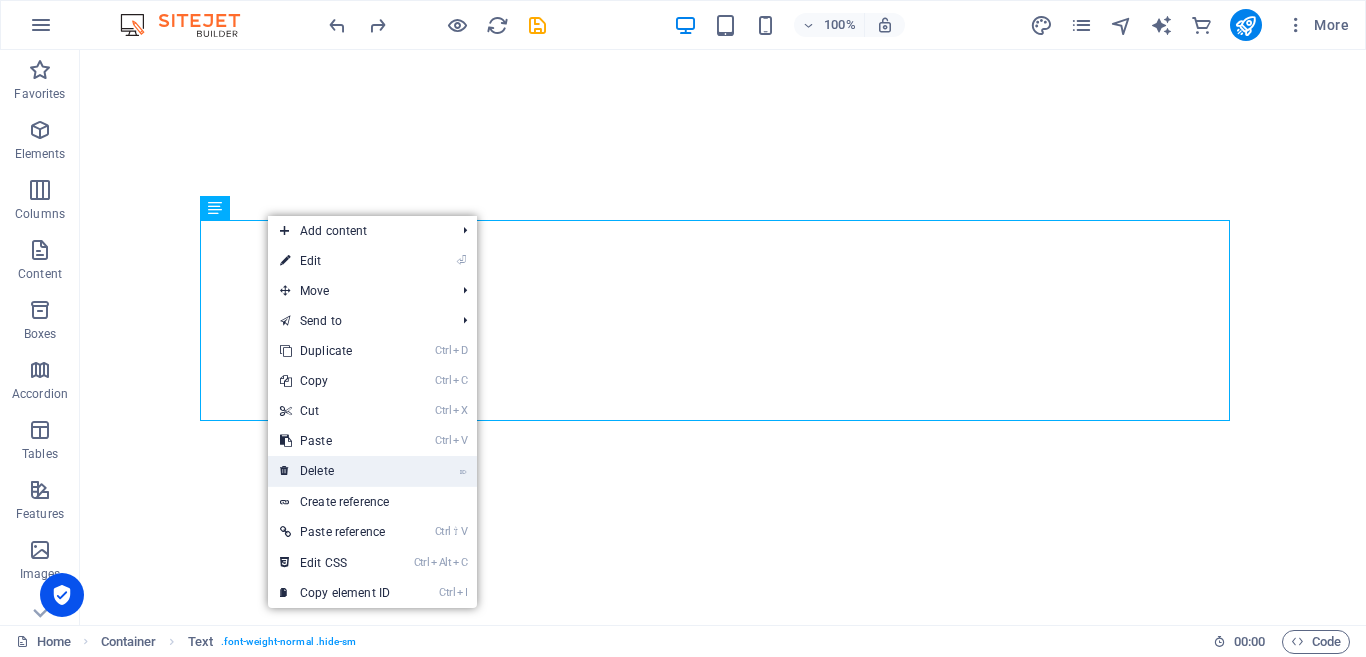 click on "⌦  Delete" at bounding box center (335, 471) 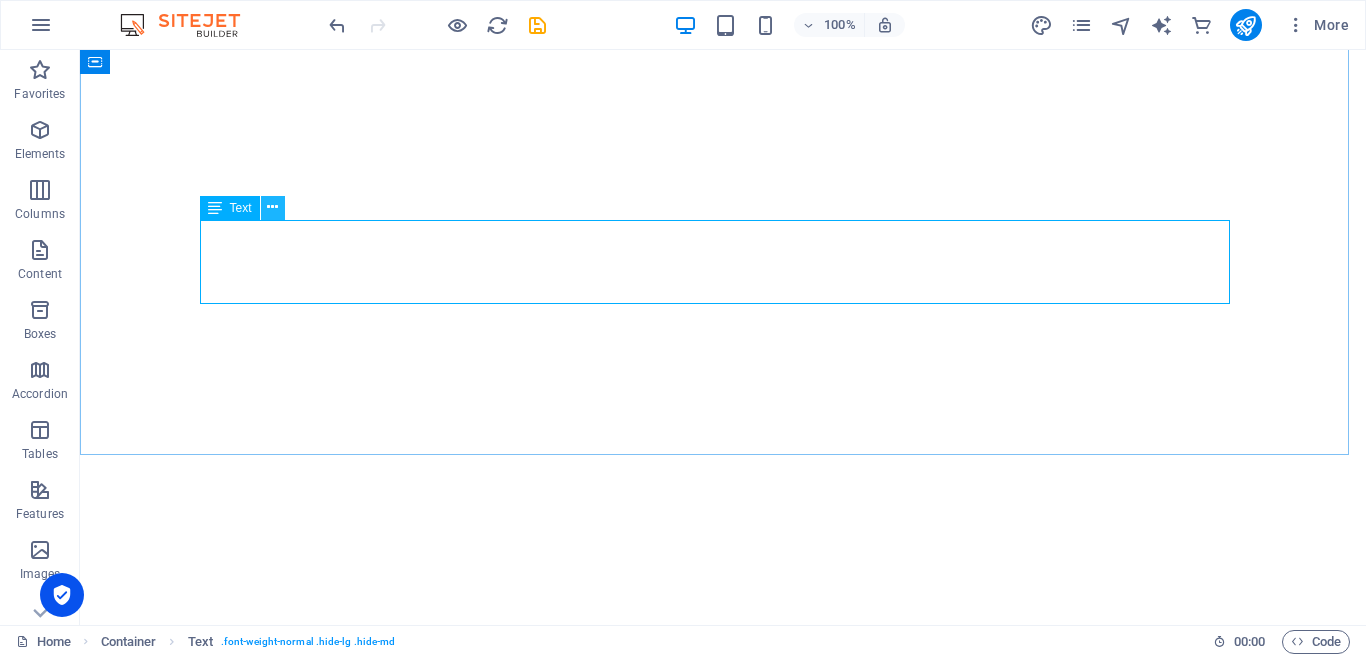 click at bounding box center (272, 207) 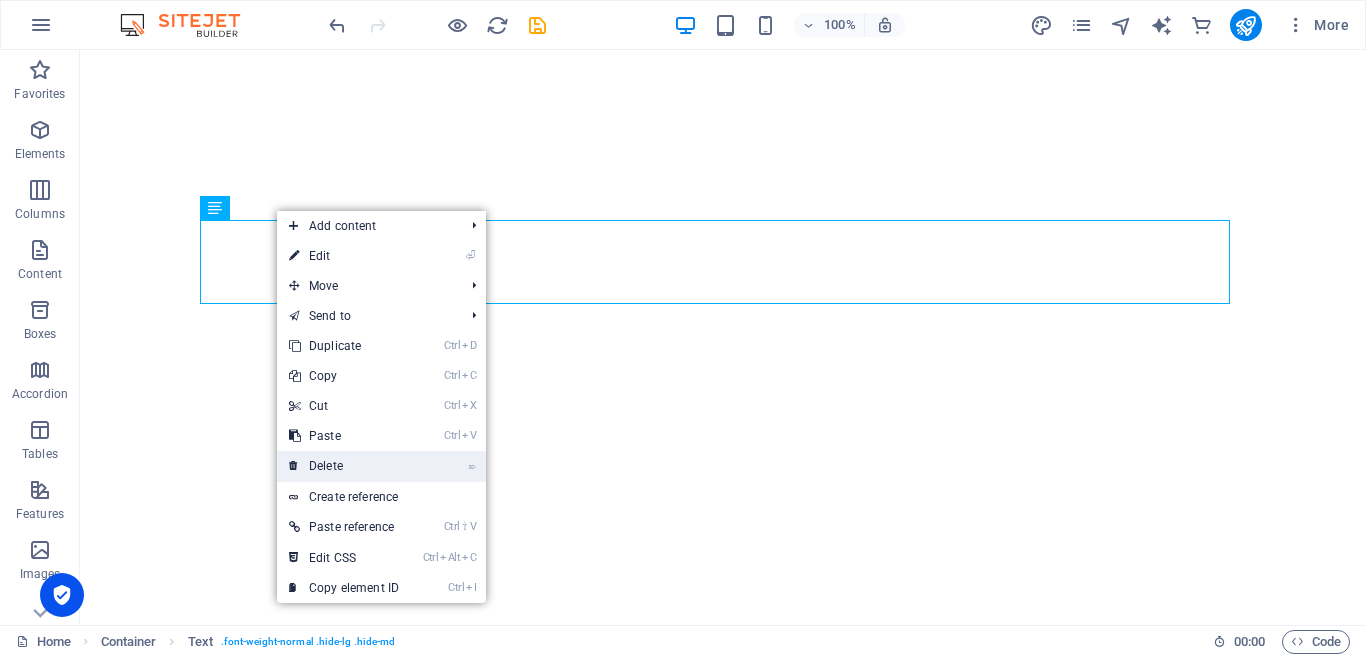 click on "⌦  Delete" at bounding box center (344, 466) 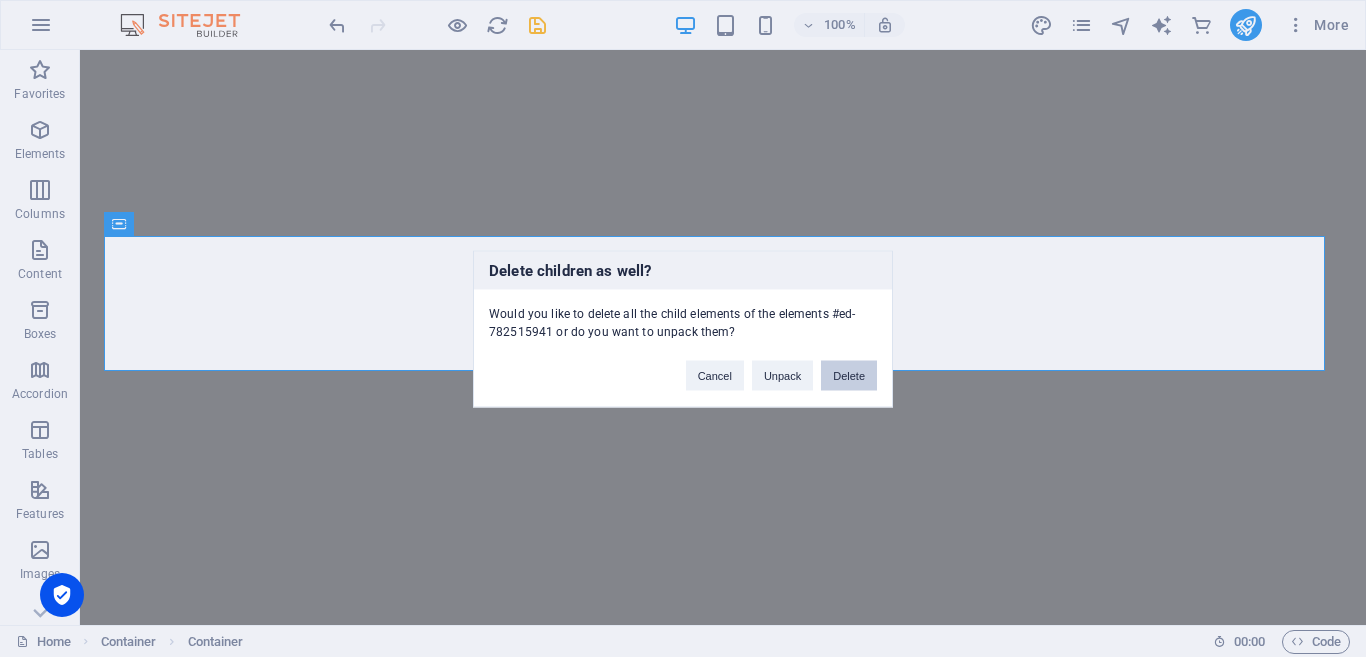 click on "Delete" at bounding box center [849, 375] 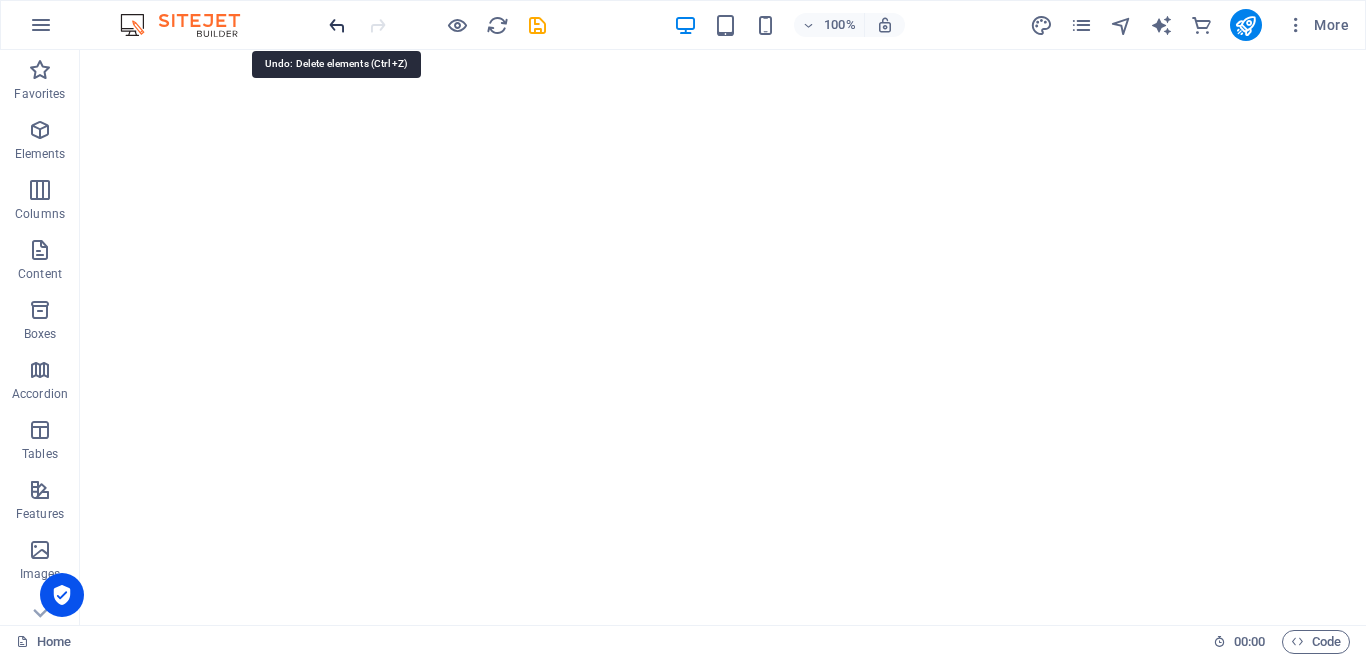click at bounding box center [337, 25] 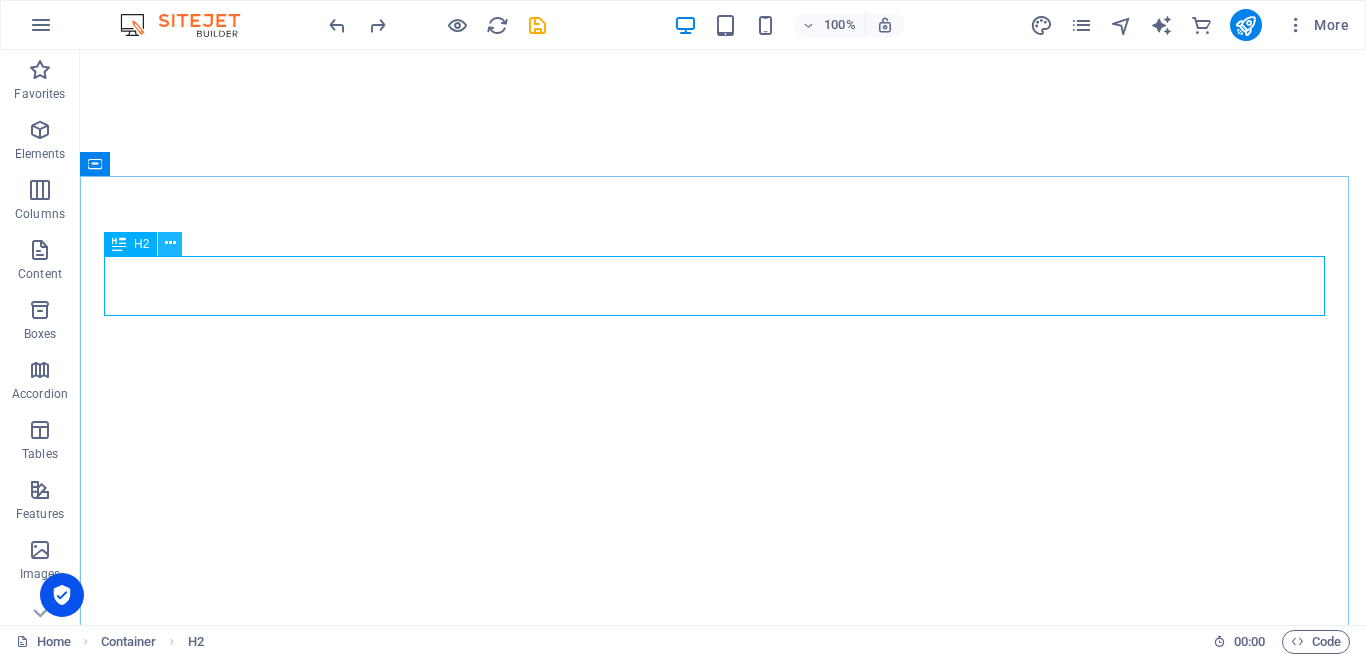 click at bounding box center [170, 243] 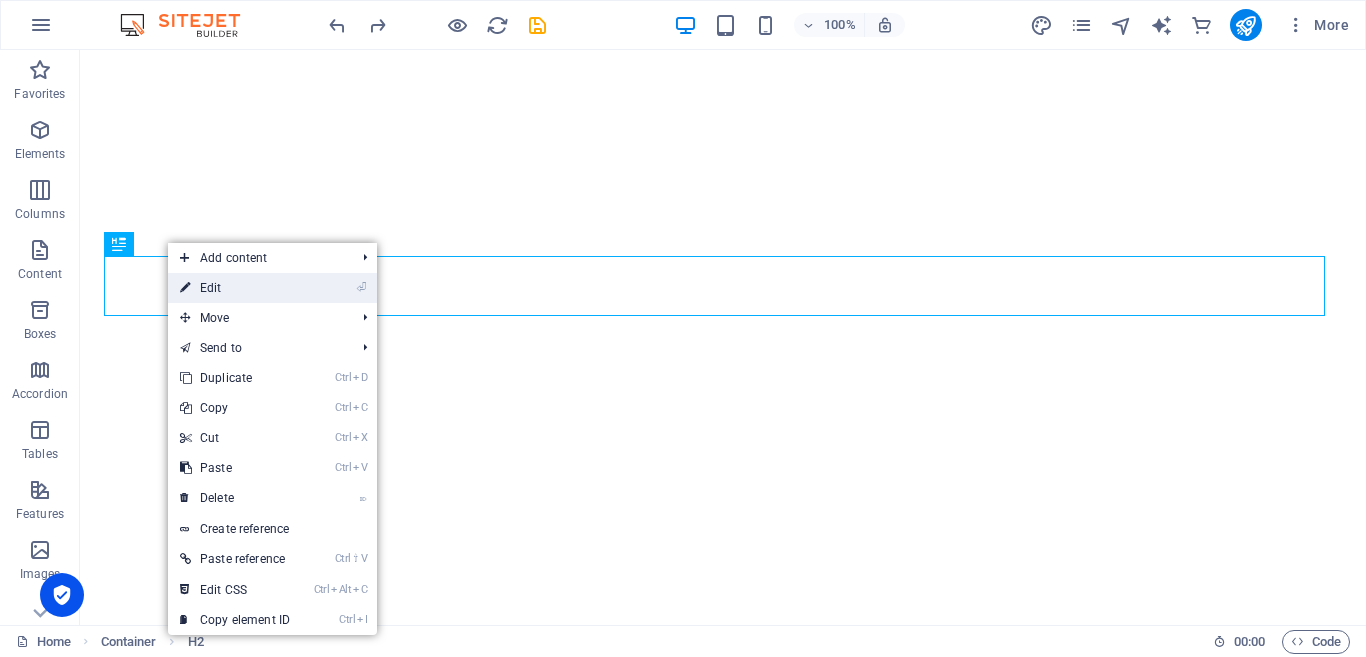 click on "⏎  Edit" at bounding box center [235, 288] 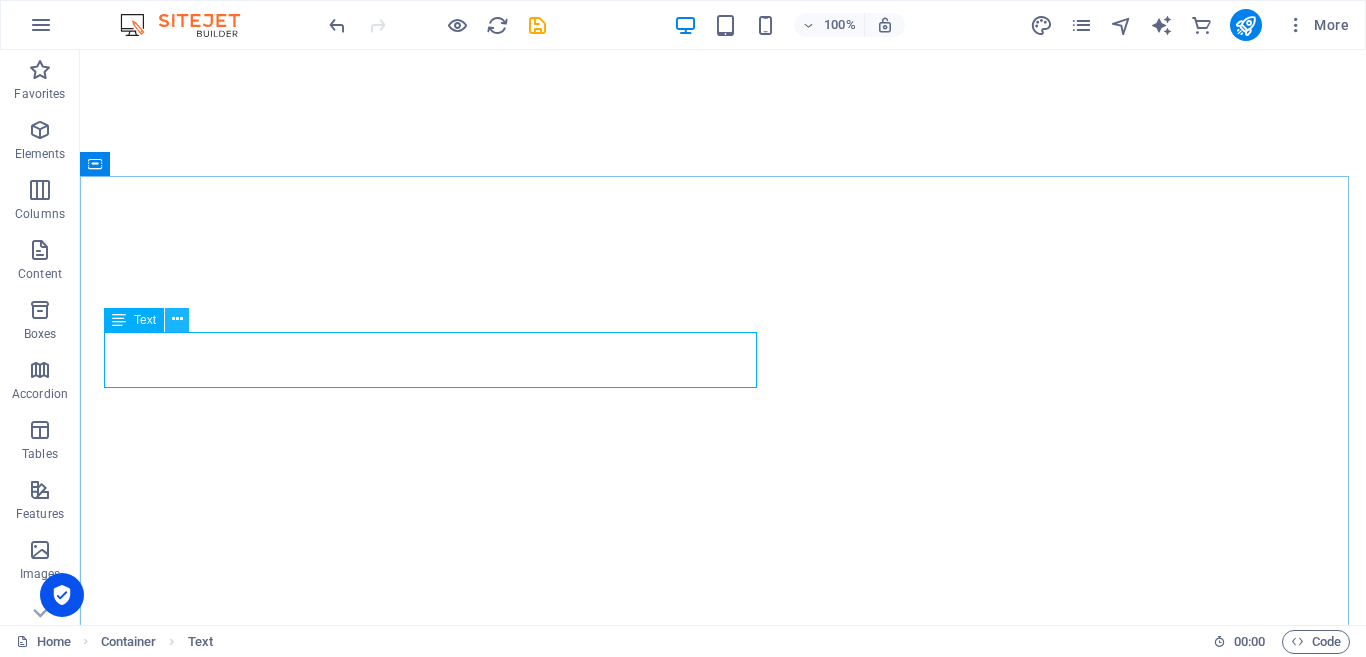 click at bounding box center (177, 319) 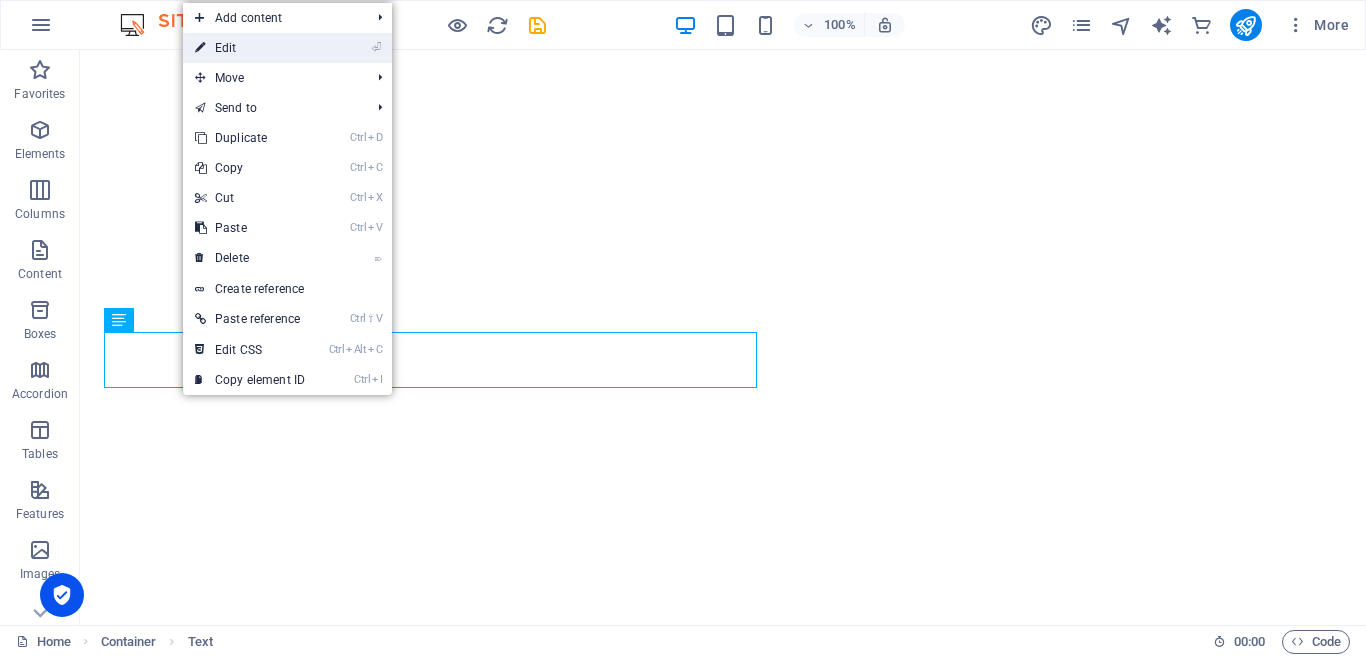 click on "⏎  Edit" at bounding box center [250, 48] 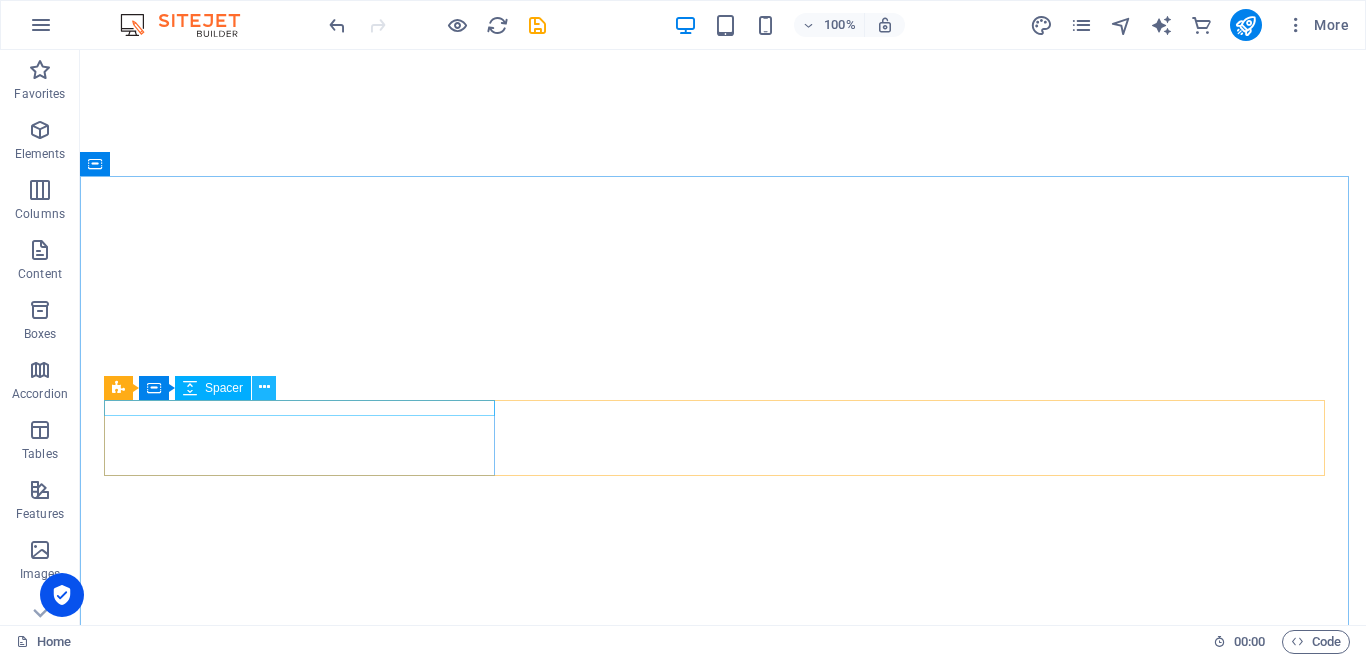 click at bounding box center (264, 387) 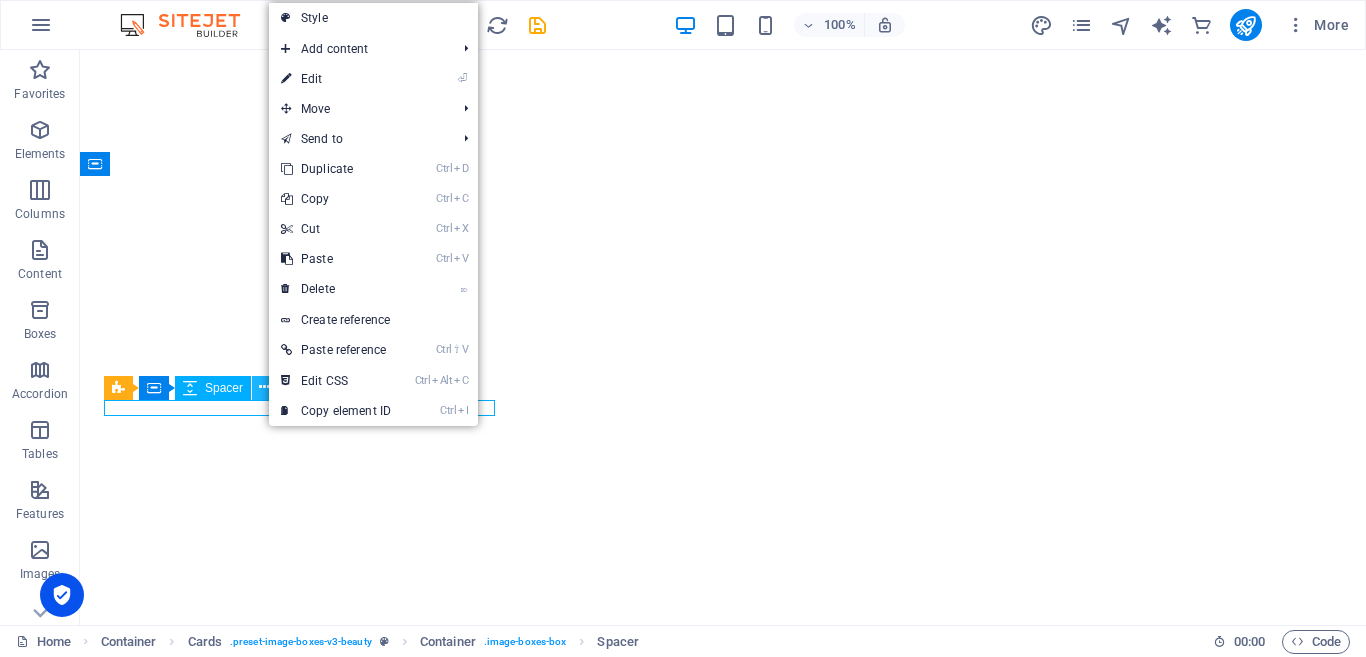 click at bounding box center (264, 387) 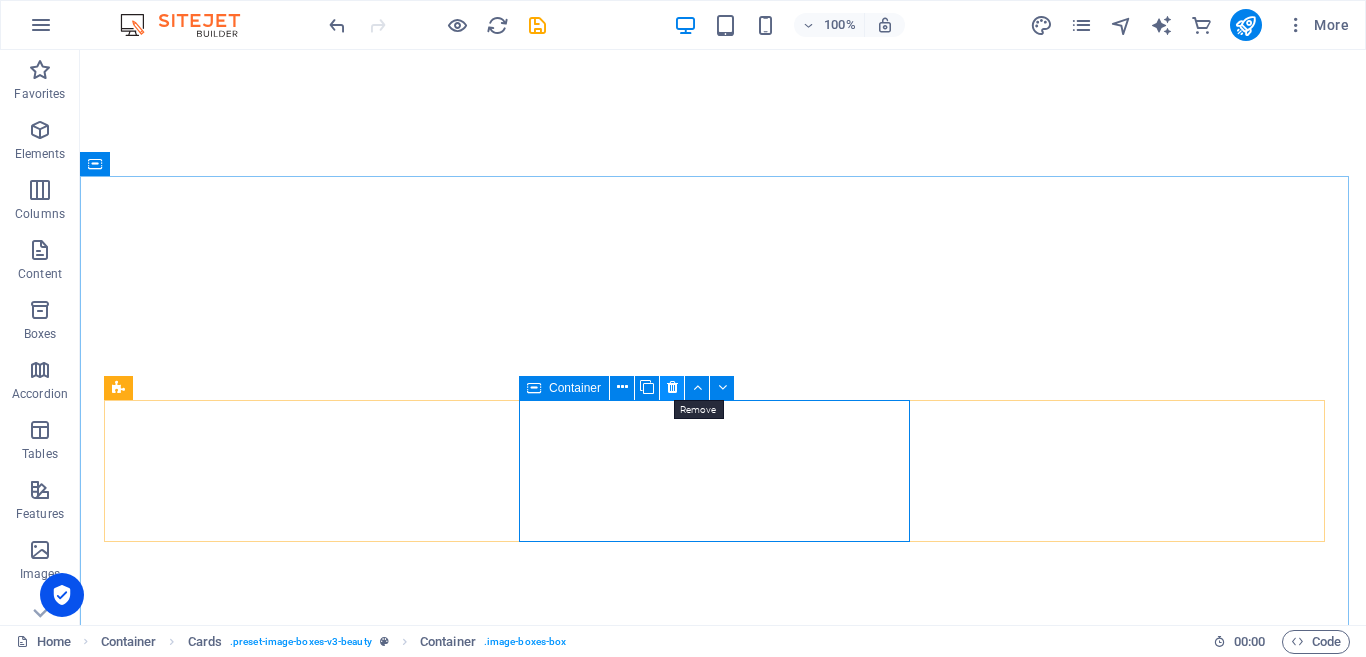 click at bounding box center (672, 387) 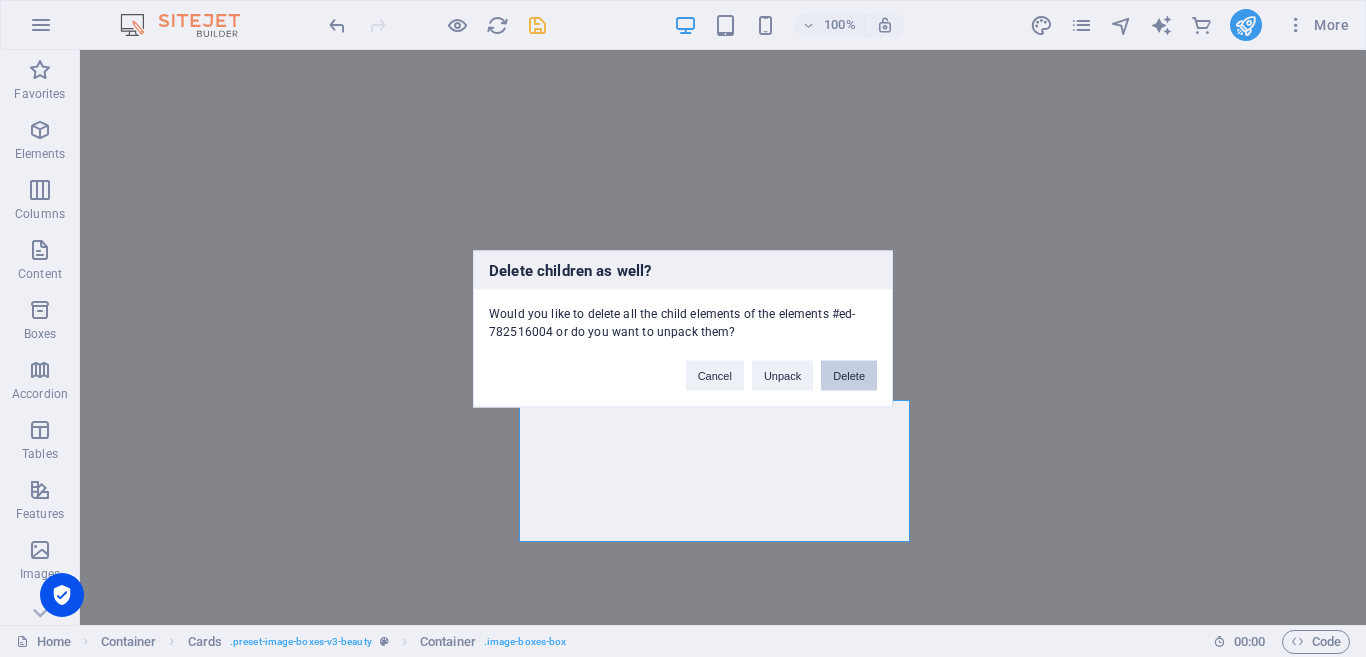 click on "Delete" at bounding box center [849, 375] 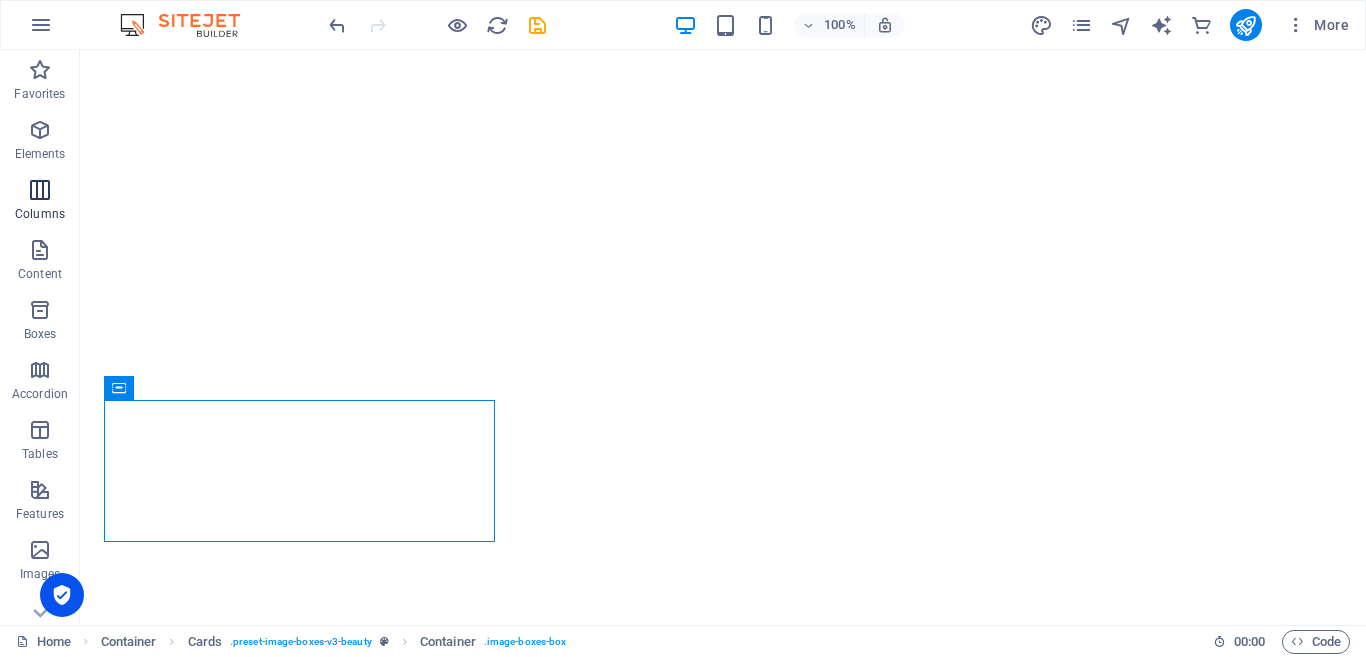 click at bounding box center [40, 190] 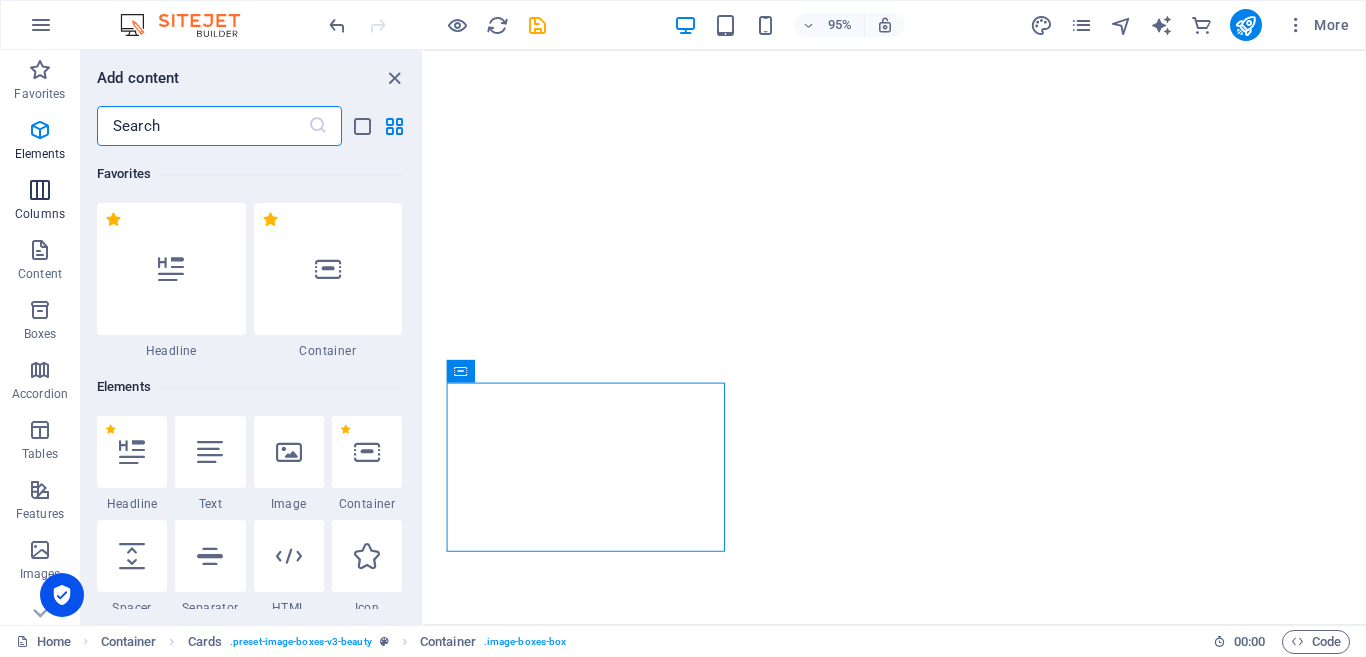 scroll, scrollTop: 990, scrollLeft: 0, axis: vertical 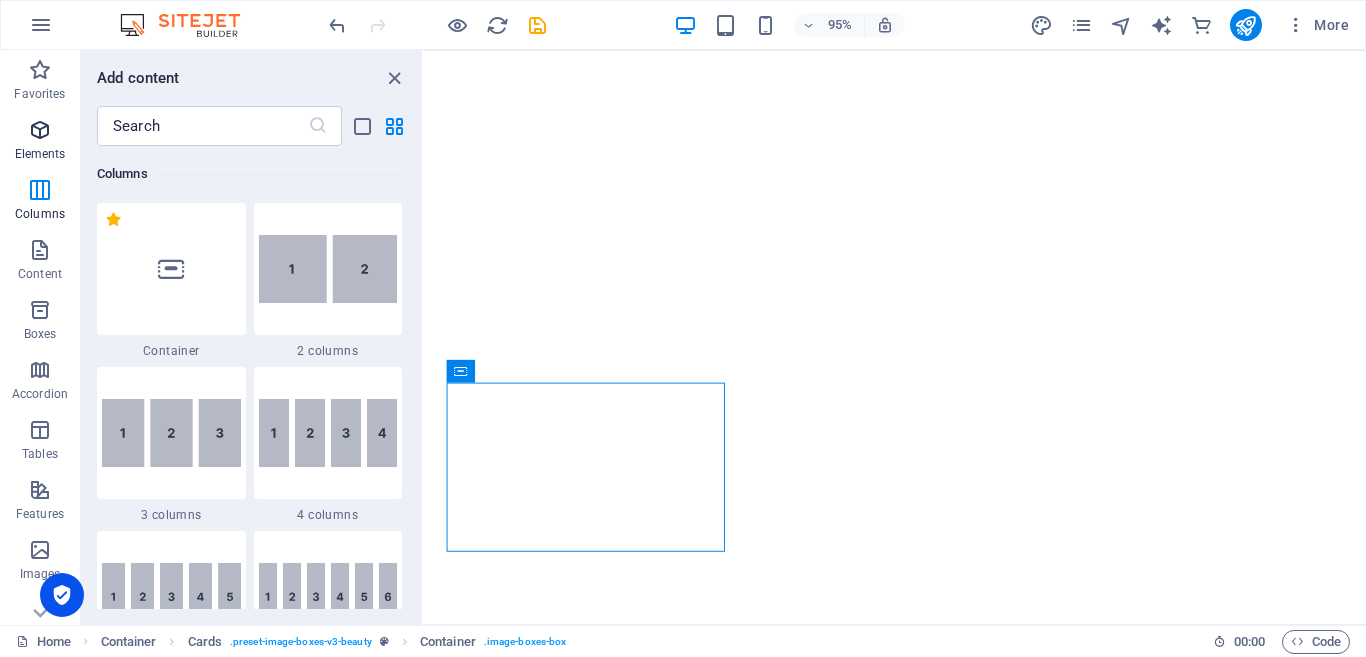 click at bounding box center [40, 130] 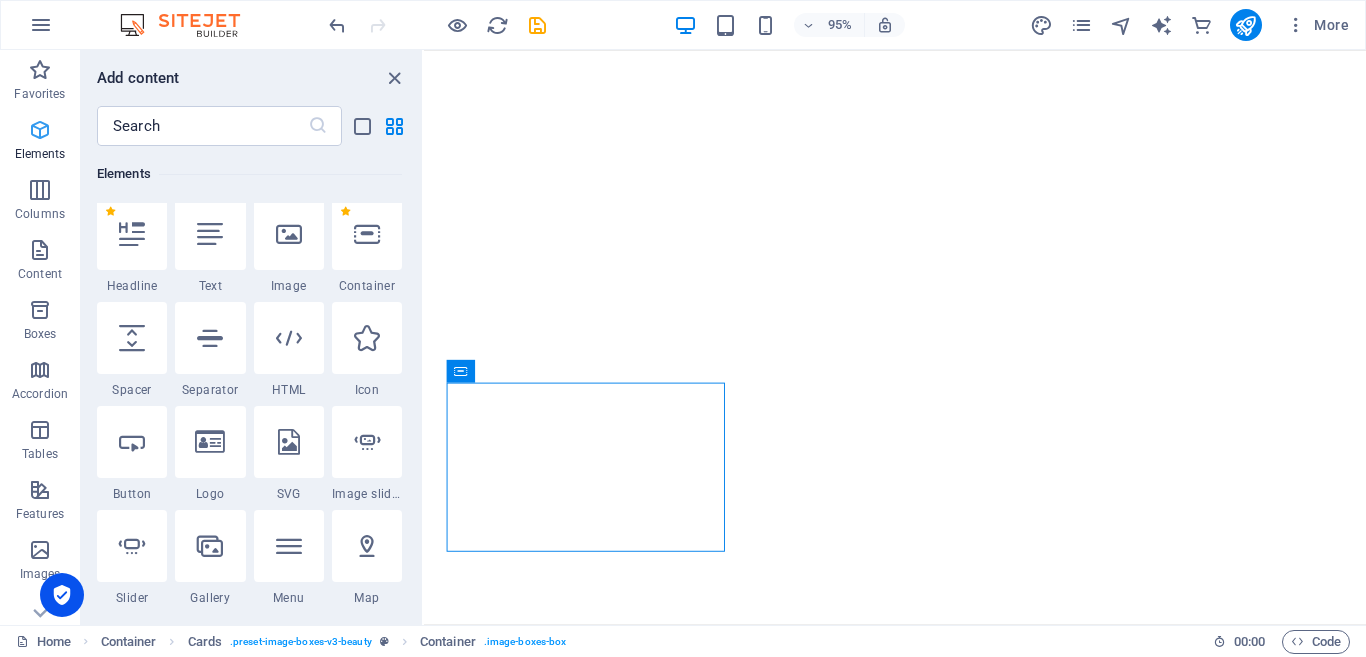 scroll, scrollTop: 213, scrollLeft: 0, axis: vertical 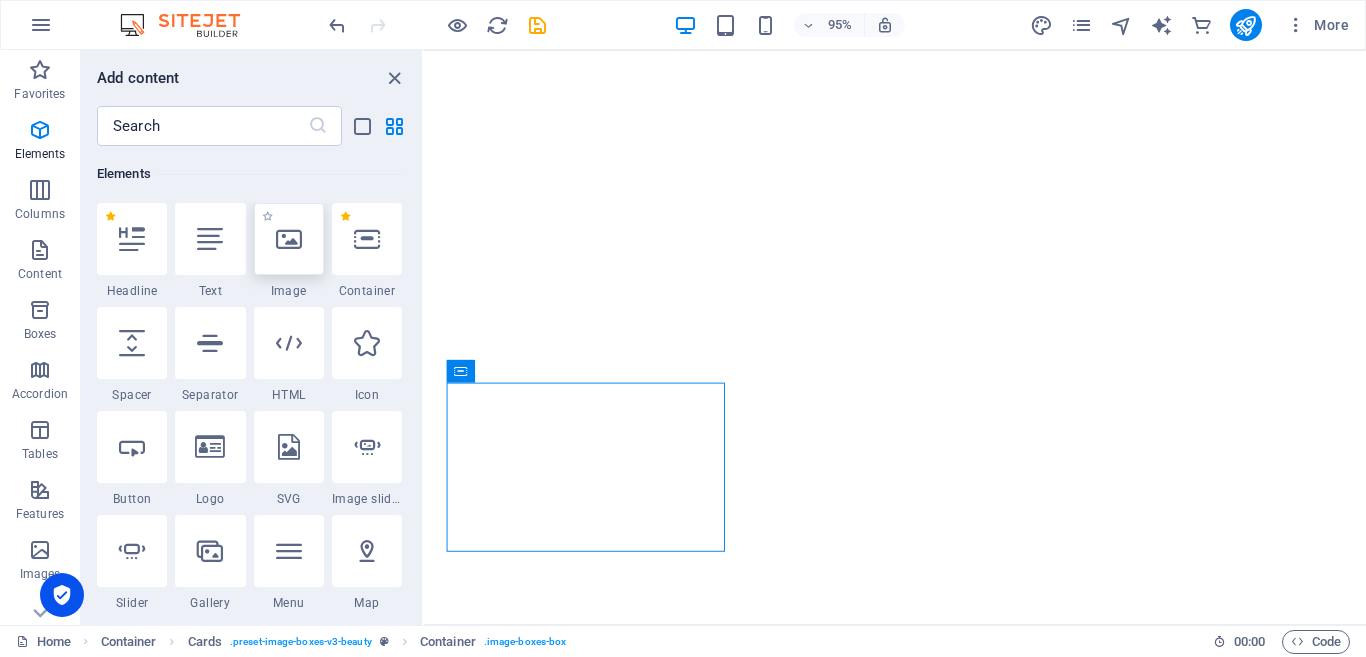 click at bounding box center [289, 239] 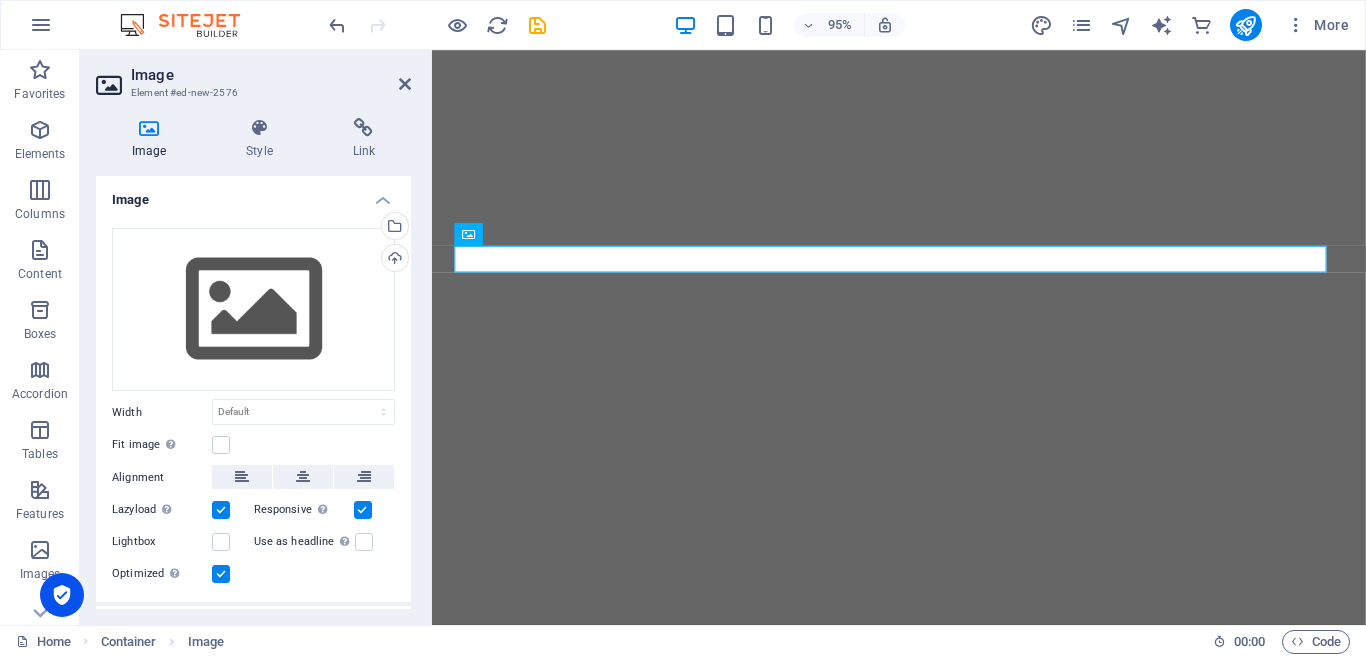 drag, startPoint x: 406, startPoint y: 231, endPoint x: 395, endPoint y: 506, distance: 275.2199 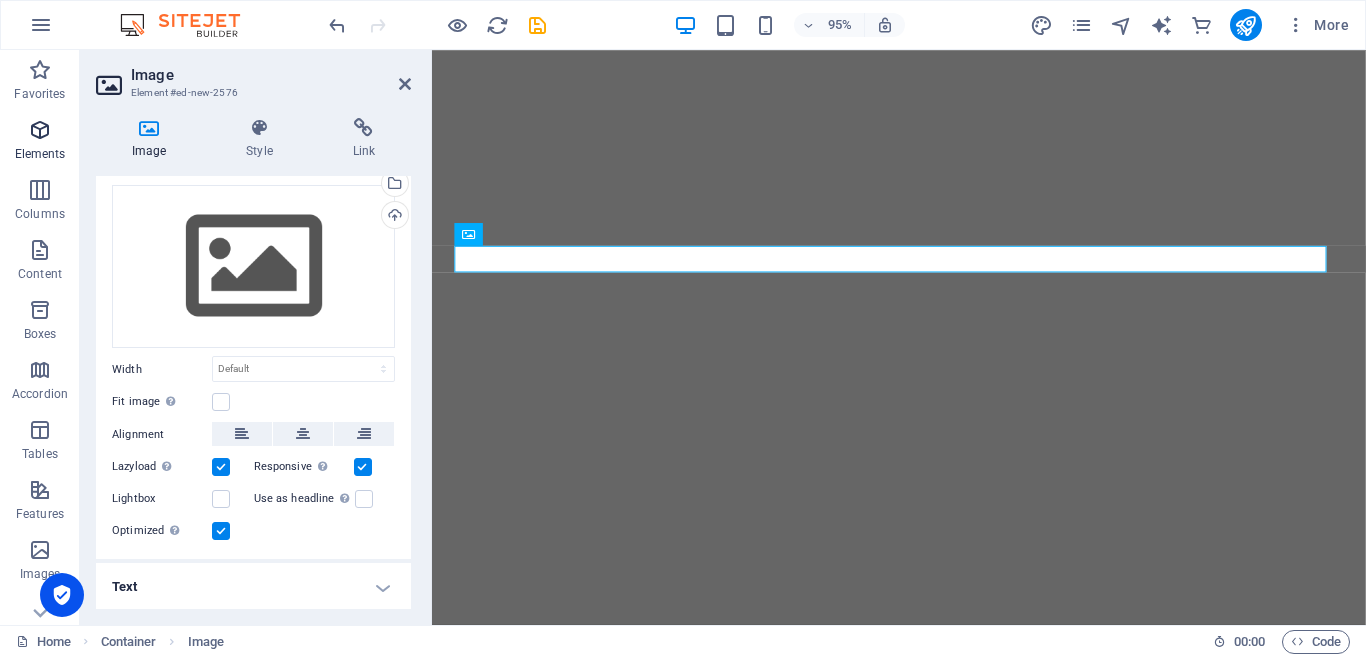 click at bounding box center [40, 130] 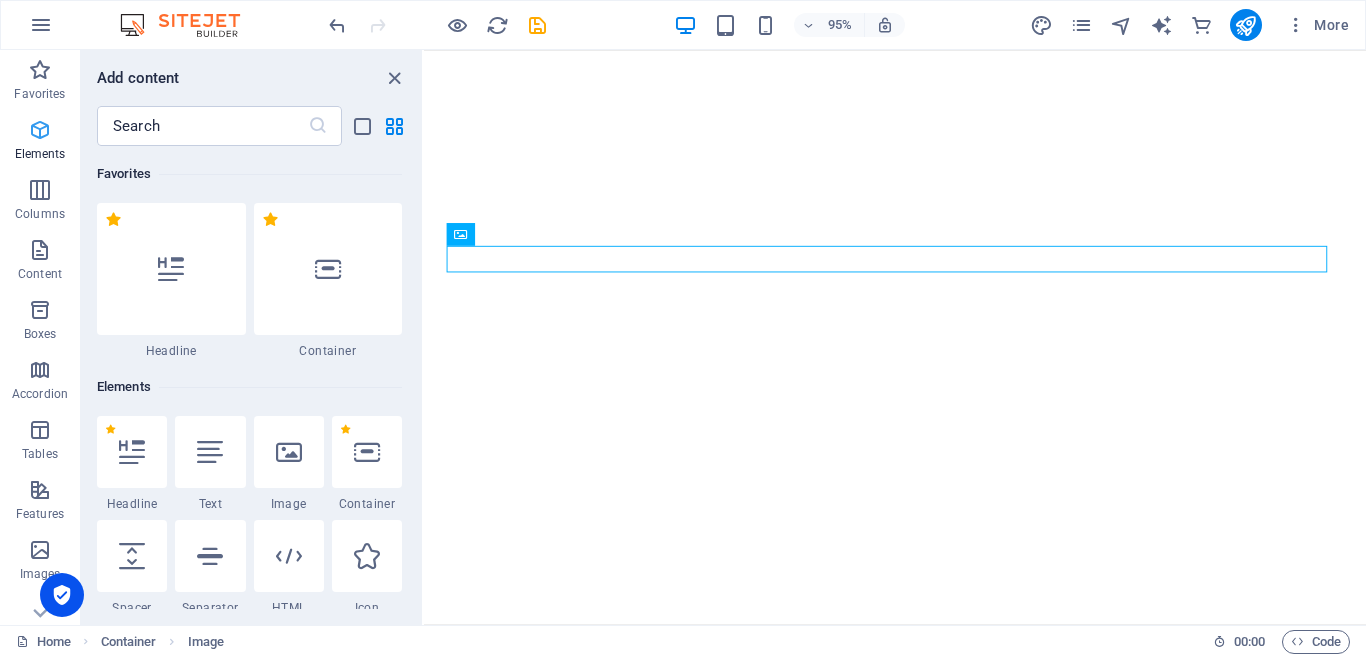 scroll, scrollTop: 213, scrollLeft: 0, axis: vertical 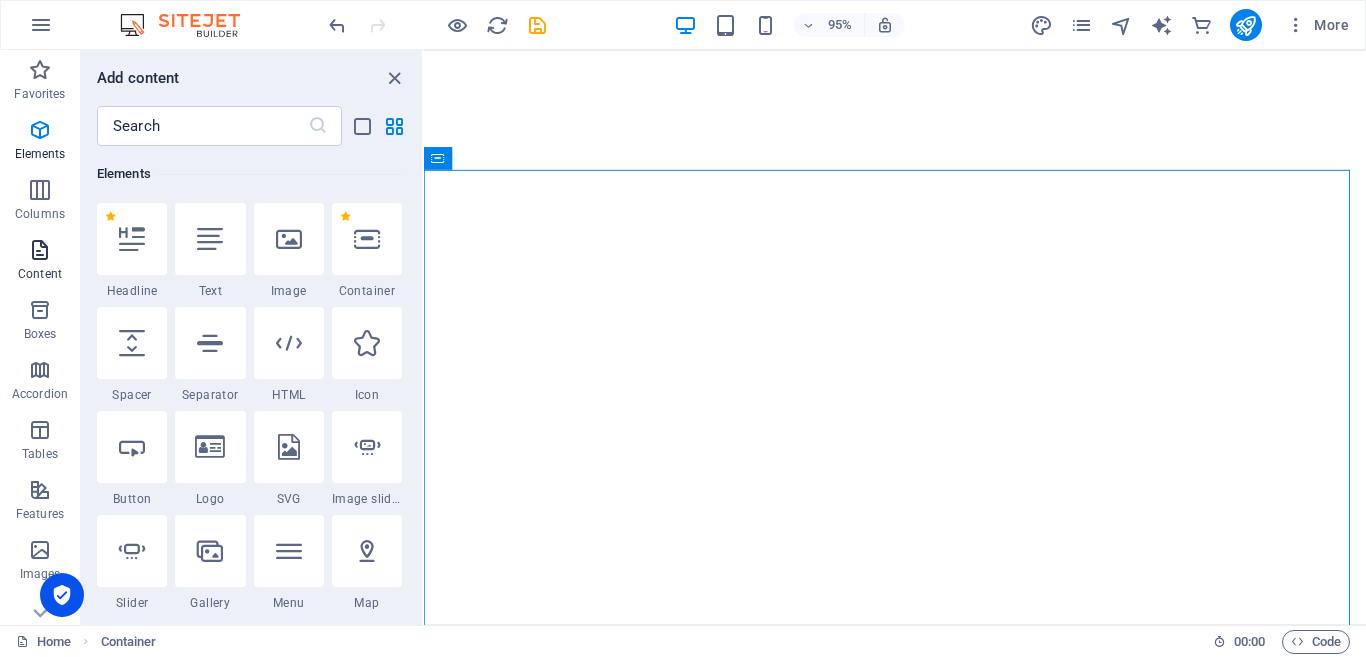 click on "Content" at bounding box center (40, 262) 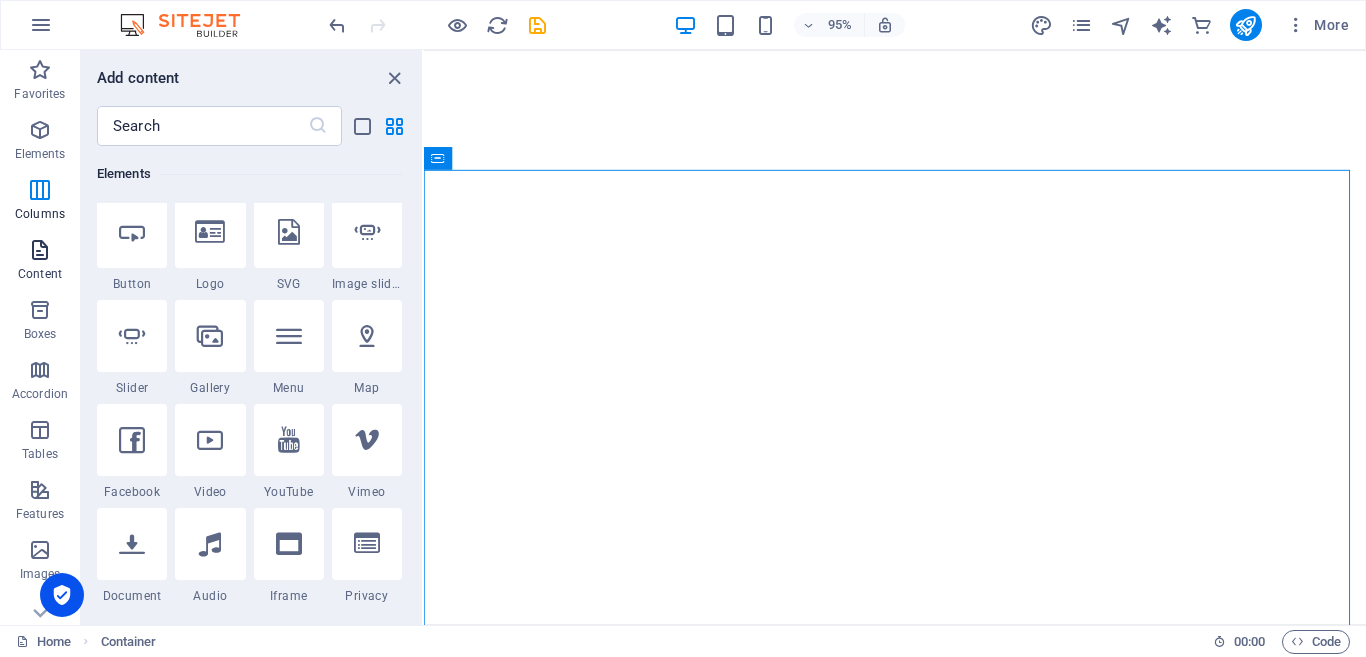 scroll, scrollTop: 3499, scrollLeft: 0, axis: vertical 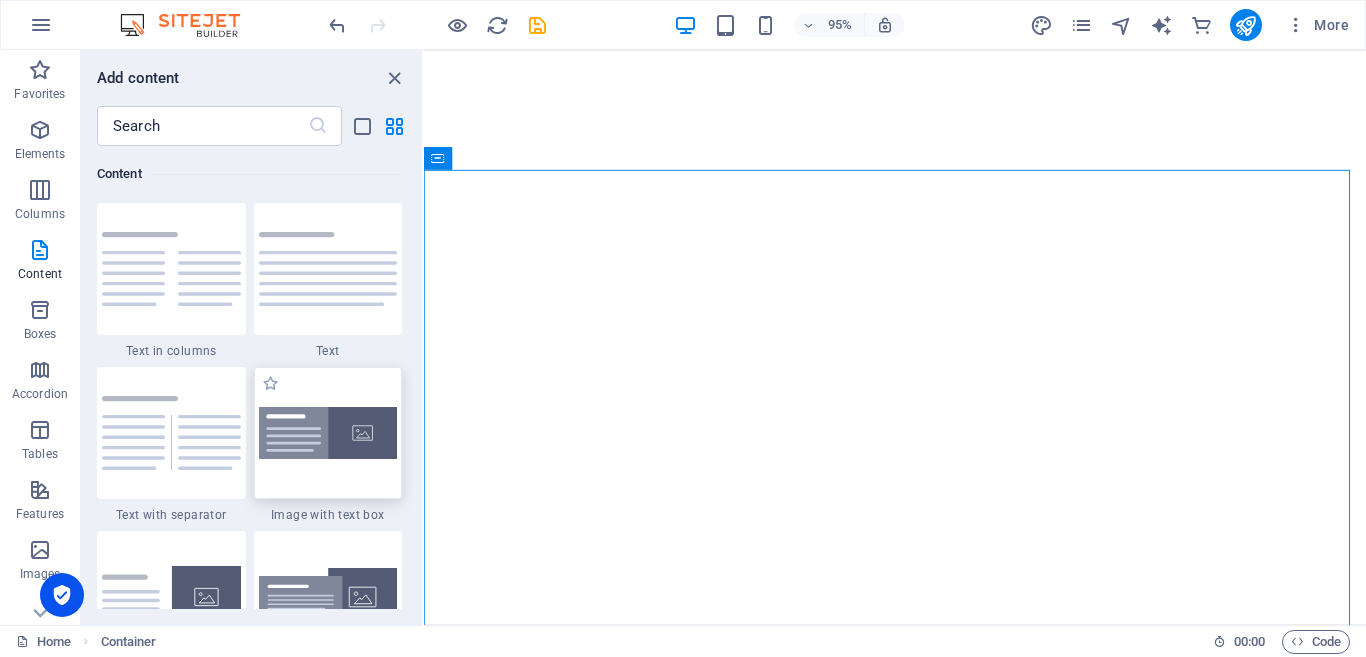 click at bounding box center [328, 433] 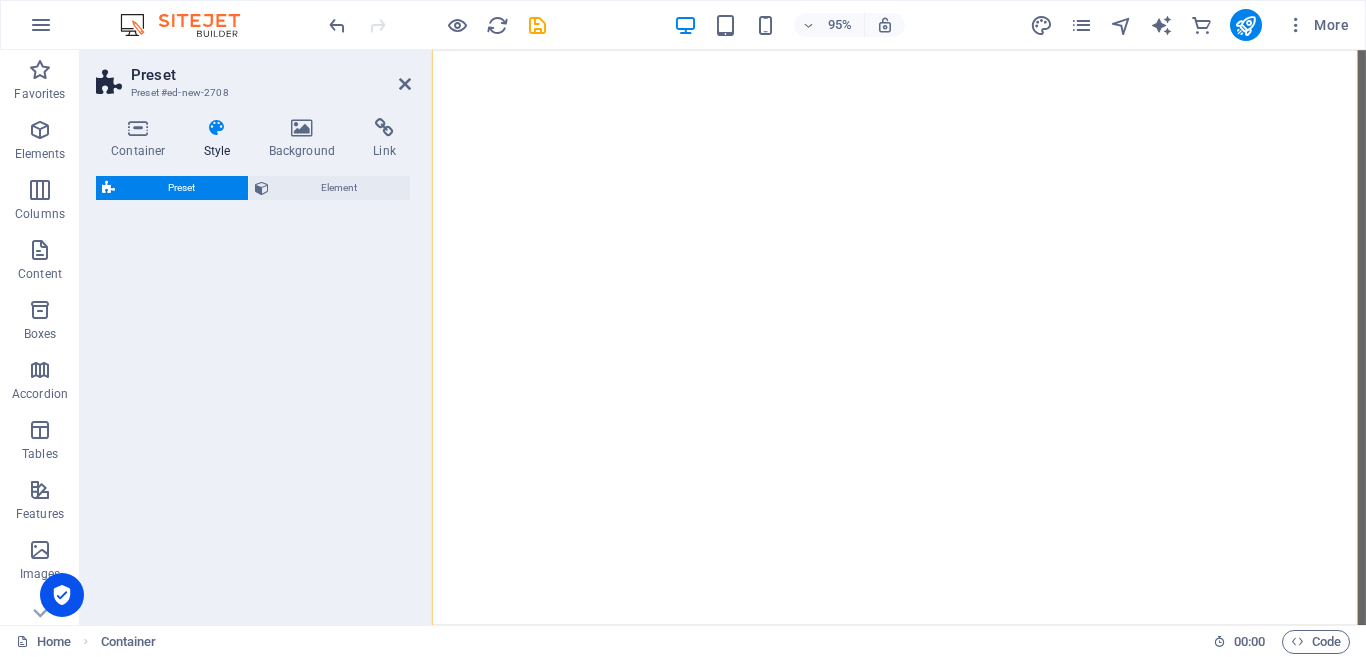 select on "rem" 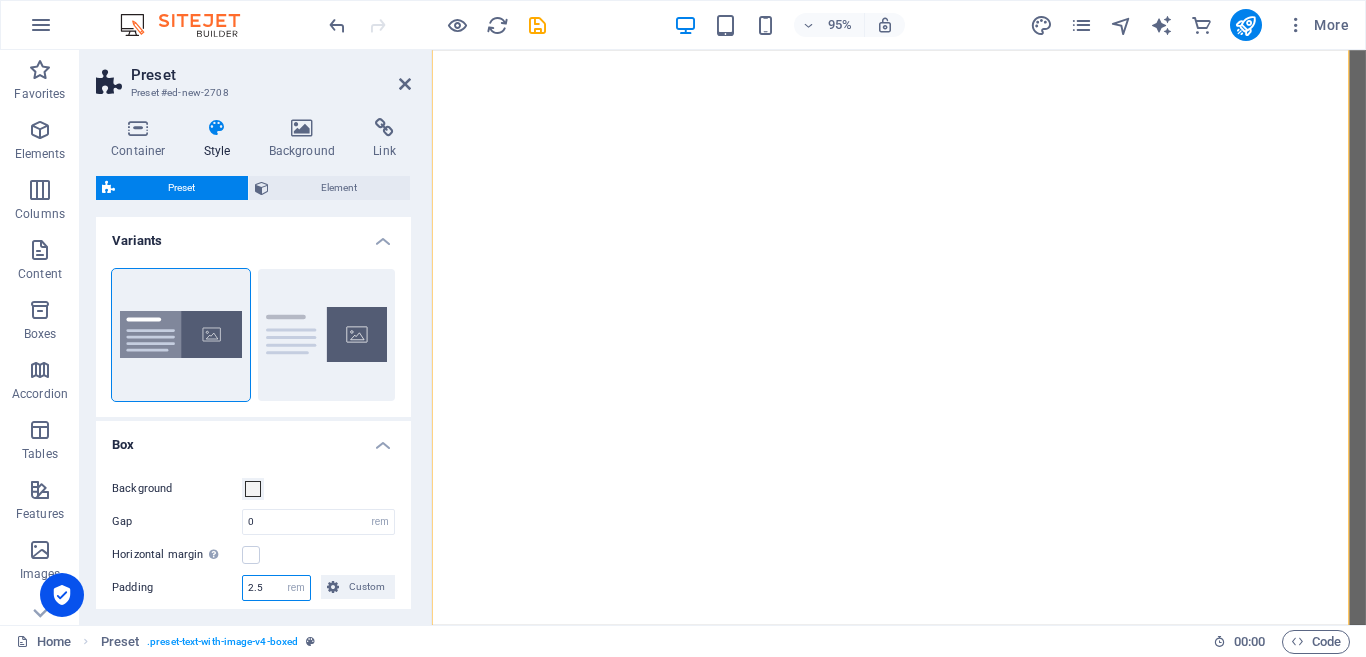 click on "2.5" at bounding box center [276, 588] 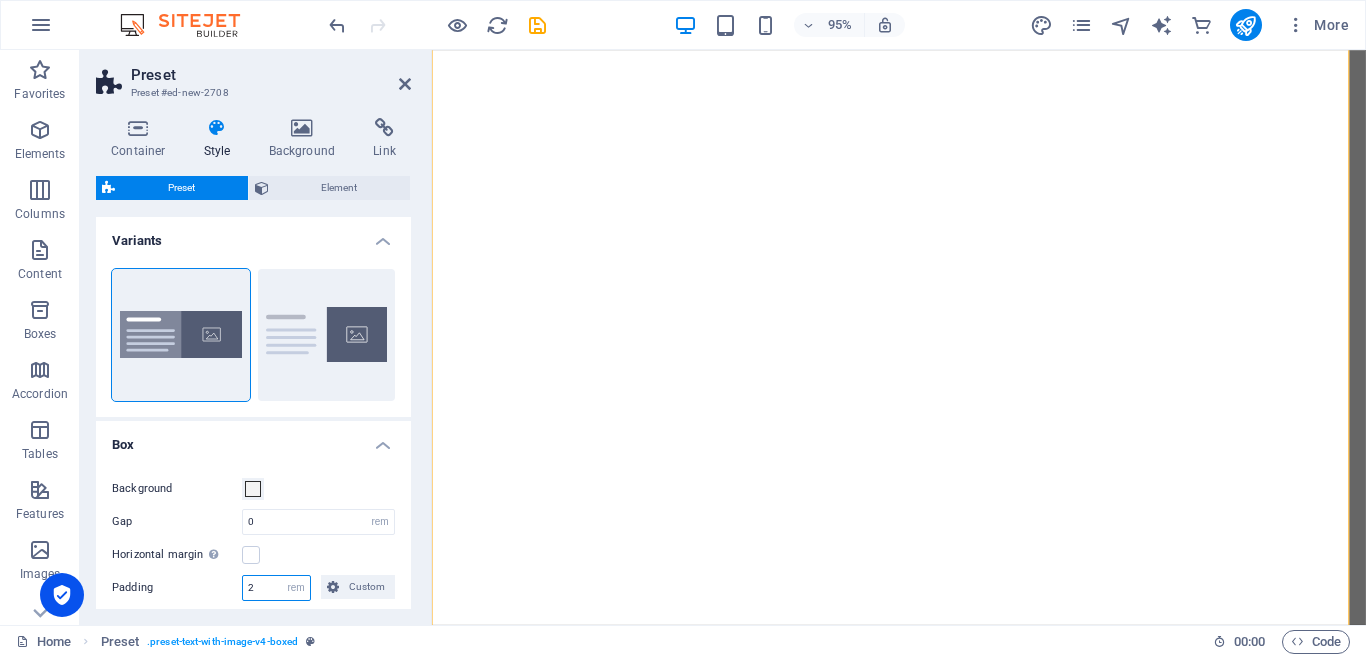 type on "2" 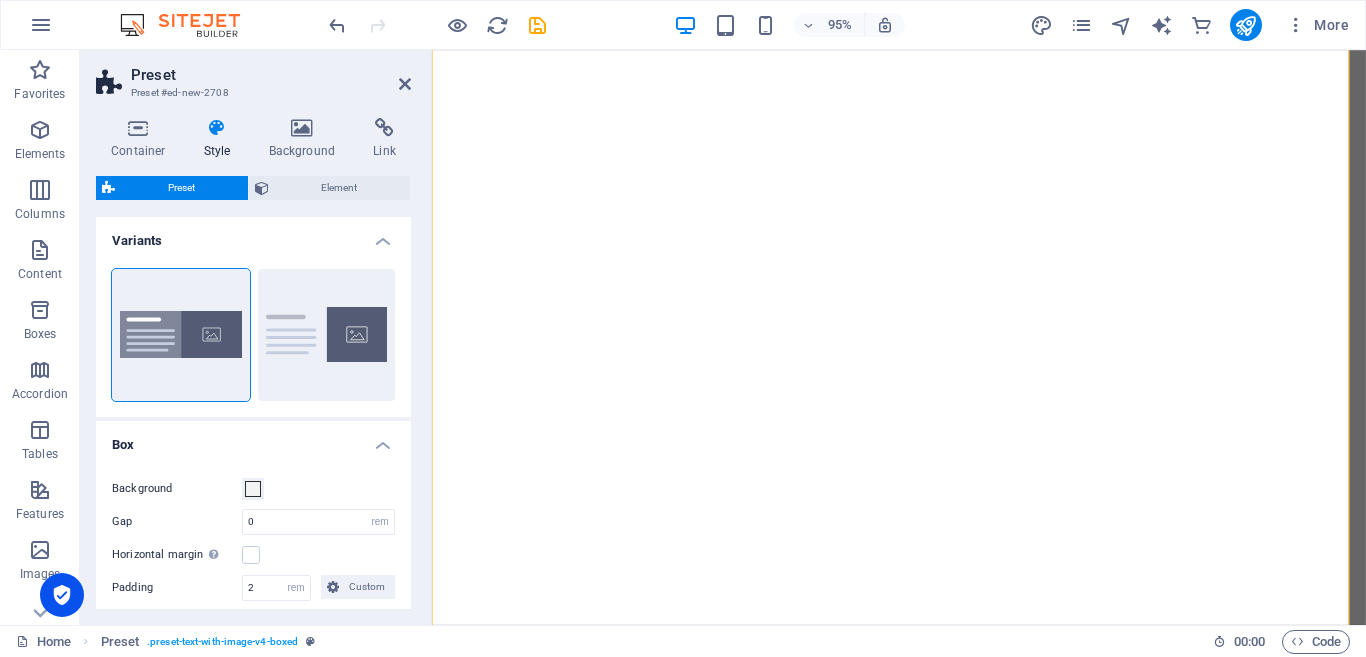 drag, startPoint x: 403, startPoint y: 439, endPoint x: 402, endPoint y: 525, distance: 86.00581 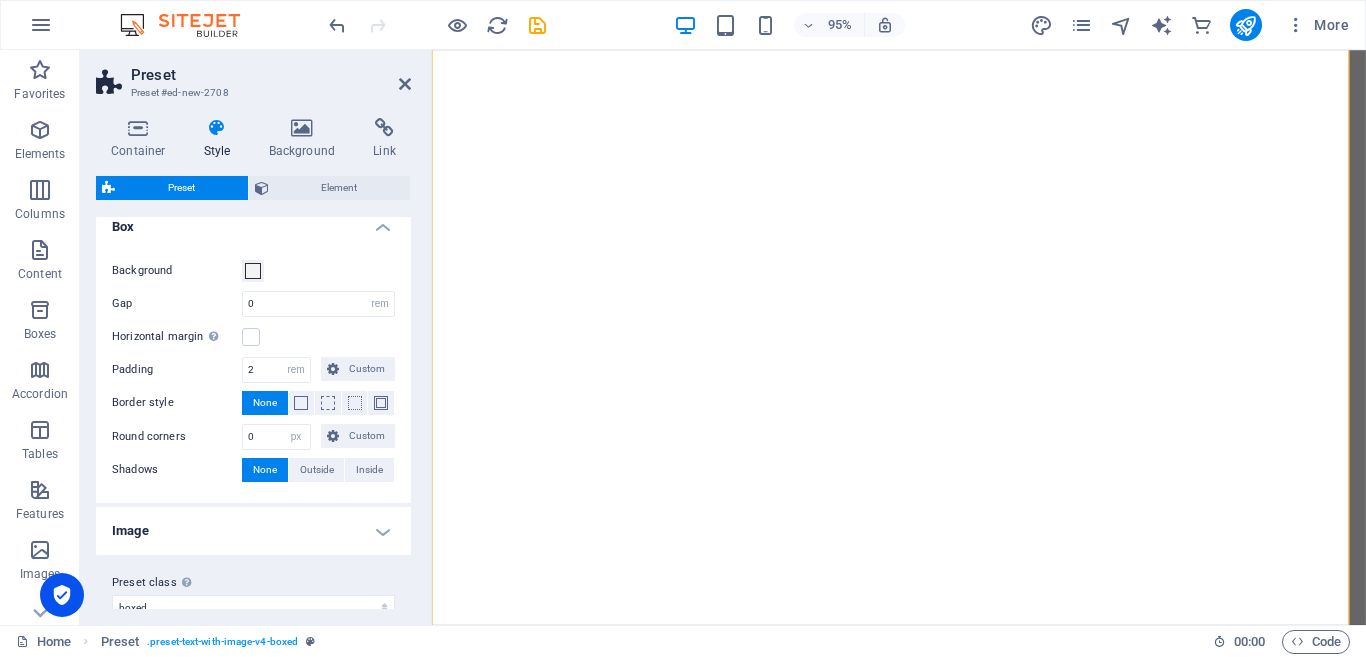 scroll, scrollTop: 244, scrollLeft: 0, axis: vertical 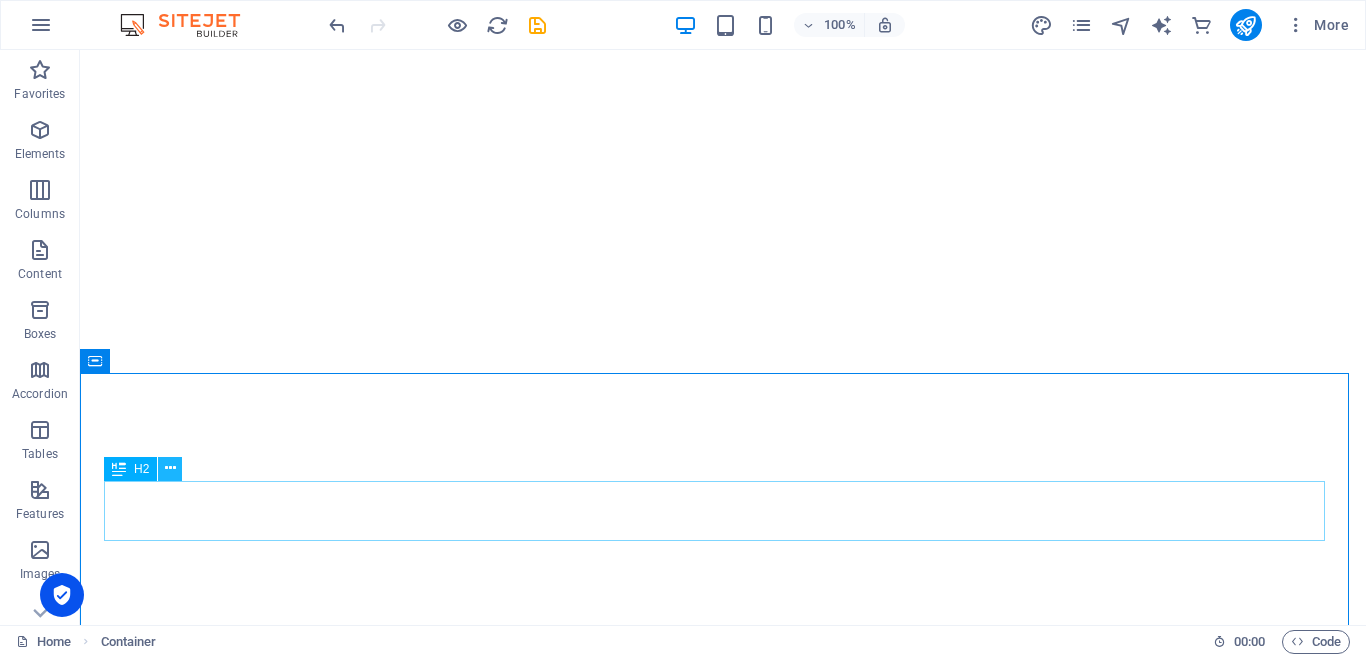 click at bounding box center (170, 468) 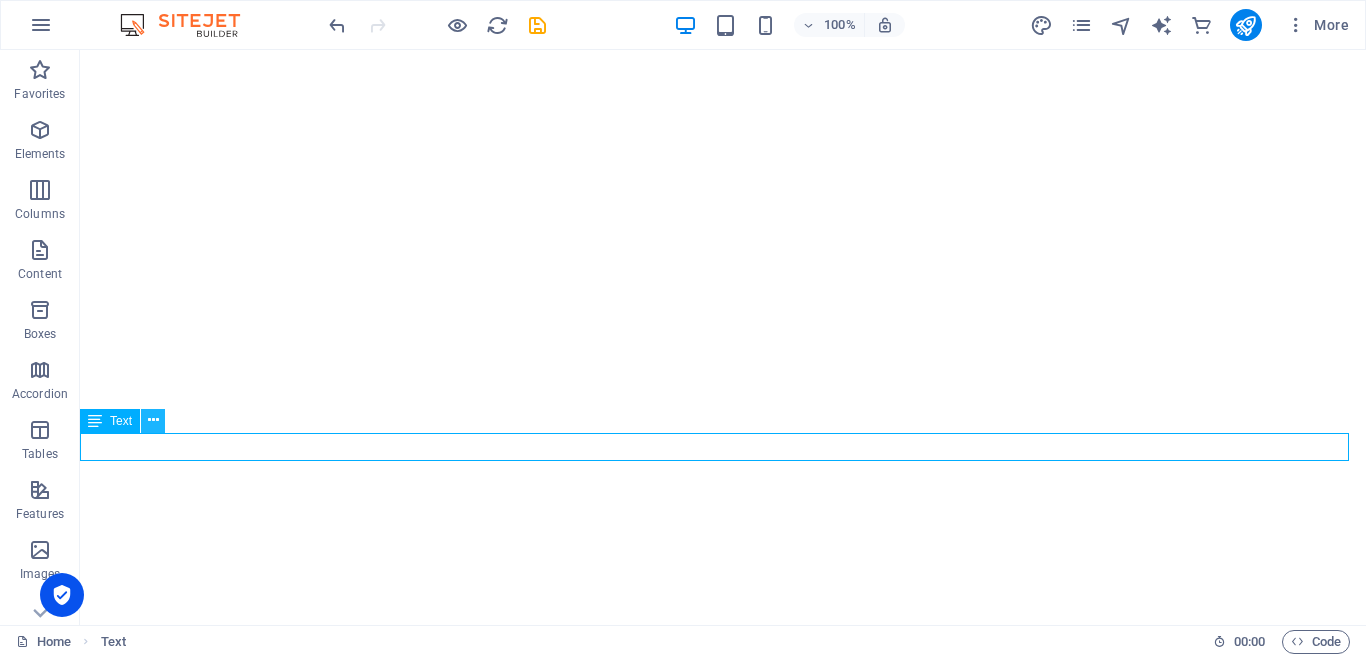 click at bounding box center (153, 420) 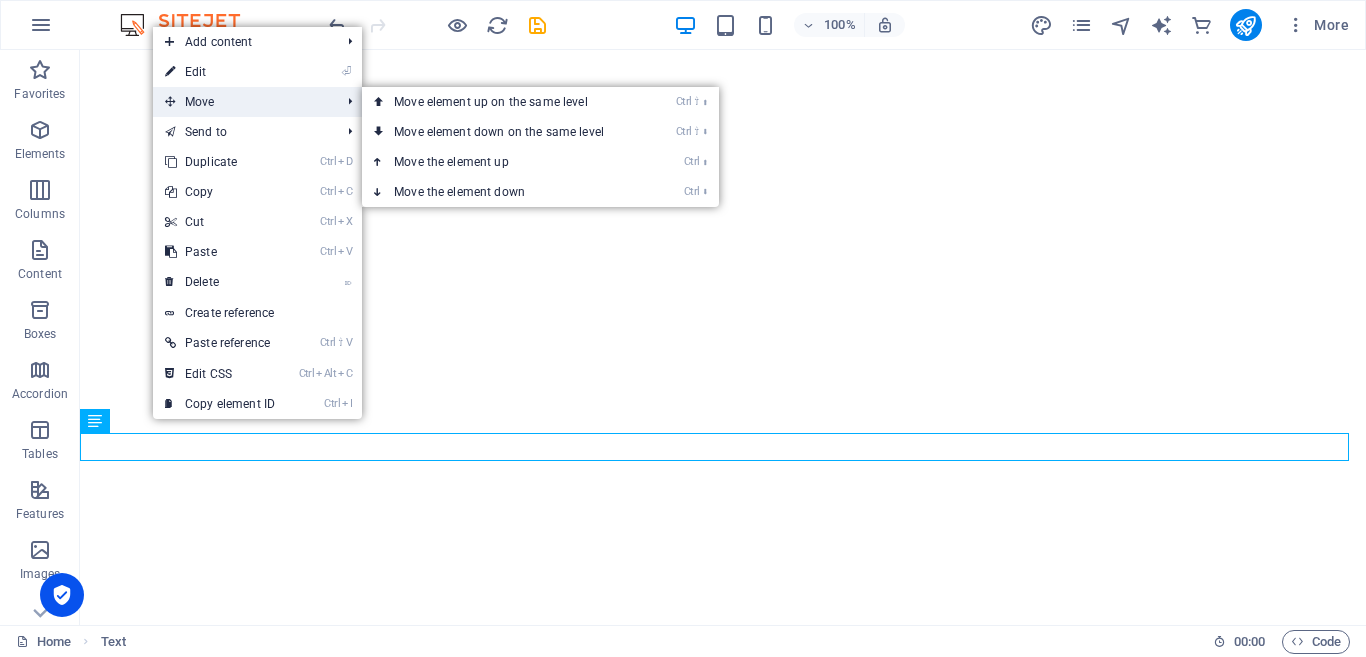 click on "Move" at bounding box center (242, 102) 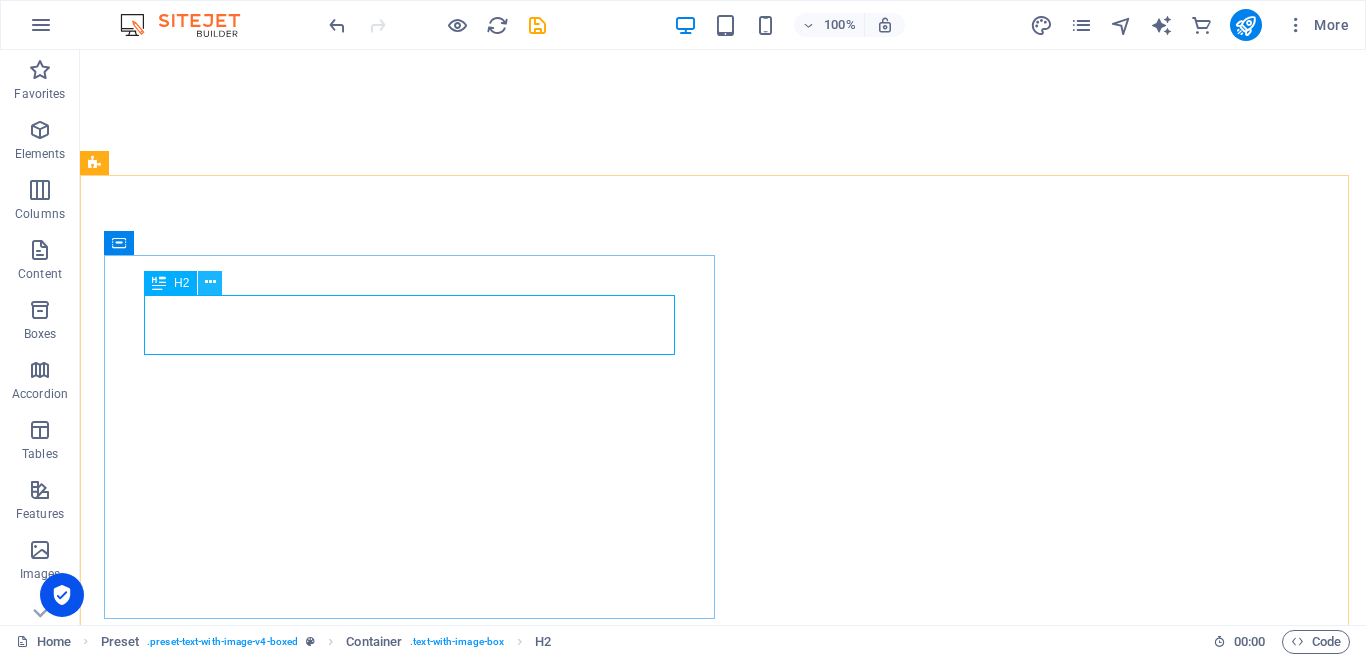 click at bounding box center [210, 282] 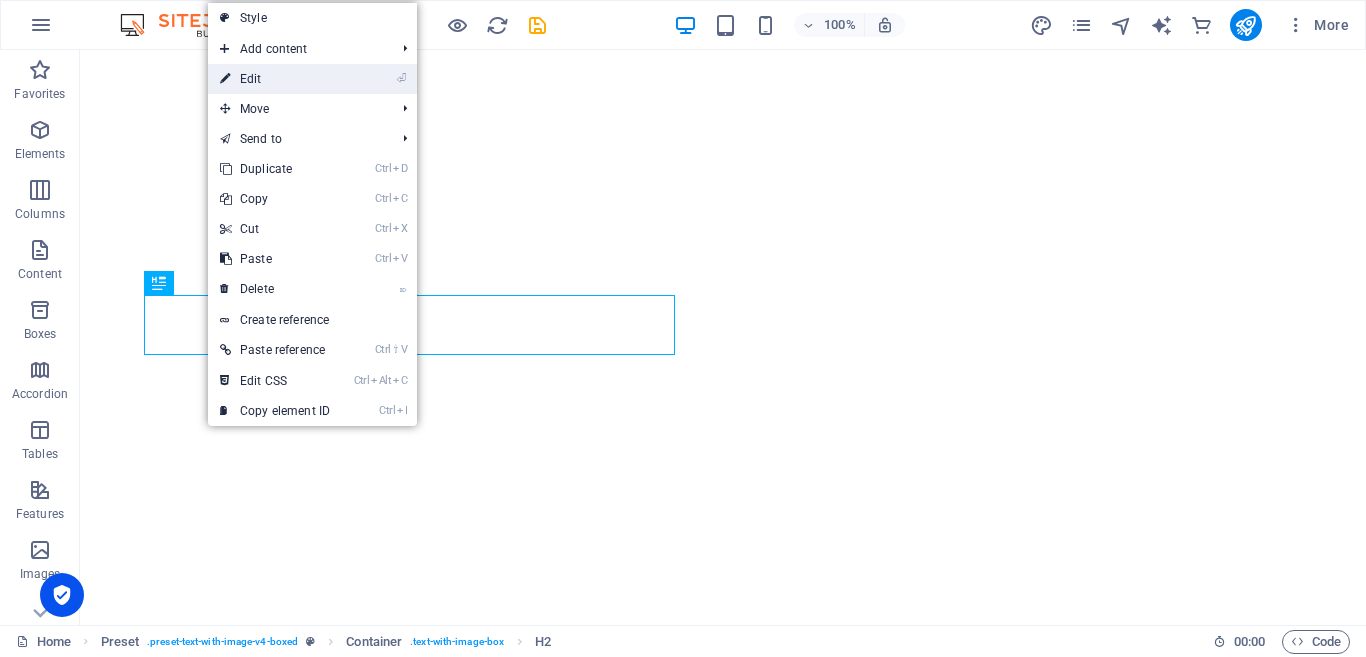 click on "⏎  Edit" at bounding box center [275, 79] 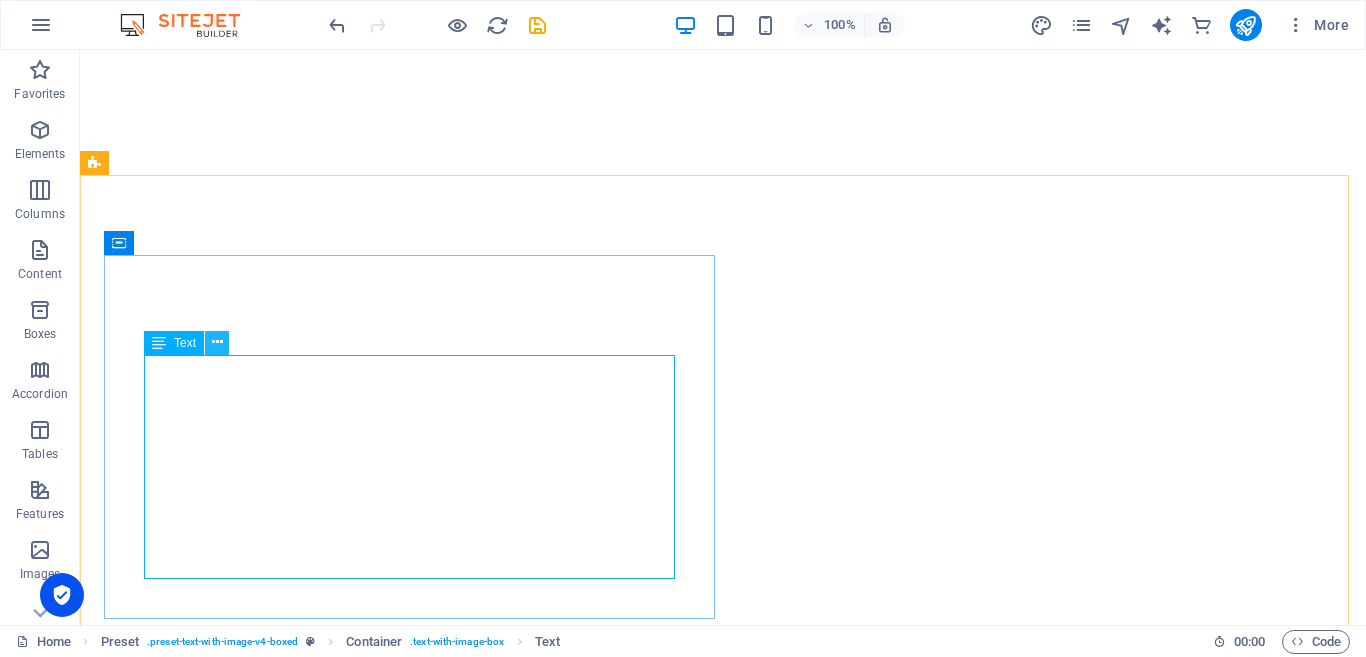 click at bounding box center [217, 342] 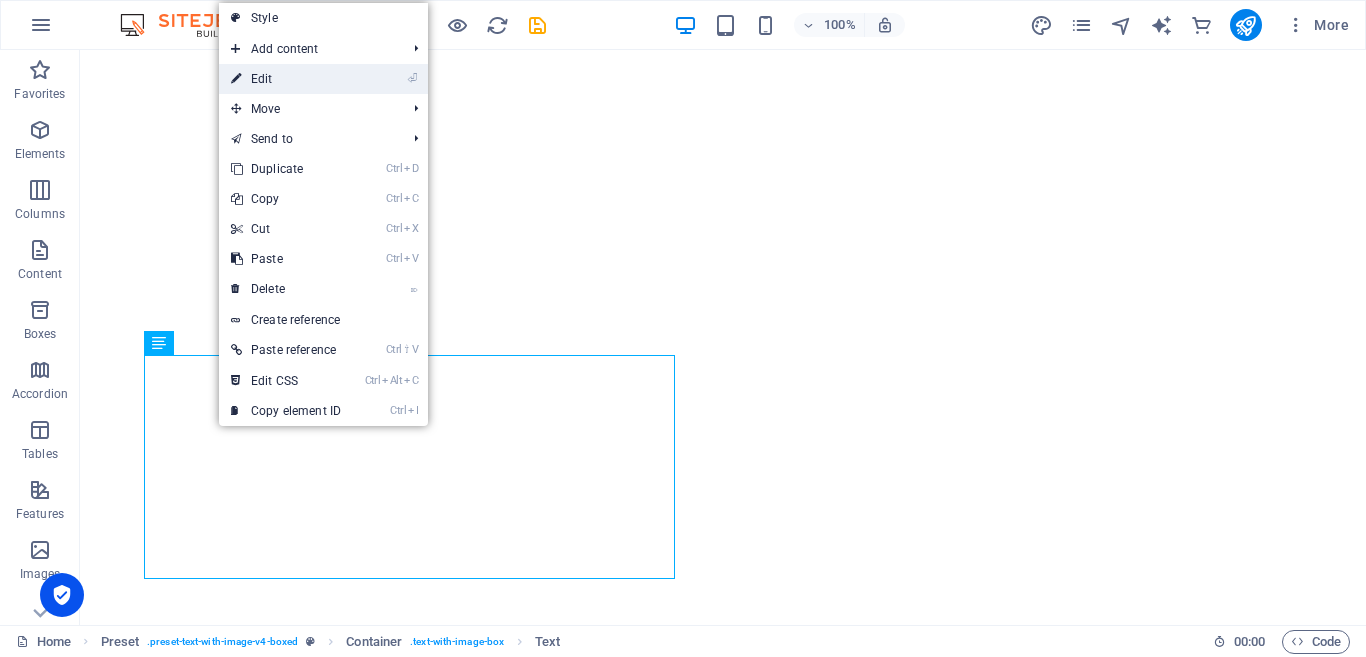 click on "⏎  Edit" at bounding box center [286, 79] 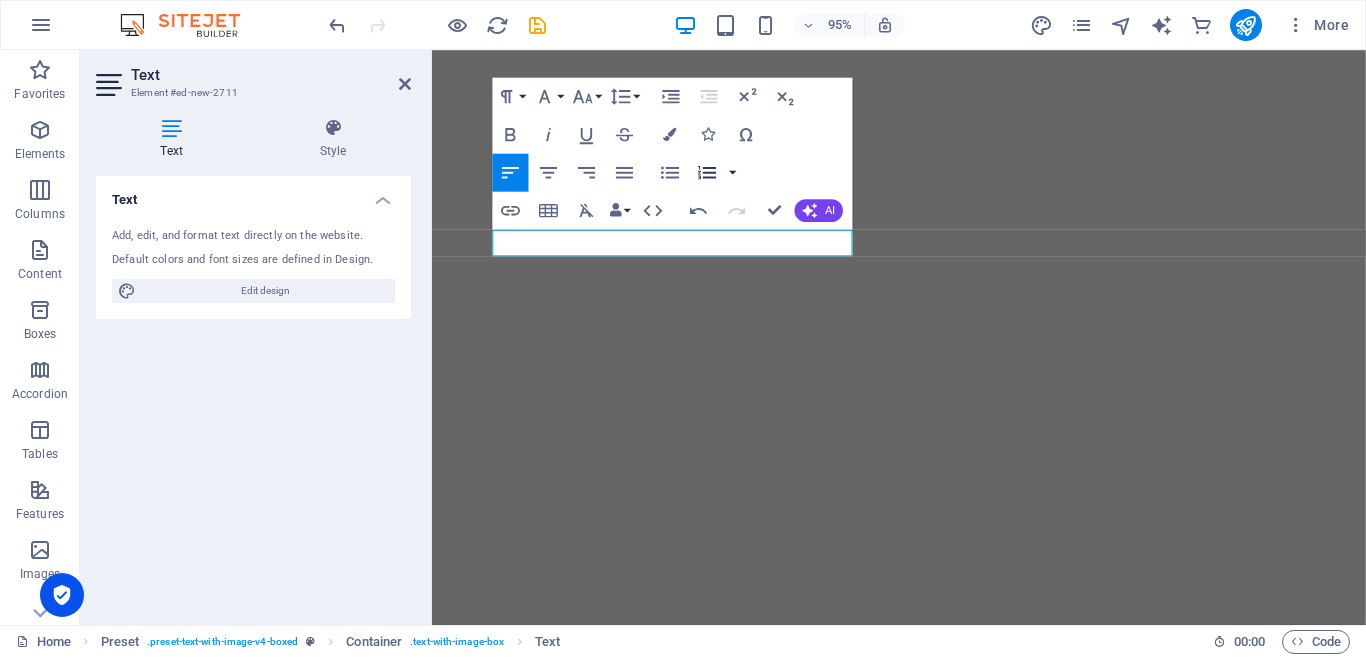 click at bounding box center [733, 172] 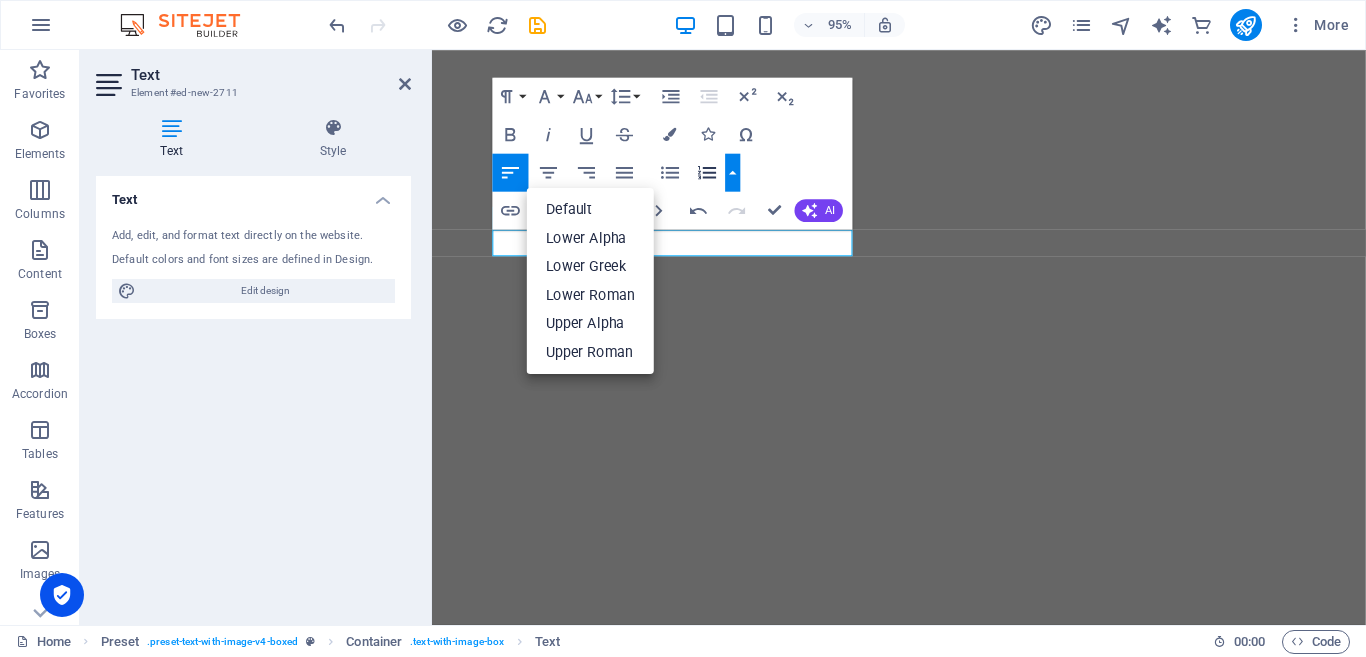 click at bounding box center (733, 172) 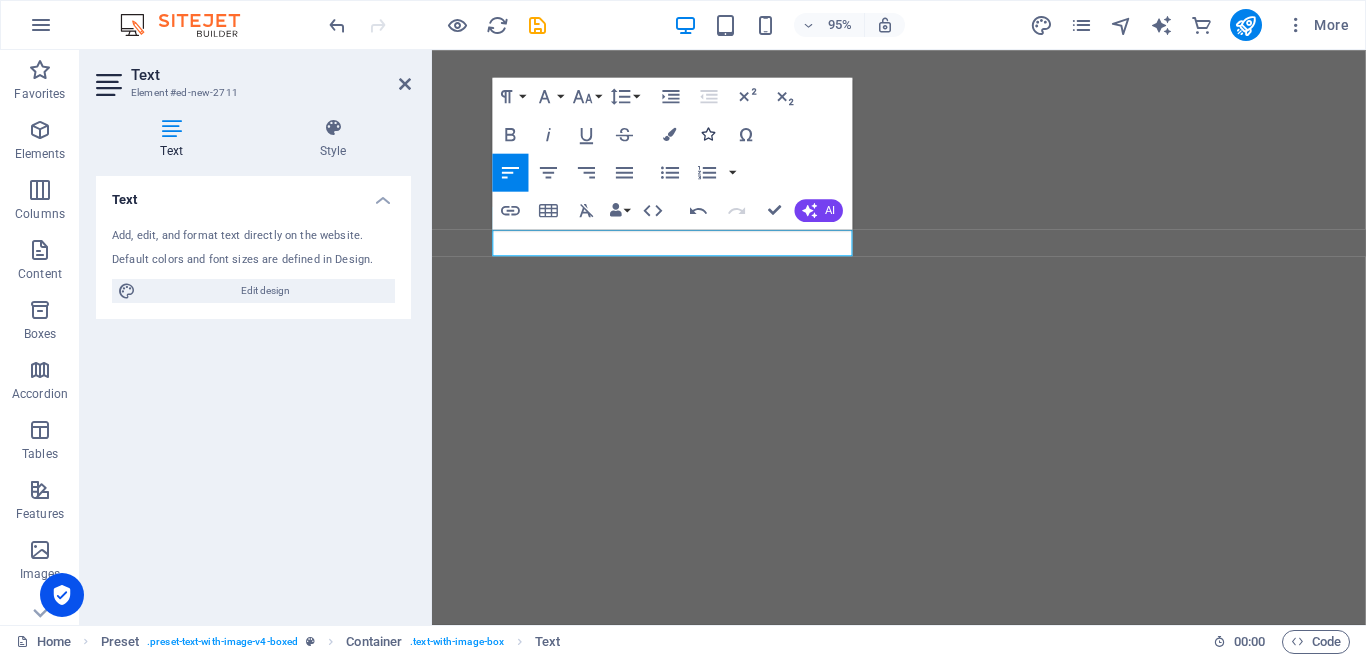 click at bounding box center (708, 134) 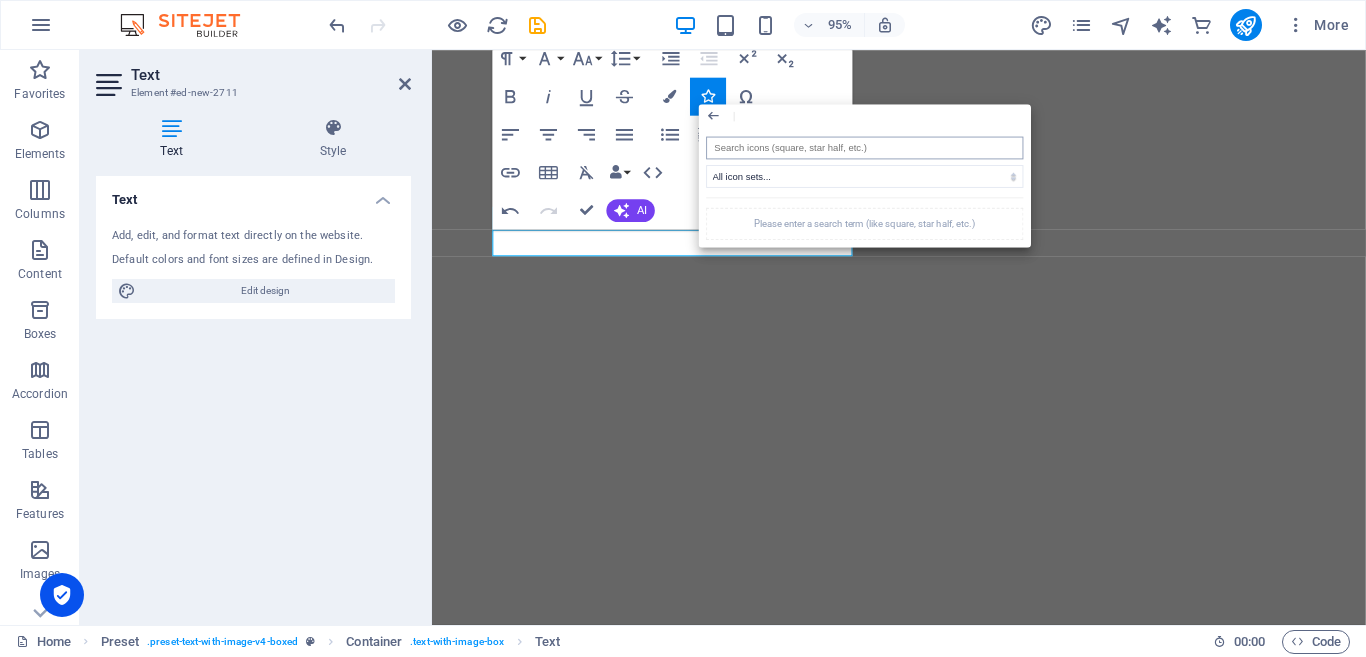 click at bounding box center (864, 147) 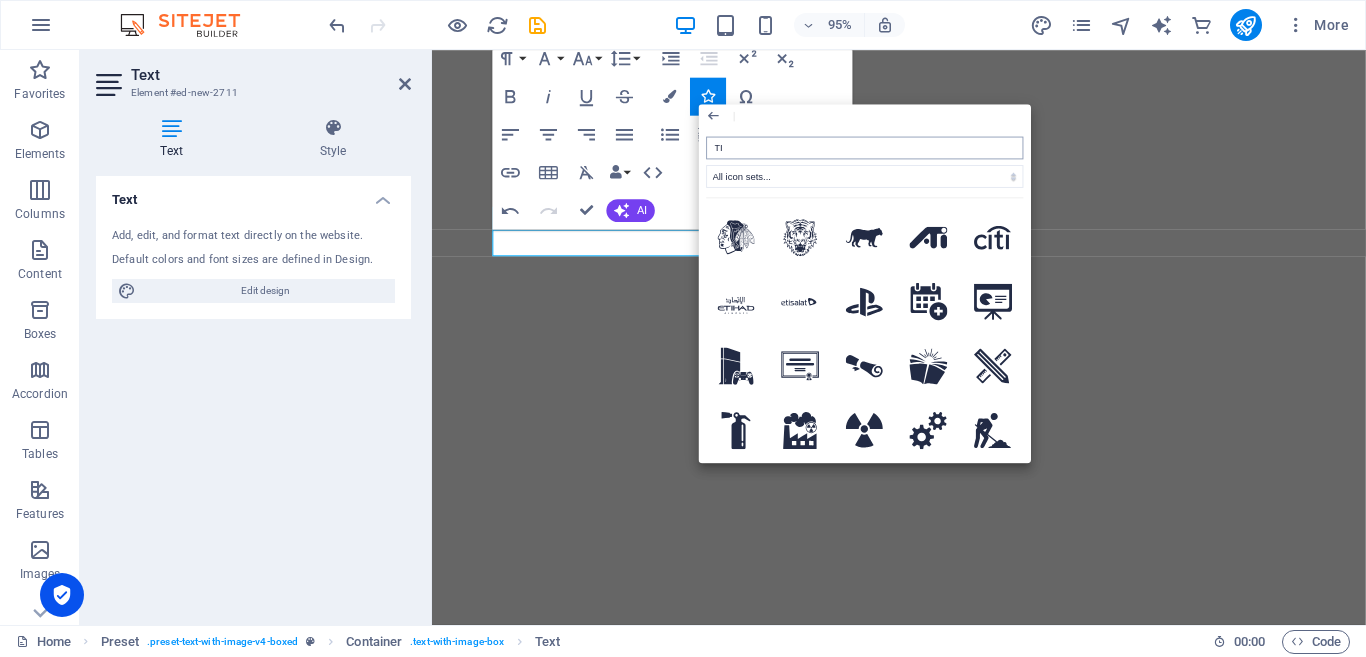 type on "T" 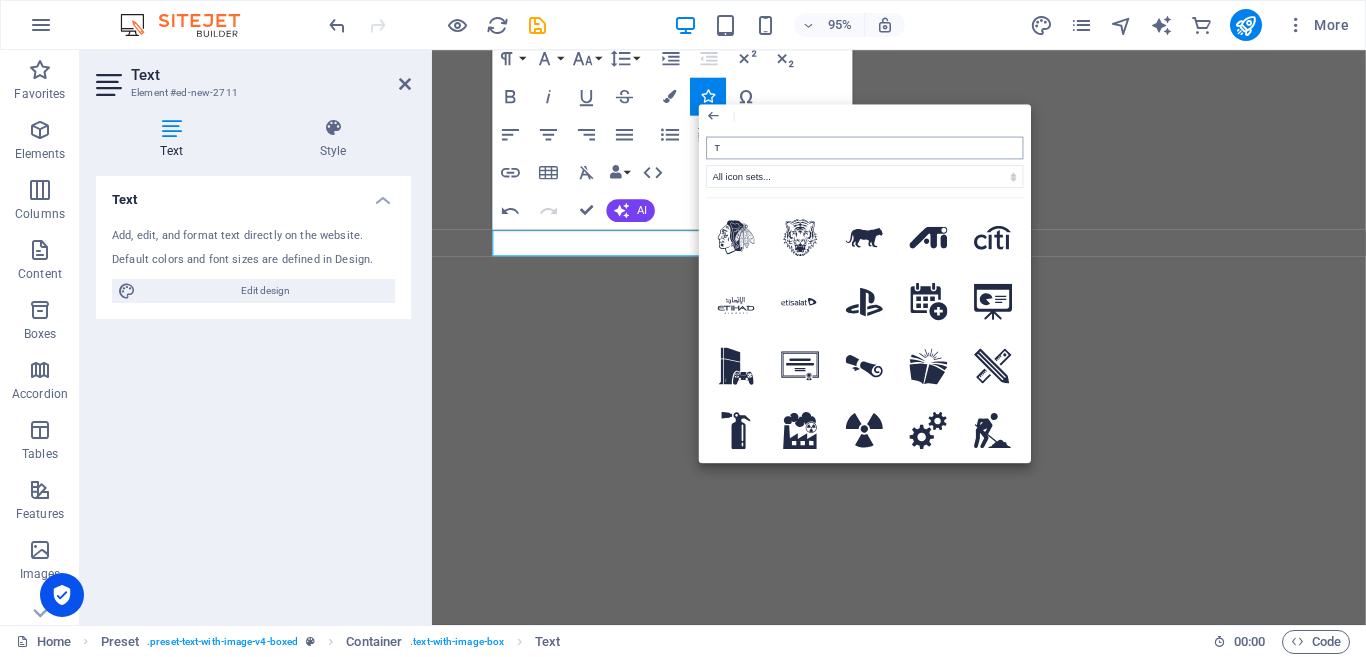 type 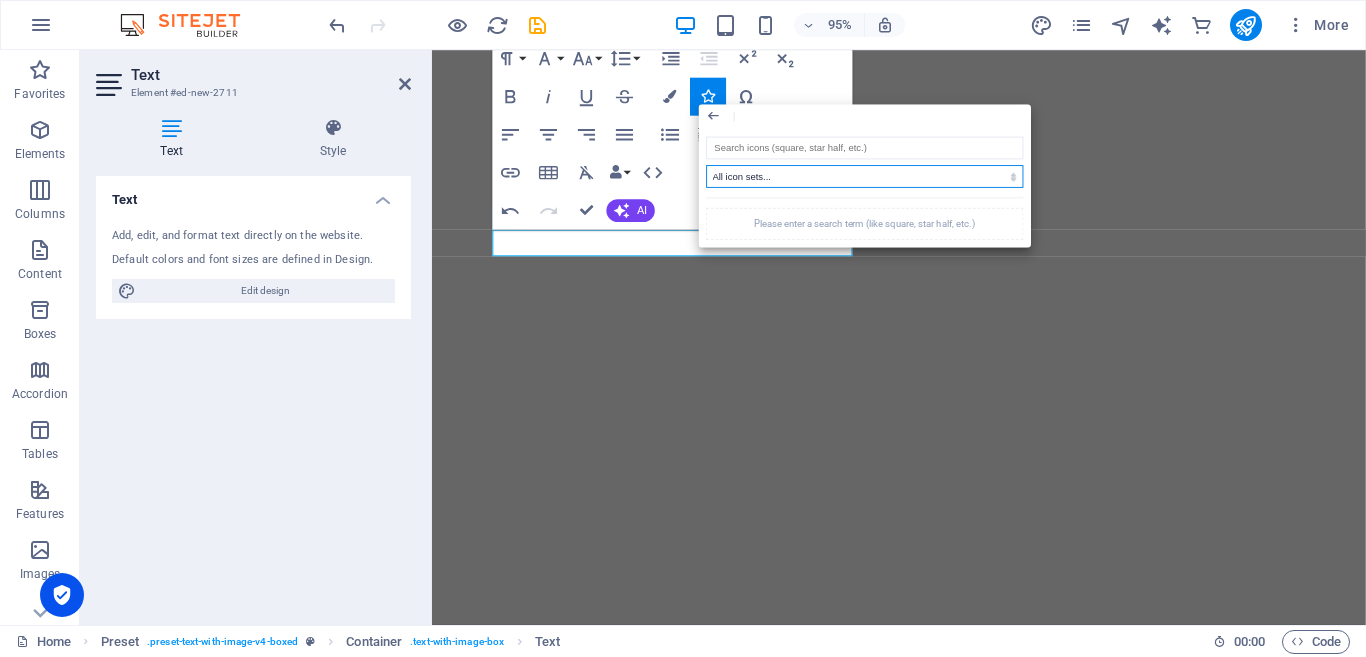click on "All icon sets... IcoFont Ionicons FontAwesome Brands FontAwesome Duotone FontAwesome Solid FontAwesome Regular FontAwesome Light FontAwesome Thin FontAwesome Sharp Solid FontAwesome Sharp Regular FontAwesome Sharp Light FontAwesome Sharp Thin" at bounding box center (864, 176) 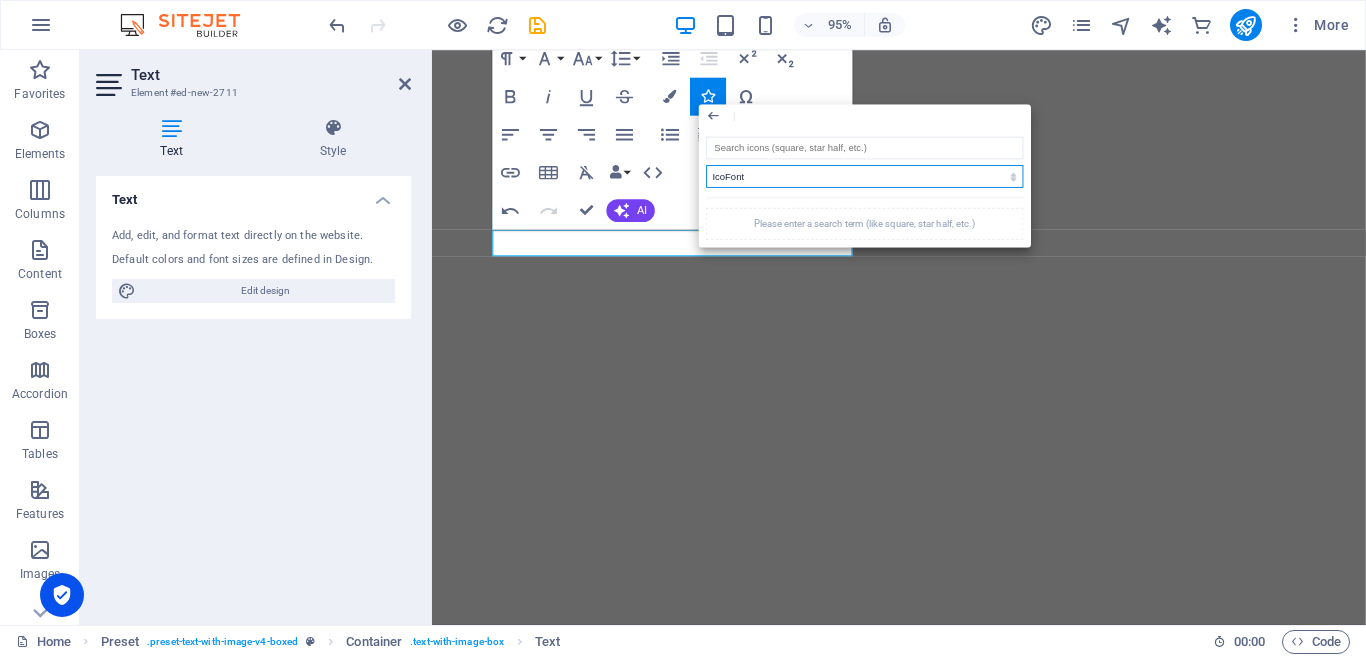 click on "All icon sets... IcoFont Ionicons FontAwesome Brands FontAwesome Duotone FontAwesome Solid FontAwesome Regular FontAwesome Light FontAwesome Thin FontAwesome Sharp Solid FontAwesome Sharp Regular FontAwesome Sharp Light FontAwesome Sharp Thin" at bounding box center [864, 176] 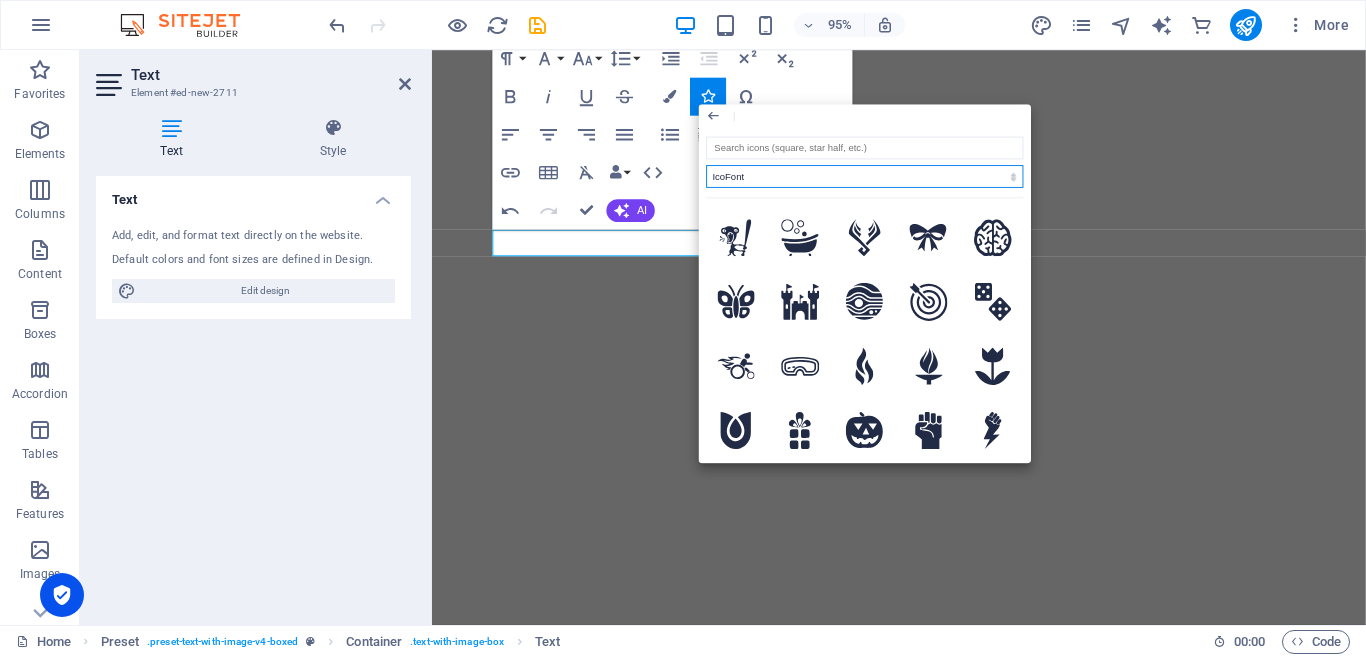 click on "All icon sets... IcoFont Ionicons FontAwesome Brands FontAwesome Duotone FontAwesome Solid FontAwesome Regular FontAwesome Light FontAwesome Thin FontAwesome Sharp Solid FontAwesome Sharp Regular FontAwesome Sharp Light FontAwesome Sharp Thin" at bounding box center [864, 176] 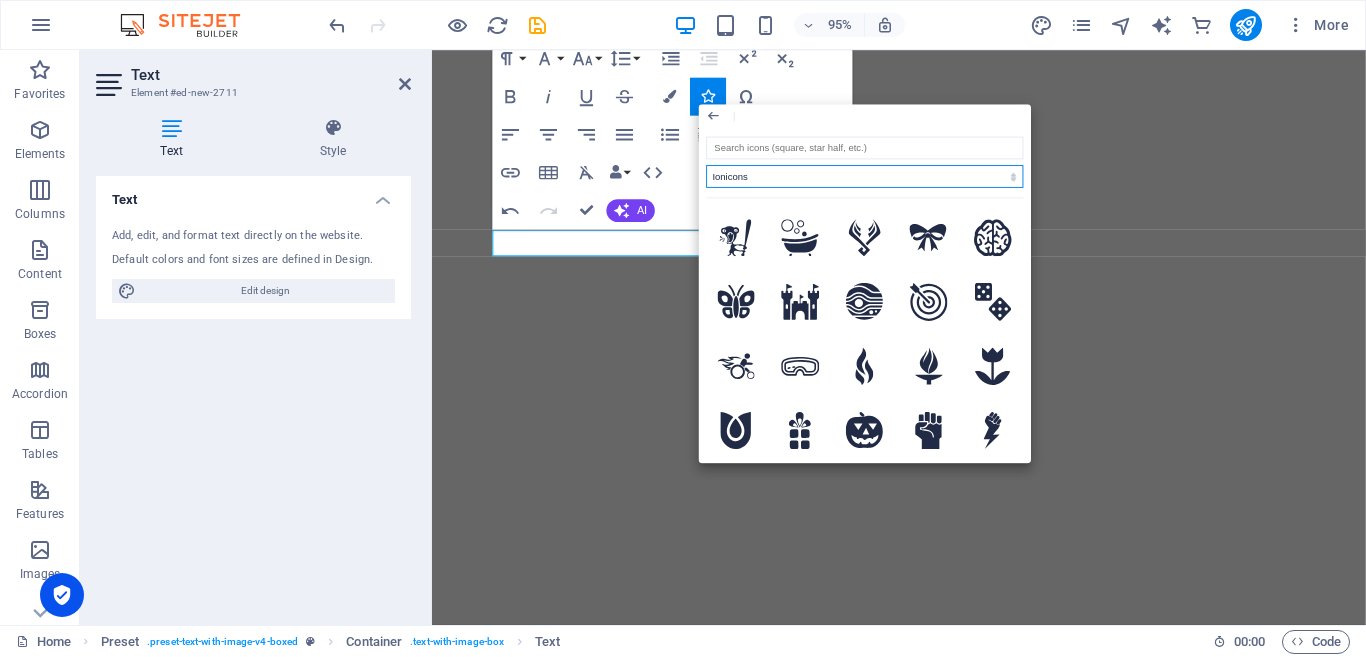 click on "All icon sets... IcoFont Ionicons FontAwesome Brands FontAwesome Duotone FontAwesome Solid FontAwesome Regular FontAwesome Light FontAwesome Thin FontAwesome Sharp Solid FontAwesome Sharp Regular FontAwesome Sharp Light FontAwesome Sharp Thin" at bounding box center (864, 176) 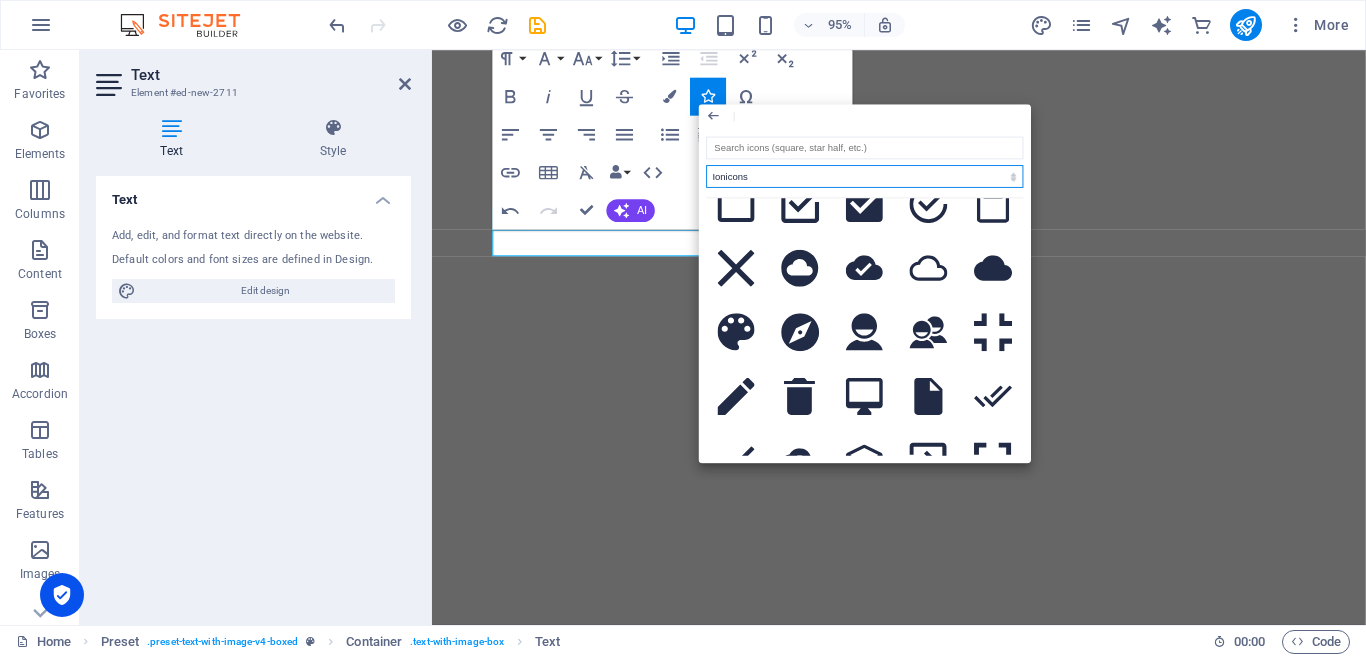 scroll, scrollTop: 0, scrollLeft: 0, axis: both 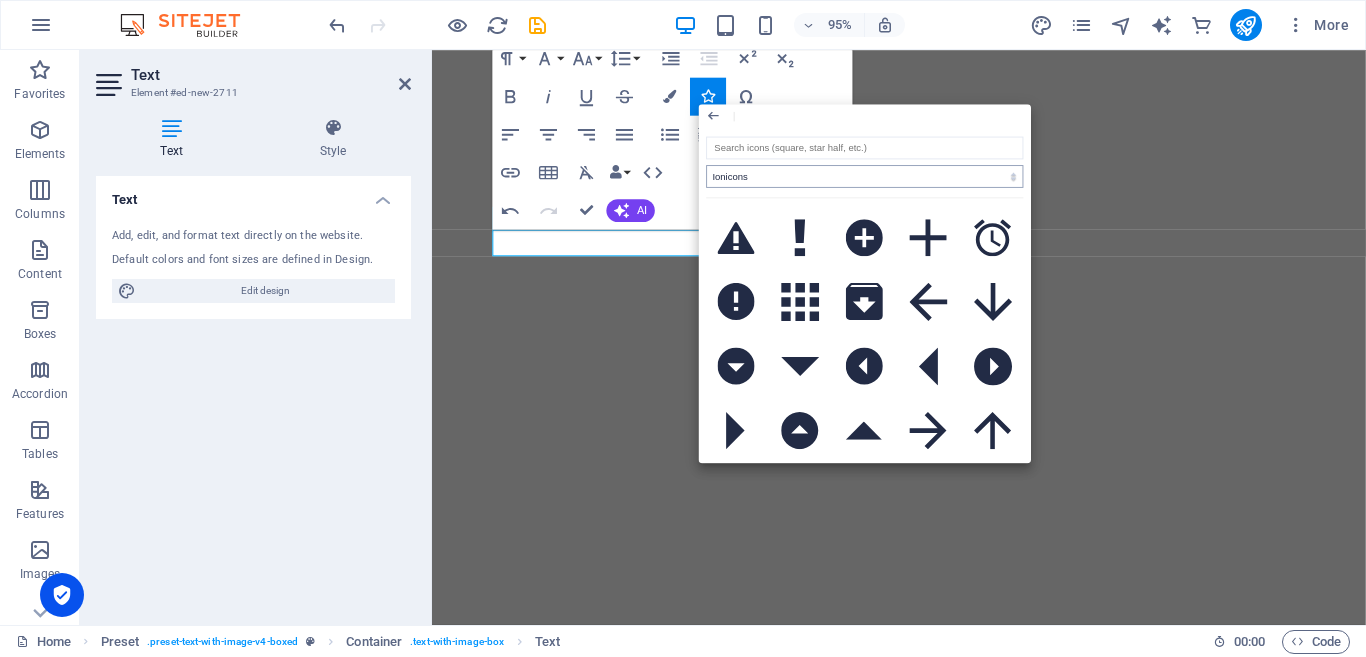 drag, startPoint x: 1023, startPoint y: 202, endPoint x: 1023, endPoint y: 165, distance: 37 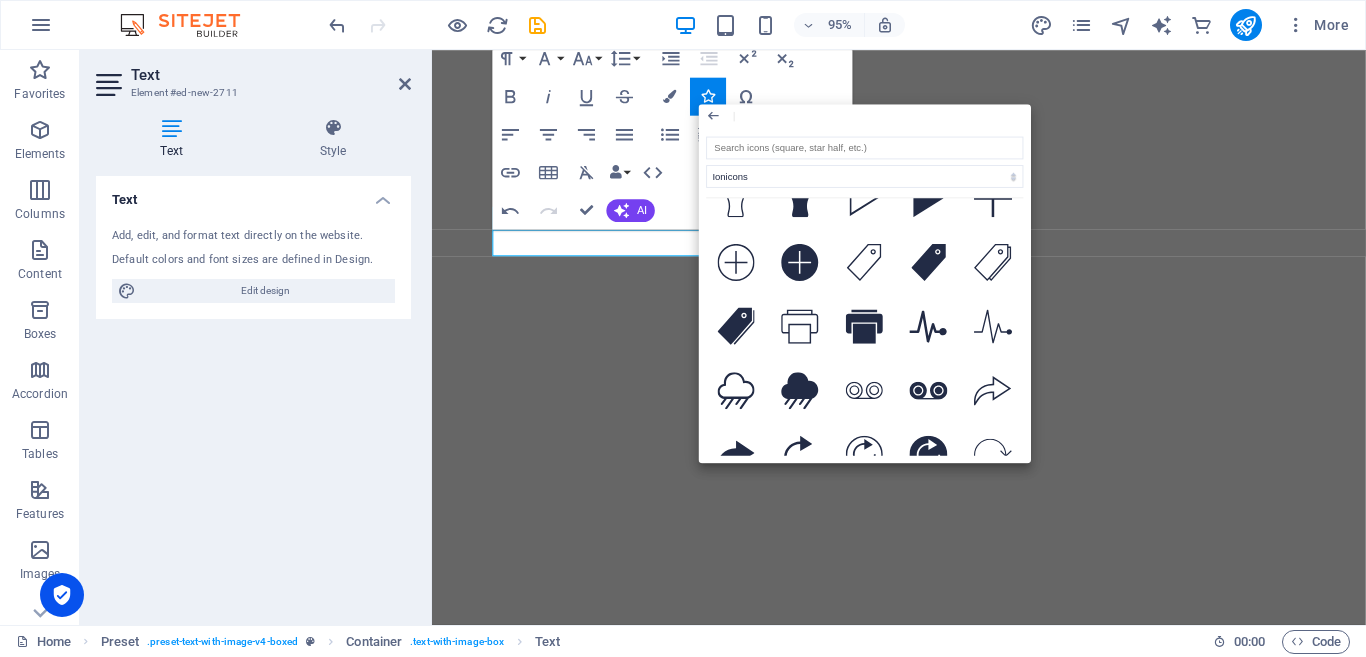 scroll, scrollTop: 6466, scrollLeft: 0, axis: vertical 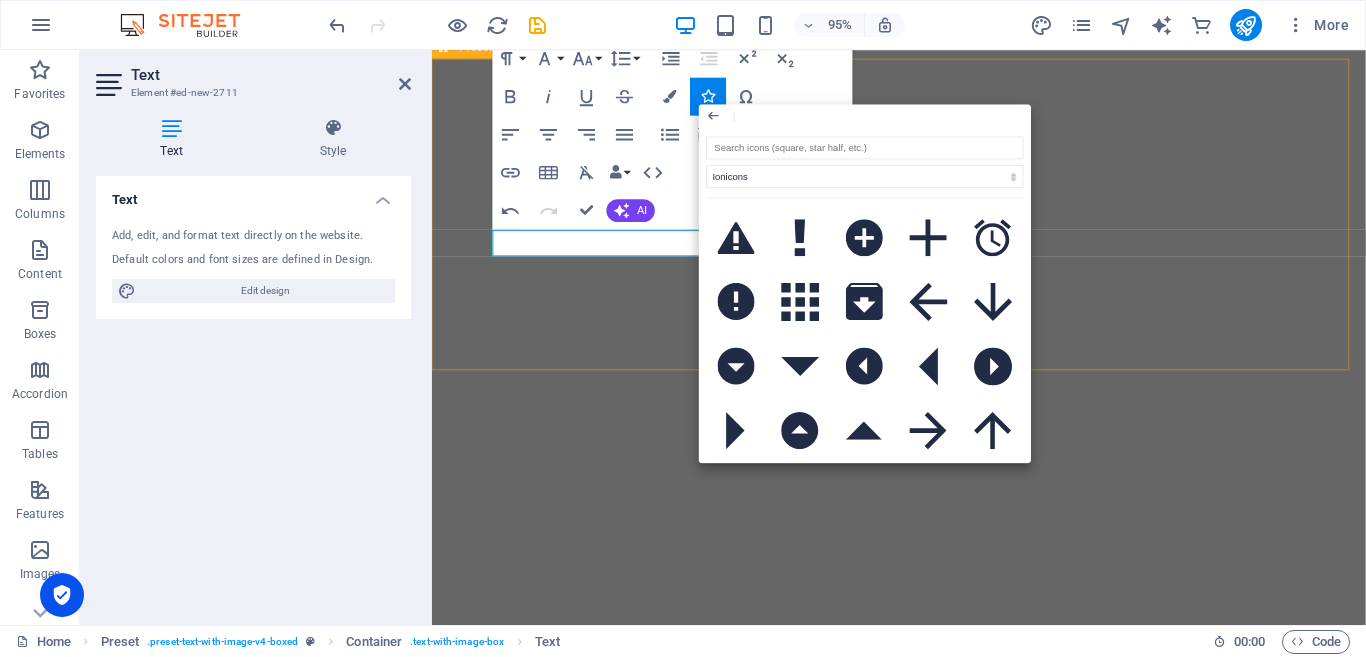 select on "ionicons" 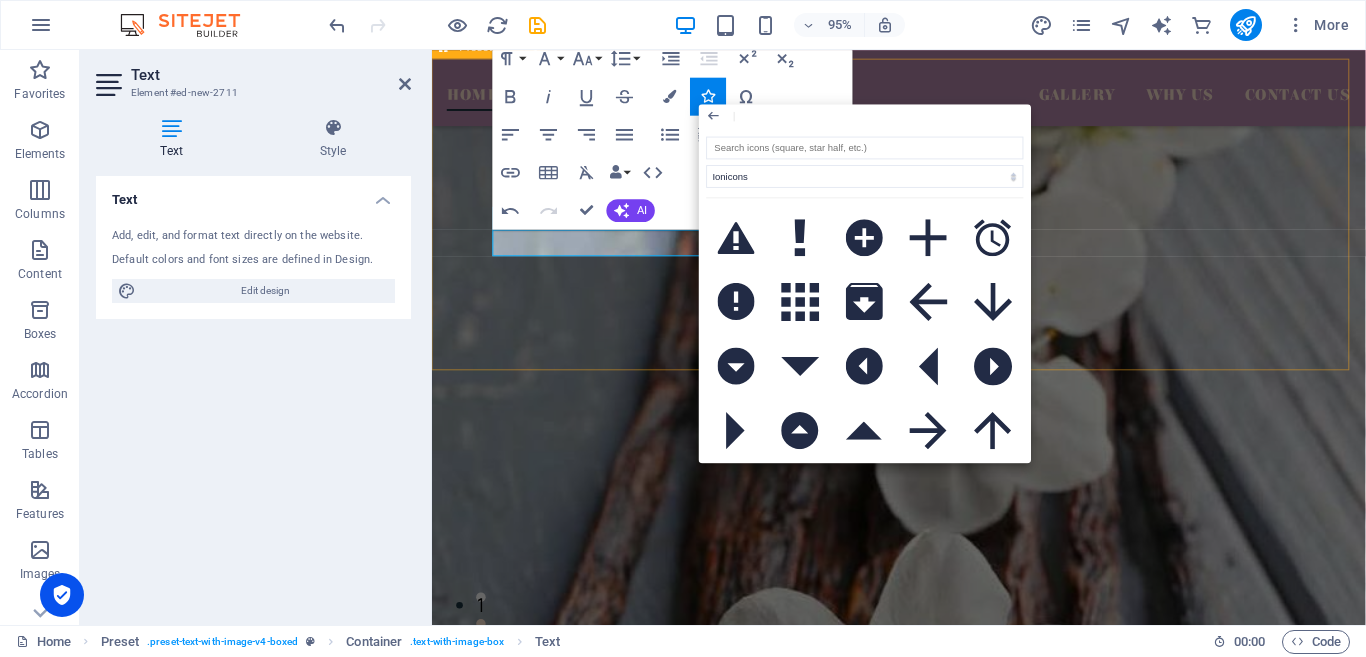 scroll, scrollTop: 4531, scrollLeft: 0, axis: vertical 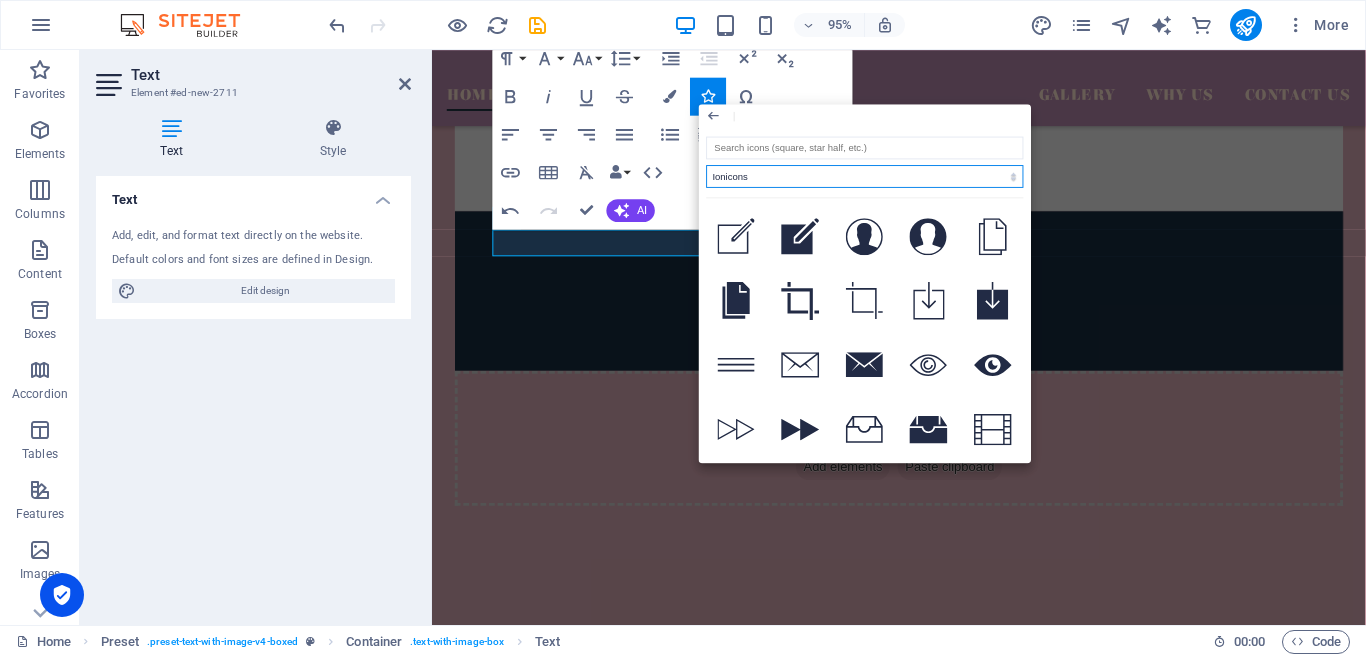 click on "All icon sets... IcoFont Ionicons FontAwesome Brands FontAwesome Duotone FontAwesome Solid FontAwesome Regular FontAwesome Light FontAwesome Thin FontAwesome Sharp Solid FontAwesome Sharp Regular FontAwesome Sharp Light FontAwesome Sharp Thin" at bounding box center [864, 176] 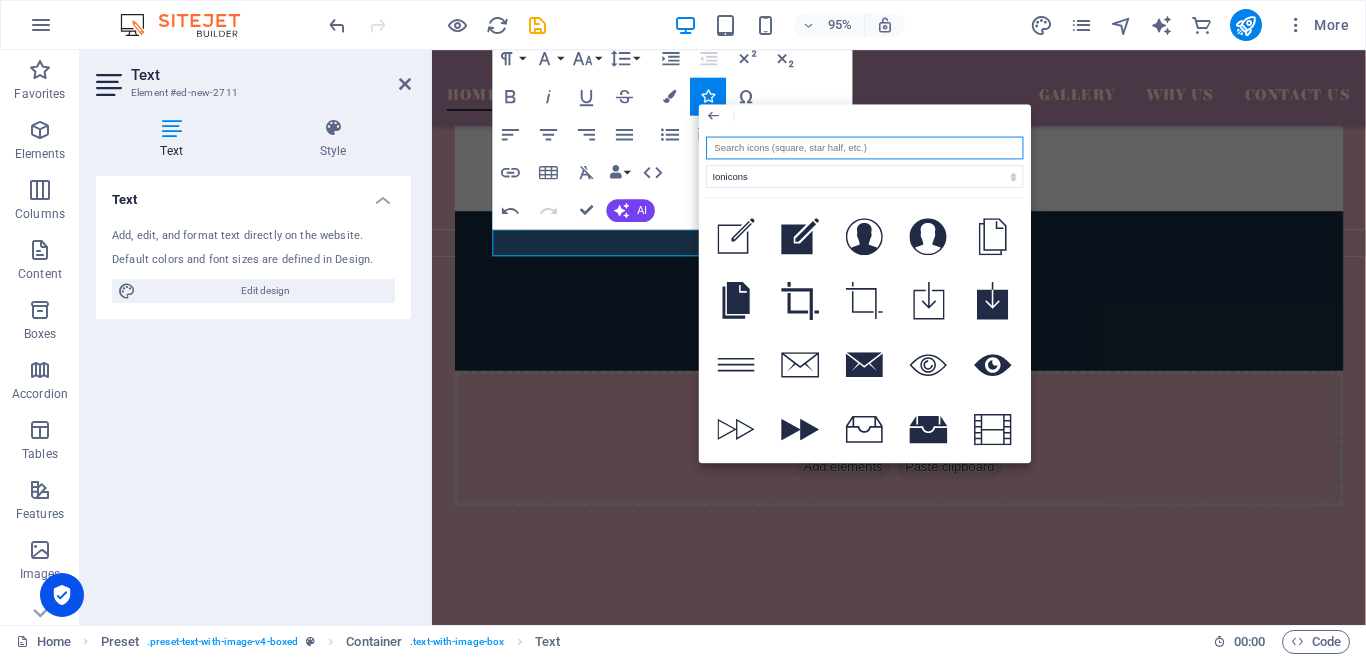 click at bounding box center (864, 147) 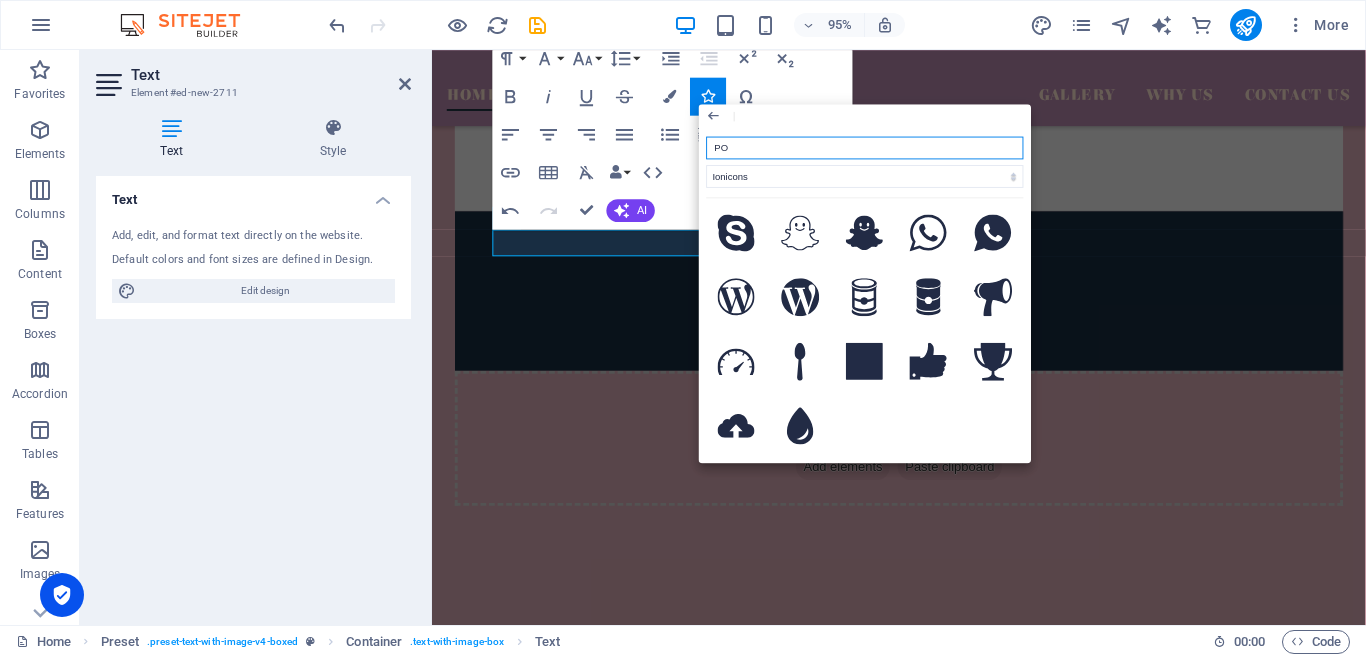 scroll, scrollTop: 0, scrollLeft: 0, axis: both 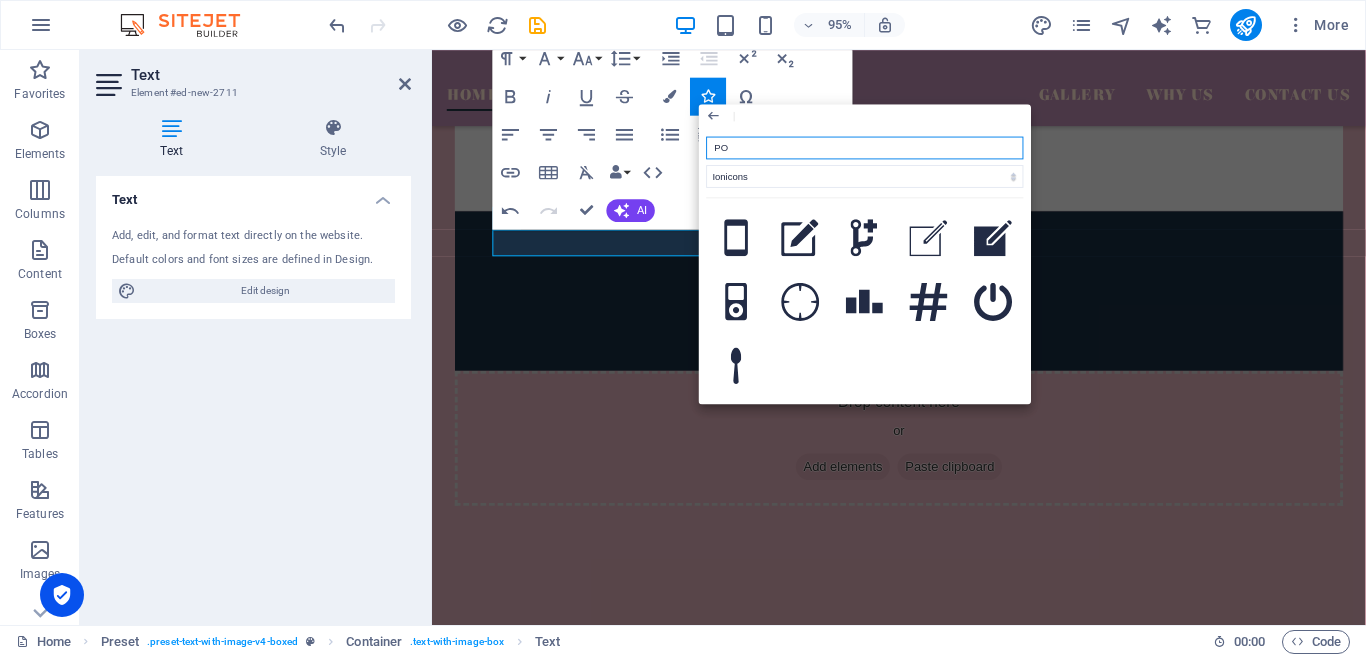 type on "P" 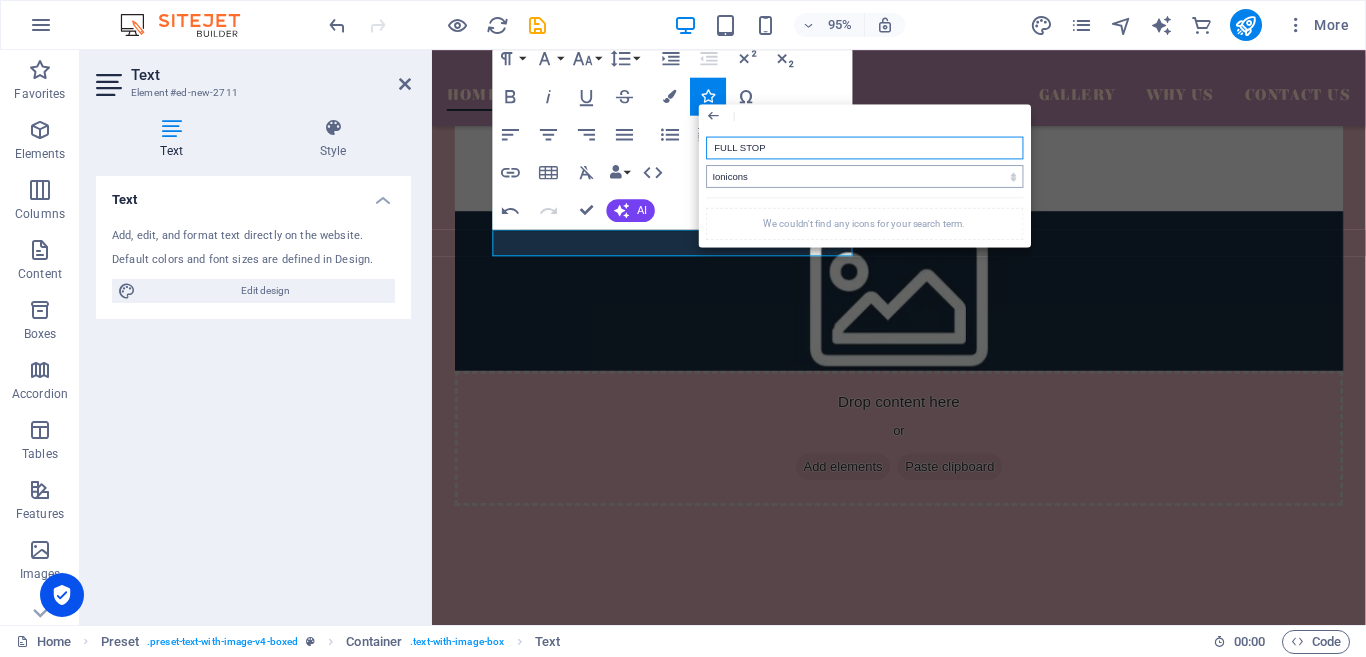 type on "FULL STOP" 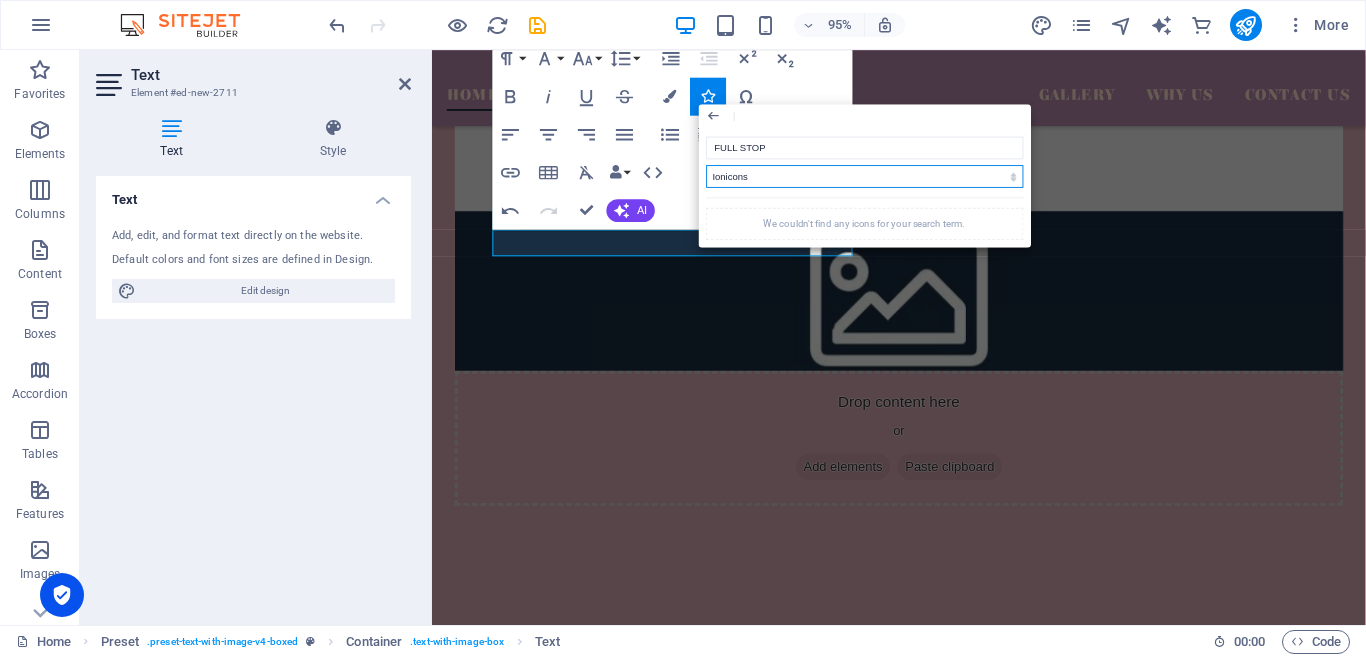 click on "All icon sets... IcoFont Ionicons FontAwesome Brands FontAwesome Duotone FontAwesome Solid FontAwesome Regular FontAwesome Light FontAwesome Thin FontAwesome Sharp Solid FontAwesome Sharp Regular FontAwesome Sharp Light FontAwesome Sharp Thin" at bounding box center (864, 176) 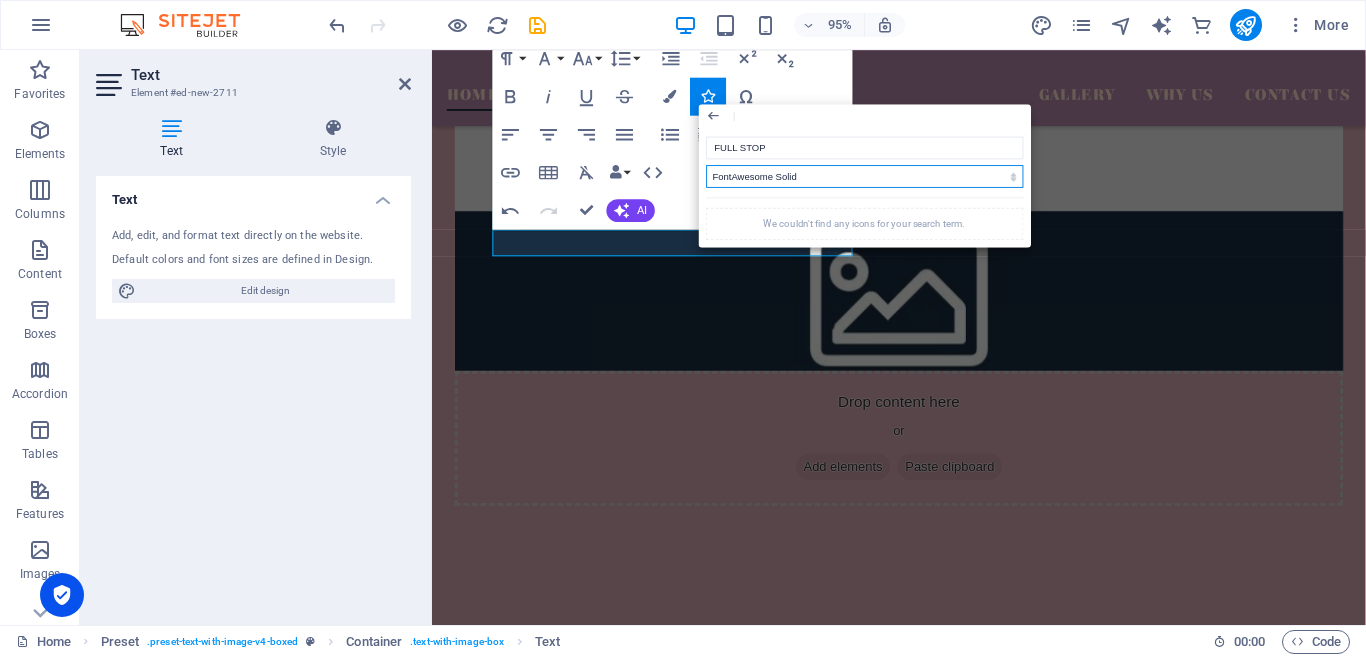 click on "All icon sets... IcoFont Ionicons FontAwesome Brands FontAwesome Duotone FontAwesome Solid FontAwesome Regular FontAwesome Light FontAwesome Thin FontAwesome Sharp Solid FontAwesome Sharp Regular FontAwesome Sharp Light FontAwesome Sharp Thin" at bounding box center (864, 176) 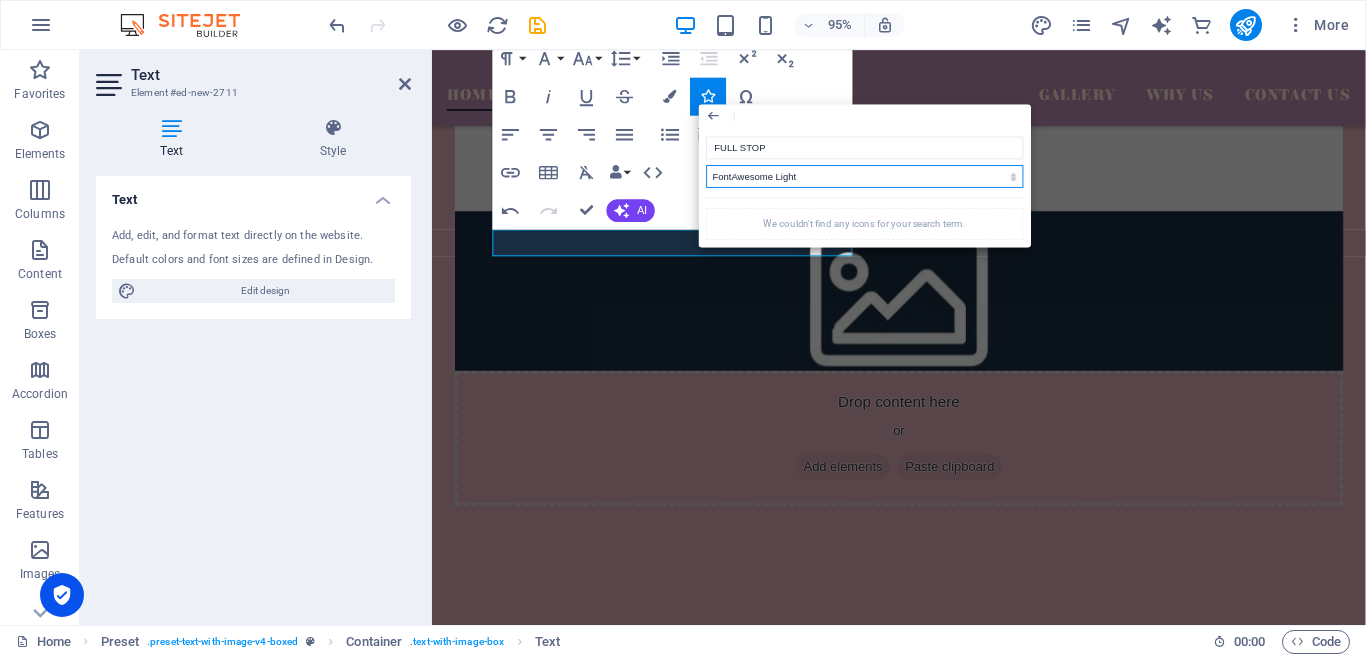 click on "All icon sets... IcoFont Ionicons FontAwesome Brands FontAwesome Duotone FontAwesome Solid FontAwesome Regular FontAwesome Light FontAwesome Thin FontAwesome Sharp Solid FontAwesome Sharp Regular FontAwesome Sharp Light FontAwesome Sharp Thin" at bounding box center (864, 176) 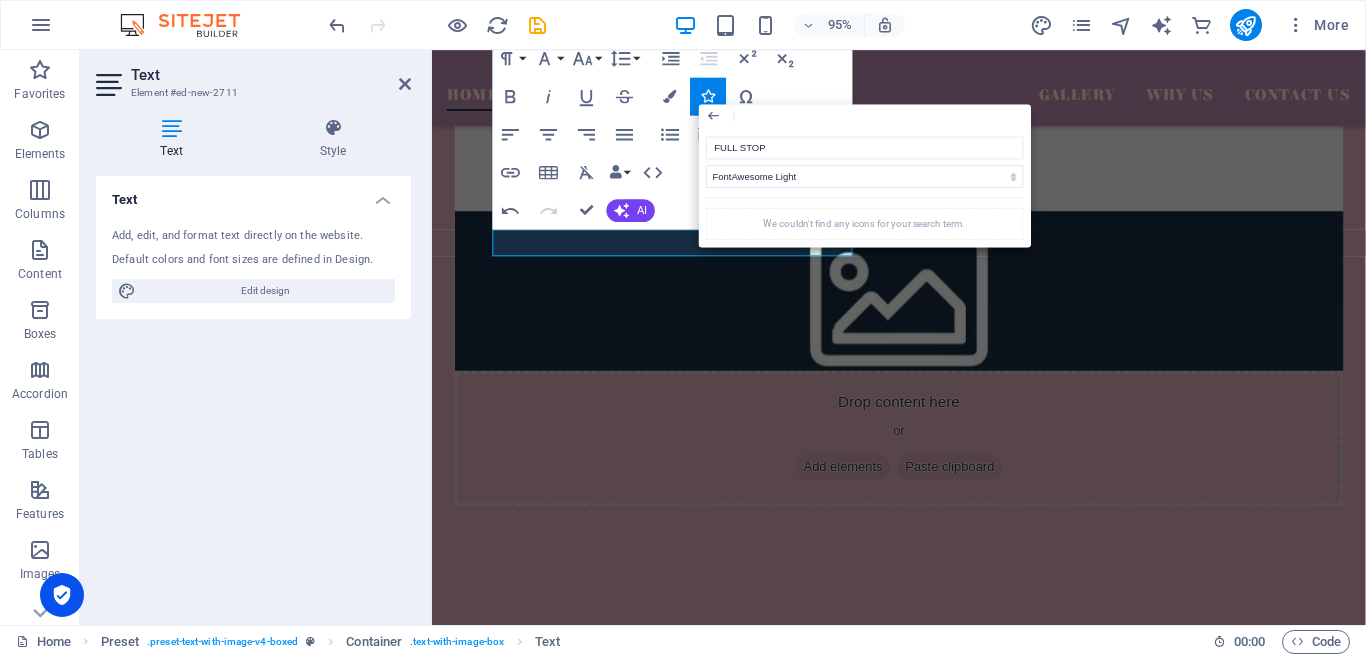 click on "We couldn't find any icons for your search term." at bounding box center [864, 224] 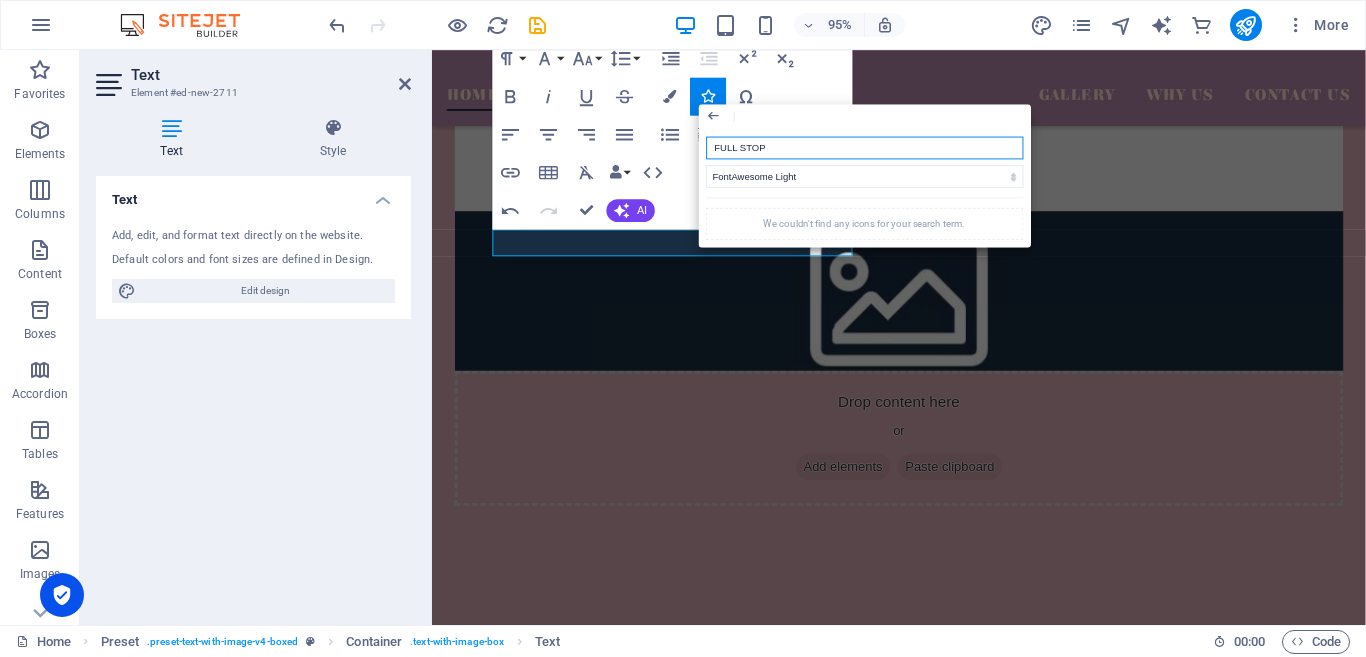 click on "FULL STOP" at bounding box center (864, 147) 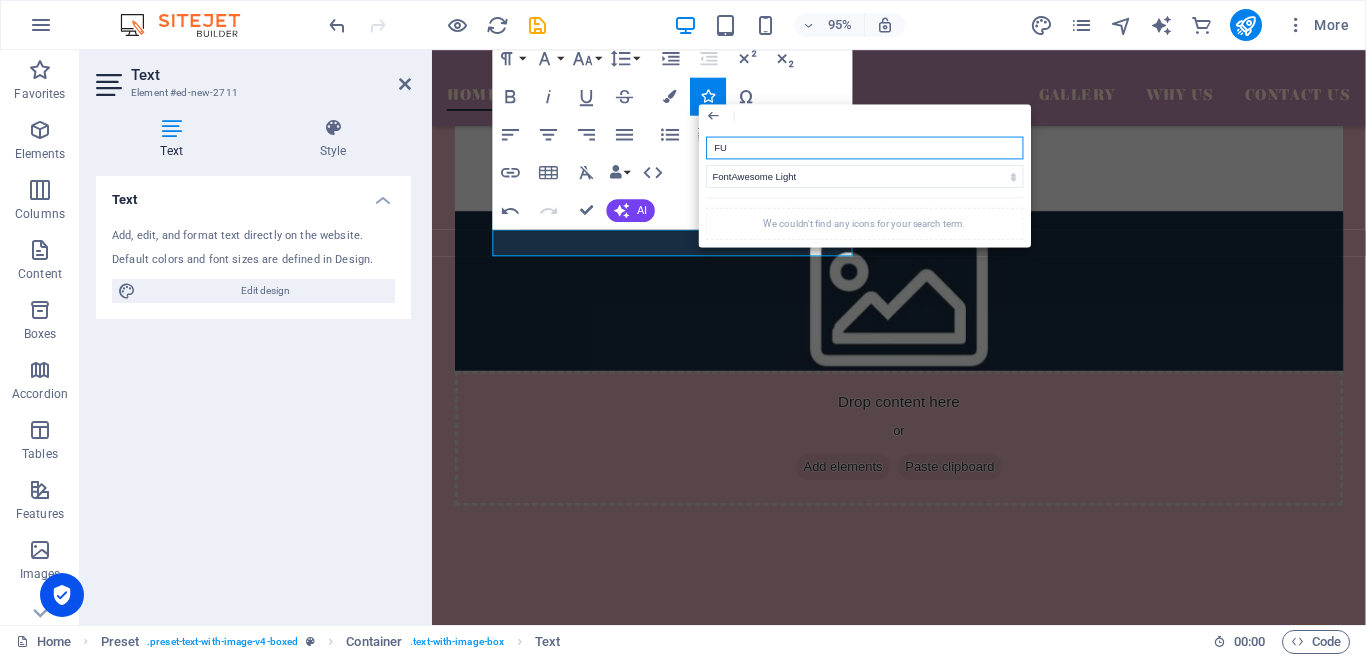type on "F" 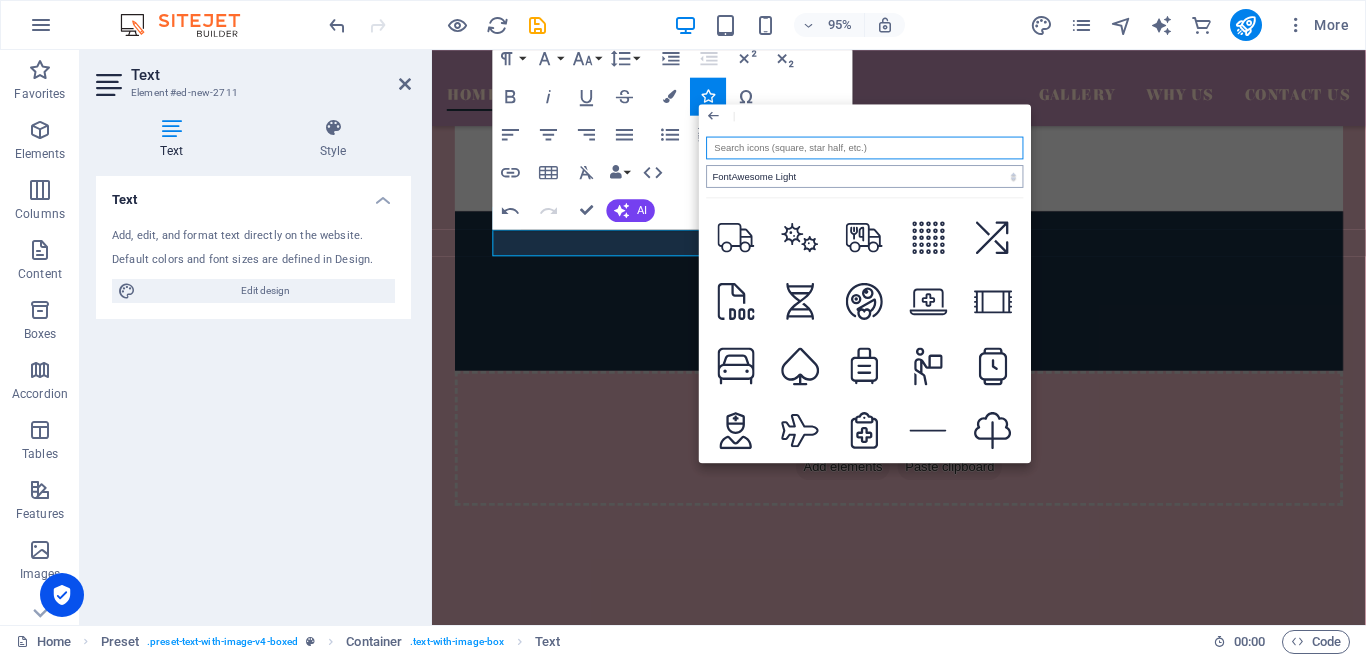 type 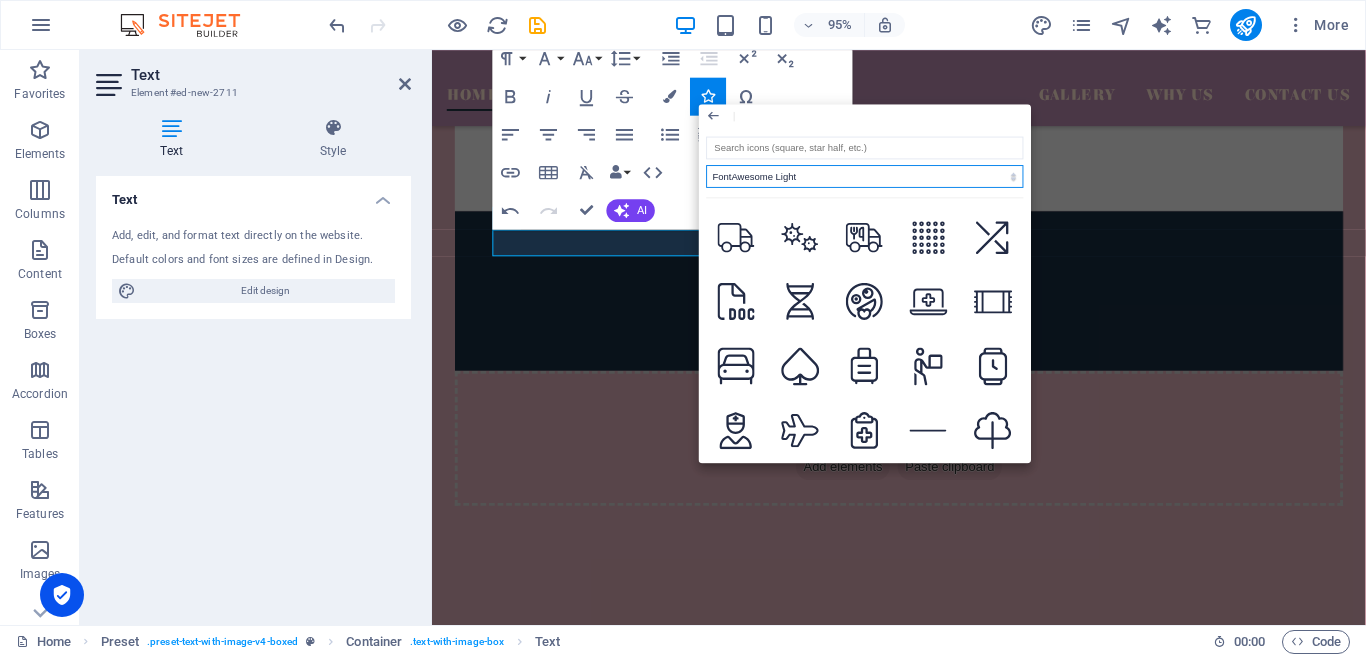 click on "All icon sets... IcoFont Ionicons FontAwesome Brands FontAwesome Duotone FontAwesome Solid FontAwesome Regular FontAwesome Light FontAwesome Thin FontAwesome Sharp Solid FontAwesome Sharp Regular FontAwesome Sharp Light FontAwesome Sharp Thin" at bounding box center (864, 176) 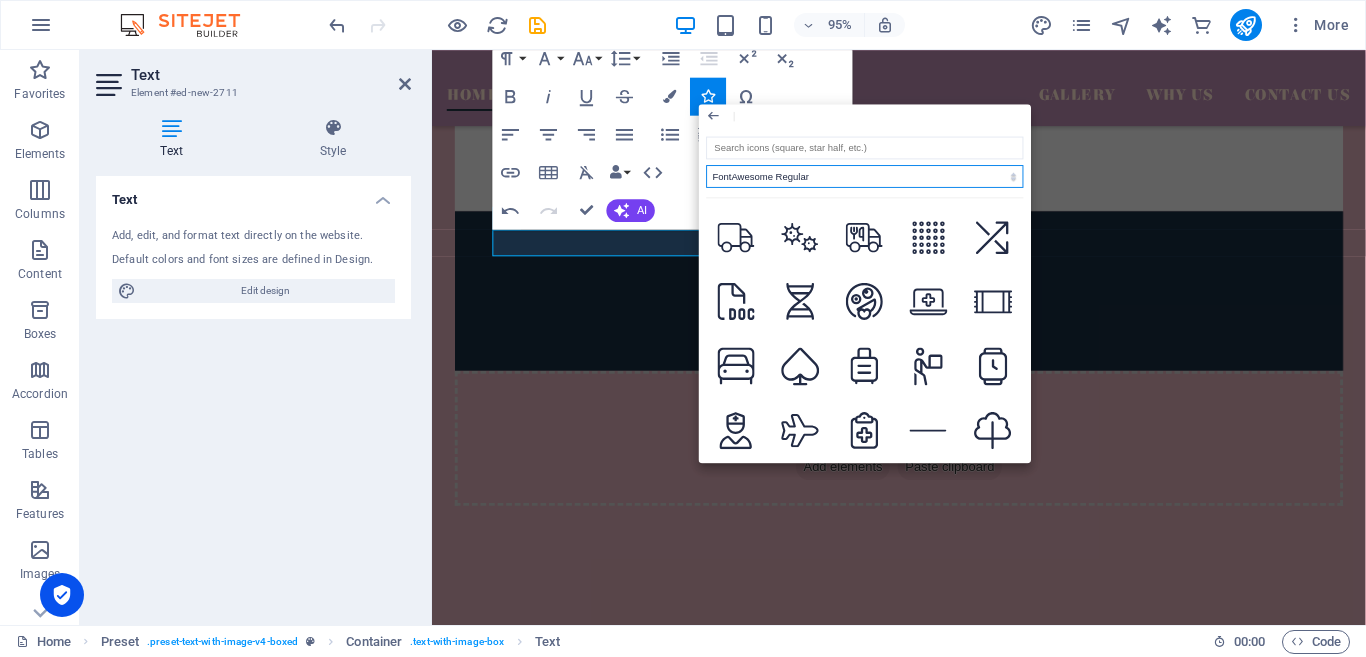 click on "All icon sets... IcoFont Ionicons FontAwesome Brands FontAwesome Duotone FontAwesome Solid FontAwesome Regular FontAwesome Light FontAwesome Thin FontAwesome Sharp Solid FontAwesome Sharp Regular FontAwesome Sharp Light FontAwesome Sharp Thin" at bounding box center [864, 176] 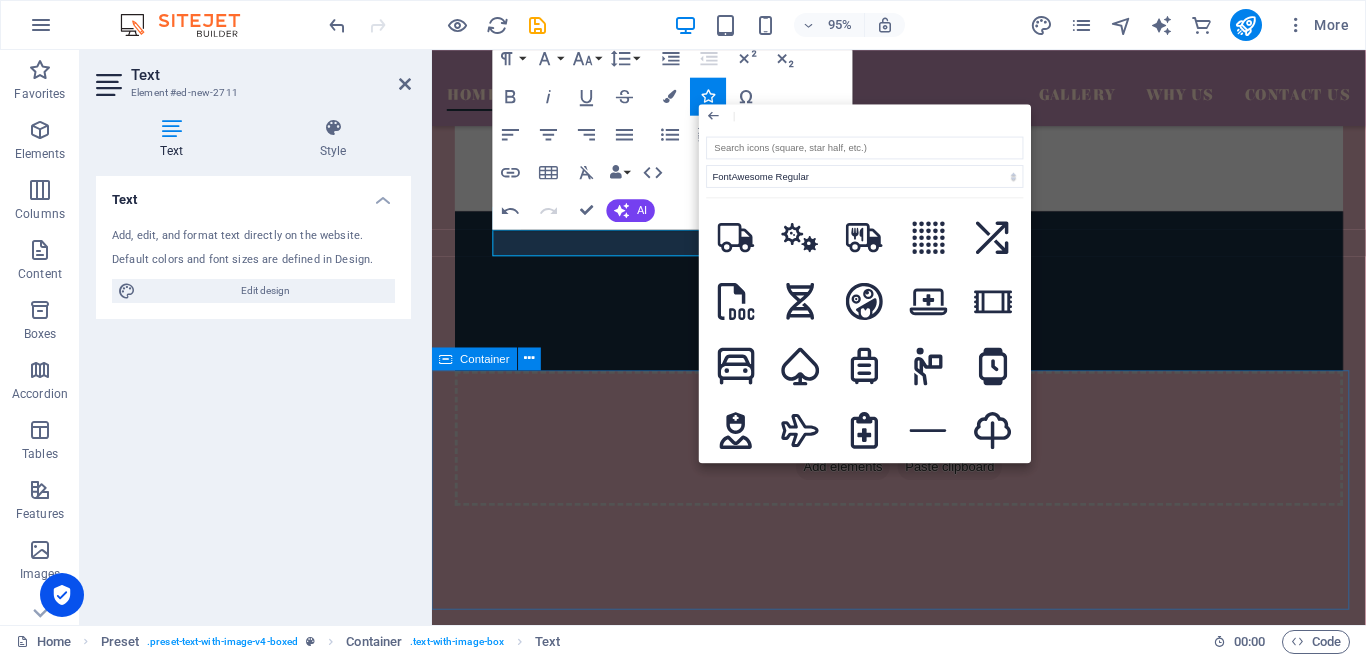 click on "Your kind words have an impact Don’t take our word for it. Have a look at our hundreds of happy clients who got rejuvenated with our treatments." at bounding box center [923, 736] 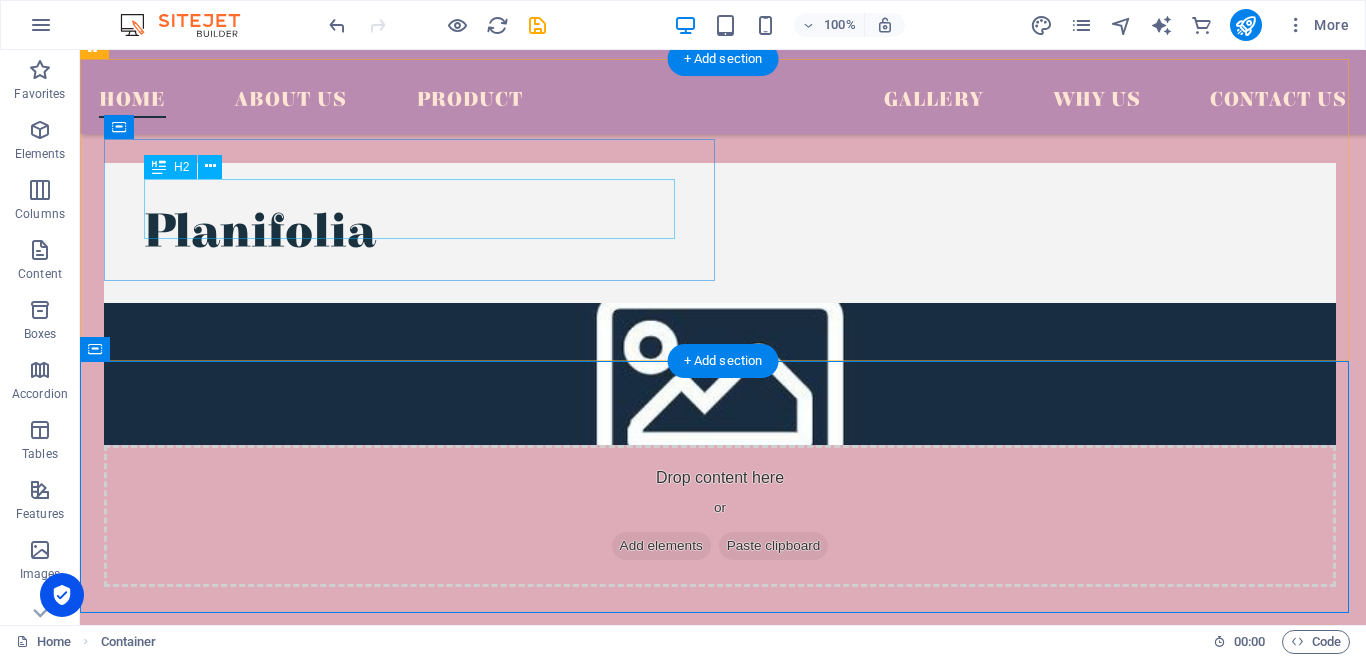 click on "Planifolia" at bounding box center [720, 233] 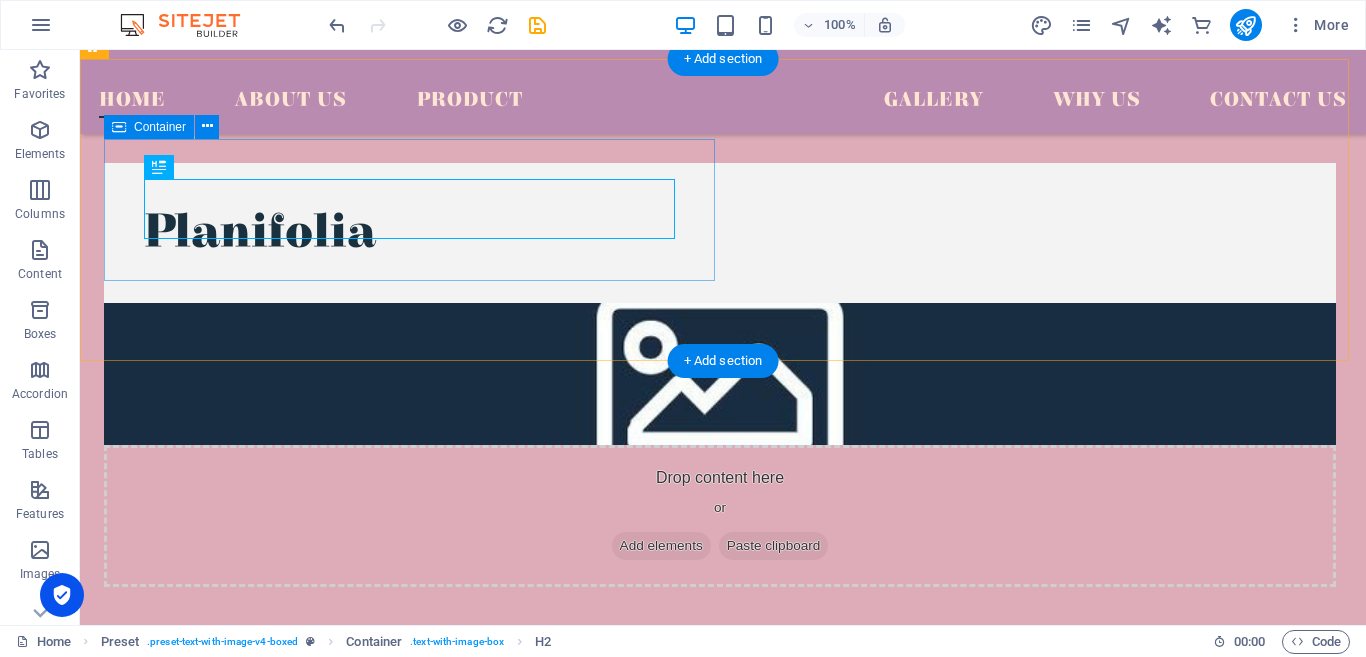 click on "Planifolia" at bounding box center (720, 233) 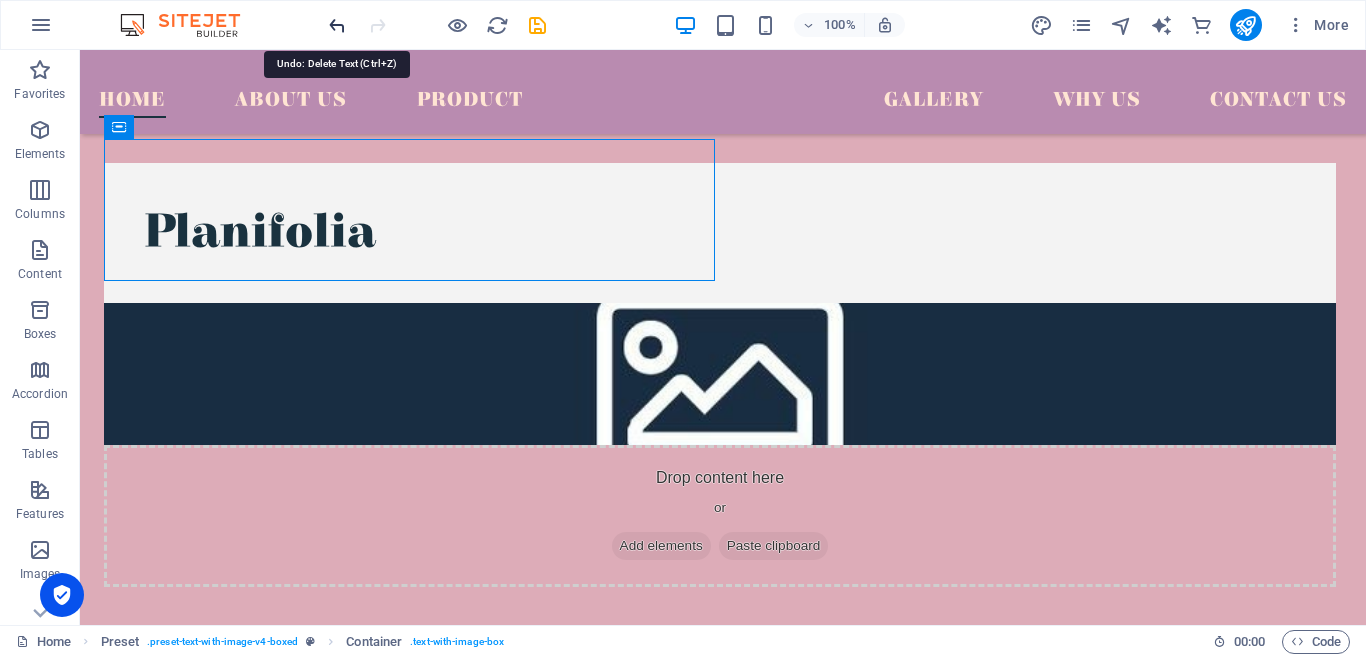 click at bounding box center (337, 25) 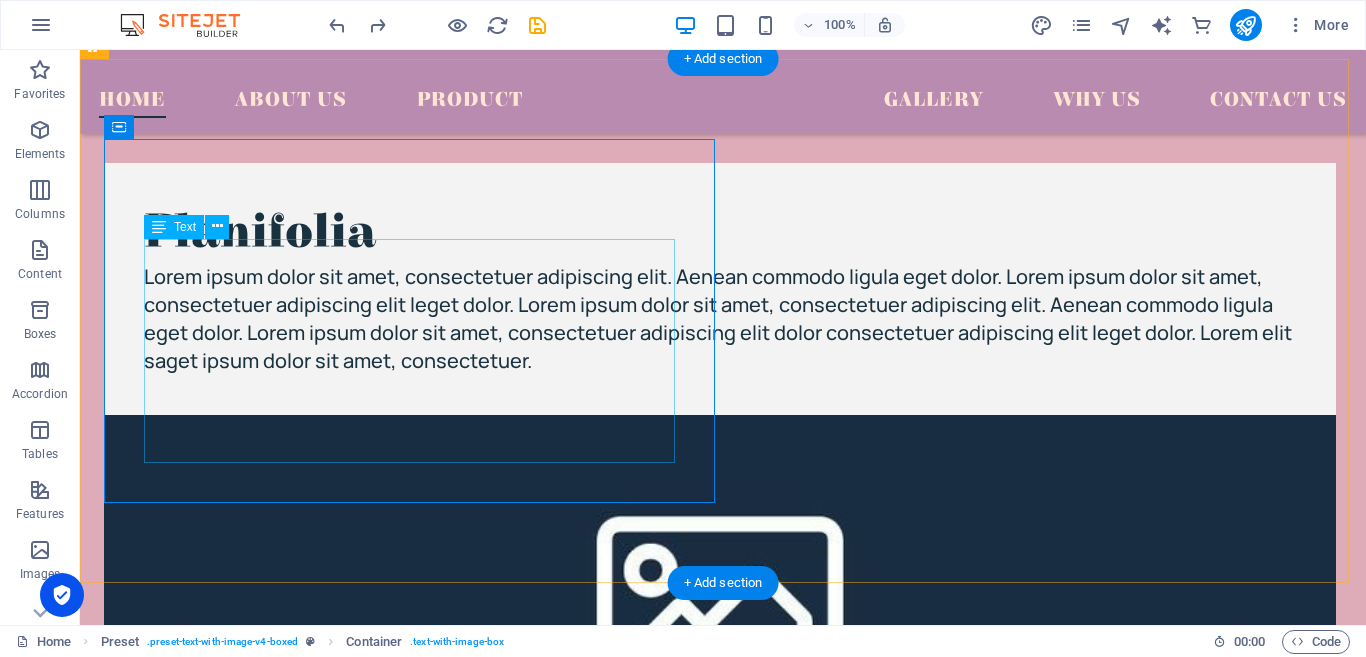click on "Lorem ipsum dolor sit amet, consectetuer adipiscing elit. Aenean commodo ligula eget dolor. Lorem ipsum dolor sit amet, consectetuer adipiscing elit leget dolor. Lorem ipsum dolor sit amet, consectetuer adipiscing elit. Aenean commodo ligula eget dolor. Lorem ipsum dolor sit amet, consectetuer adipiscing elit dolor consectetuer adipiscing elit leget dolor. Lorem elit saget ipsum dolor sit amet, consectetuer." at bounding box center (720, 319) 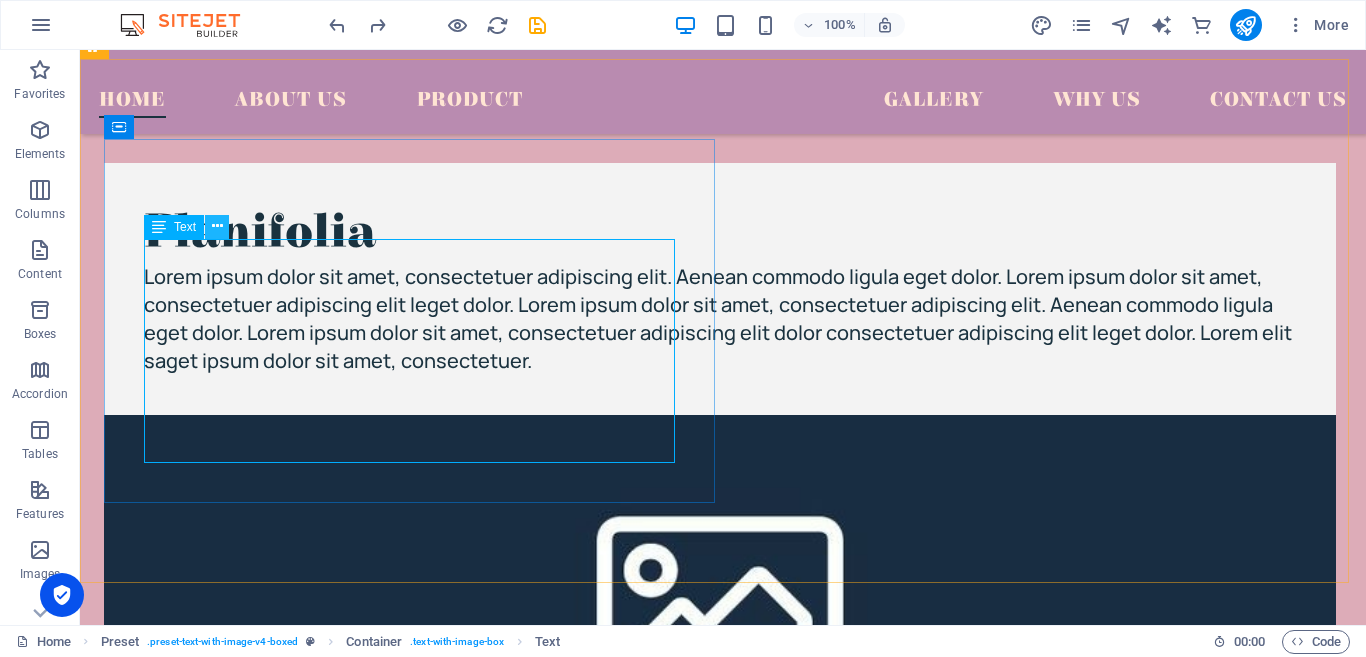 click at bounding box center [217, 226] 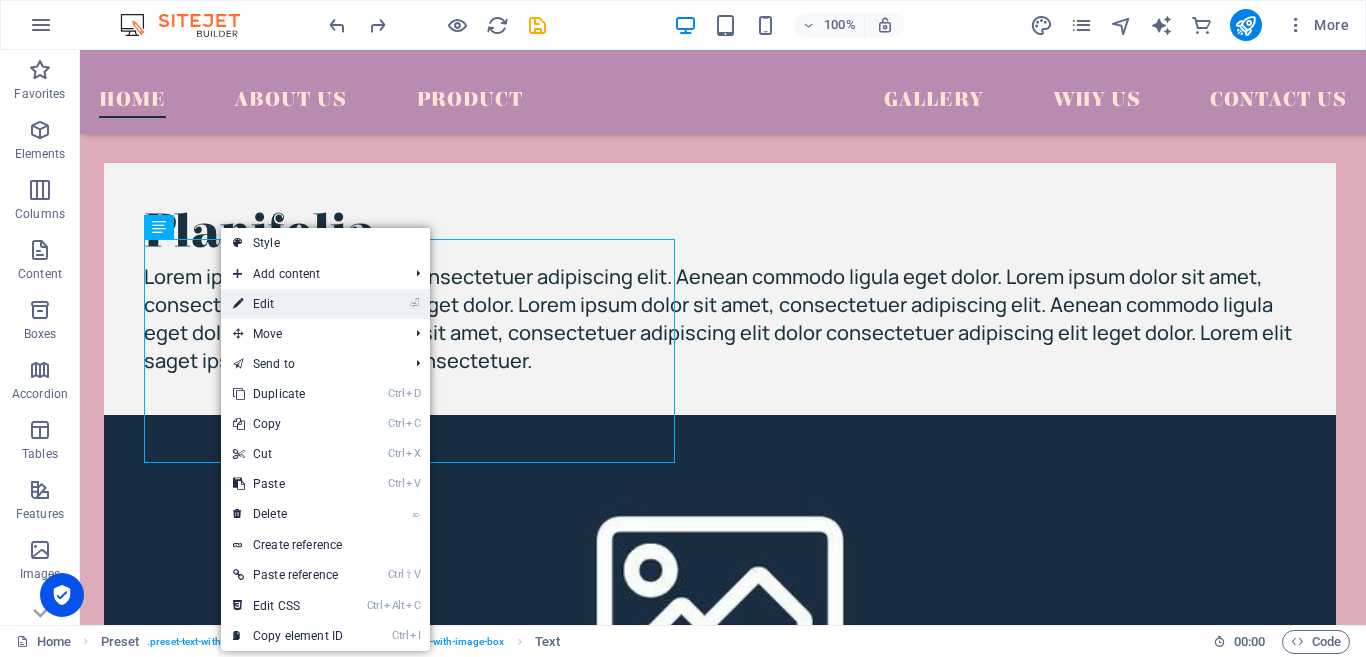 click on "⏎  Edit" at bounding box center [288, 304] 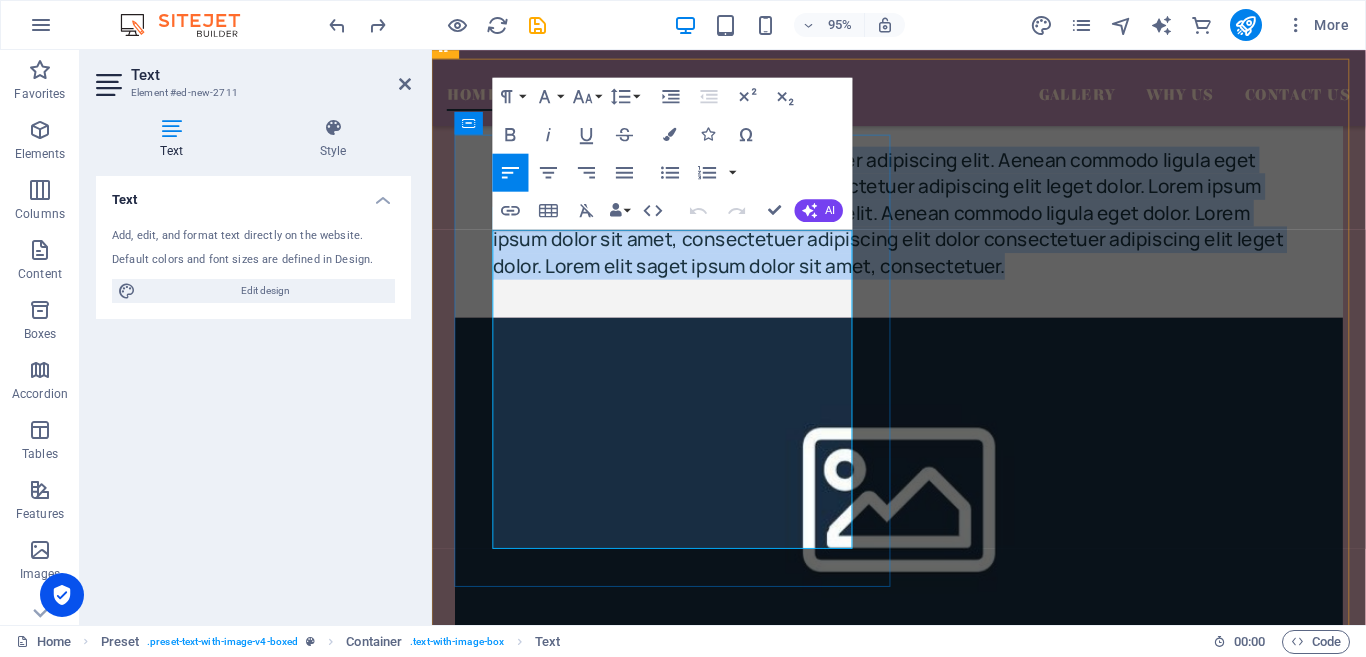 drag, startPoint x: 506, startPoint y: 254, endPoint x: 659, endPoint y: 574, distance: 354.69565 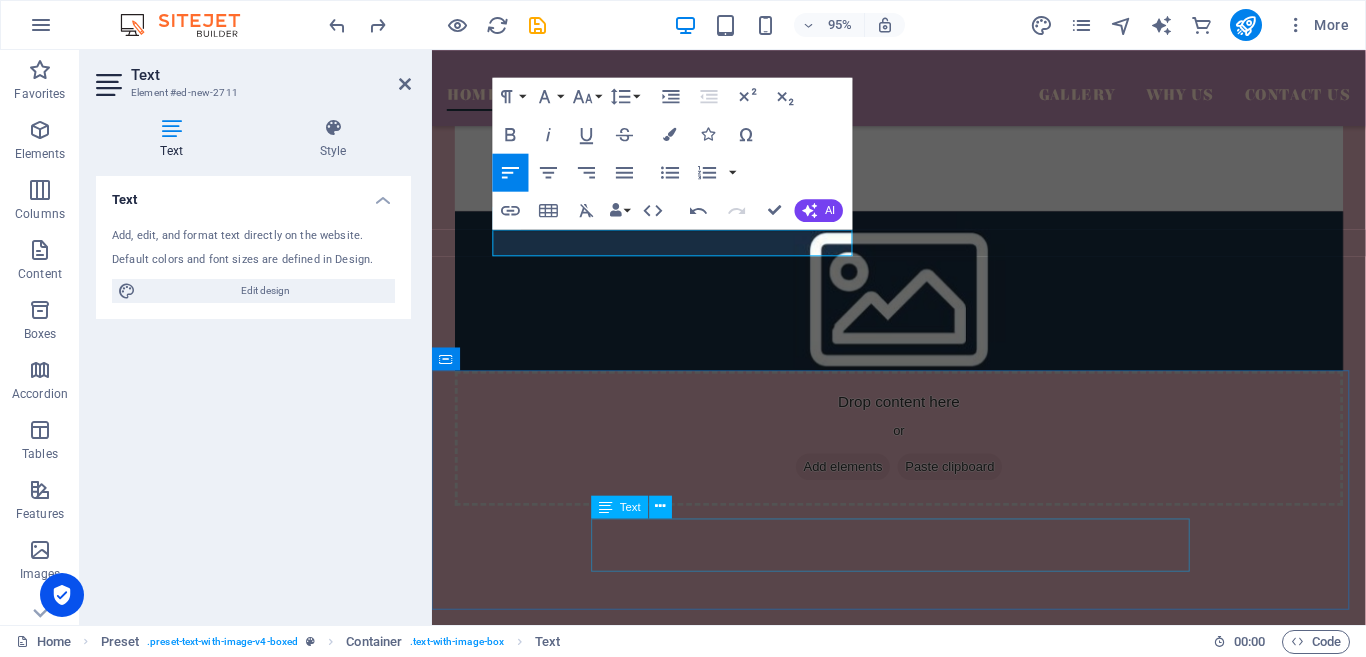 type 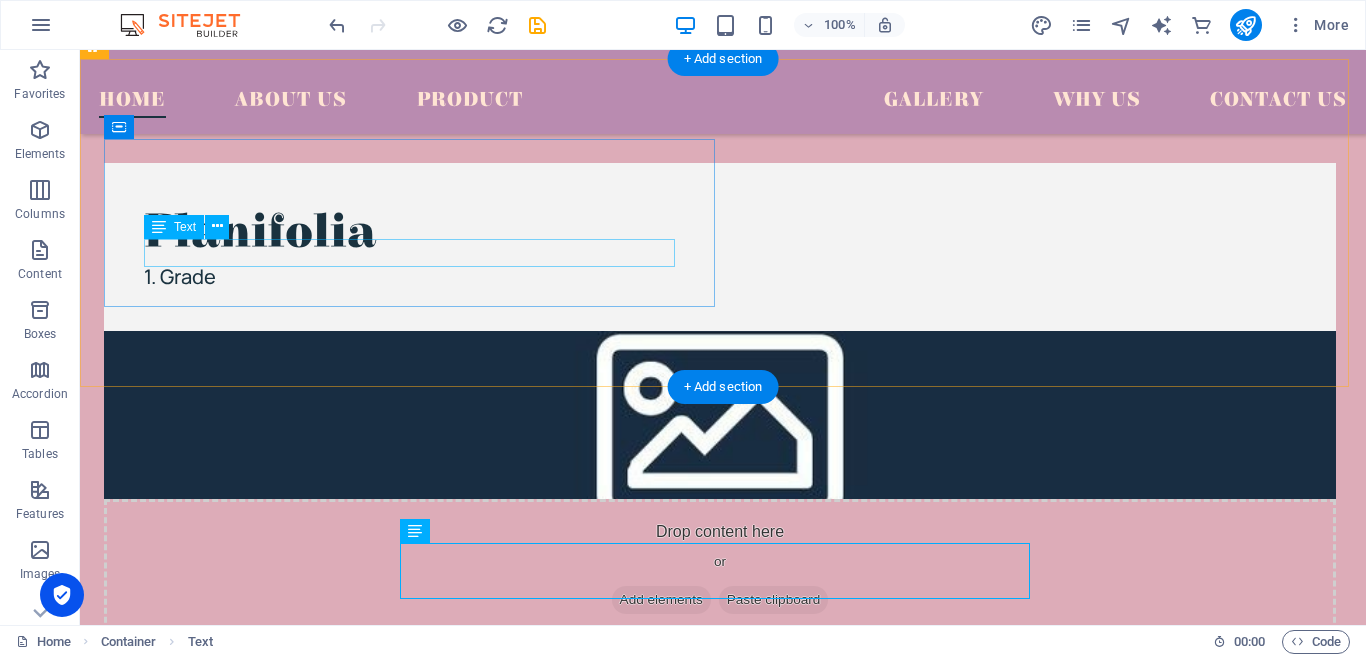 click on "1. Grade" at bounding box center (720, 277) 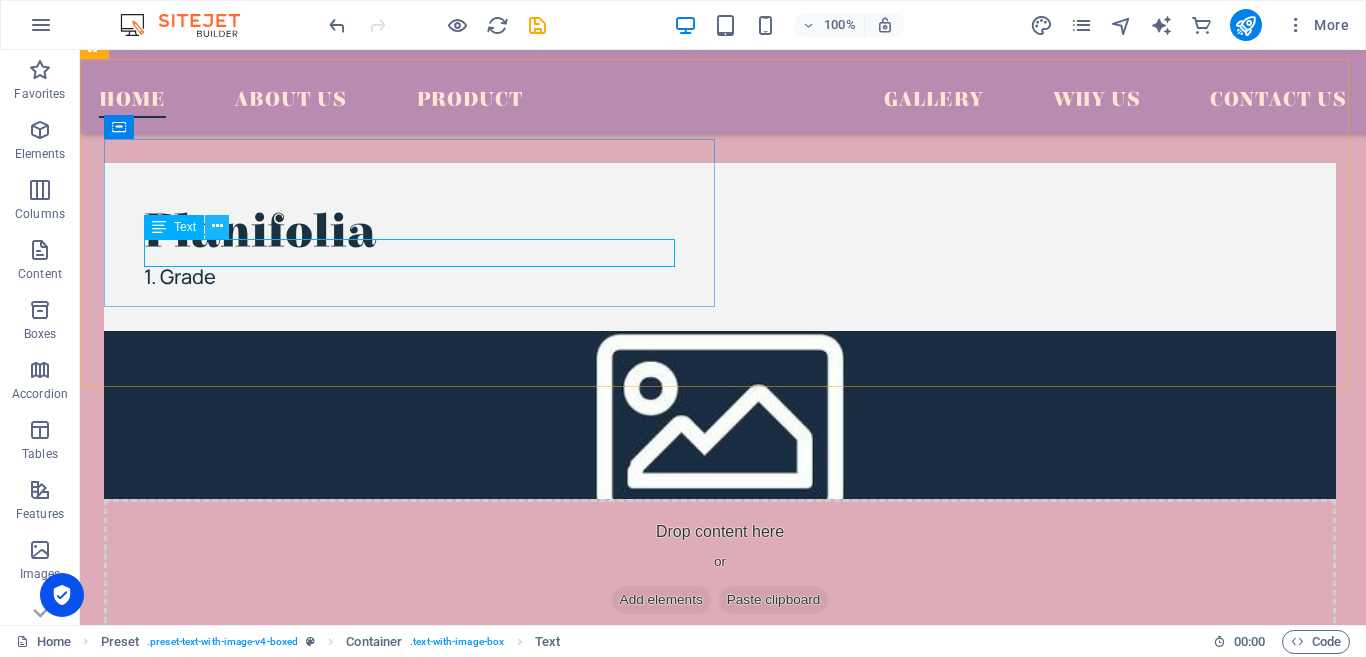 click at bounding box center (217, 226) 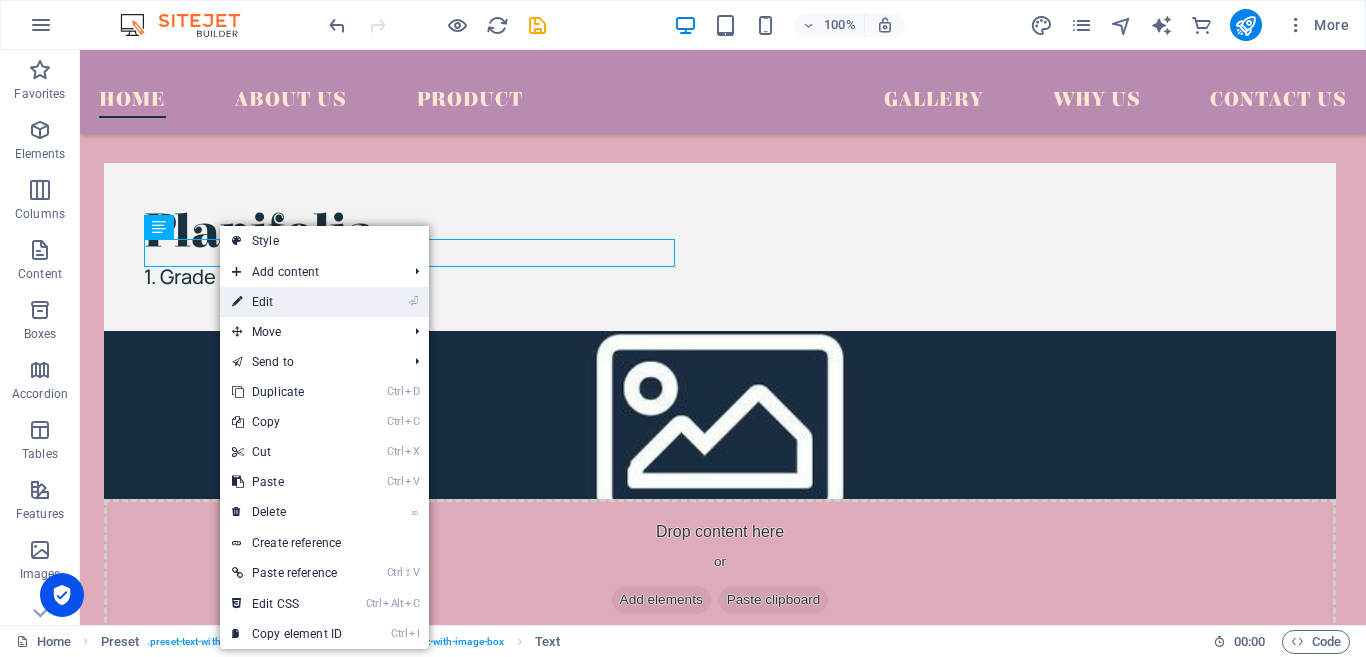 click on "⏎  Edit" at bounding box center [287, 302] 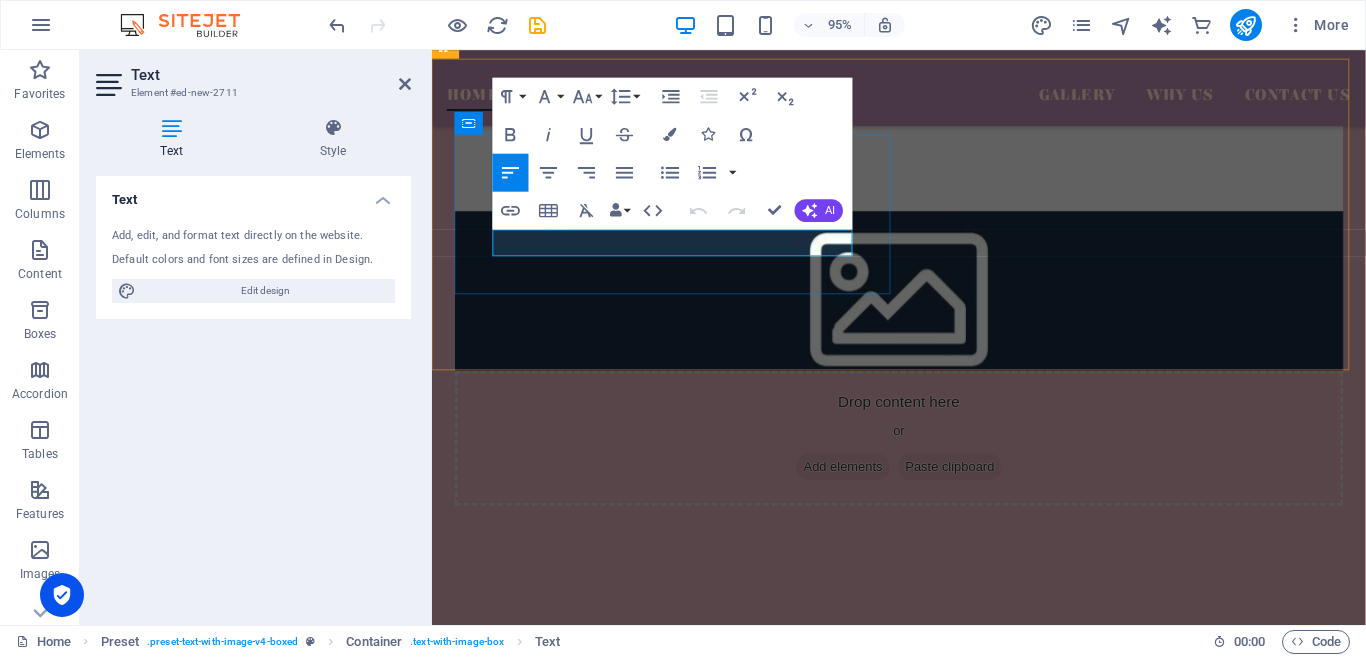 click on "1. Grade" at bounding box center (923, 166) 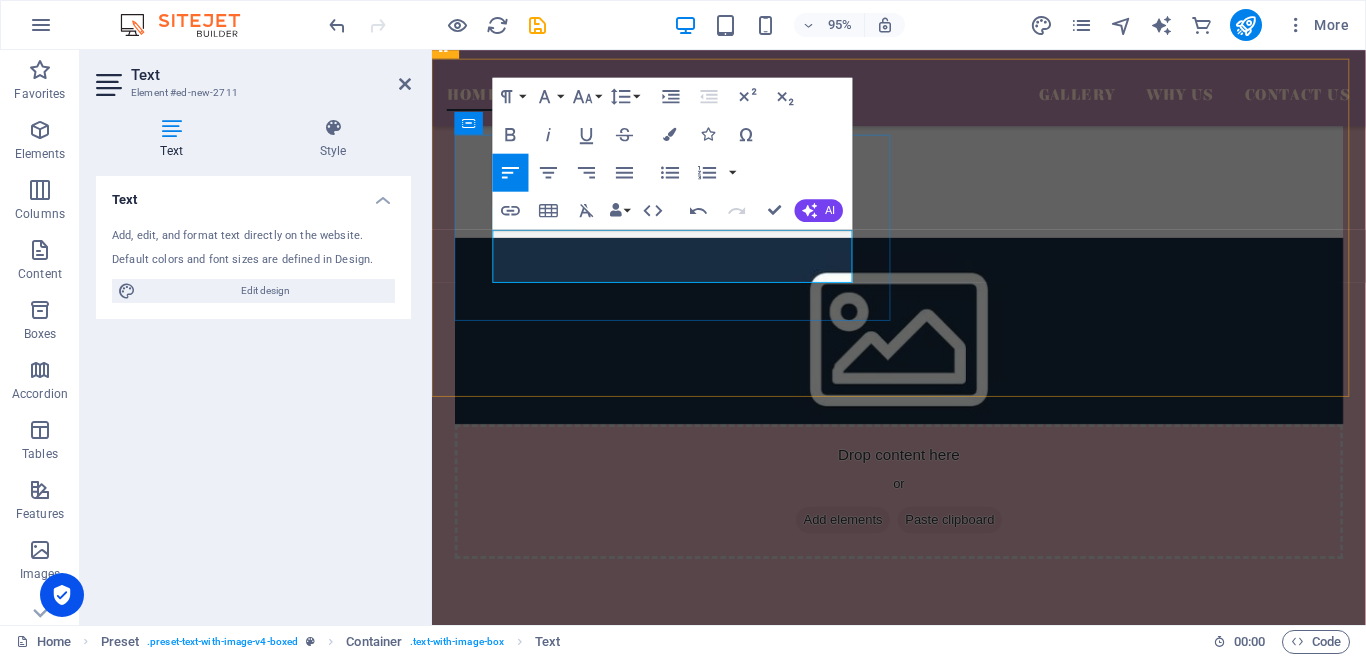 click on "1. Grade A" at bounding box center [923, 166] 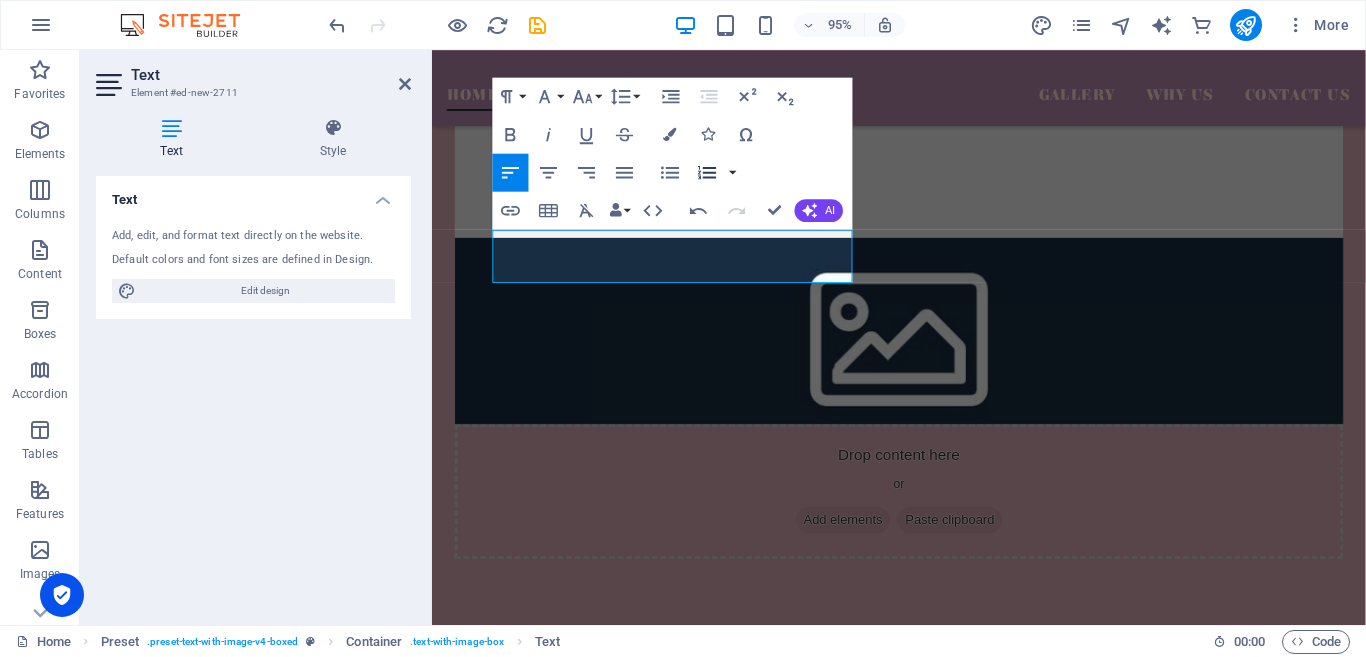 click 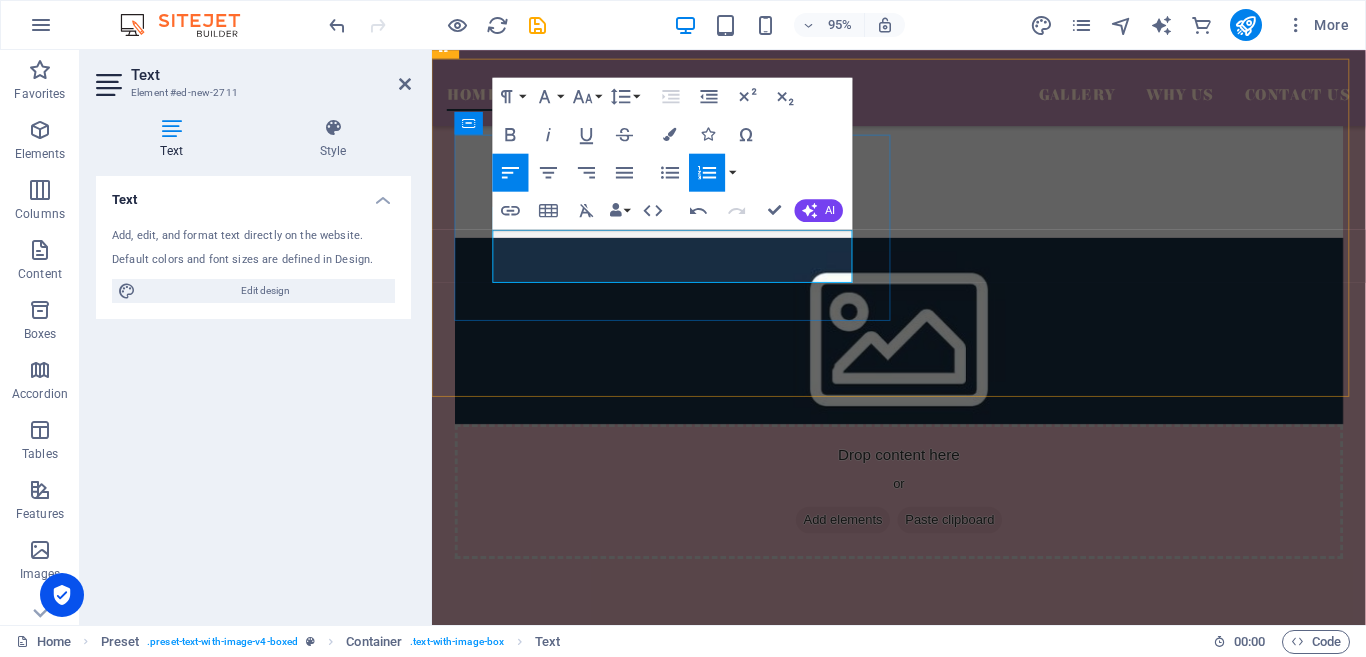 click on "Grade A" at bounding box center (923, 166) 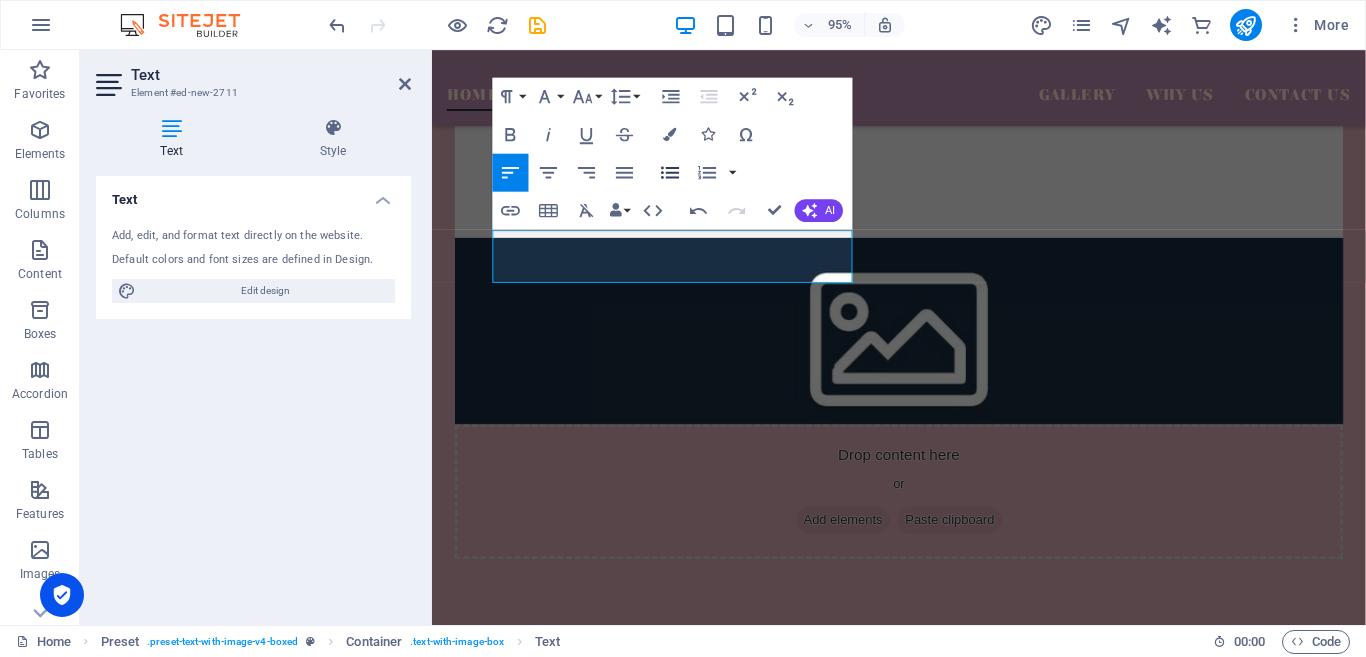 click 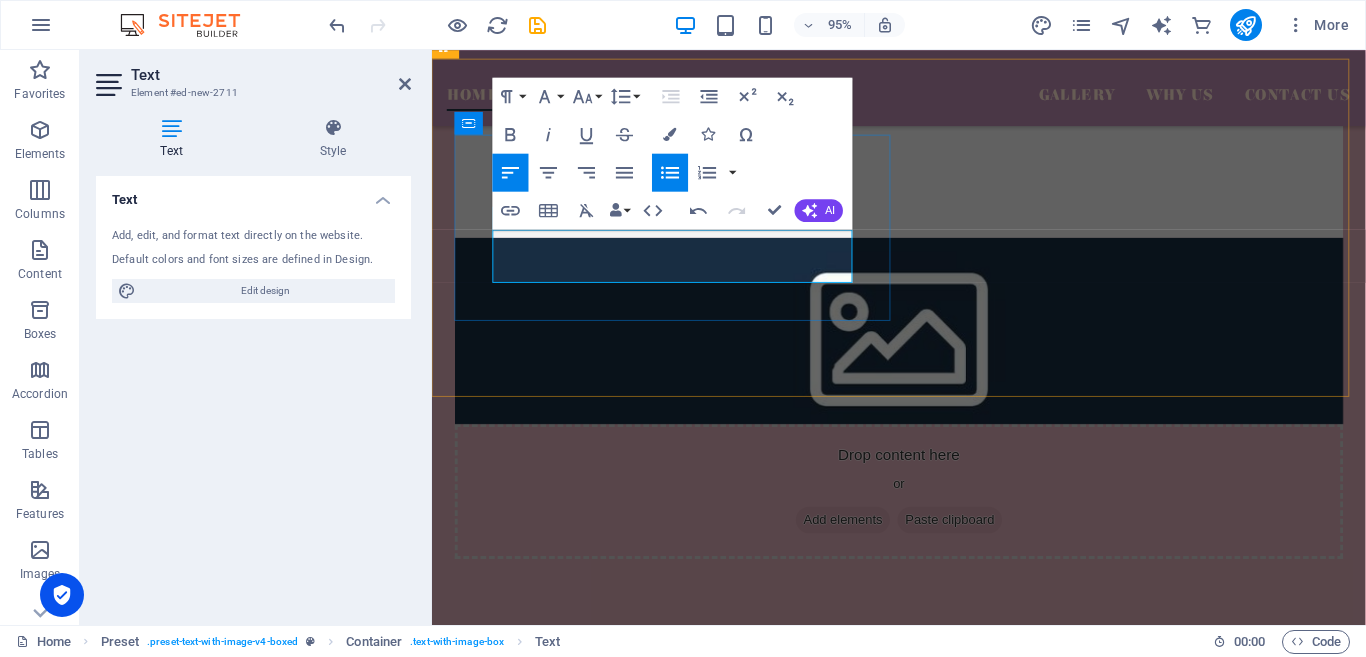 click at bounding box center [935, 194] 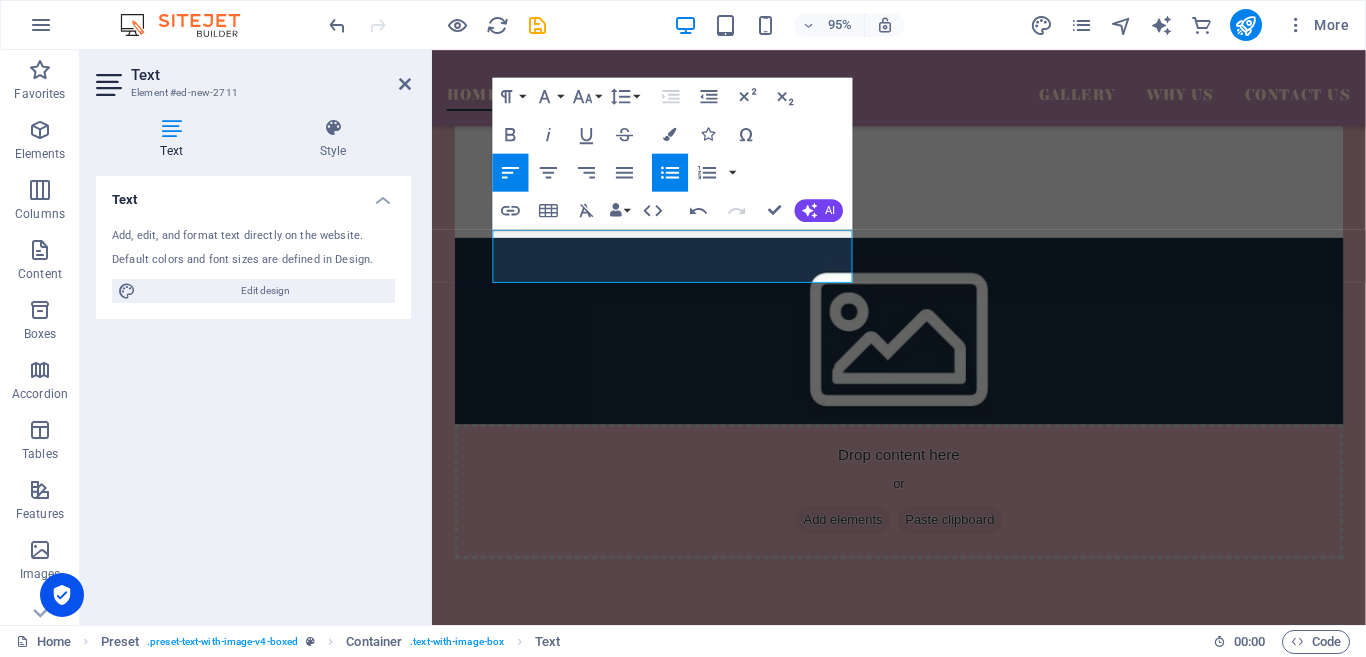 click 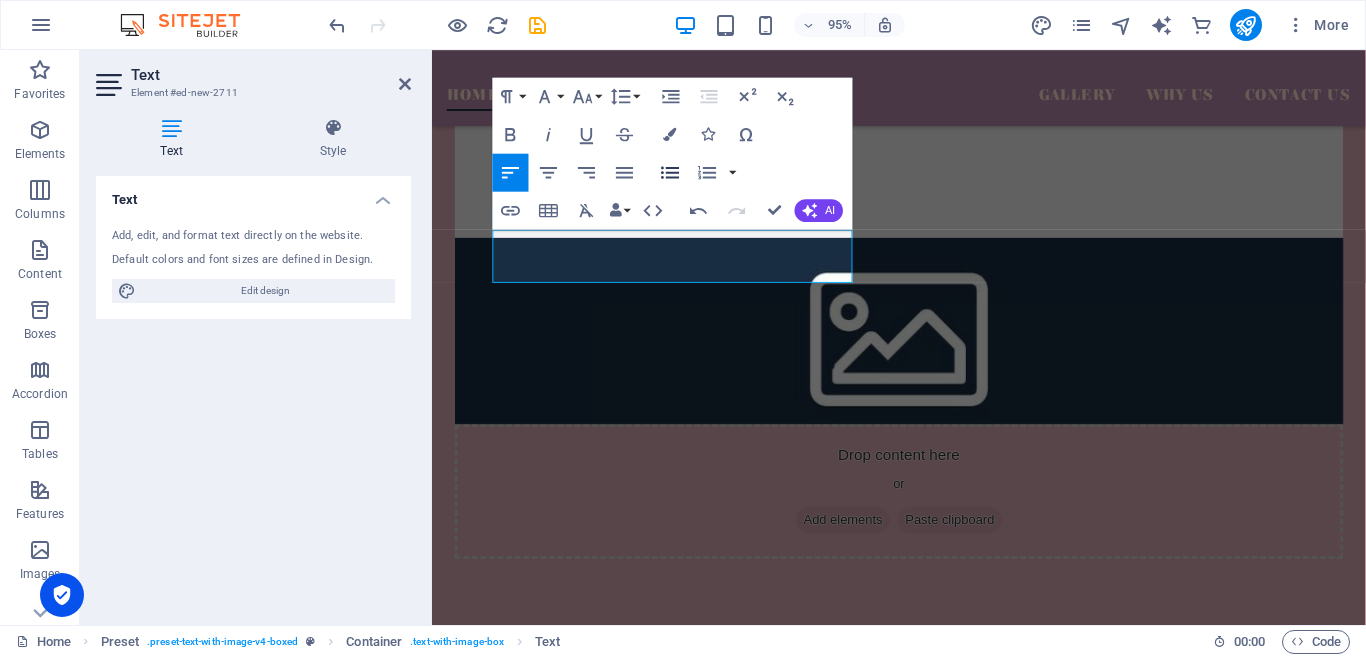 click 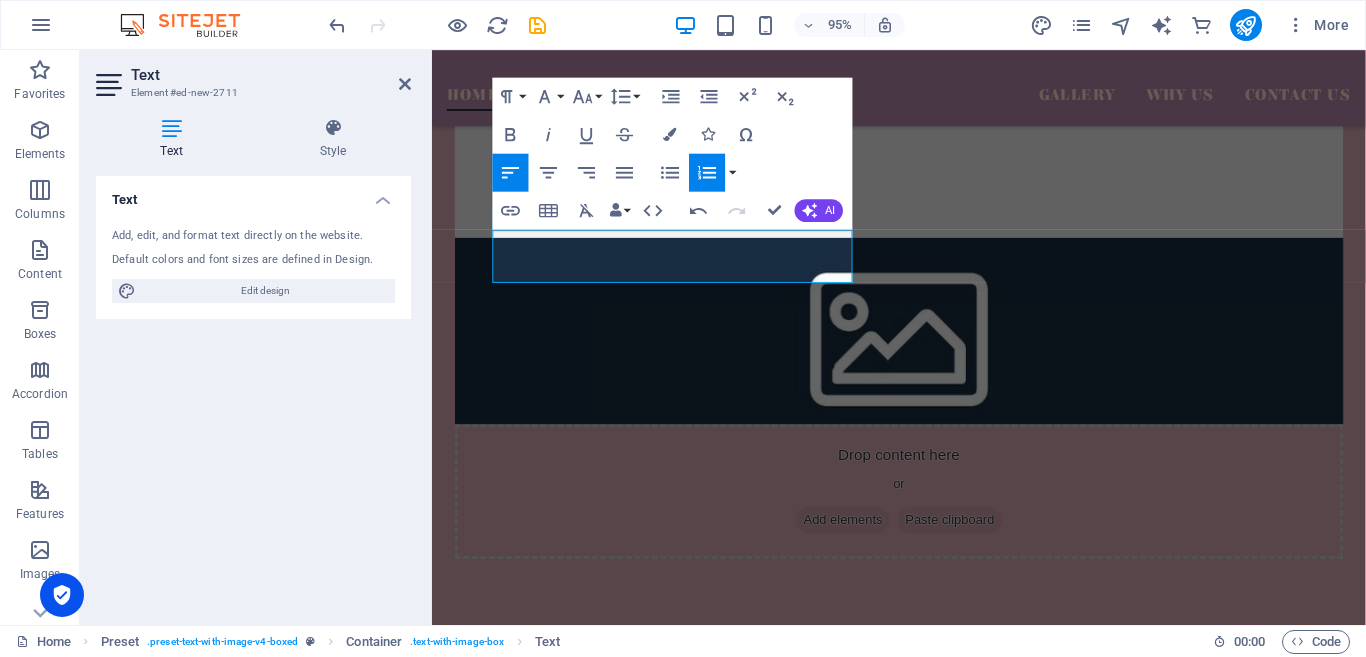 click 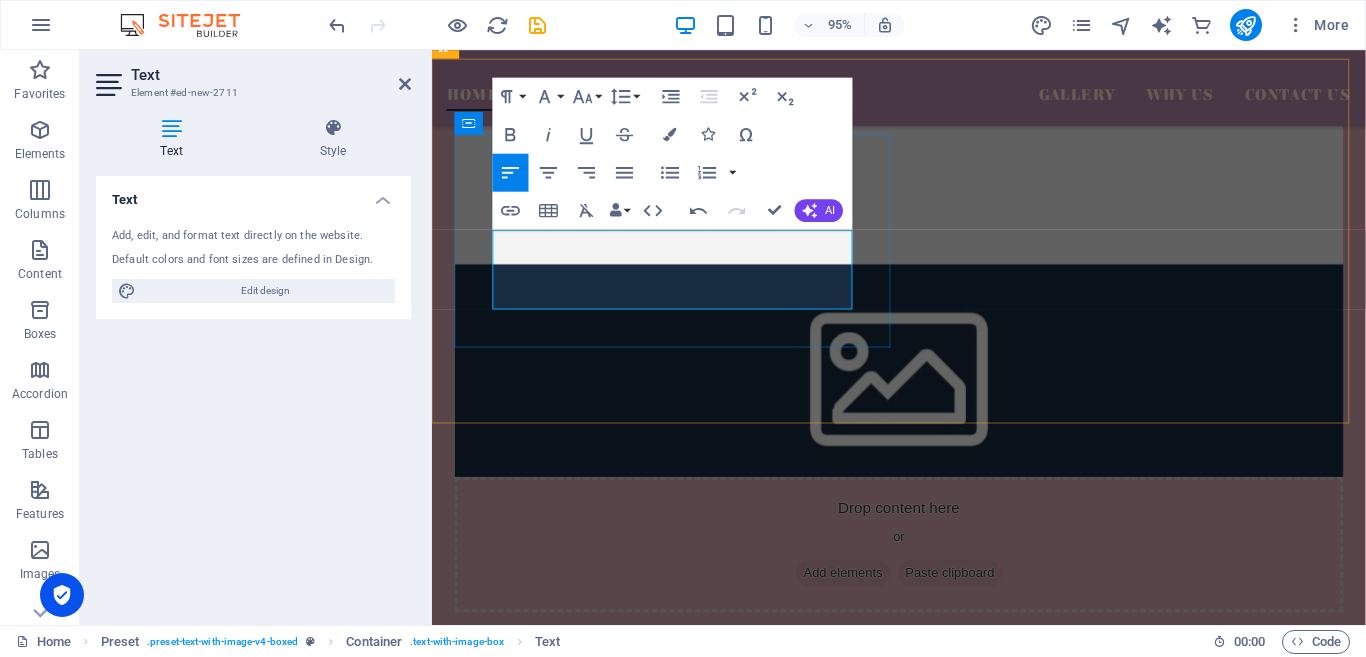 click on "Size  :  18-21 cm" at bounding box center [923, 194] 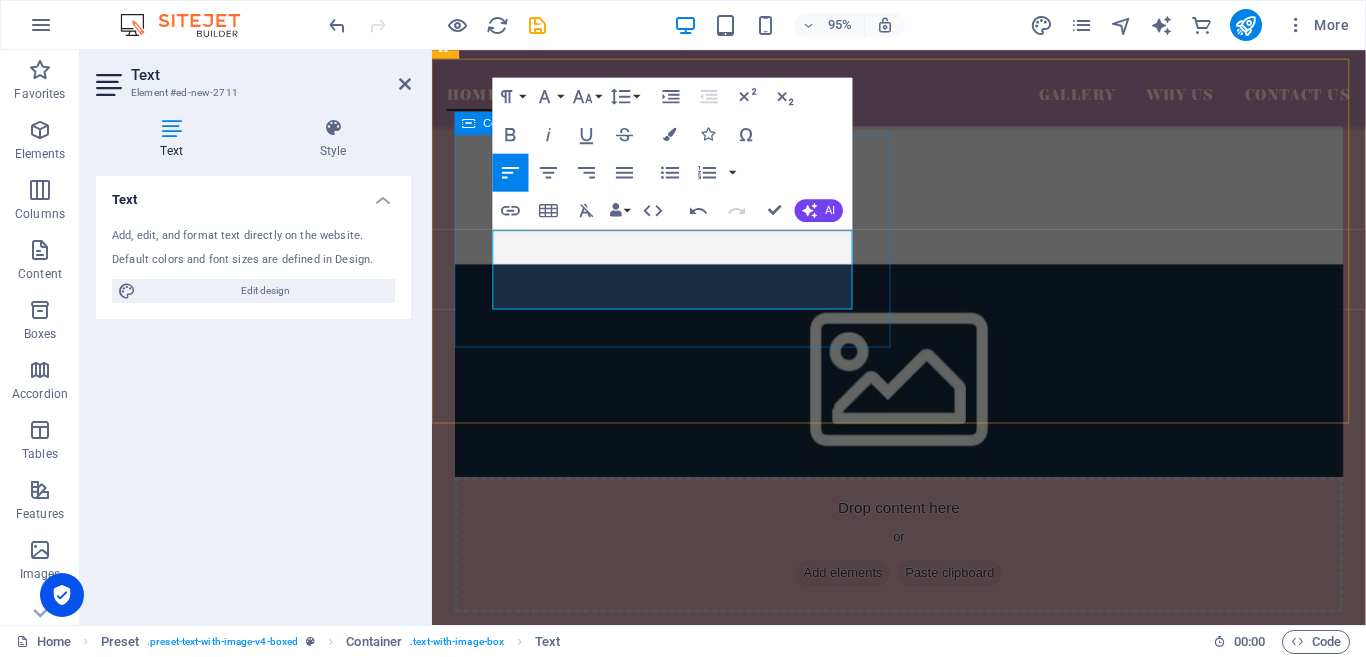 drag, startPoint x: 524, startPoint y: 281, endPoint x: 630, endPoint y: 324, distance: 114.38969 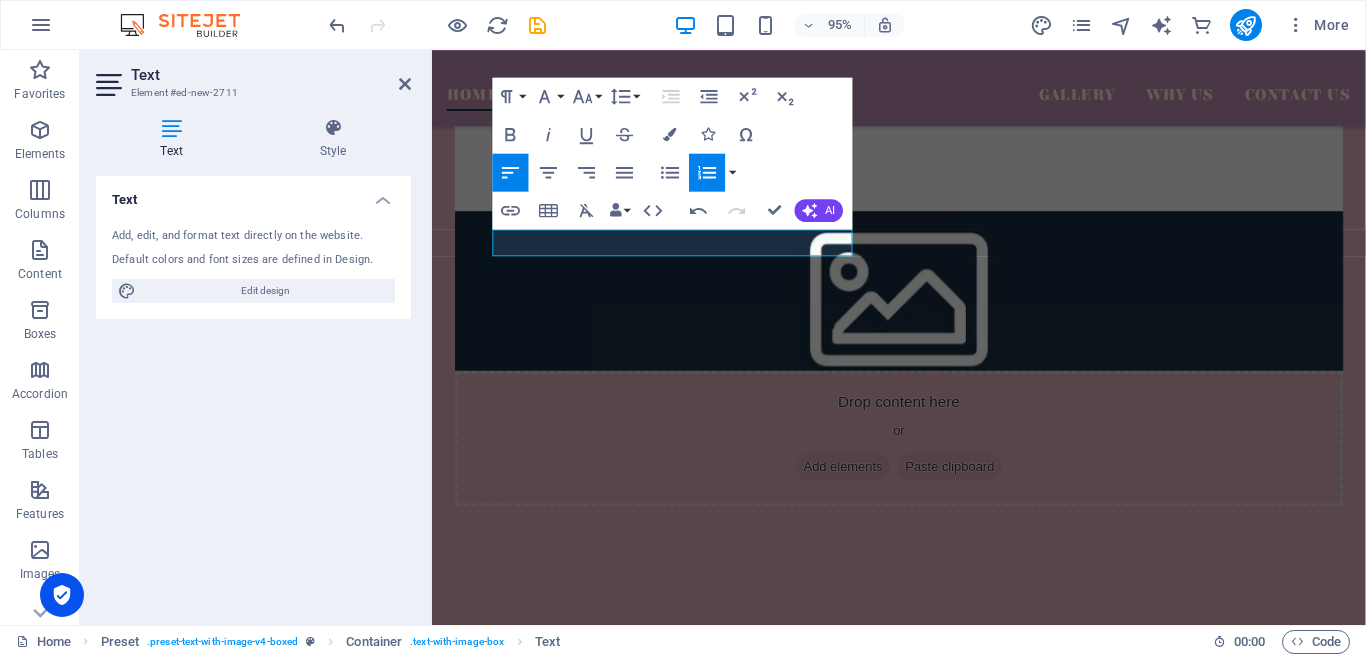 click 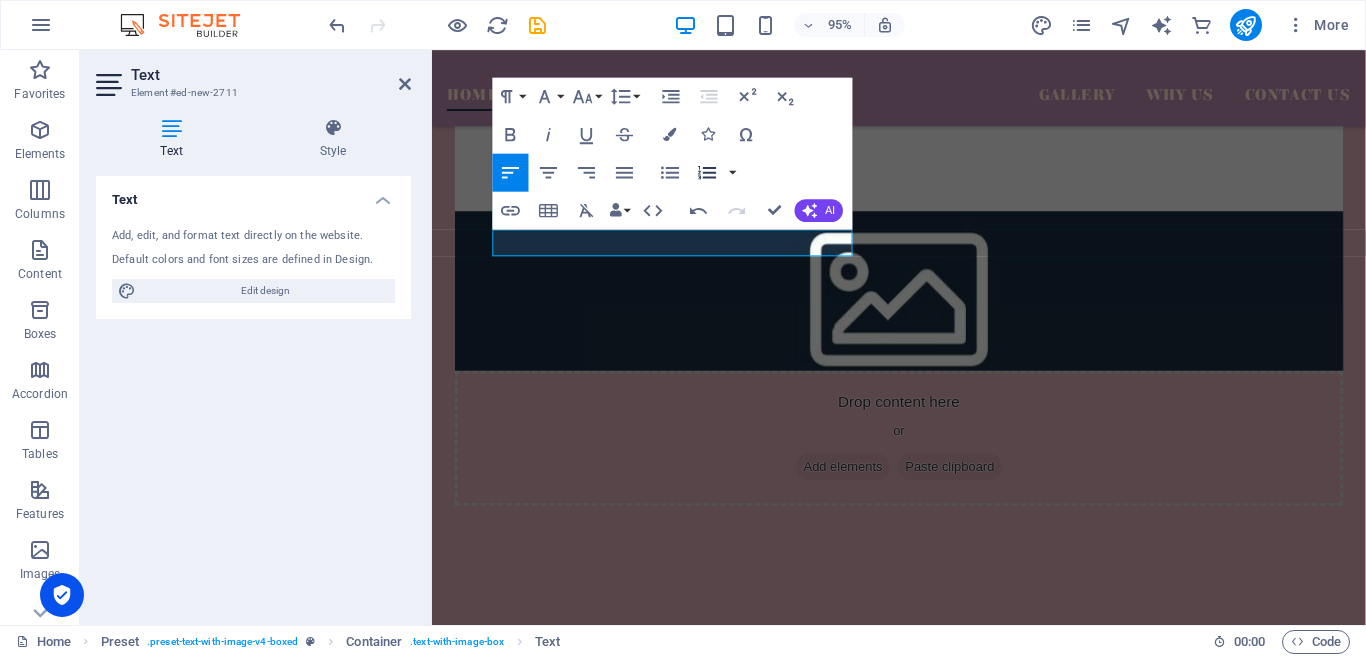 click 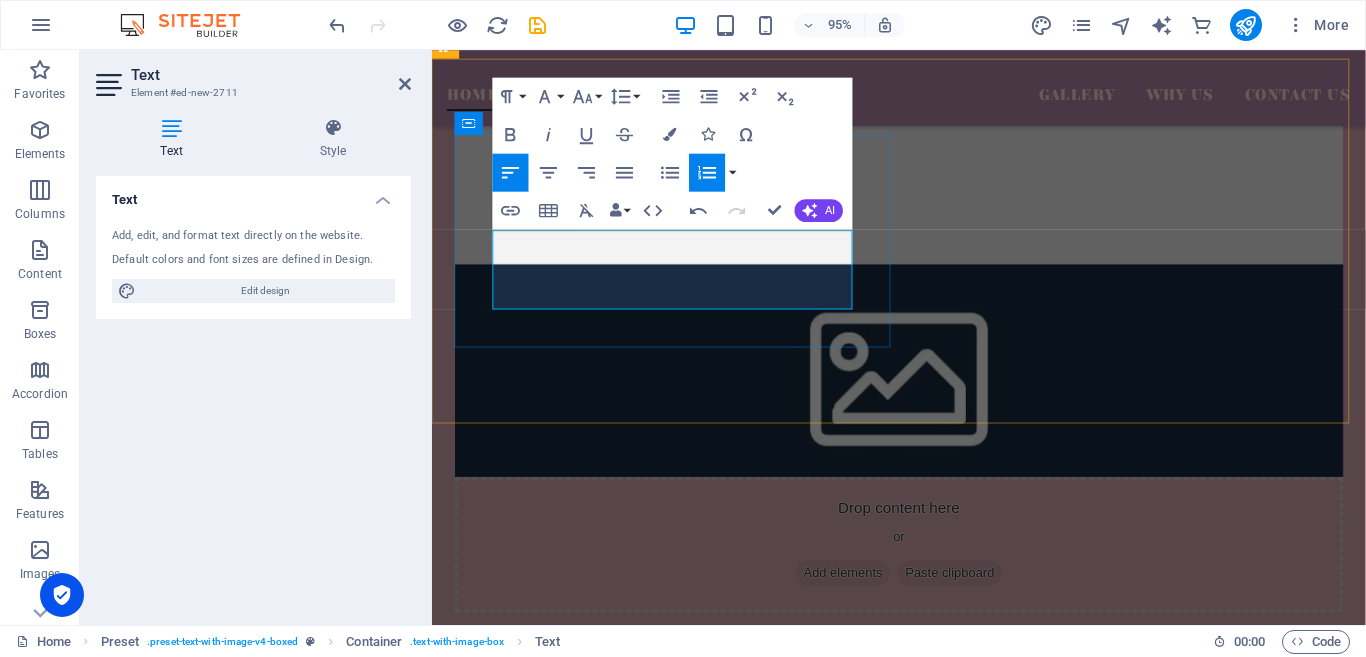 click on "Grade B" at bounding box center [923, 194] 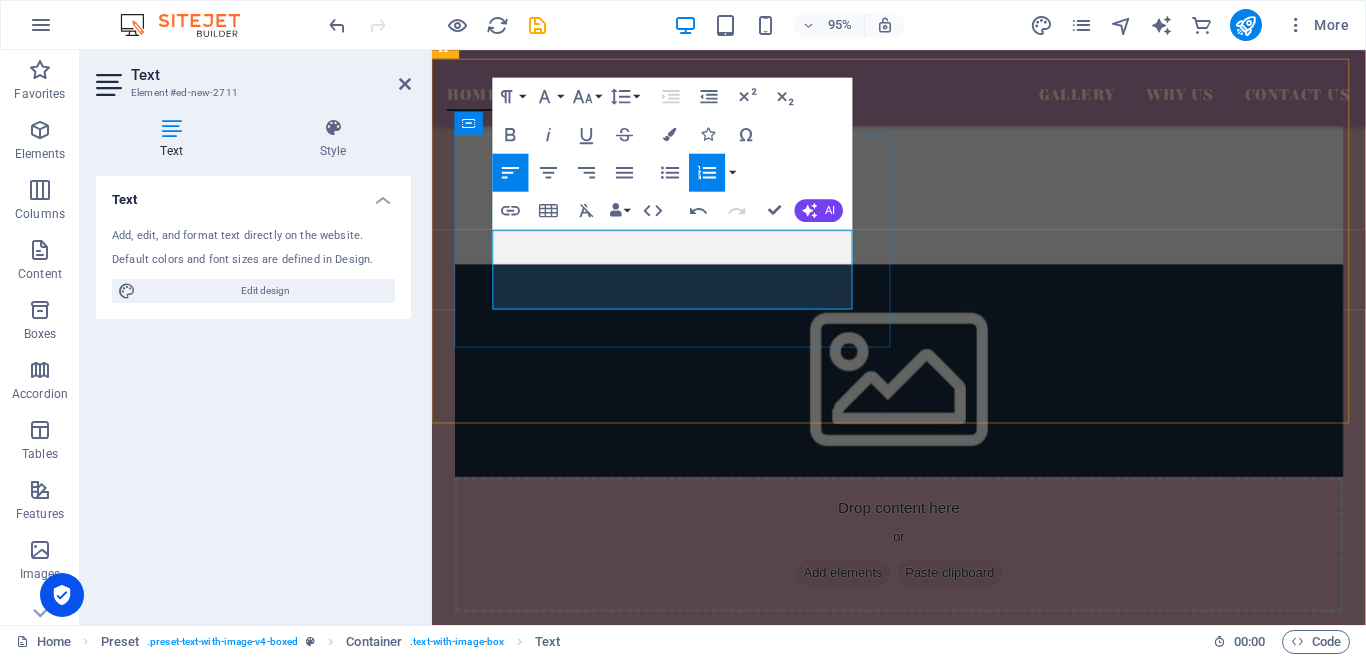 drag, startPoint x: 517, startPoint y: 254, endPoint x: 567, endPoint y: 255, distance: 50.01 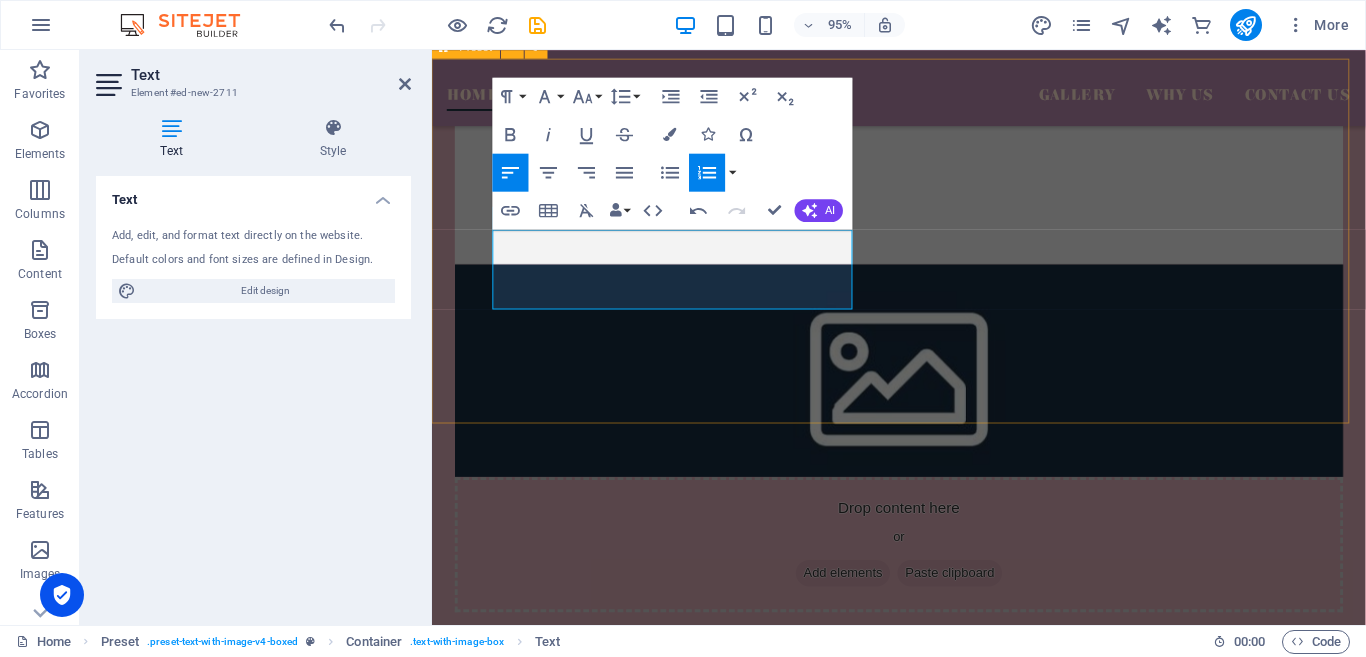 click on "Planifolia Vanili Grade A  Vanili  Grade B Vanili  Grade C Drop content here or  Add elements  Paste clipboard" at bounding box center [923, 347] 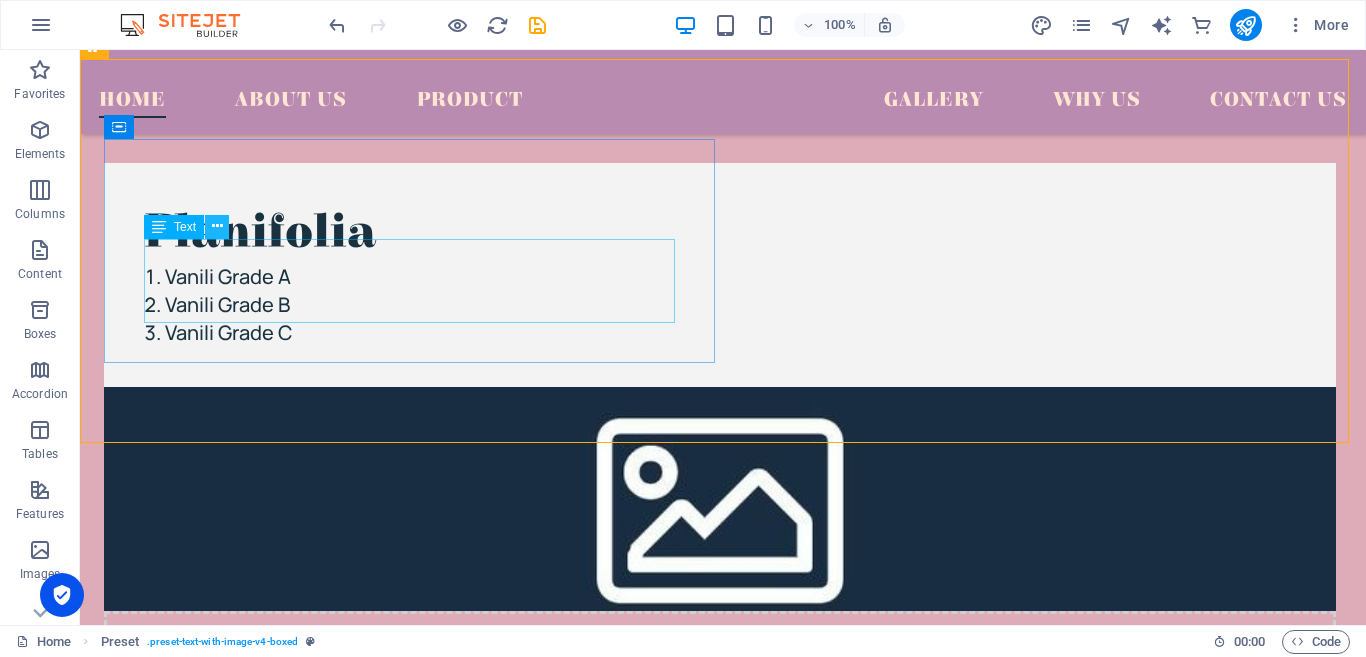 click at bounding box center (217, 227) 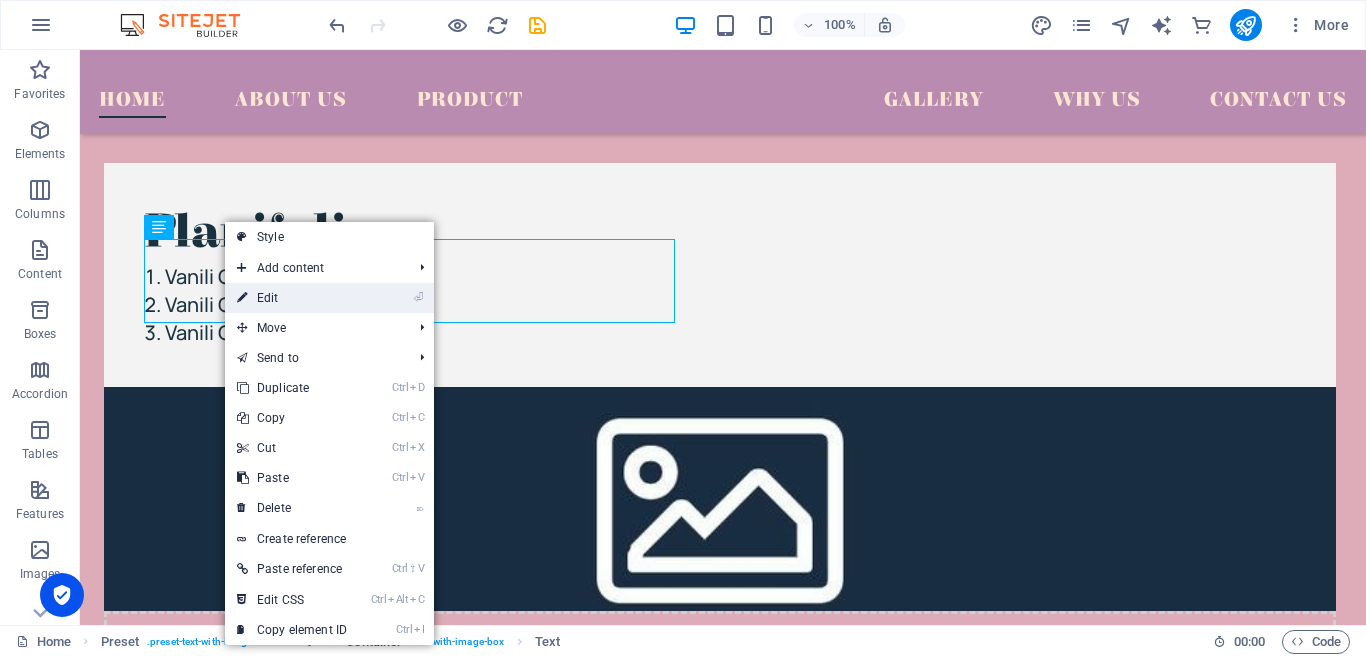 click on "⏎  Edit" at bounding box center [292, 298] 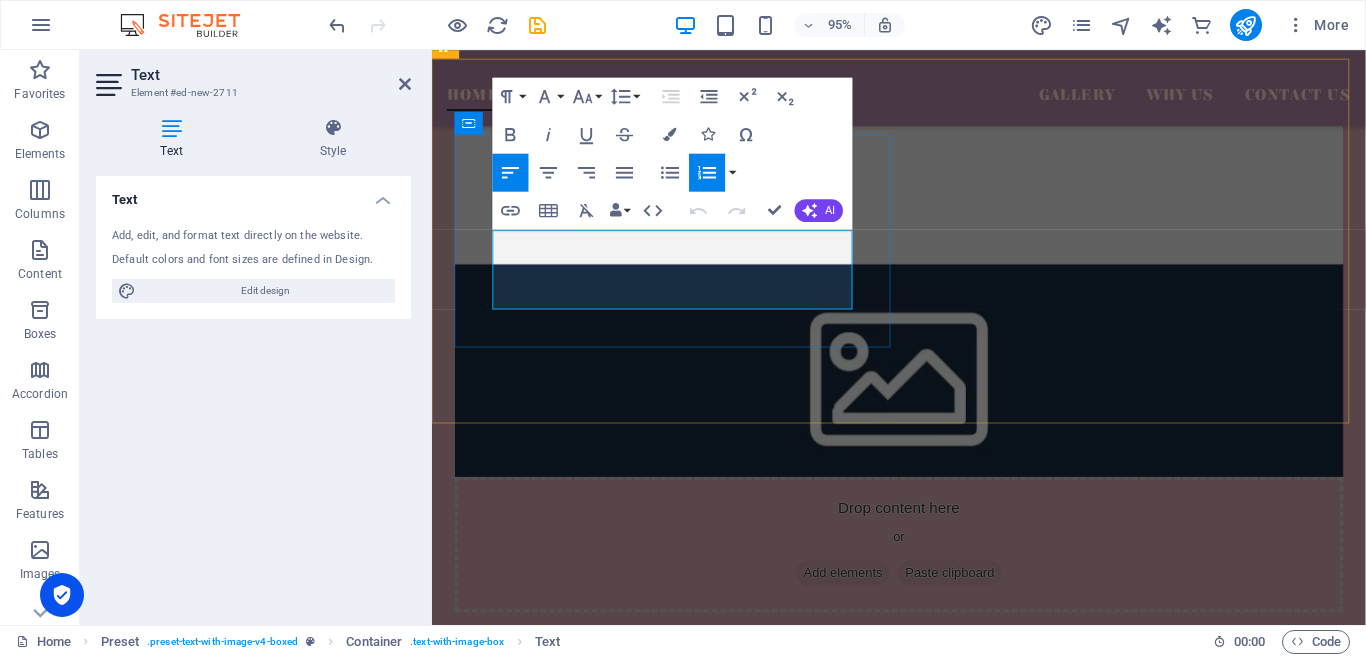 click on "Vanili Grade B" at bounding box center (923, 194) 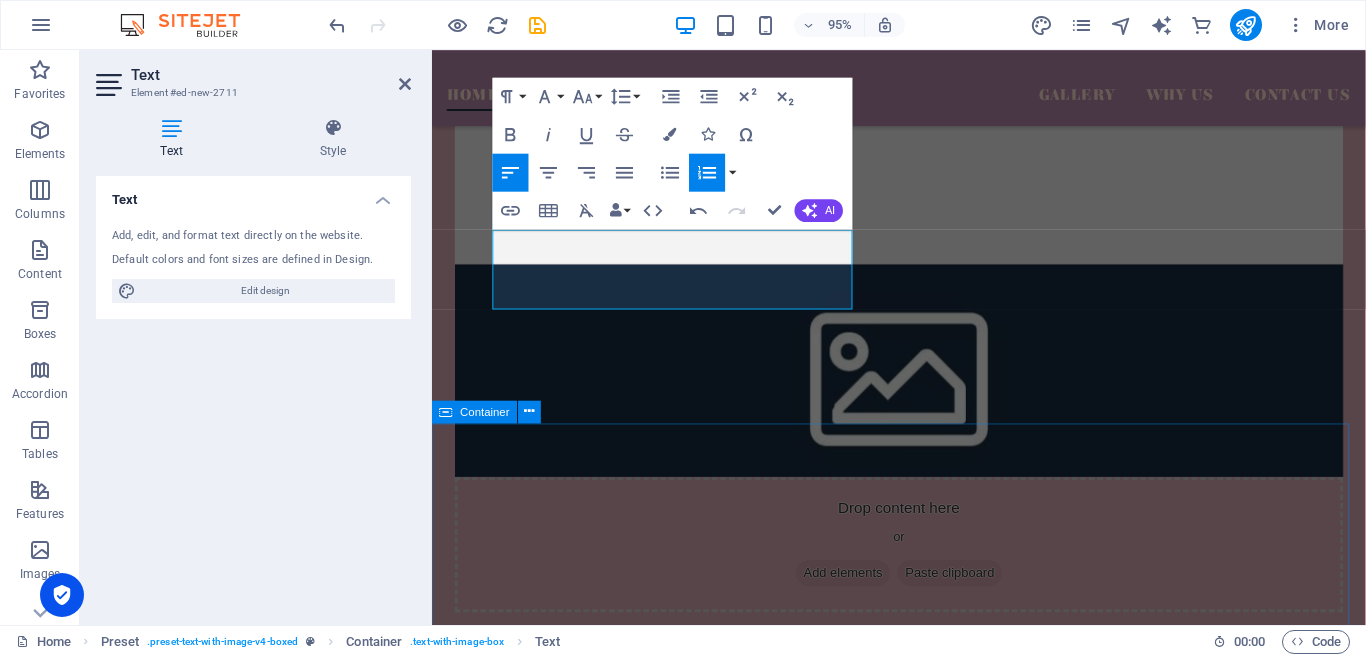 click on "Your kind words have an impact Don’t take our word for it. Have a look at our hundreds of happy clients who got rejuvenated with our treatments." at bounding box center [923, 848] 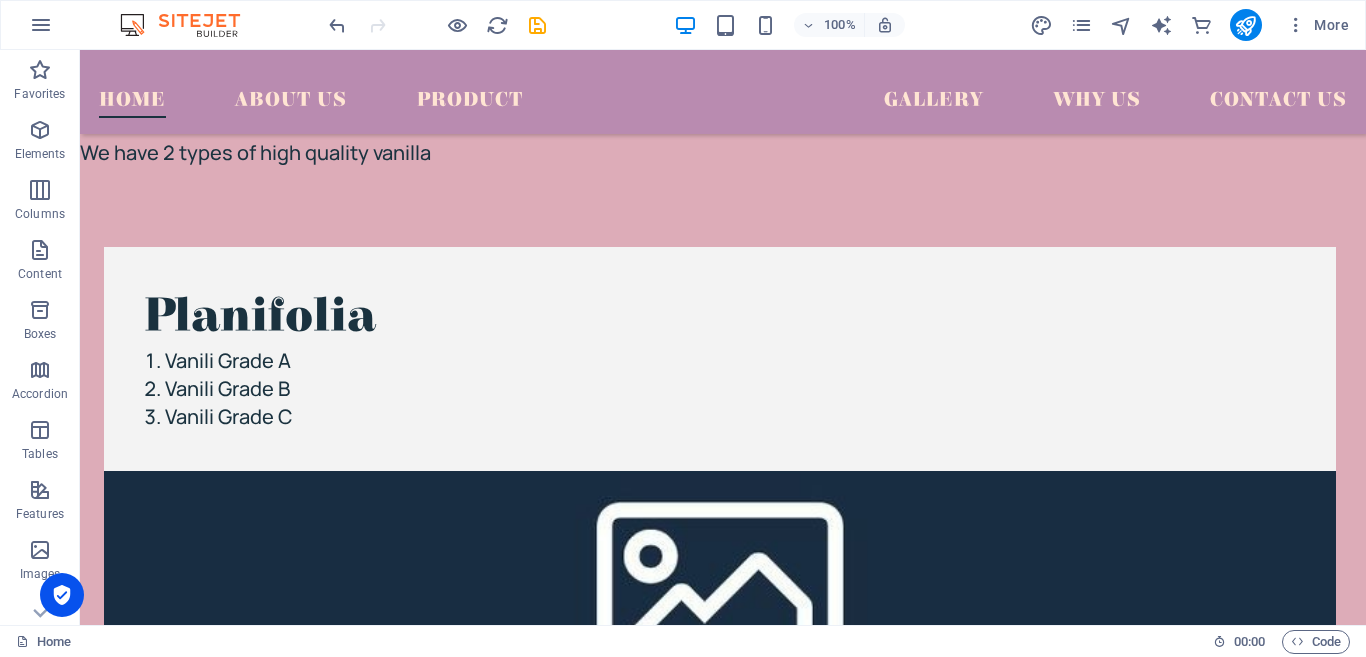 scroll, scrollTop: 1977, scrollLeft: 0, axis: vertical 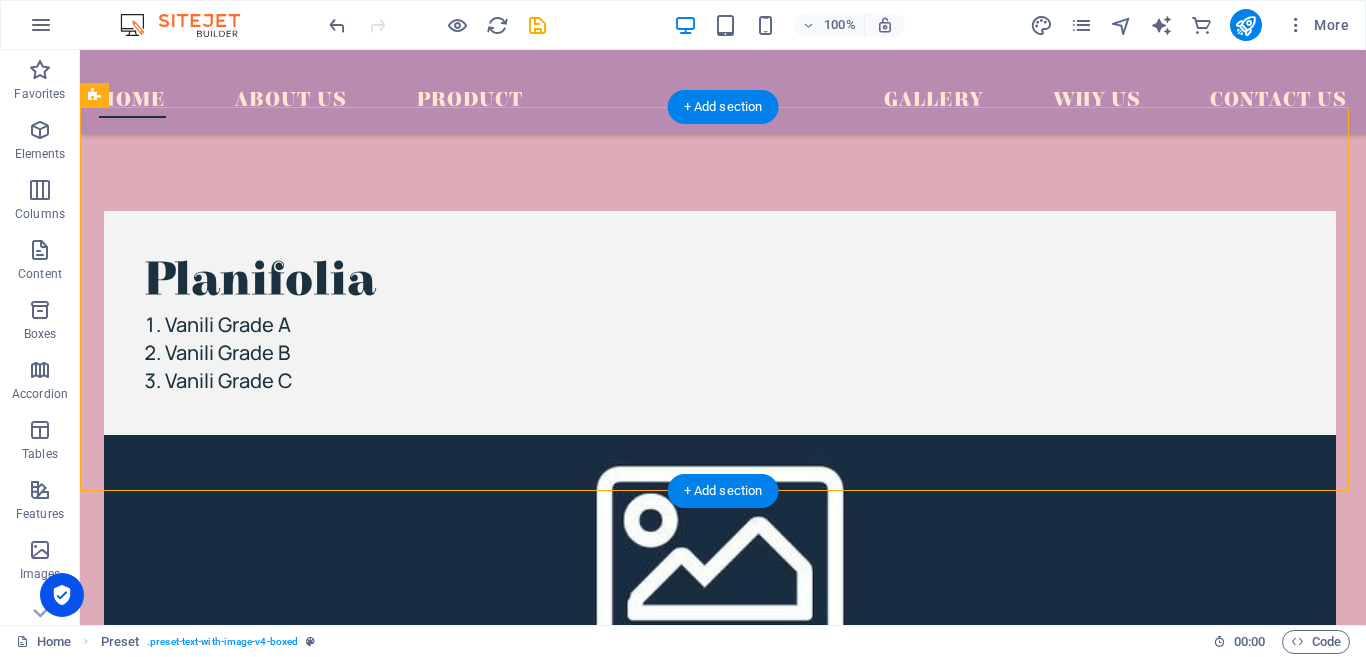 drag, startPoint x: 269, startPoint y: 329, endPoint x: 189, endPoint y: 310, distance: 82.2253 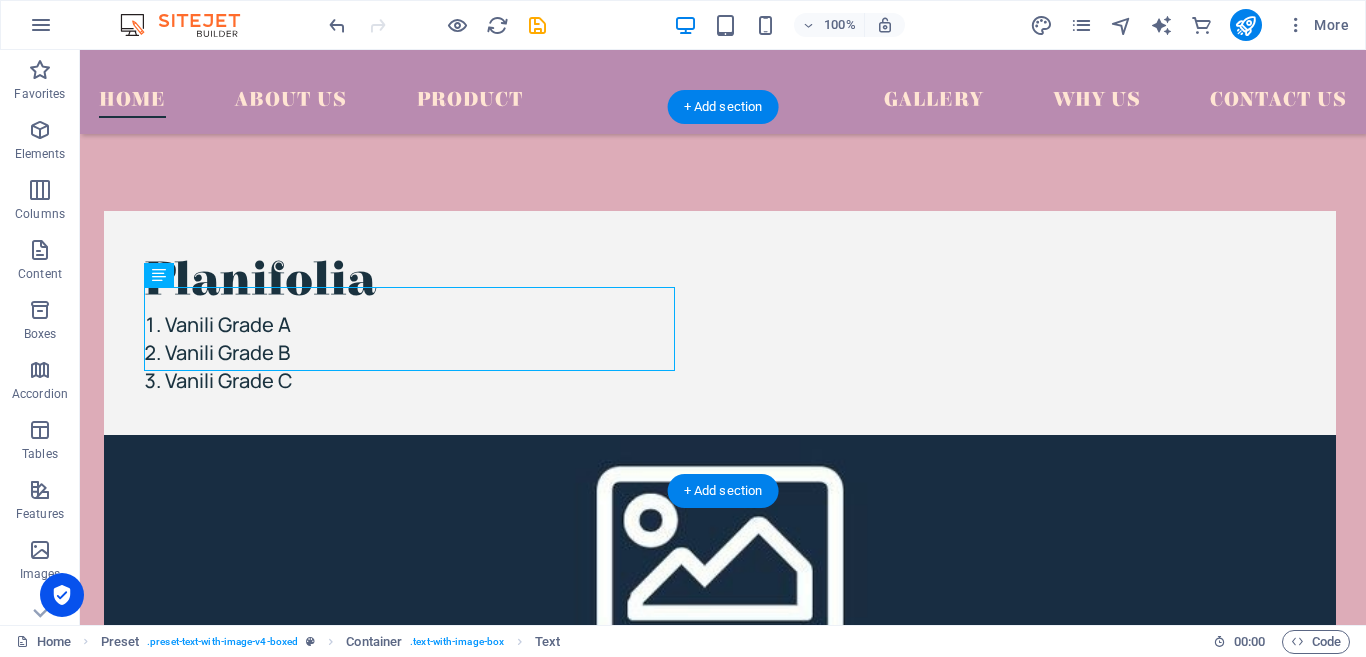 drag, startPoint x: 240, startPoint y: 326, endPoint x: 163, endPoint y: 318, distance: 77.41447 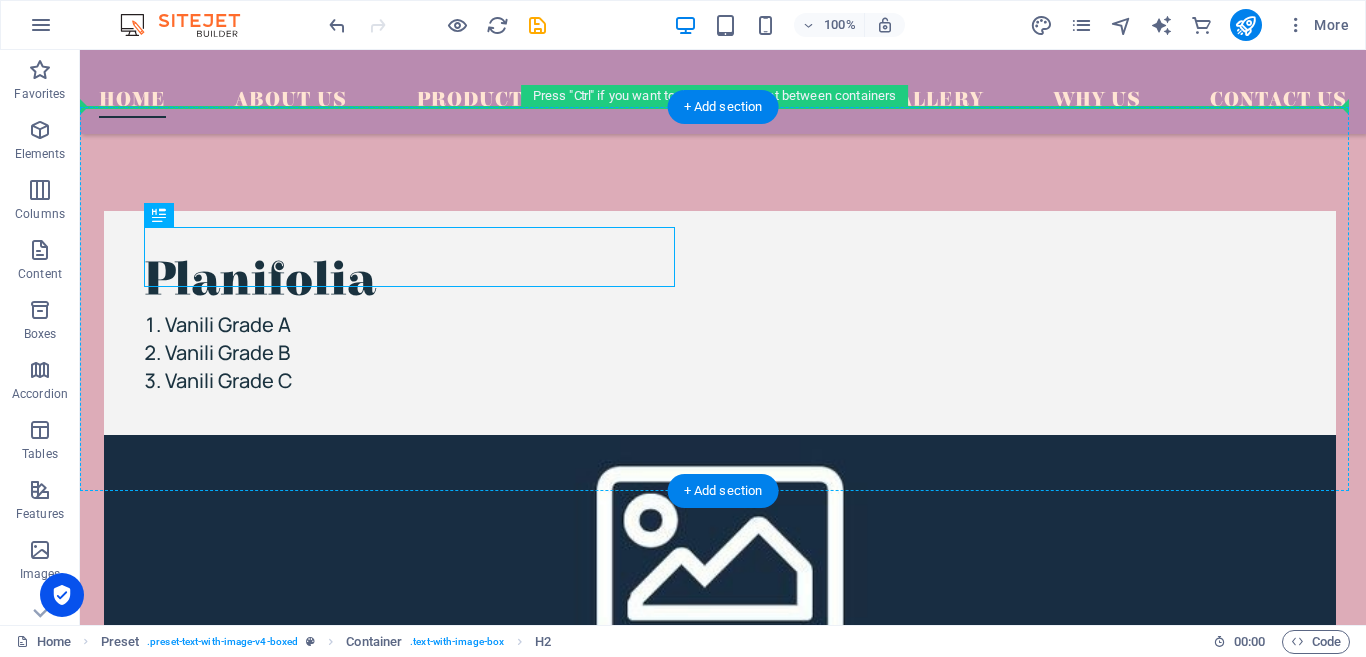 drag, startPoint x: 249, startPoint y: 272, endPoint x: 166, endPoint y: 198, distance: 111.19802 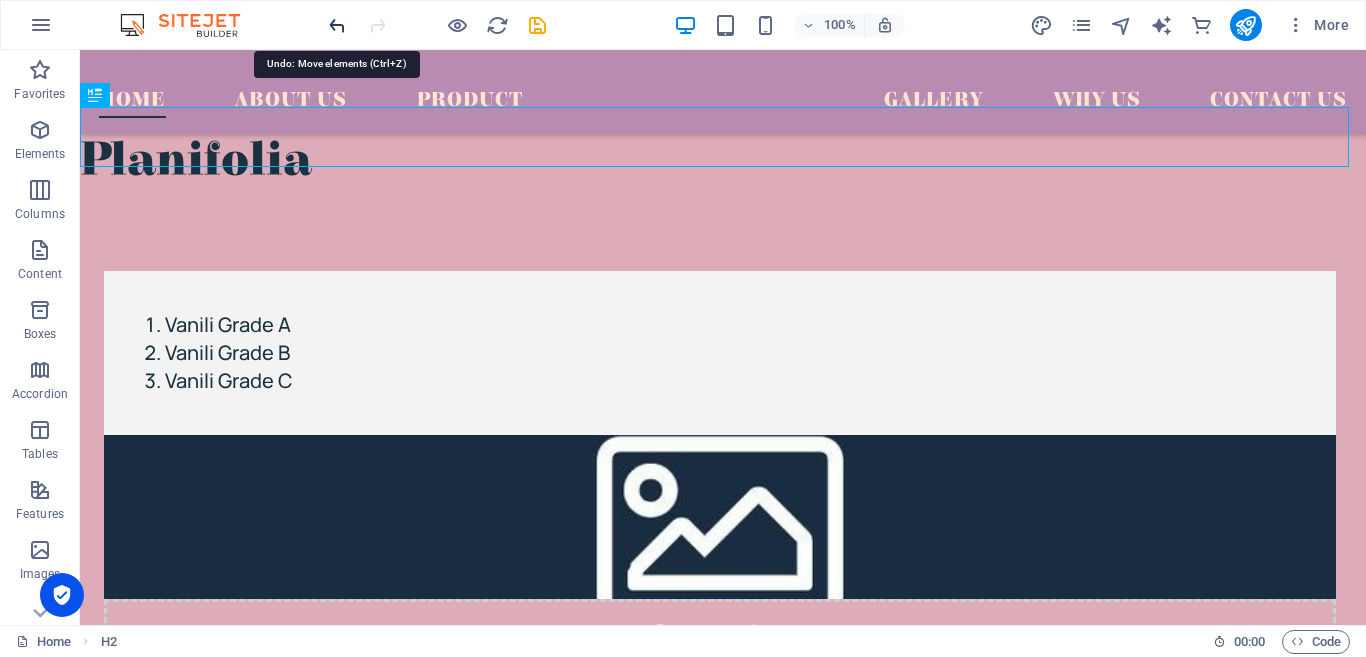 click at bounding box center (337, 25) 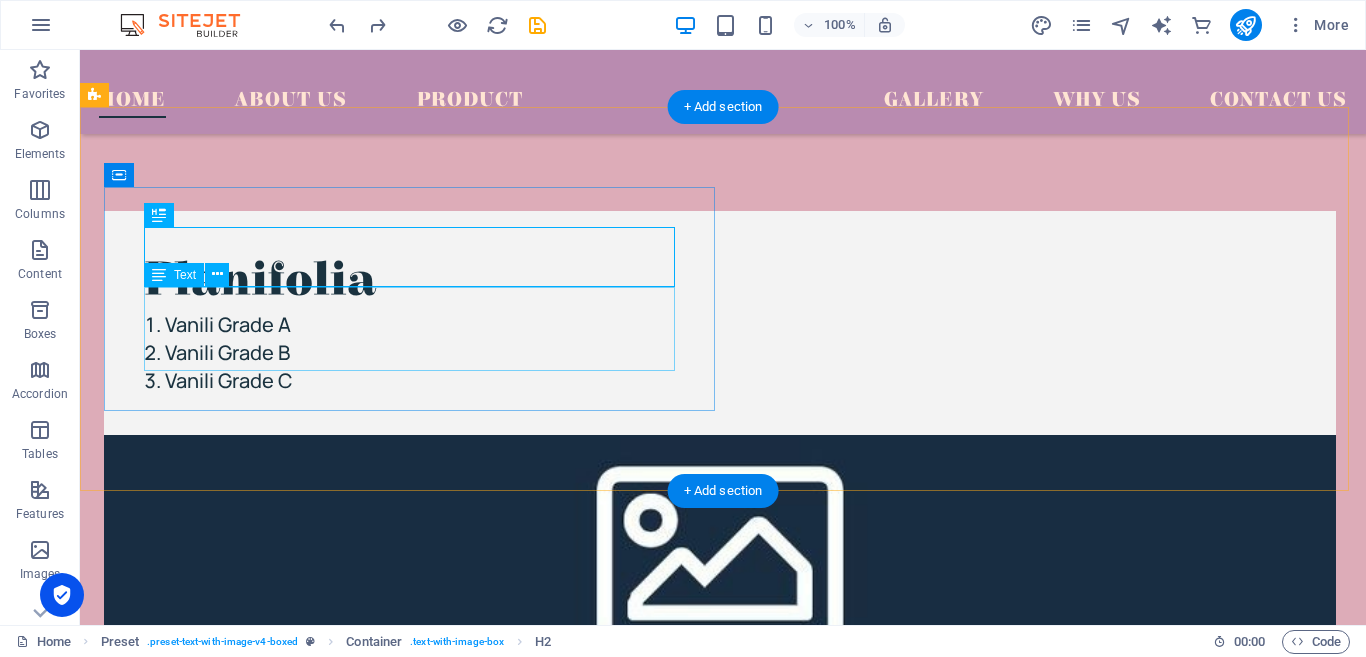 click on "Vanili Grade A Vanili Grade B Vanili Grade C" at bounding box center (720, 353) 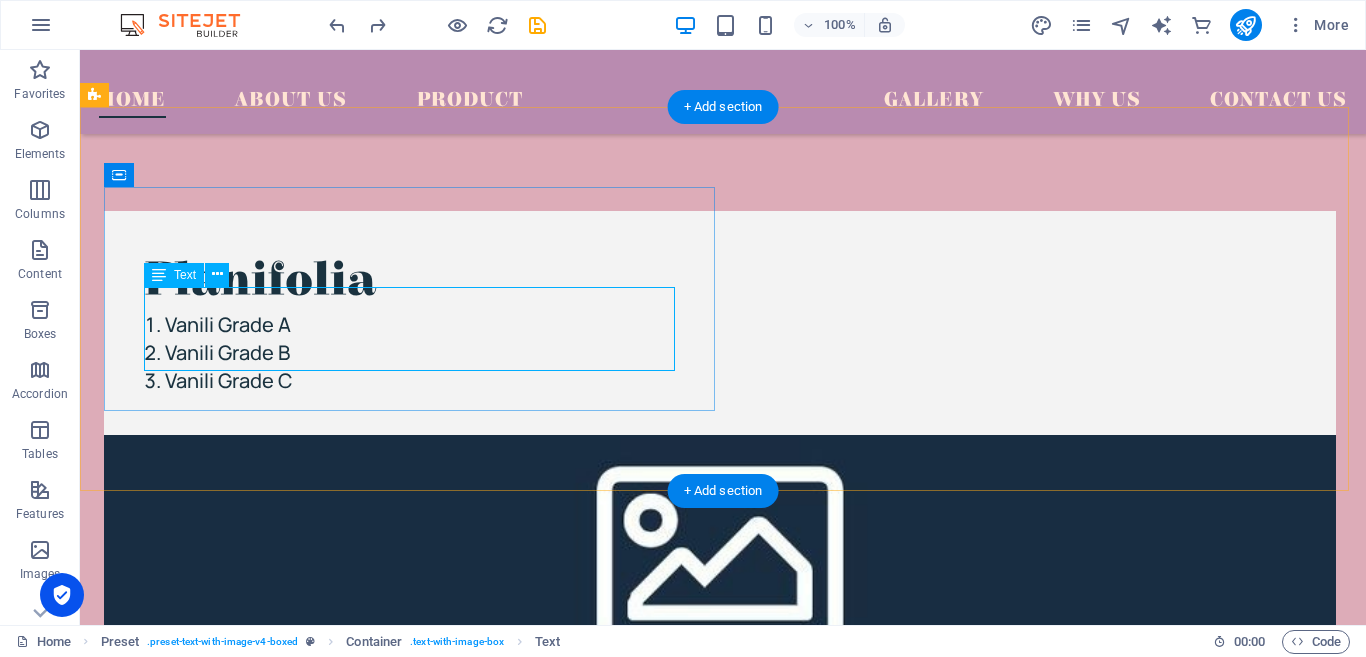 click on "Vanili Grade A Vanili Grade B Vanili Grade C" at bounding box center (720, 353) 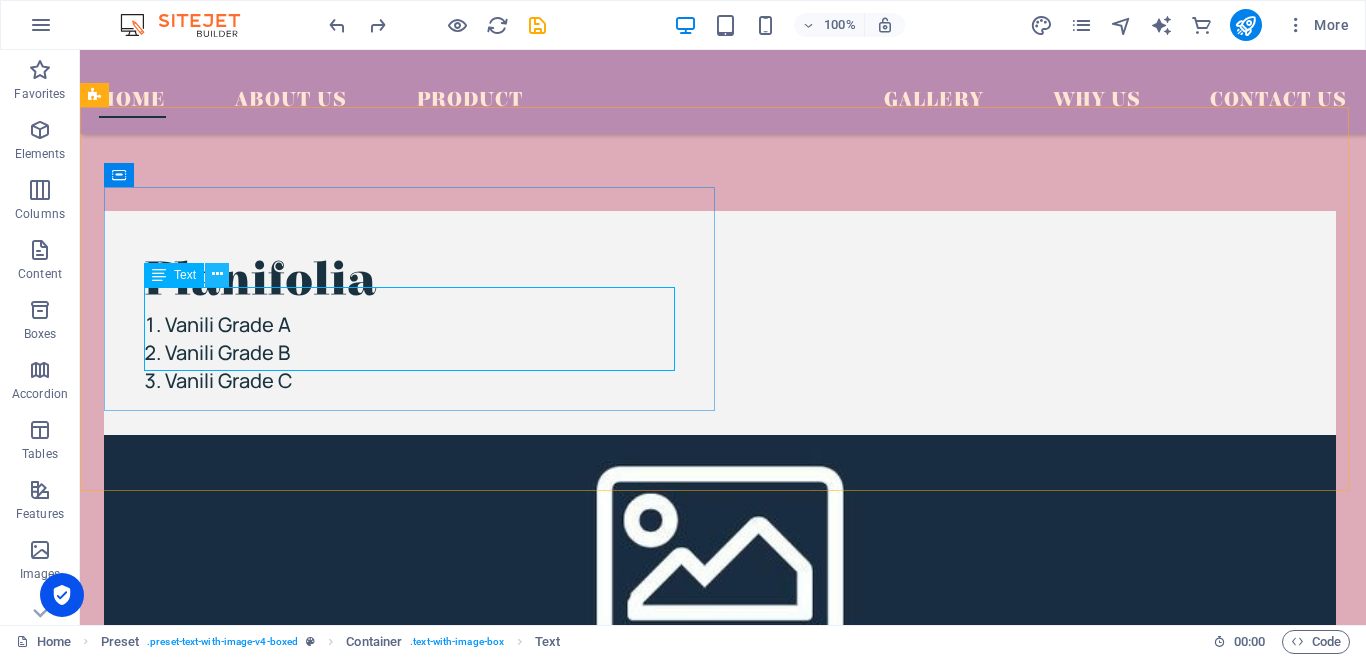 click at bounding box center (217, 274) 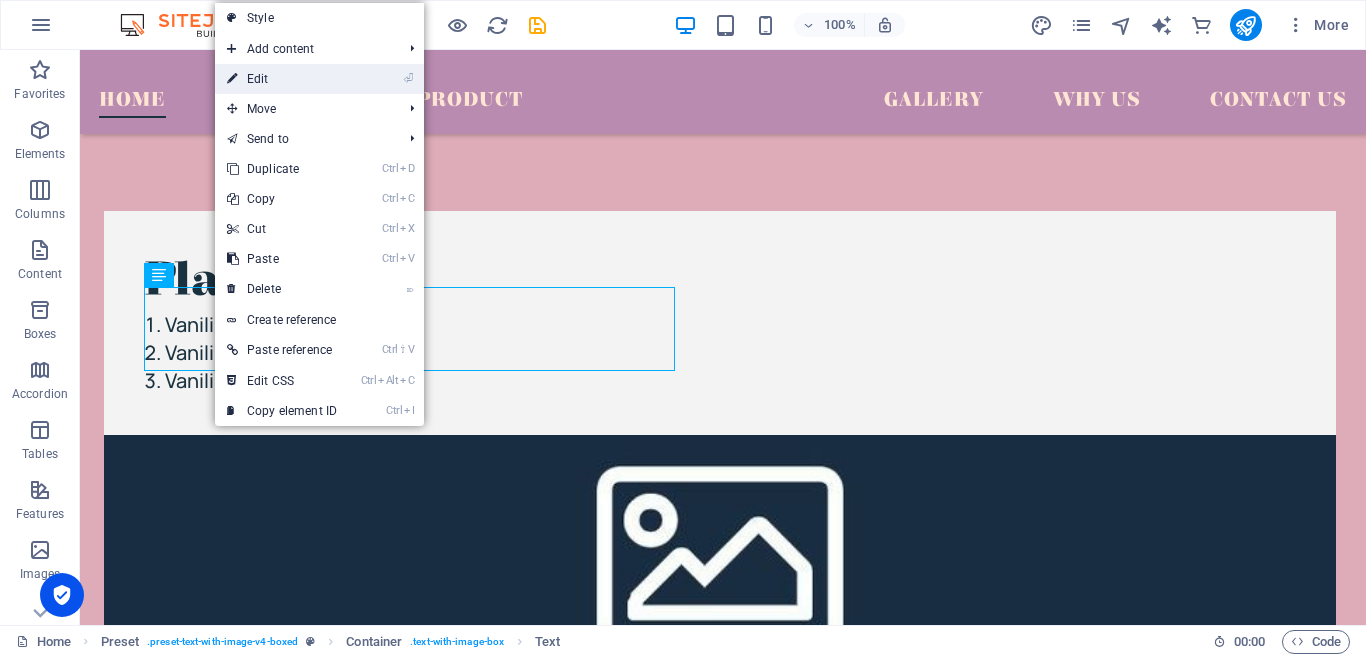 click on "⏎  Edit" at bounding box center (282, 79) 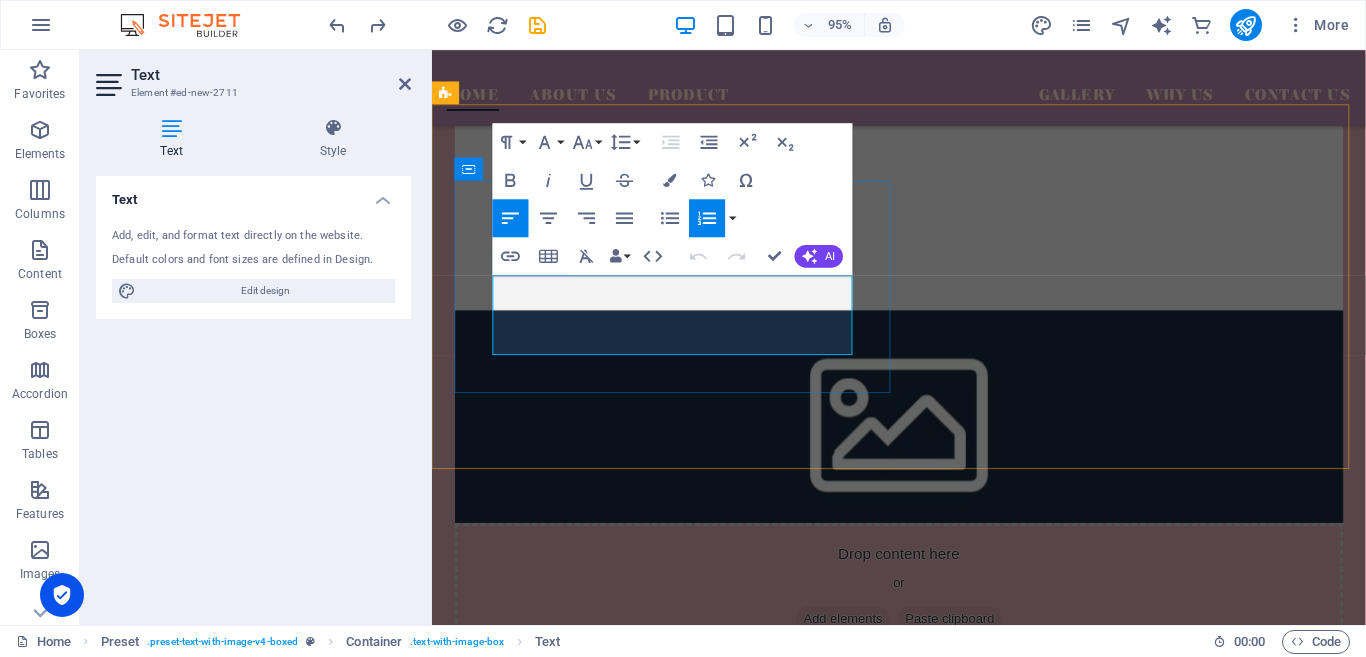click on "Vanili Grade C" at bounding box center (923, 270) 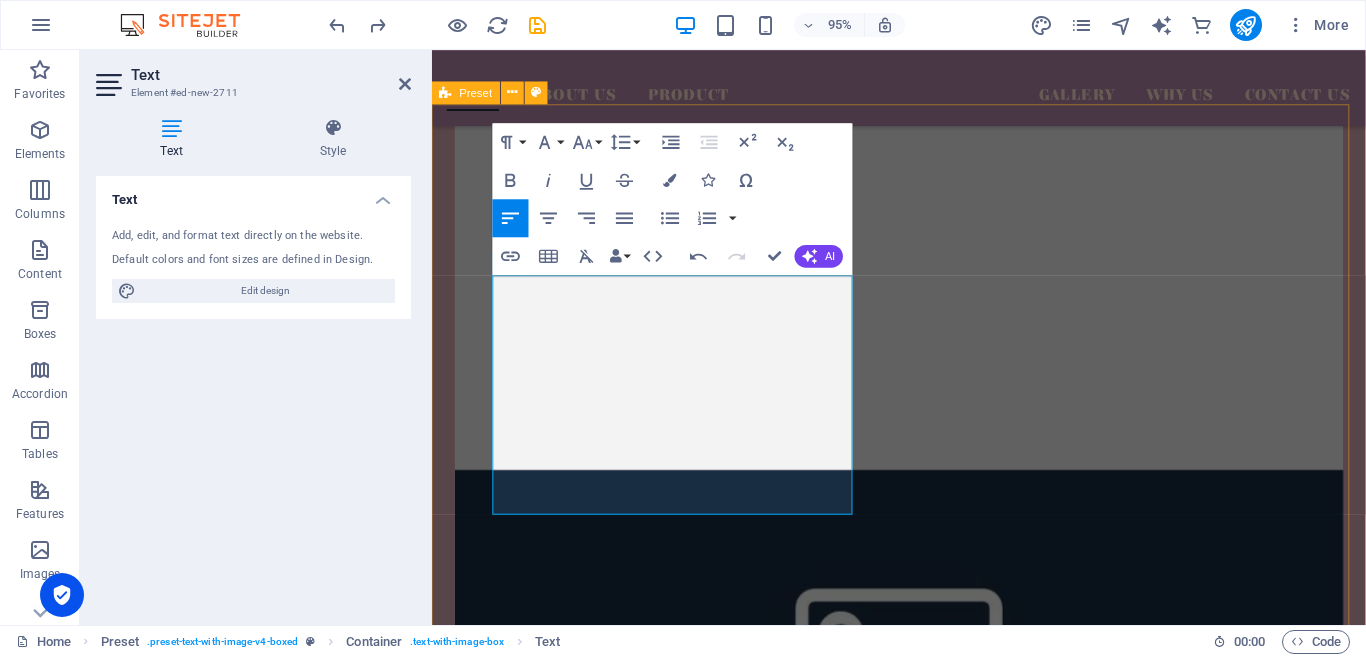 click on "Planifolia Vanili Grade A Vanili Grade B Vanili Grade C Drop content here or  Add elements  Paste clipboard" at bounding box center (923, 563) 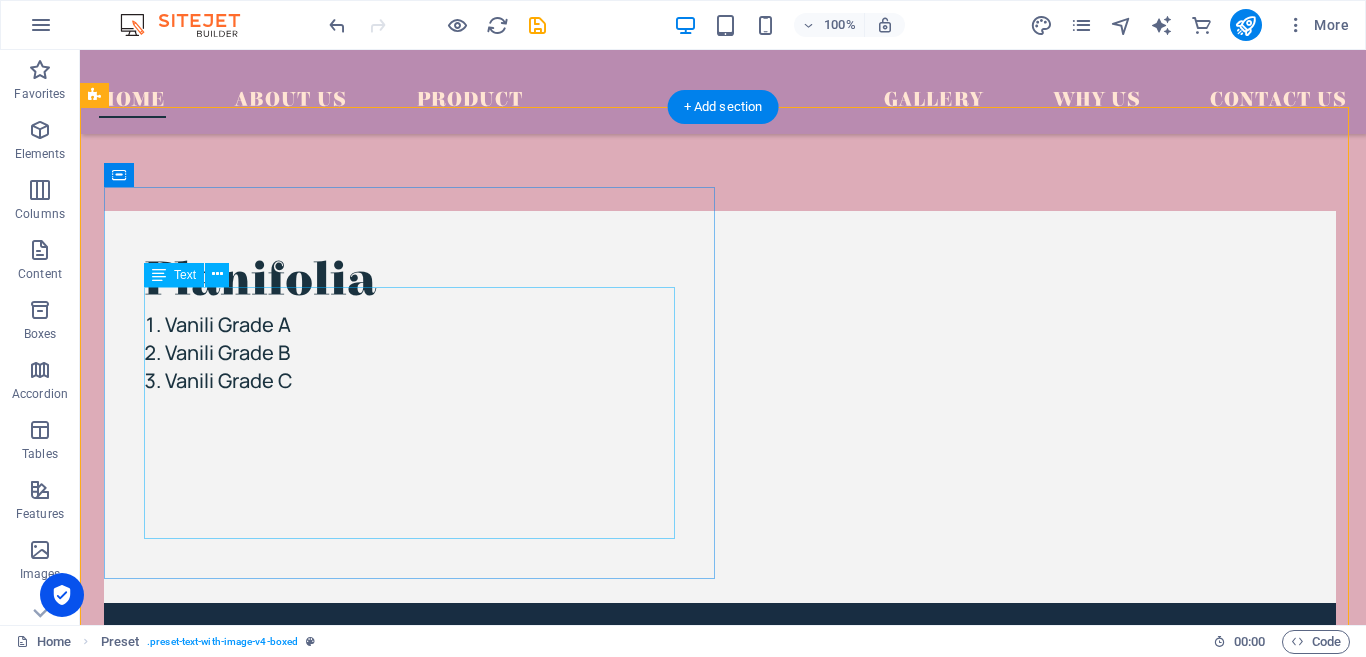 click on "Vanili Grade A Vanili Grade B Vanili Grade C" at bounding box center (720, 437) 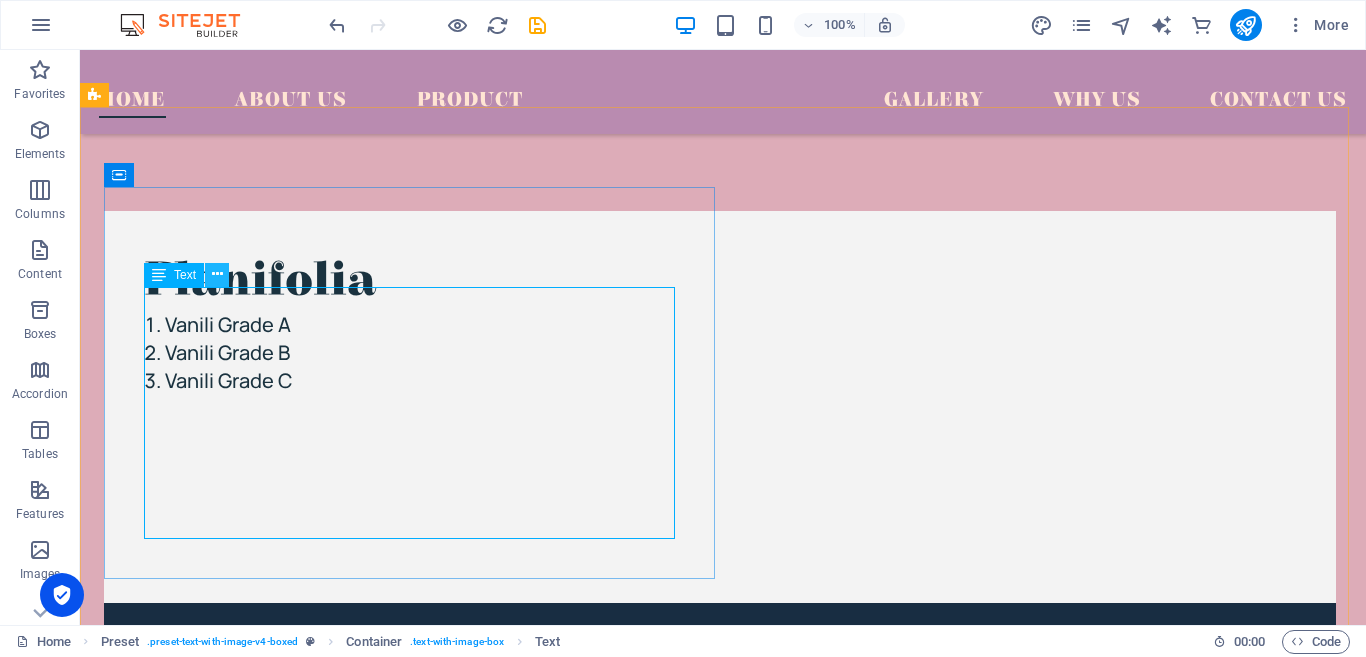 click at bounding box center [217, 274] 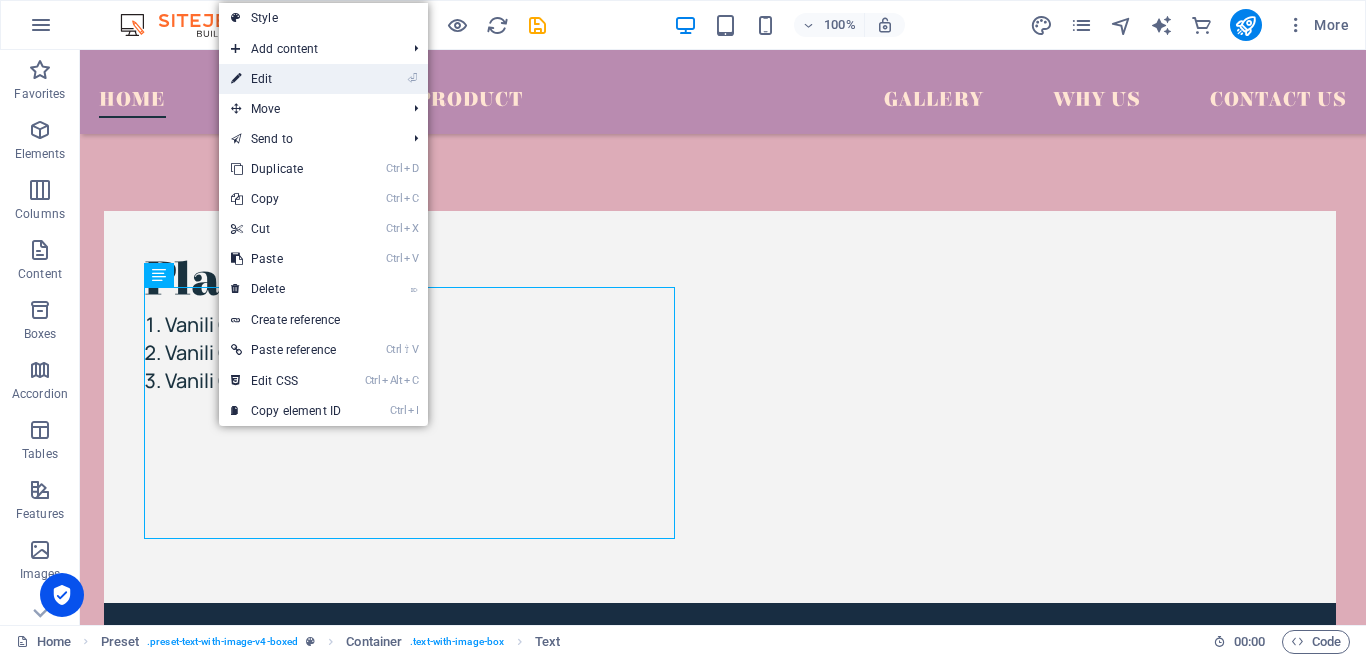 click on "⏎  Edit" at bounding box center (286, 79) 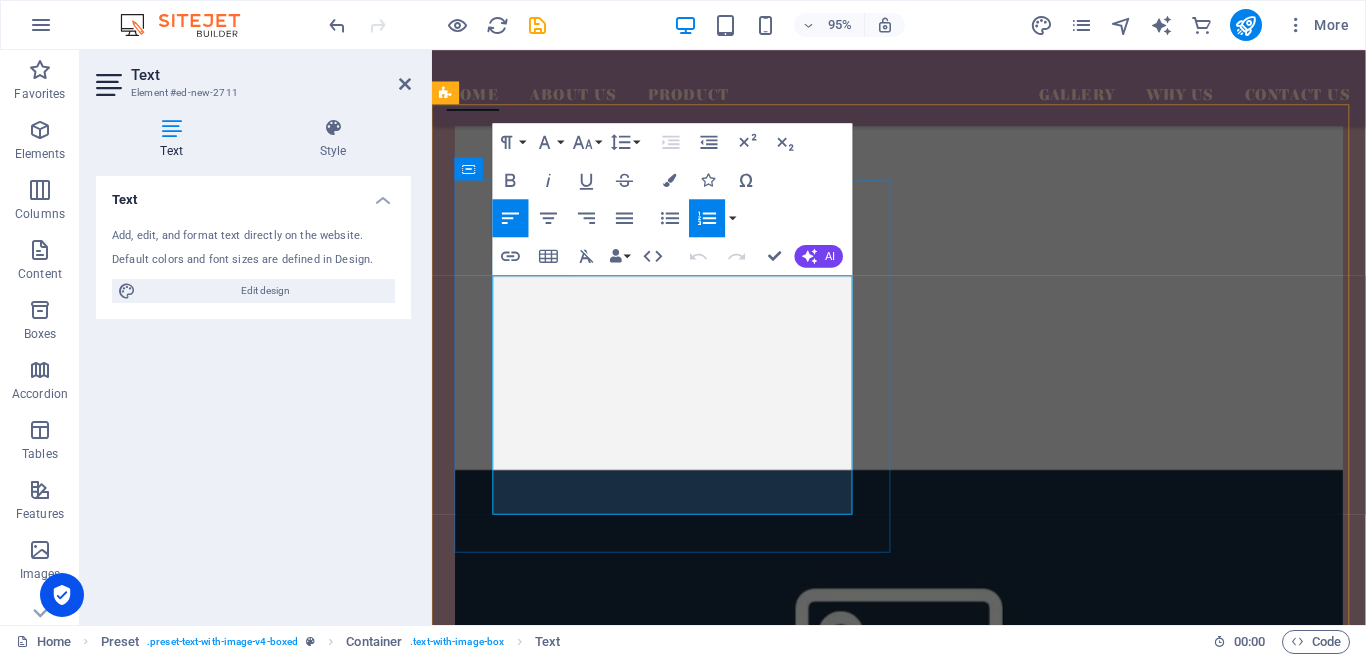 click on "Vanili Grade A" at bounding box center [923, 214] 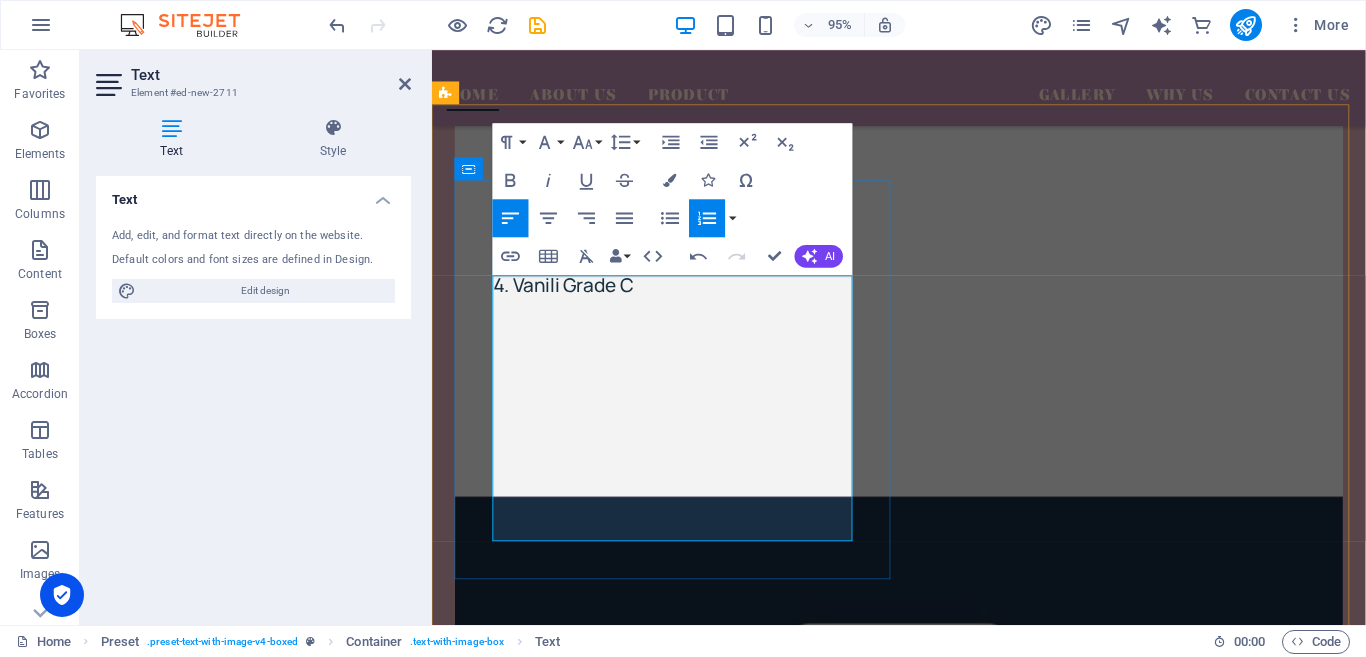 type 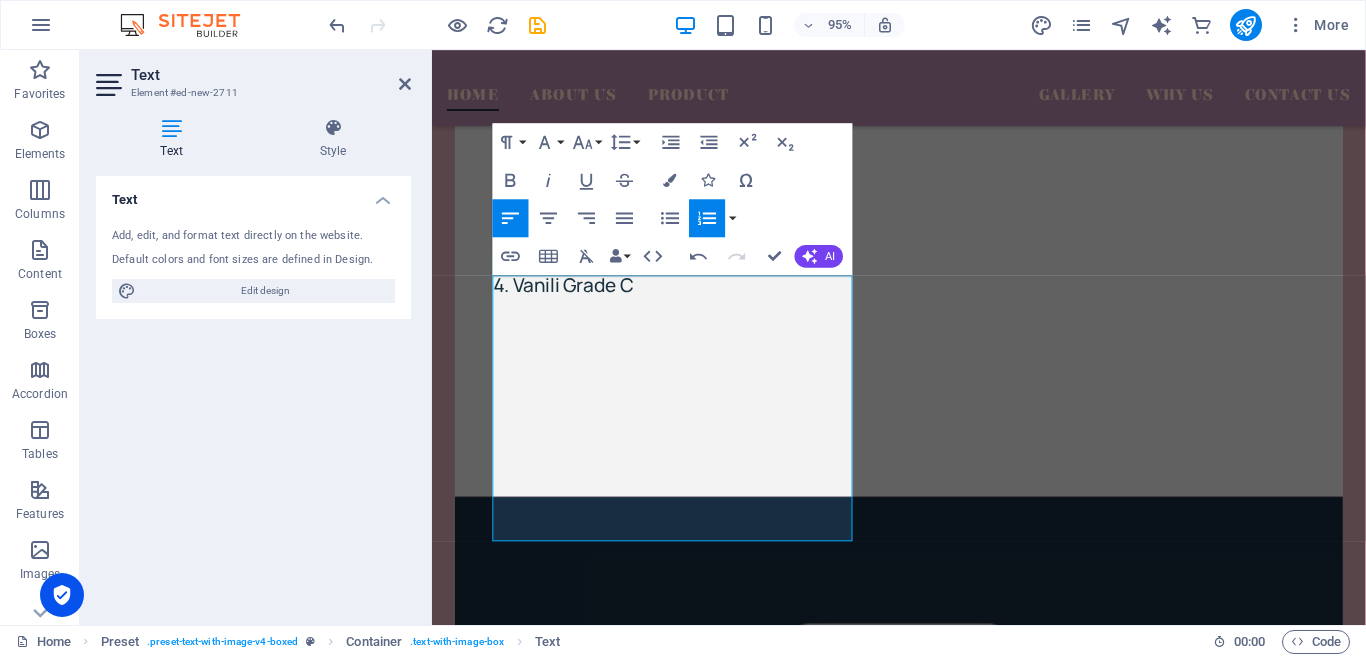 click 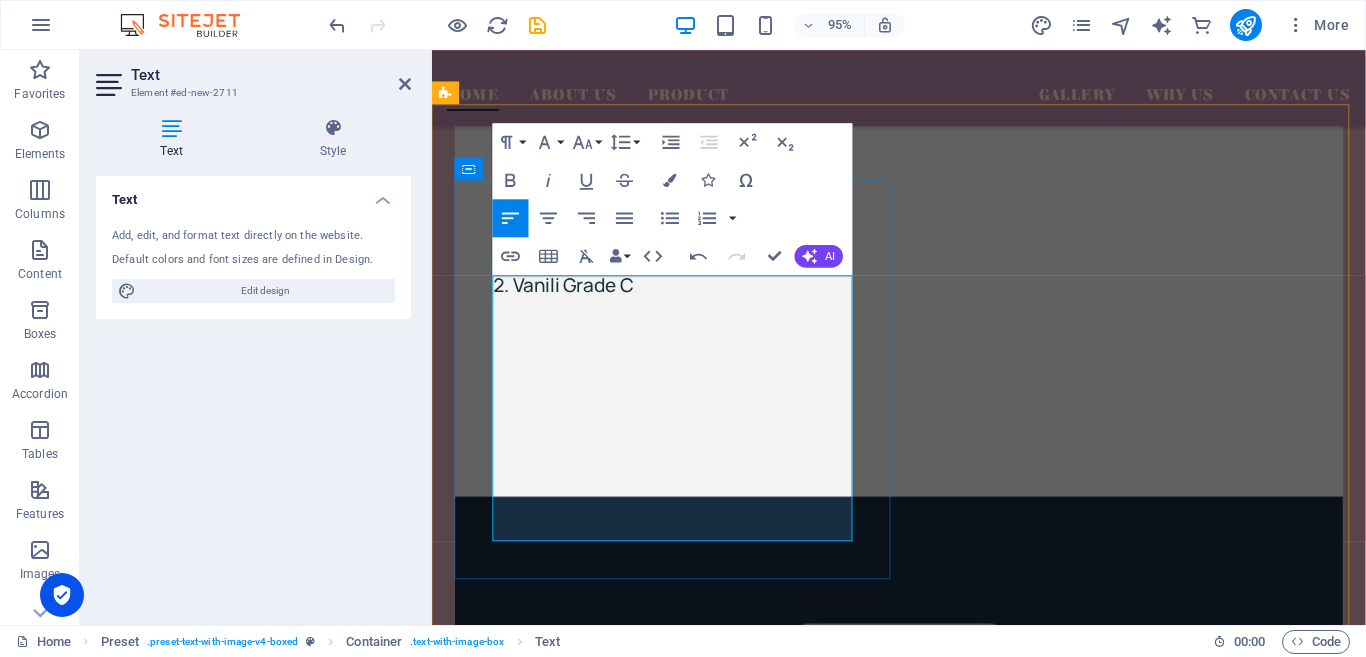 click on "gh" at bounding box center (923, 242) 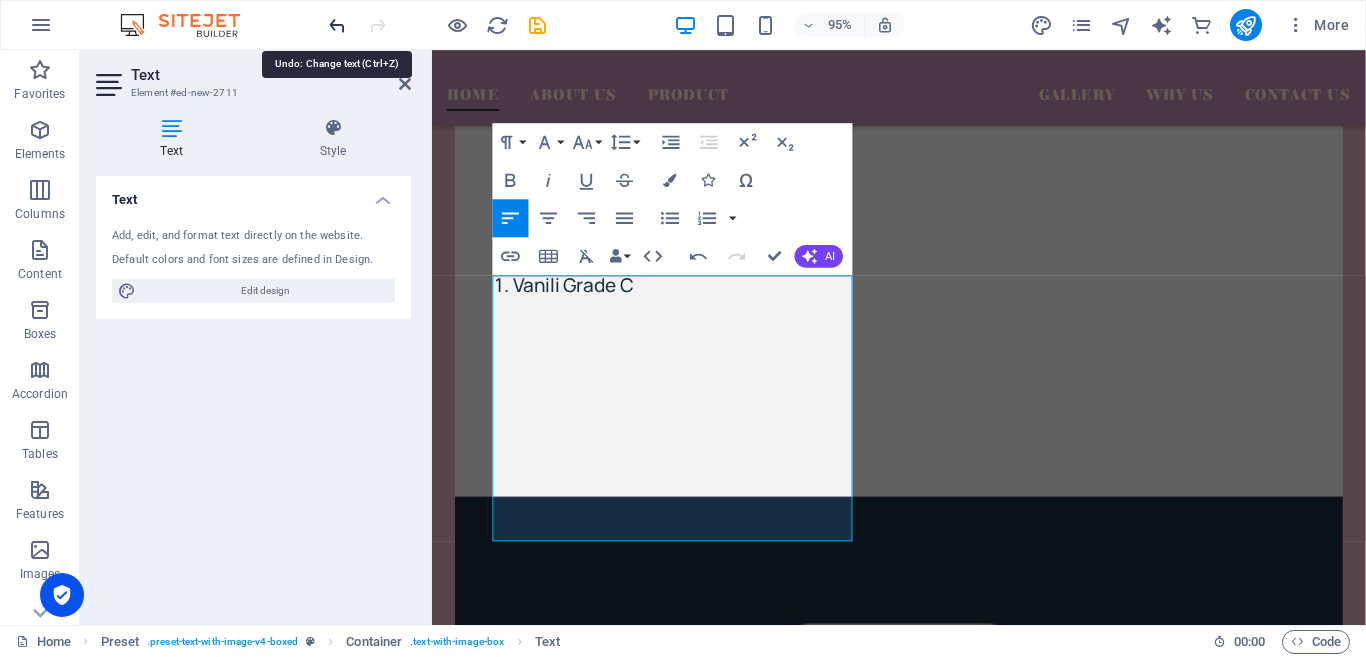 click at bounding box center (337, 25) 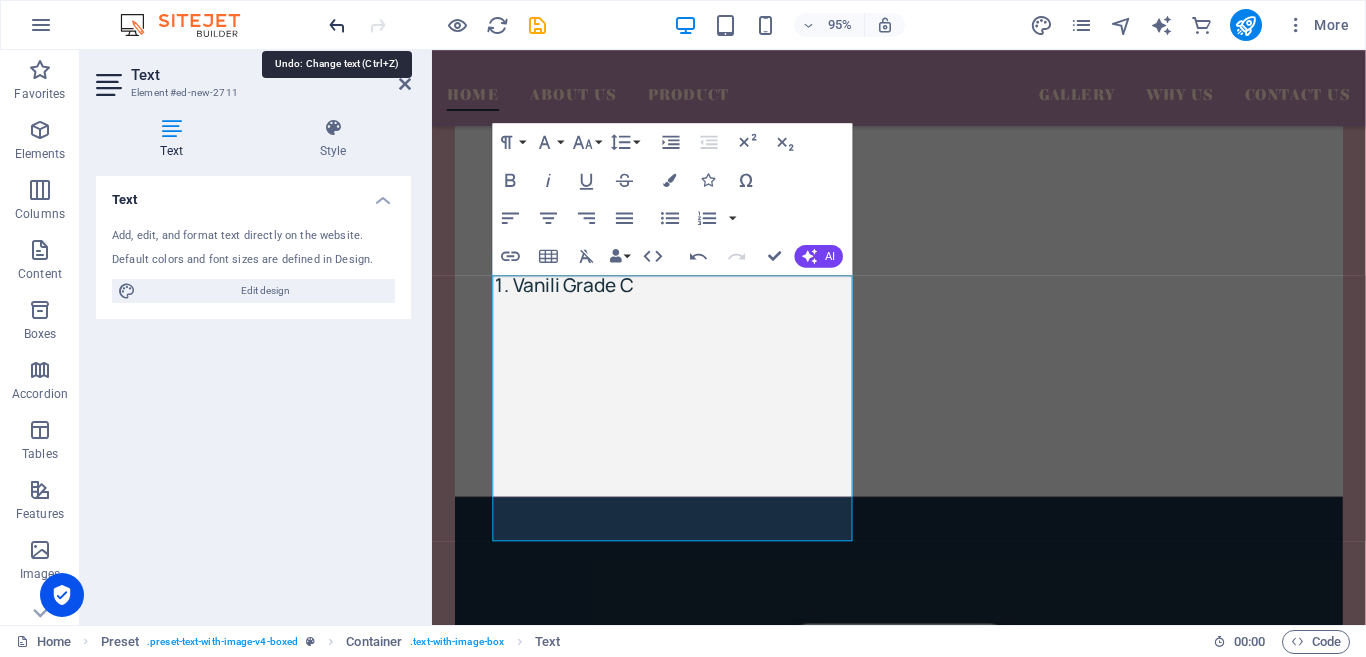 click at bounding box center (337, 25) 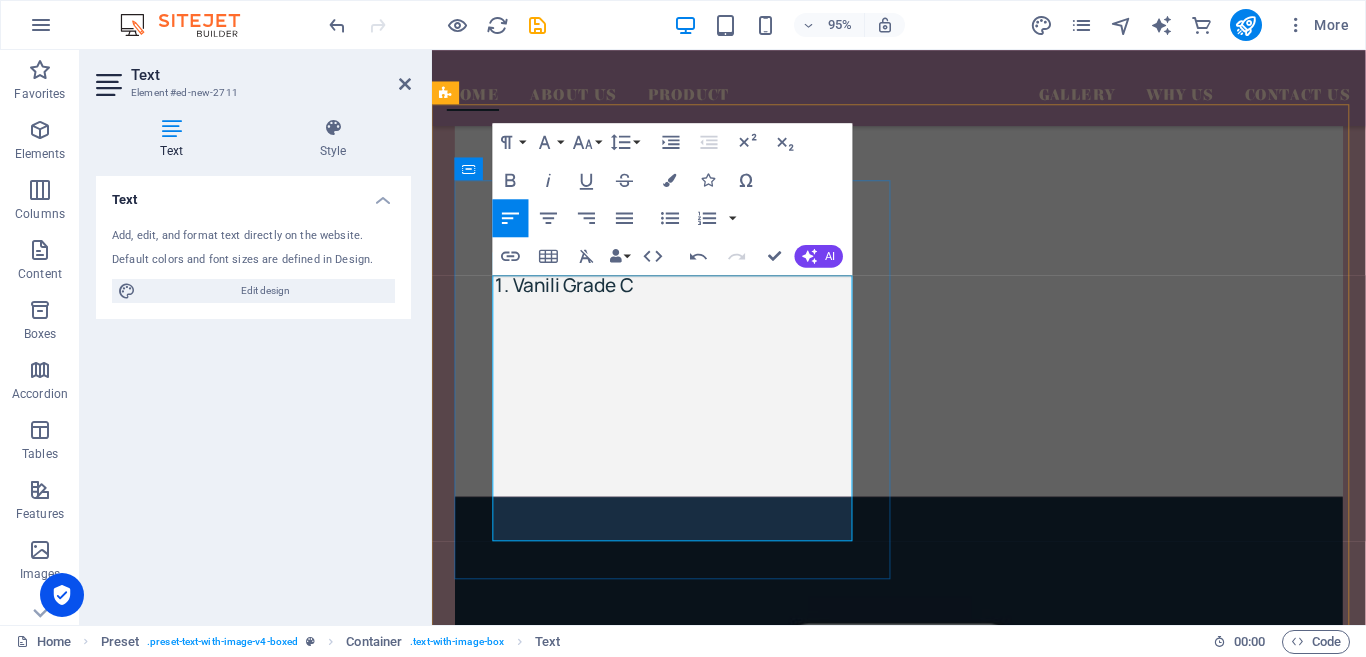 click on "Vanili Grade B" at bounding box center (923, 270) 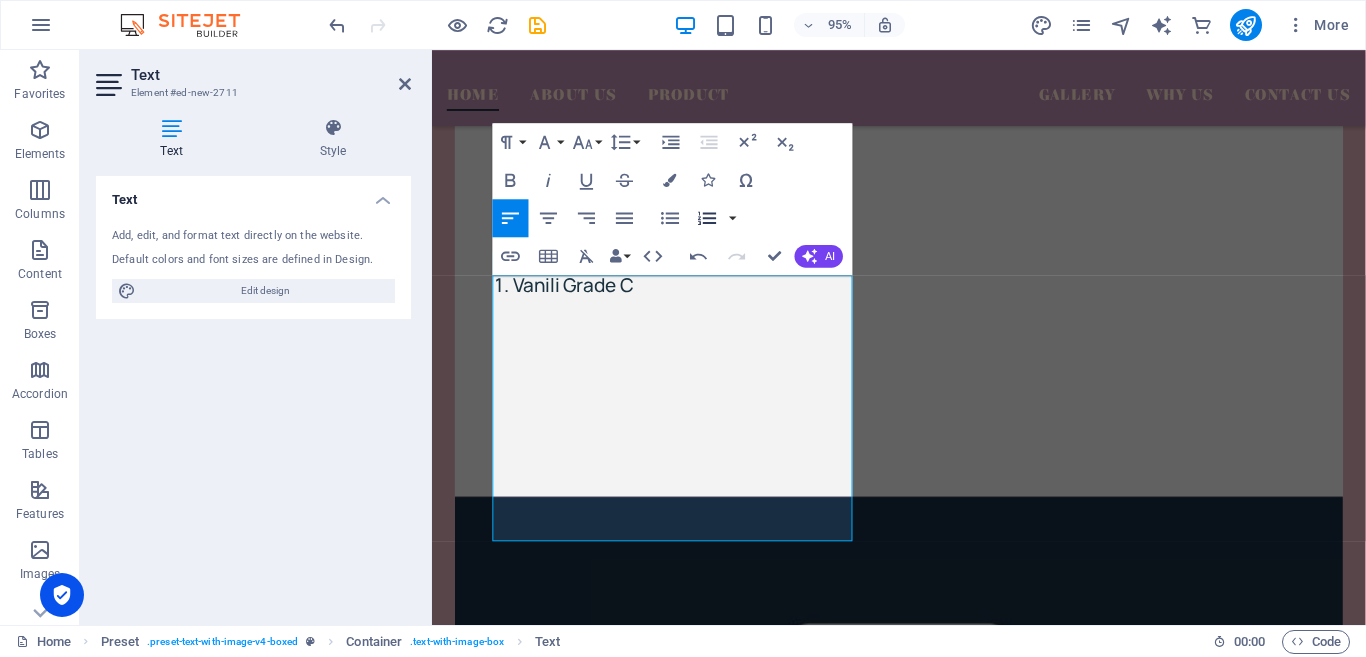 click 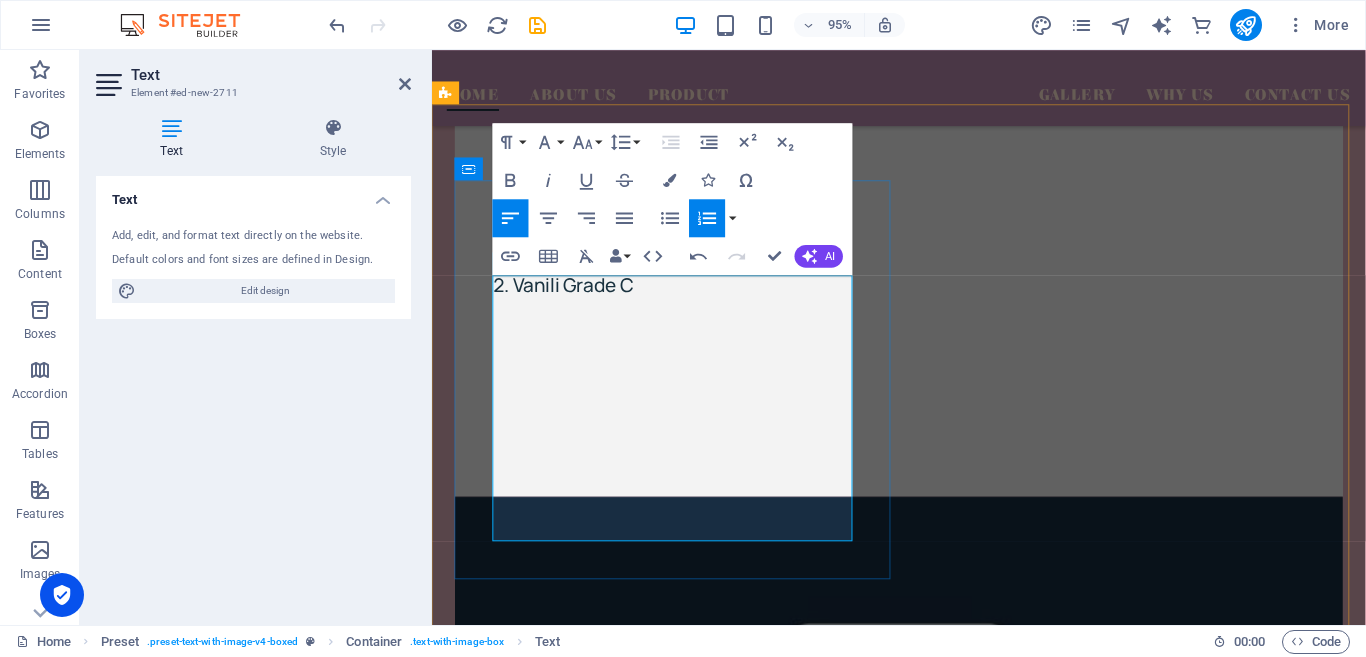 click on "gh" at bounding box center (923, 242) 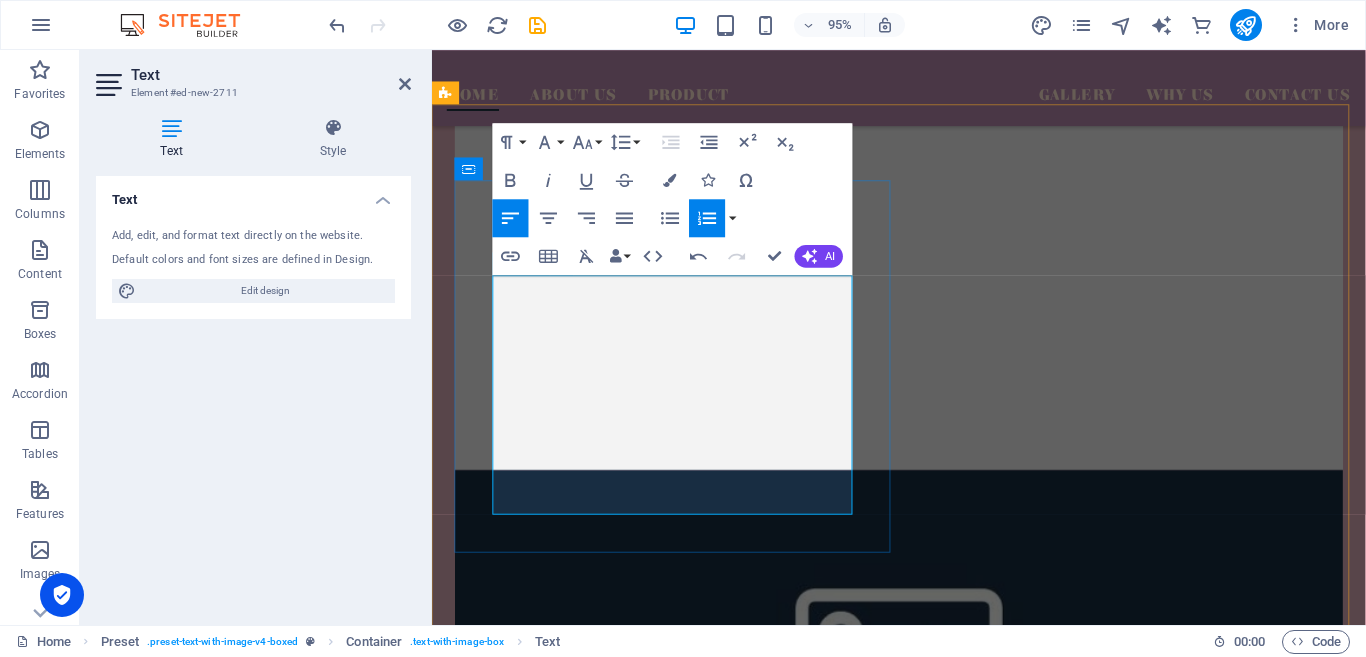 click on "Vanili Grade B" at bounding box center [923, 242] 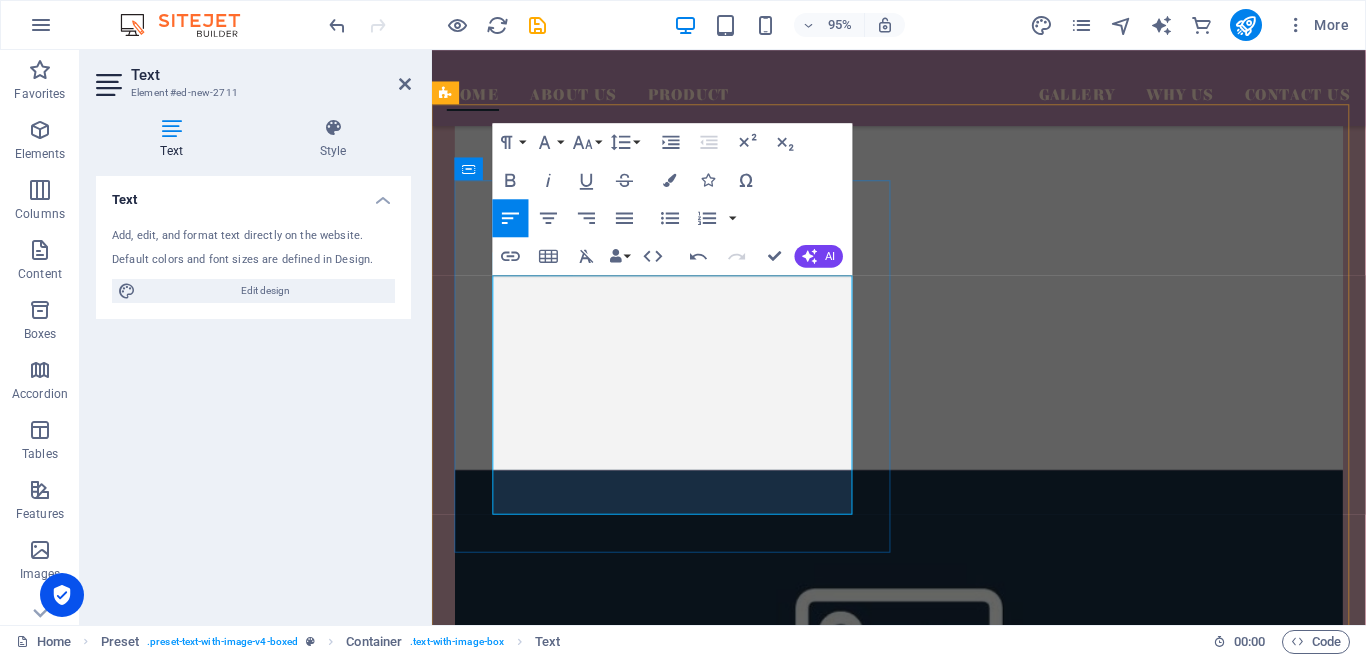 click on "Vanili Grade C" at bounding box center [923, 270] 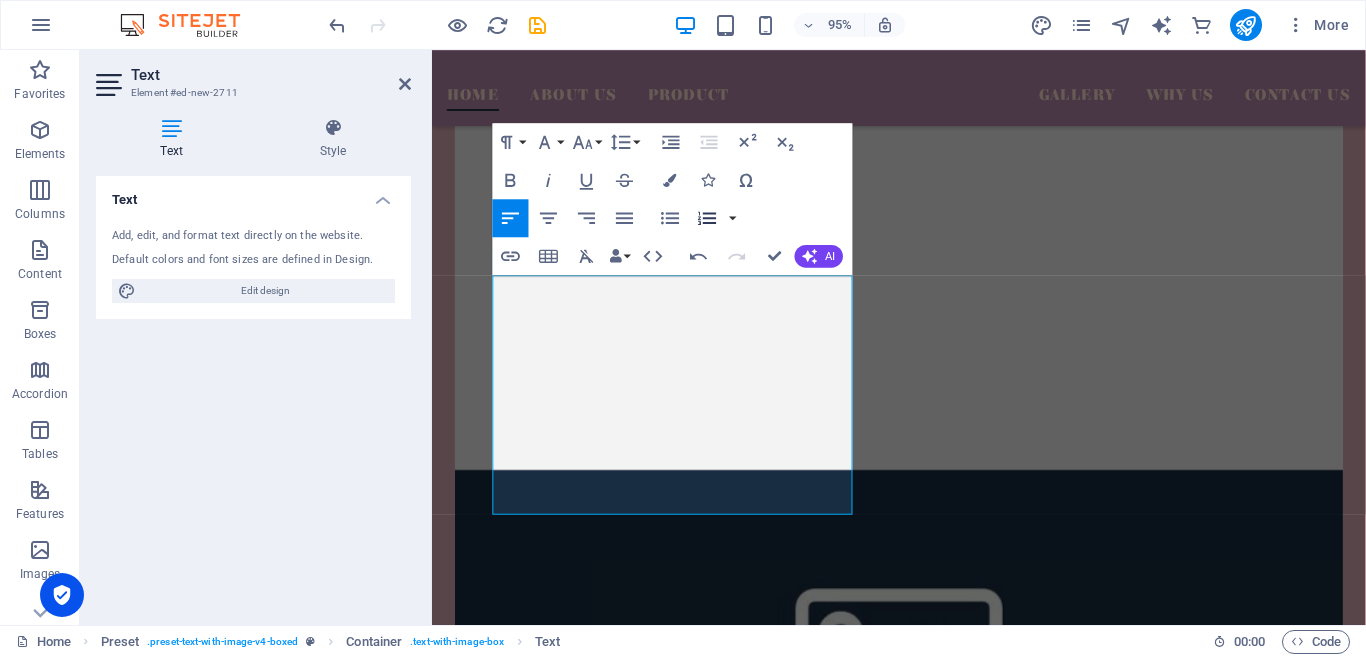 click 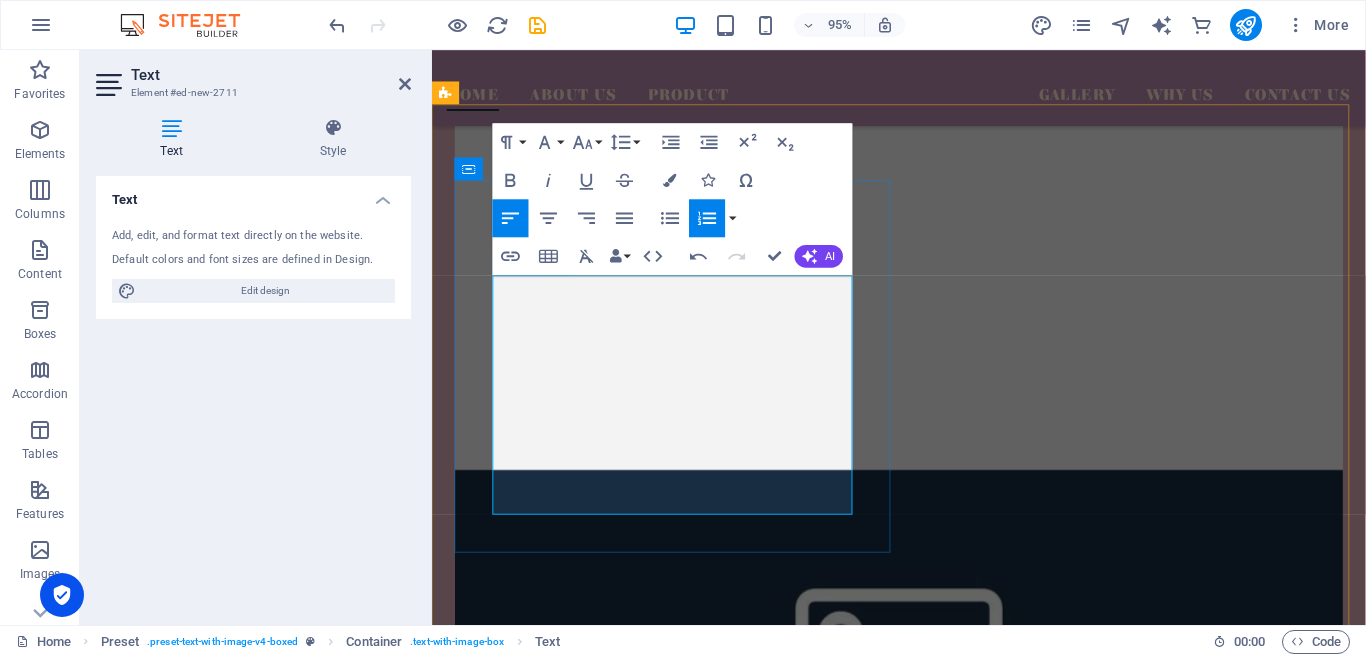click on "Vanili Grade C" at bounding box center [923, 270] 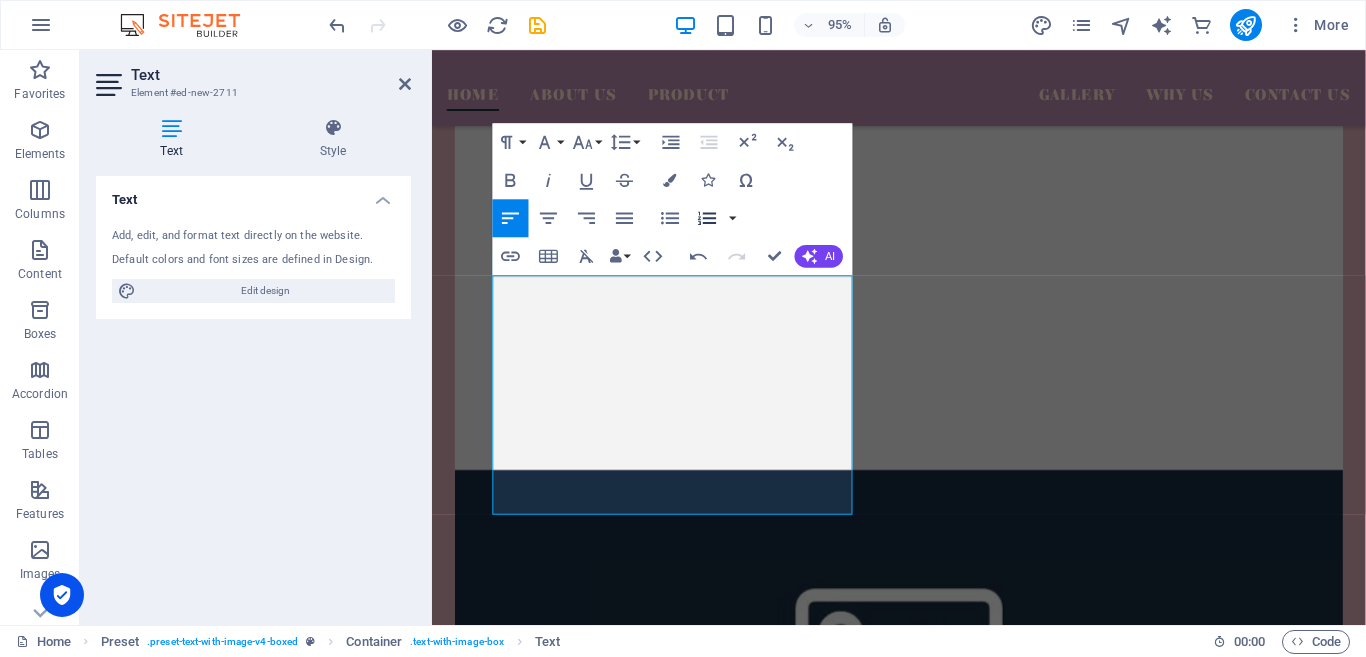 click 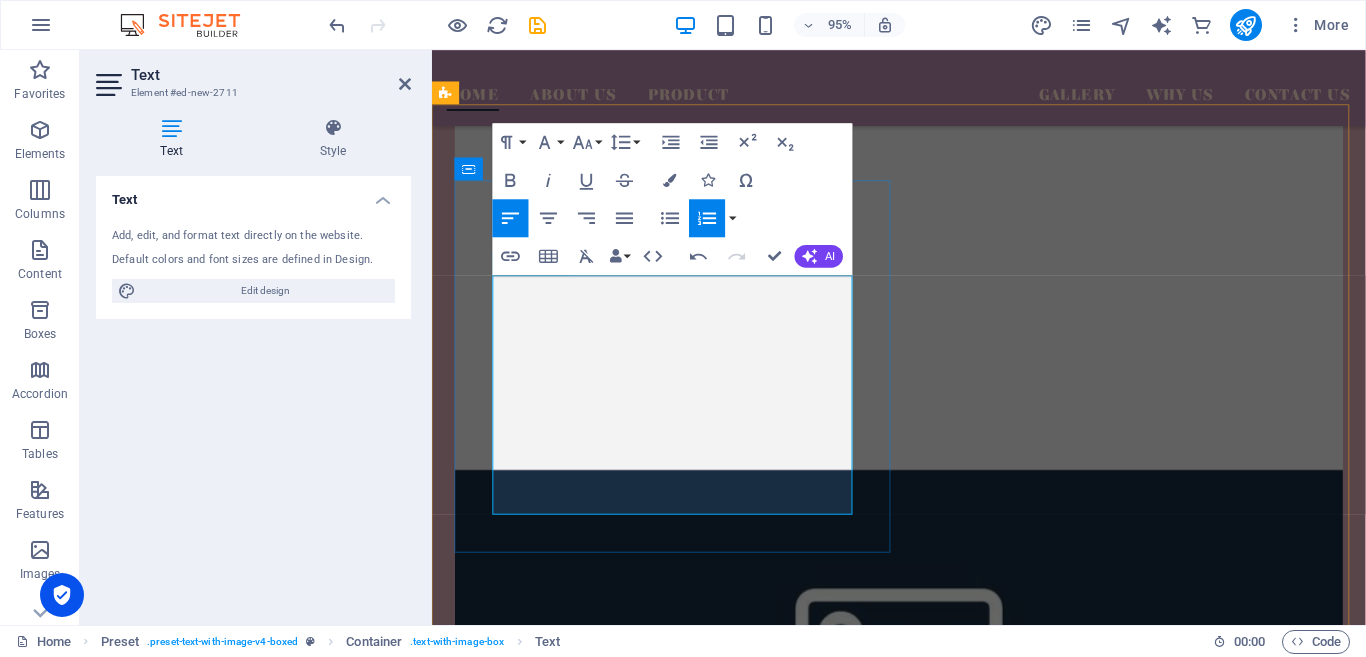 click on "Vanili Grade A" at bounding box center [923, 214] 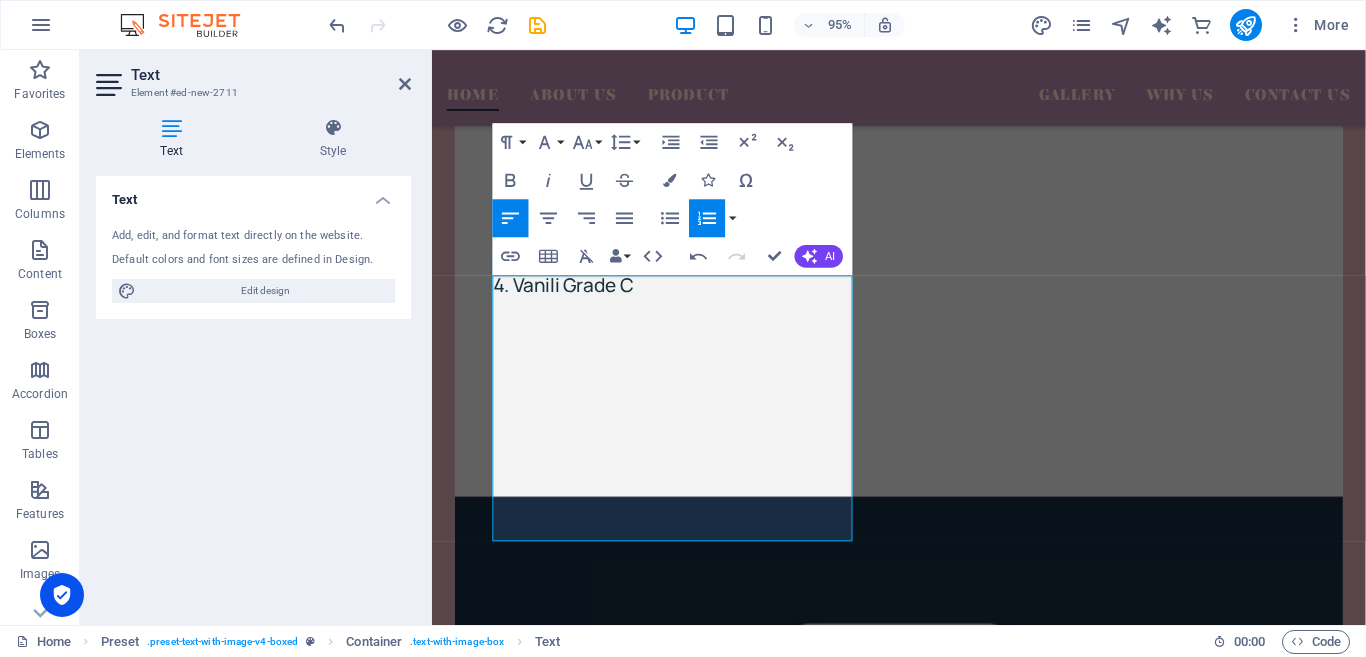 click 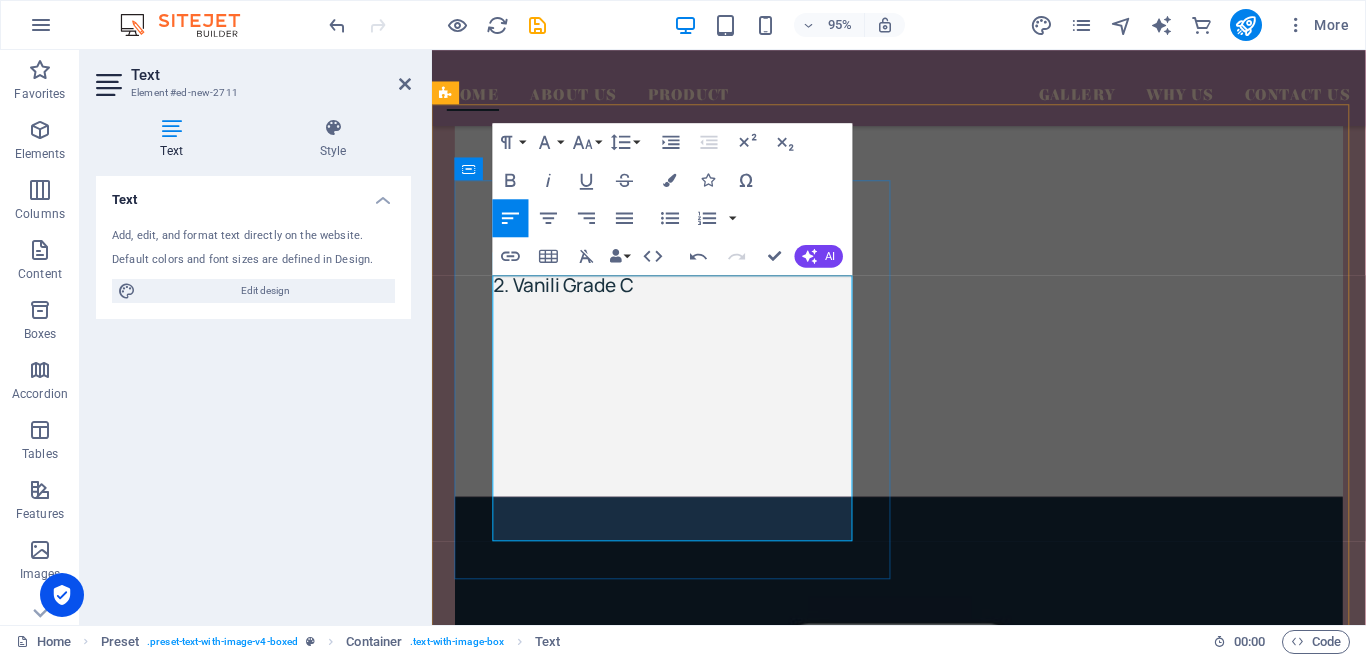click at bounding box center [923, 242] 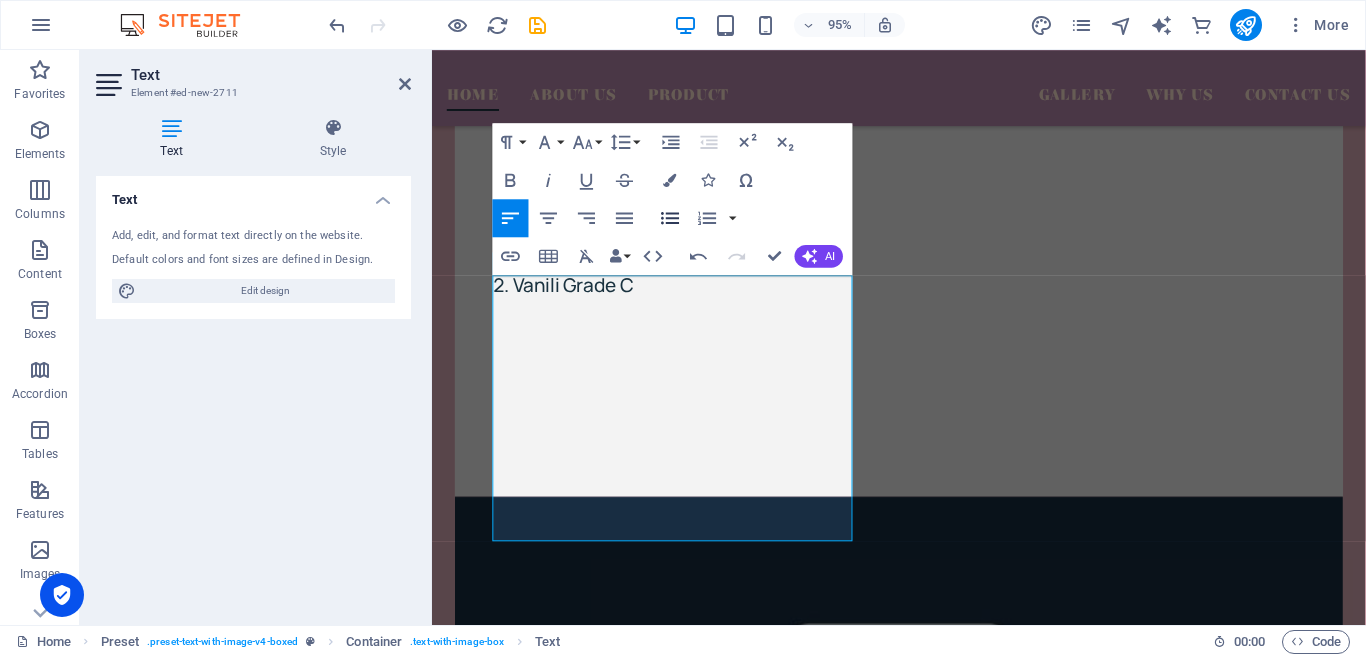 click 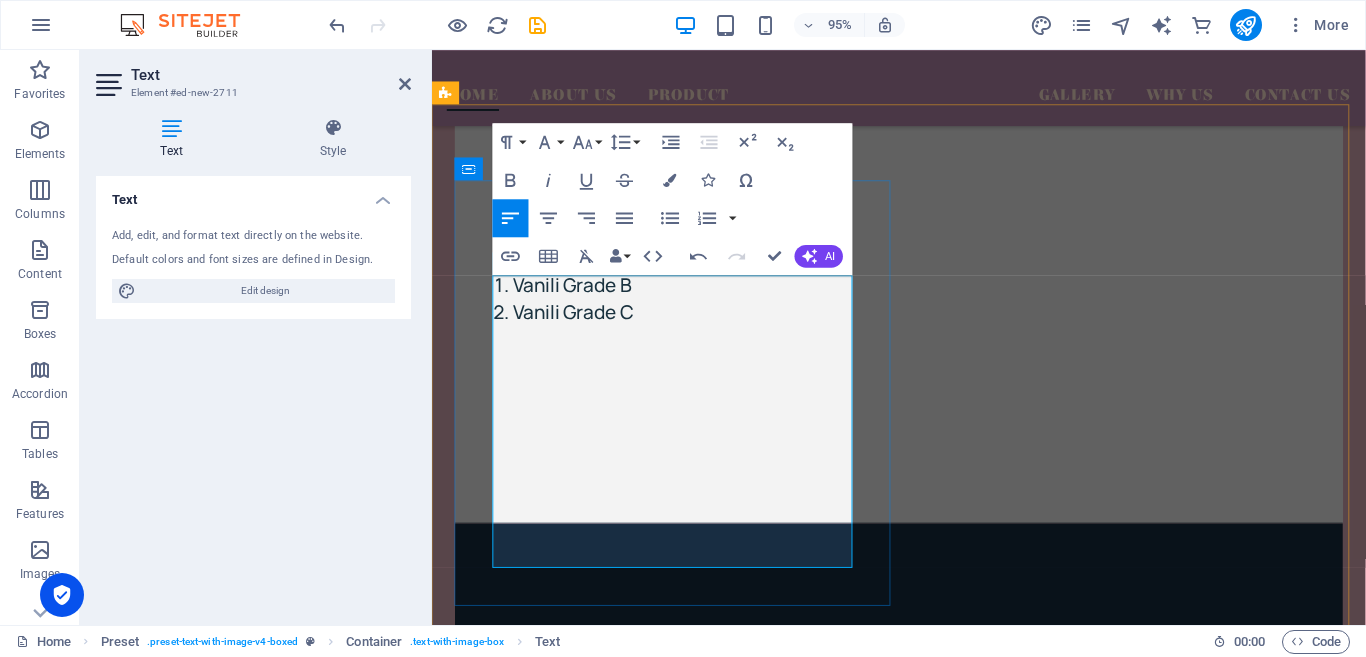 click on "Vanili Grade B" at bounding box center (923, 298) 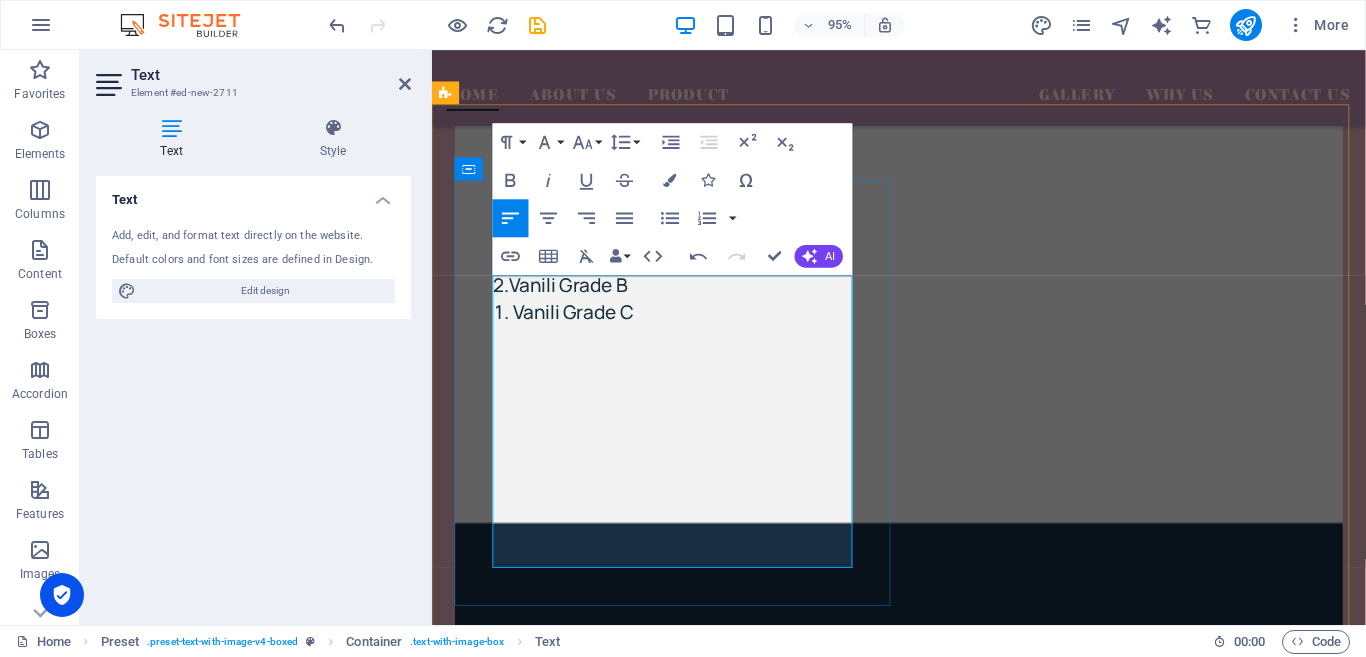 click on "2.  Vanili Grade B" at bounding box center (923, 298) 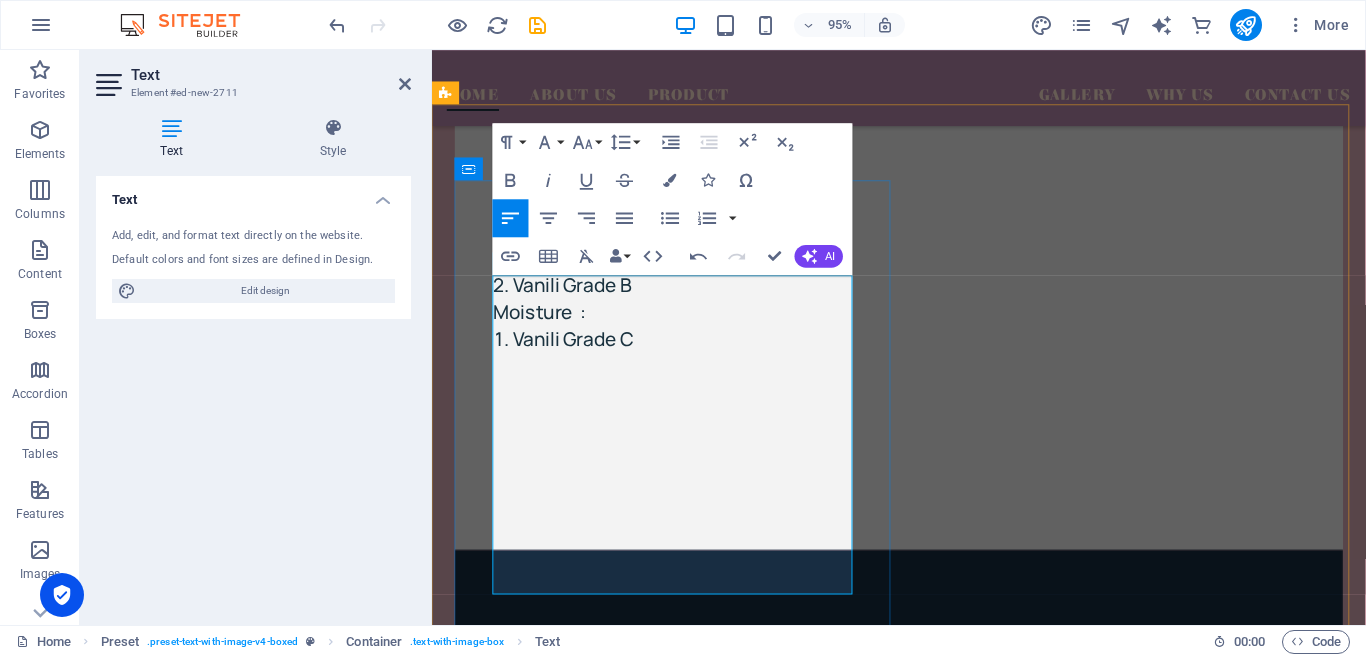 click on "Moisture  :  20-30%" at bounding box center (923, 242) 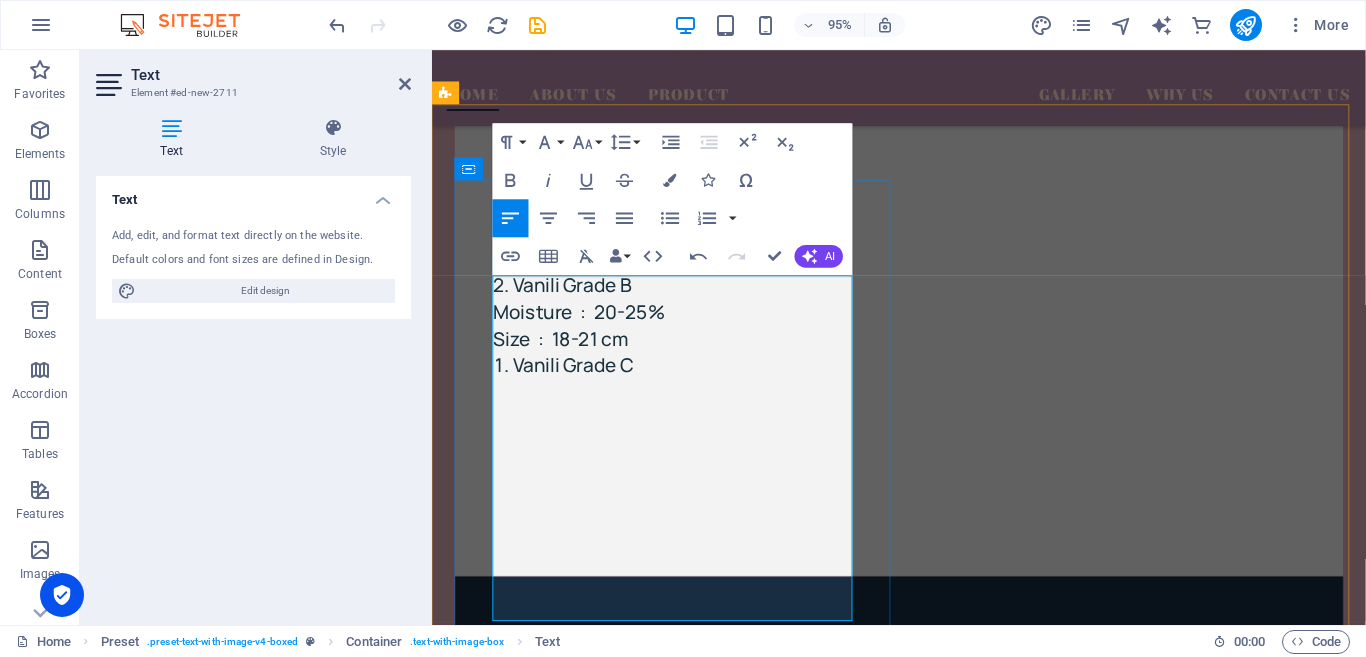 click on "Vanili Grade C" at bounding box center [923, 382] 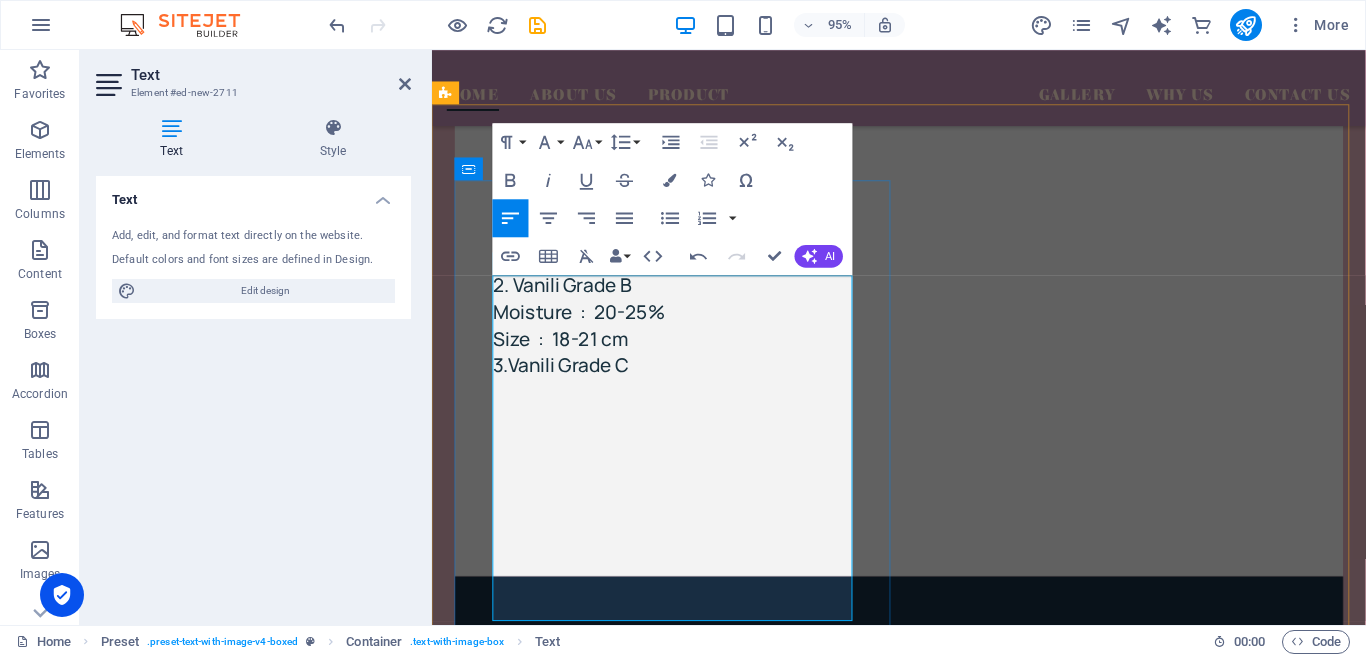 click on "3.  Vanili Grade C" at bounding box center (923, 382) 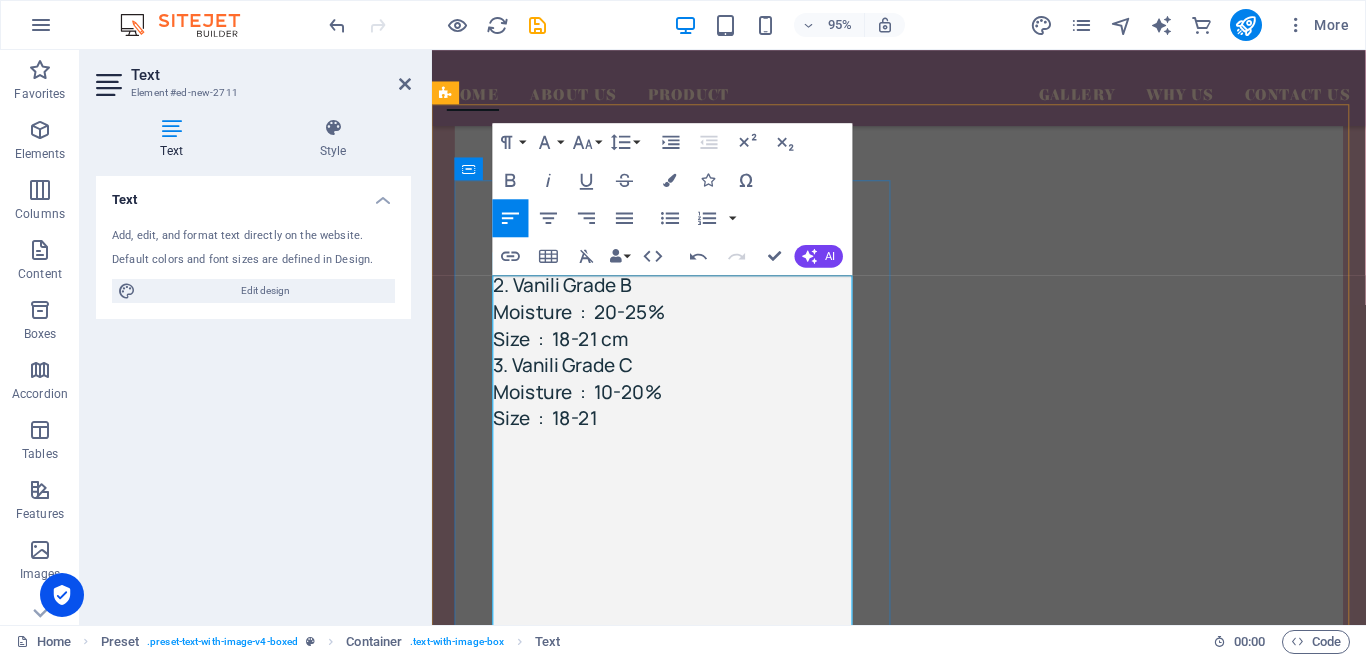 click at bounding box center [923, 550] 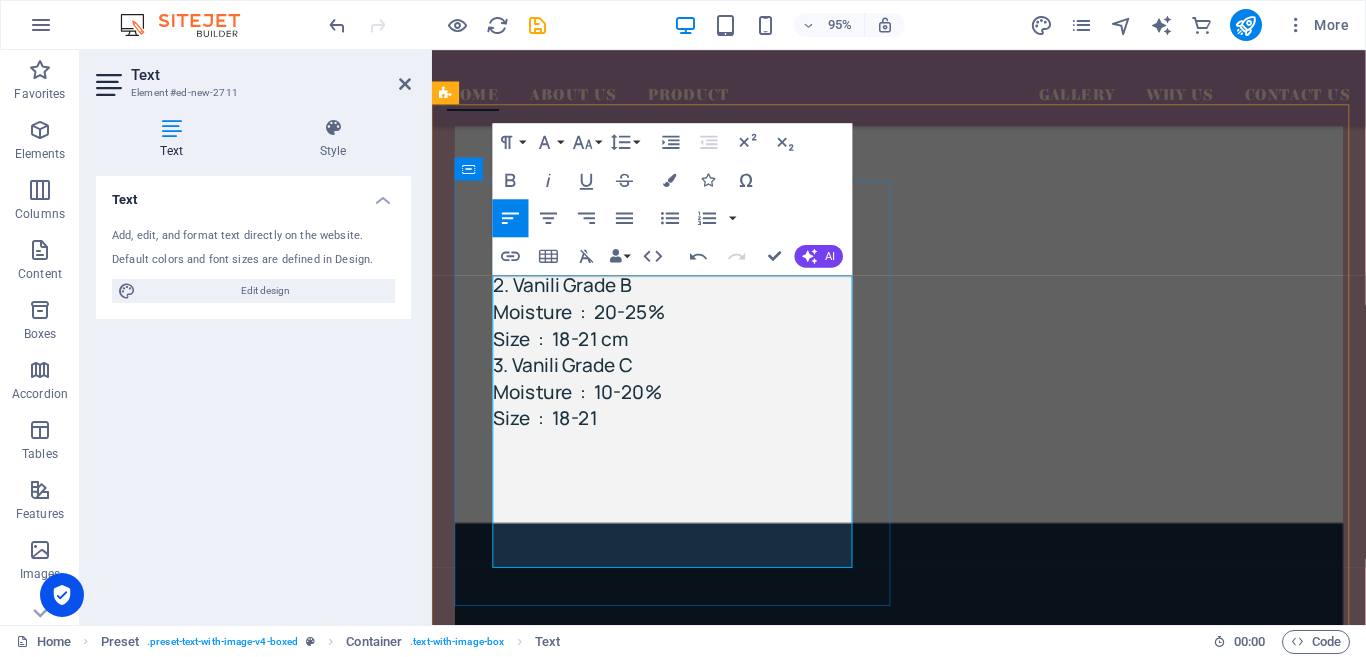 click at bounding box center [923, 494] 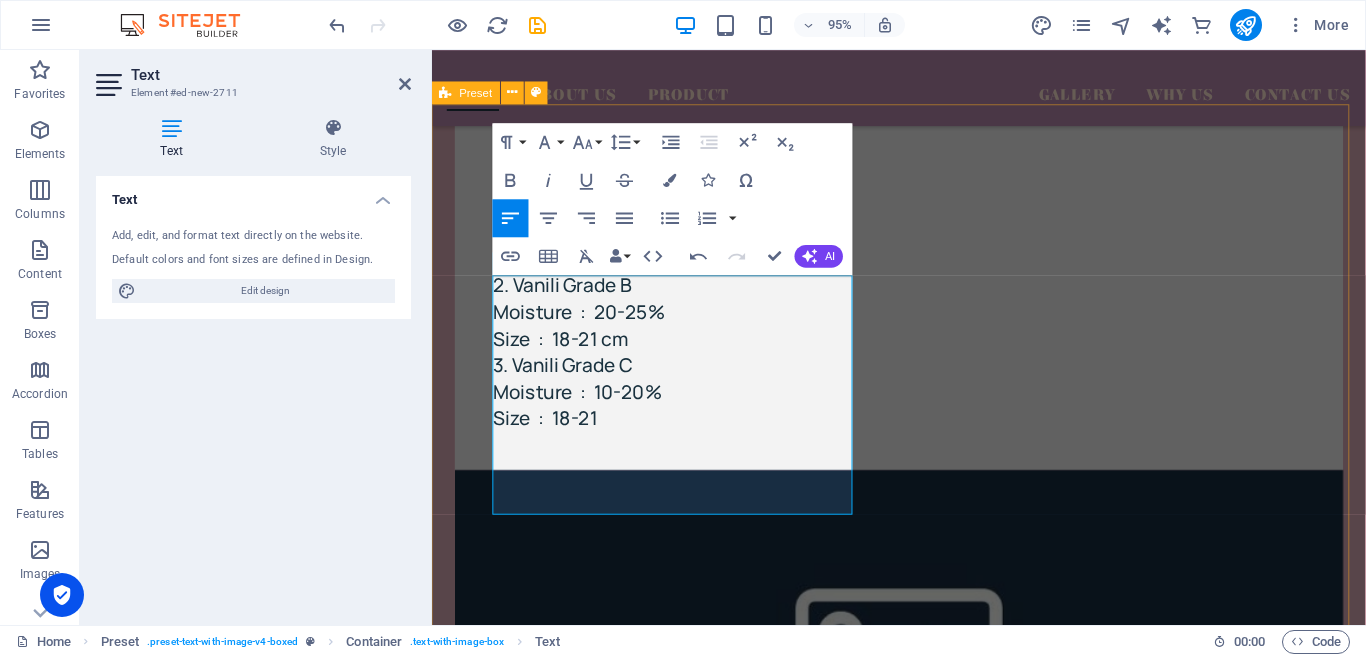 click on "Planifolia Vanili Grade A      Moisture  :  25-30%      Size  :  18-21 cm 2. Vanili Grade B      Moisture  :  20-25%      Size  :  18-21 cm 3. Vanili Grade C      Moisture  :  10-20%      Size  :  18-21 Drop content here or  Add elements  Paste clipboard" at bounding box center (923, 563) 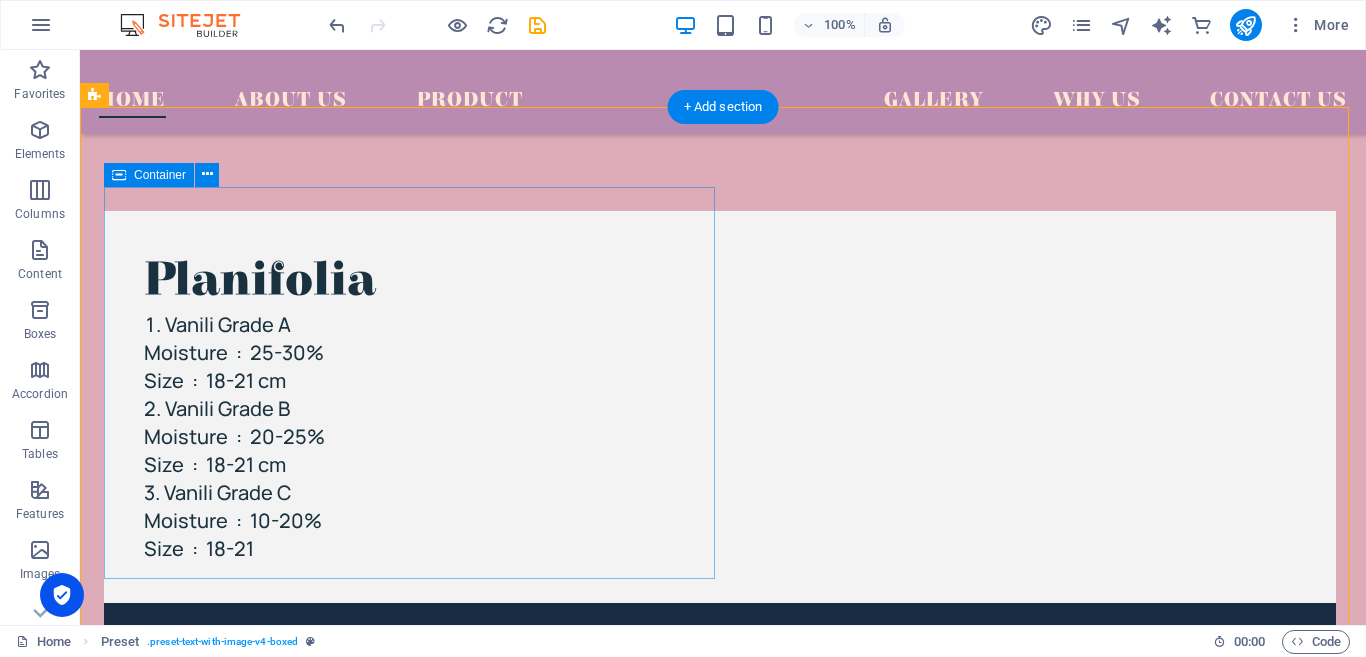 click on "Planifolia Vanili Grade A      Moisture  :  25-30%      Size  :  18-21 cm 2. Vanili Grade B      Moisture  :  20-25%      Size  :  18-21 cm 3. Vanili Grade C      Moisture  :  10-20%      Size  :  18-21" at bounding box center [720, 407] 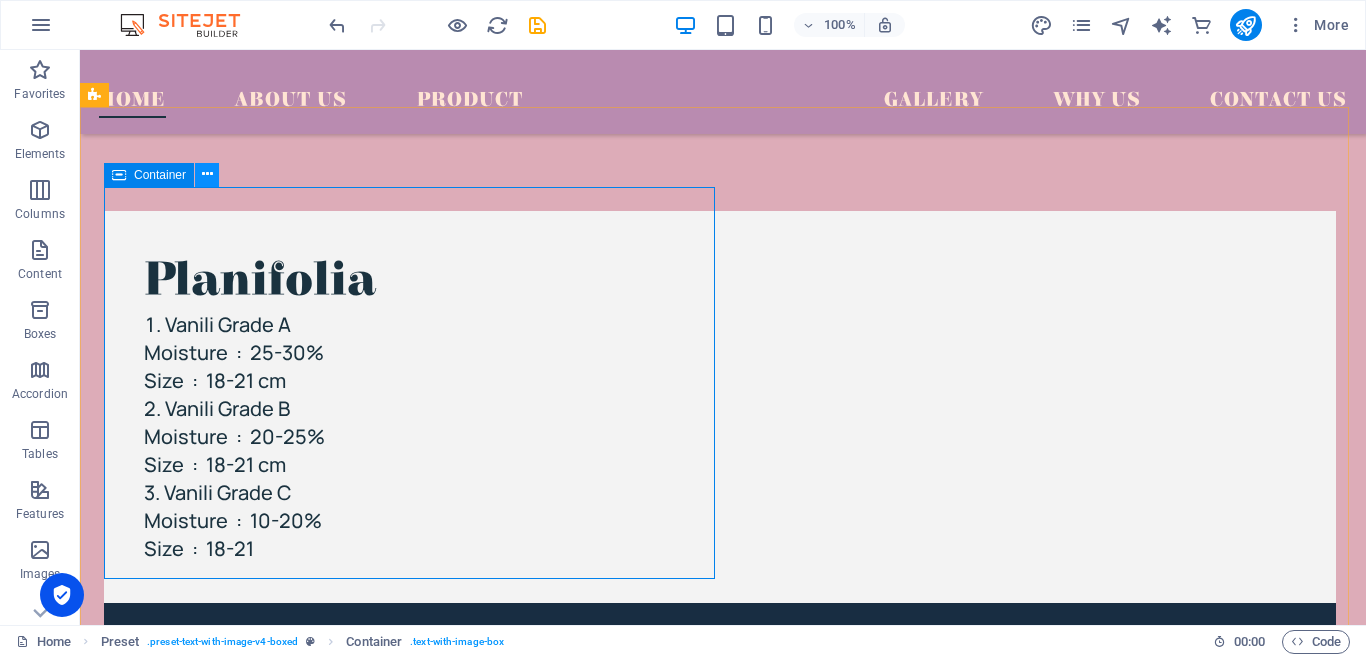 click at bounding box center [207, 174] 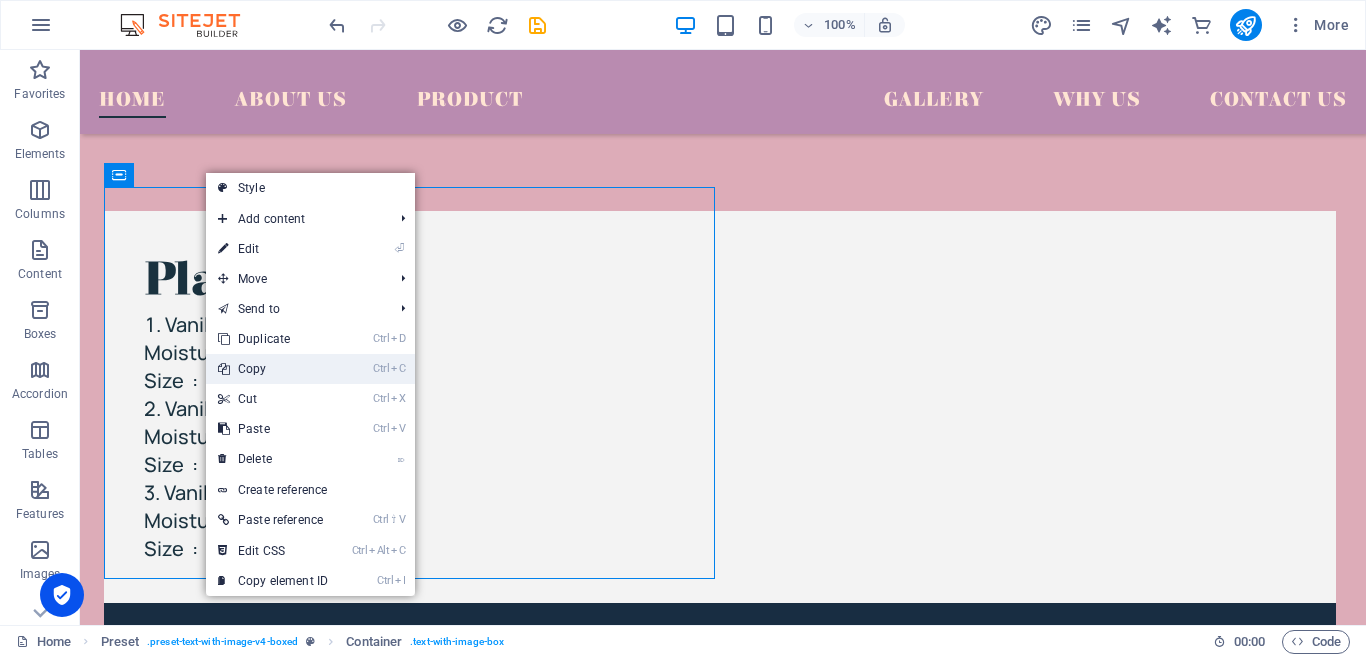 click on "Ctrl C  Copy" at bounding box center [273, 369] 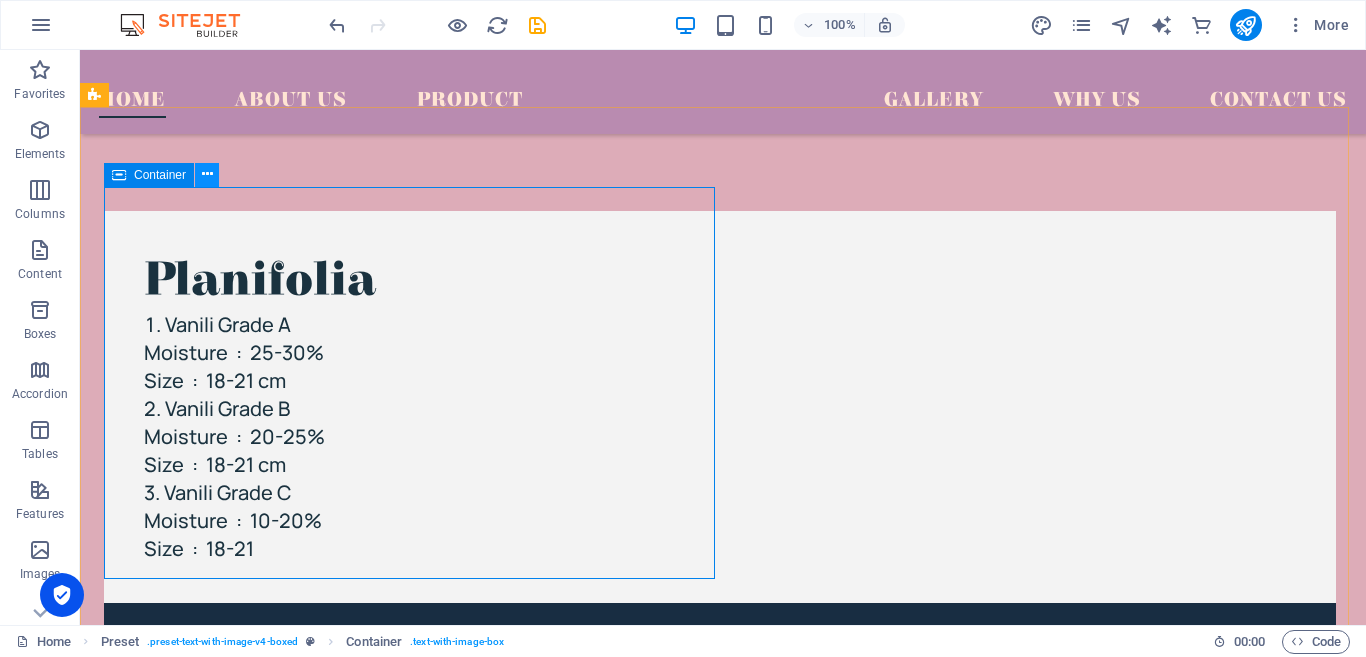 click at bounding box center [207, 175] 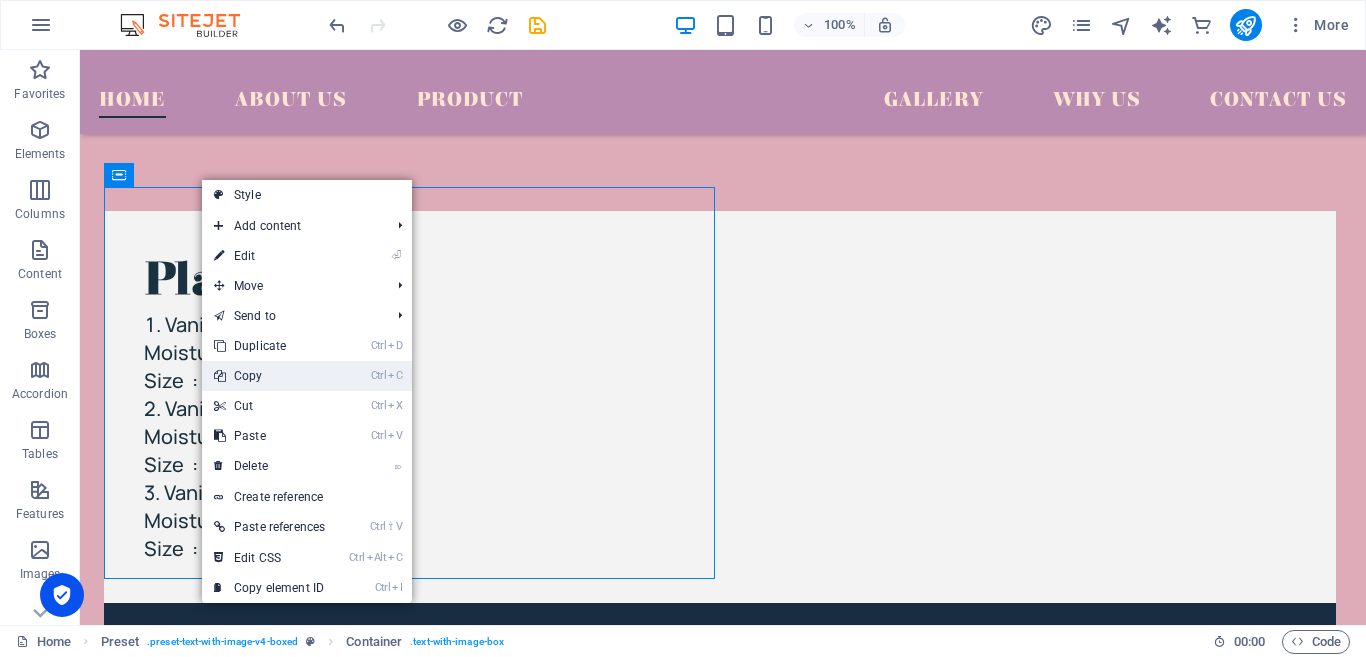 click on "Ctrl C  Copy" at bounding box center [269, 376] 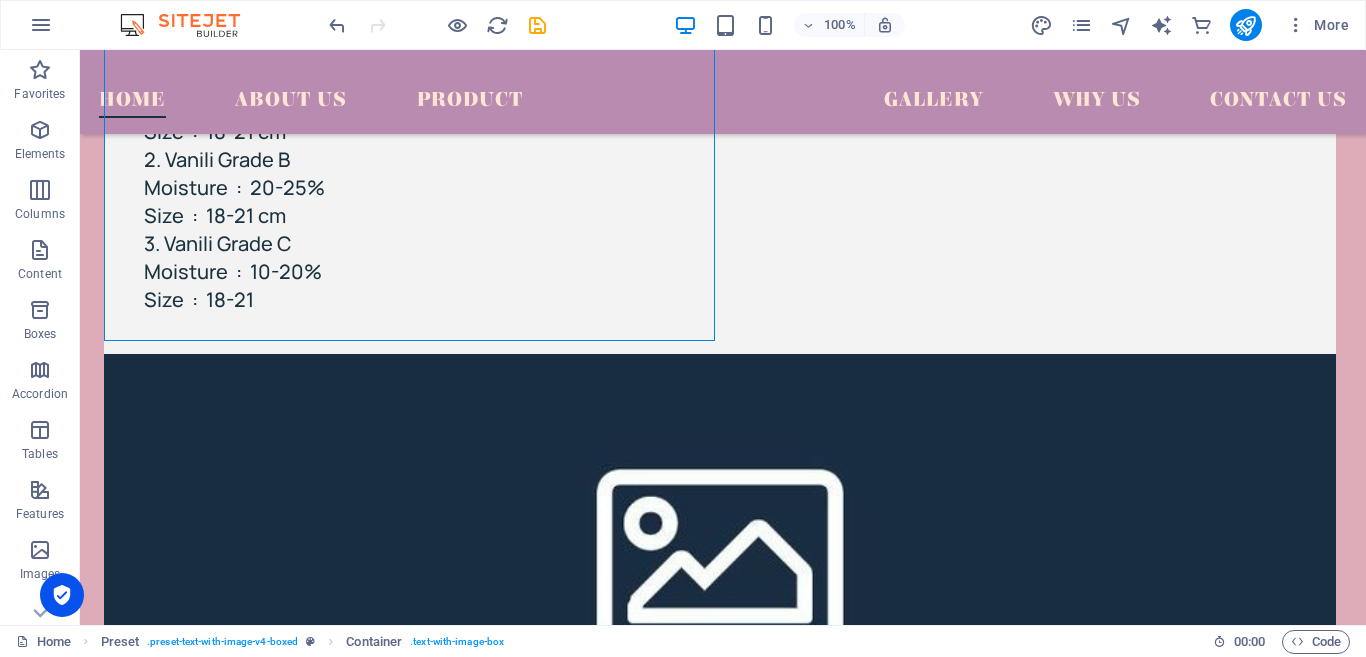 scroll, scrollTop: 2227, scrollLeft: 0, axis: vertical 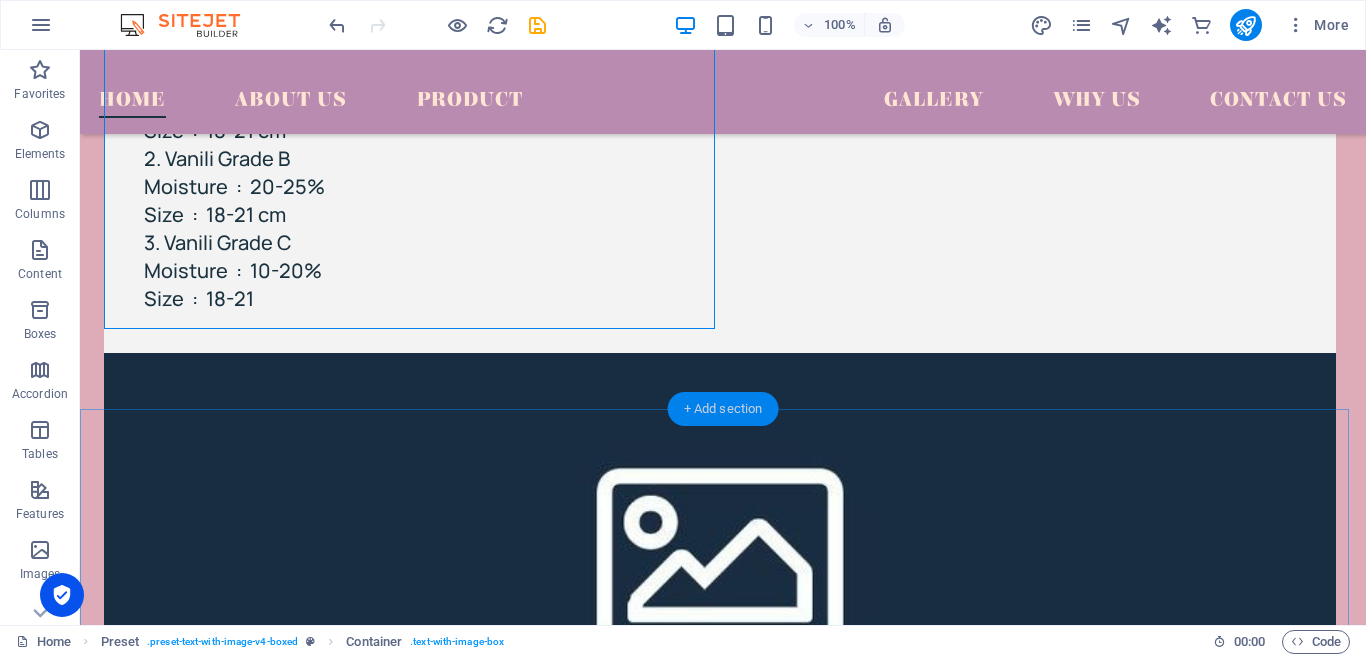 click on "+ Add section" at bounding box center (723, 409) 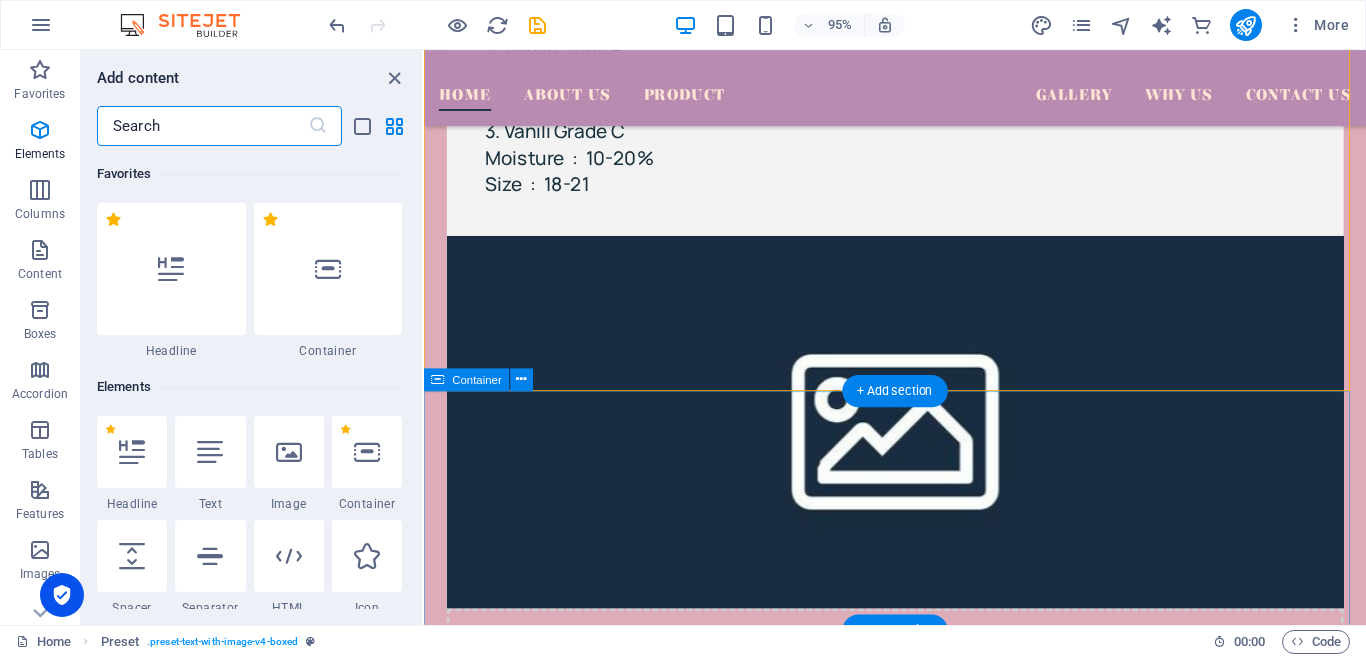 scroll, scrollTop: 3499, scrollLeft: 0, axis: vertical 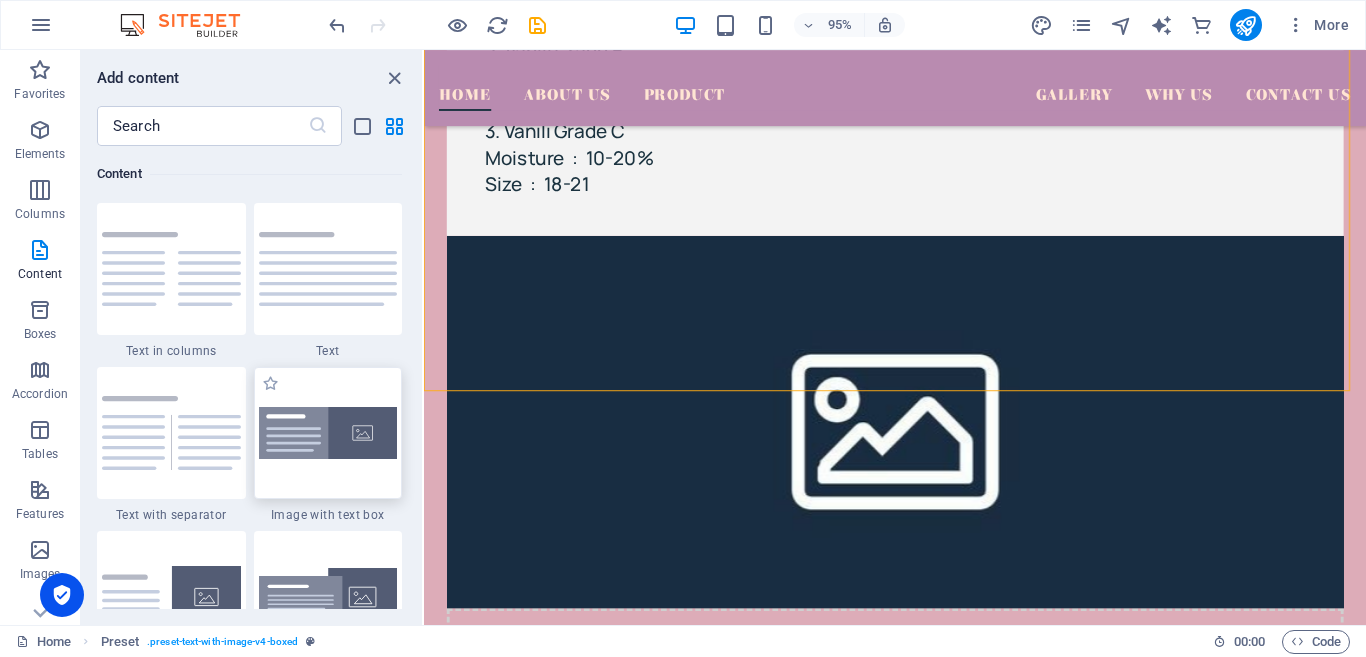 click at bounding box center [328, 433] 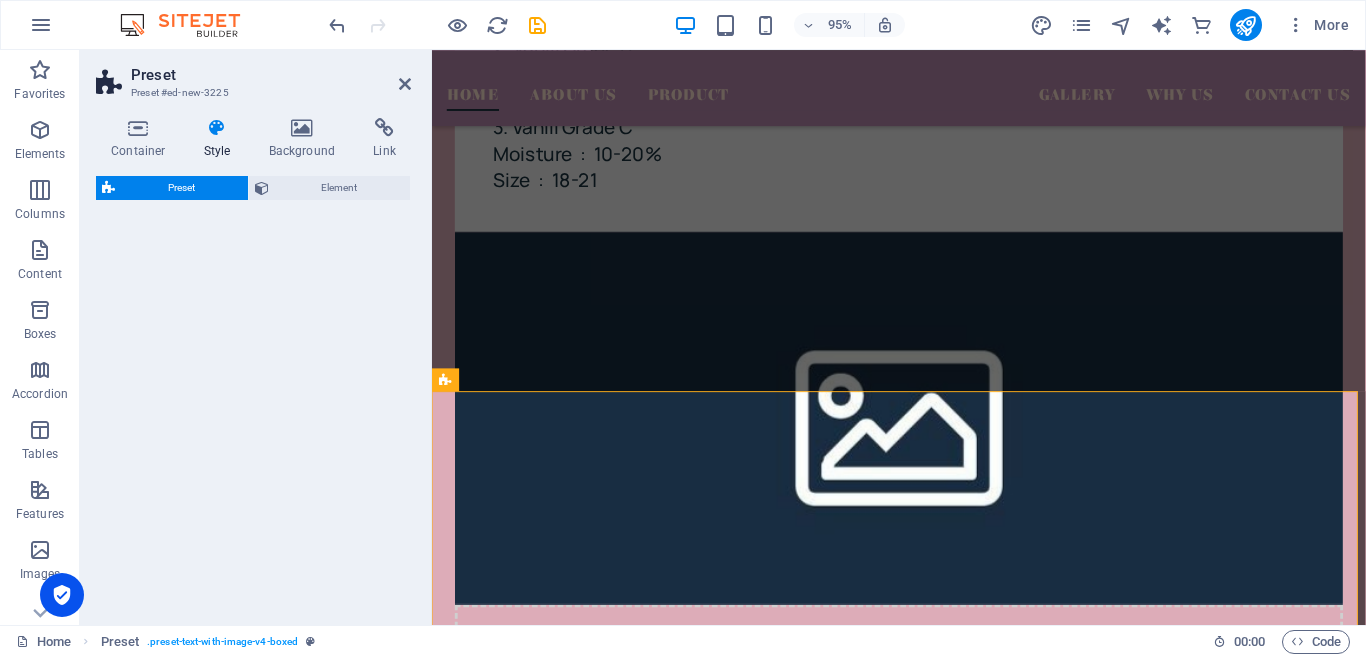 select on "rem" 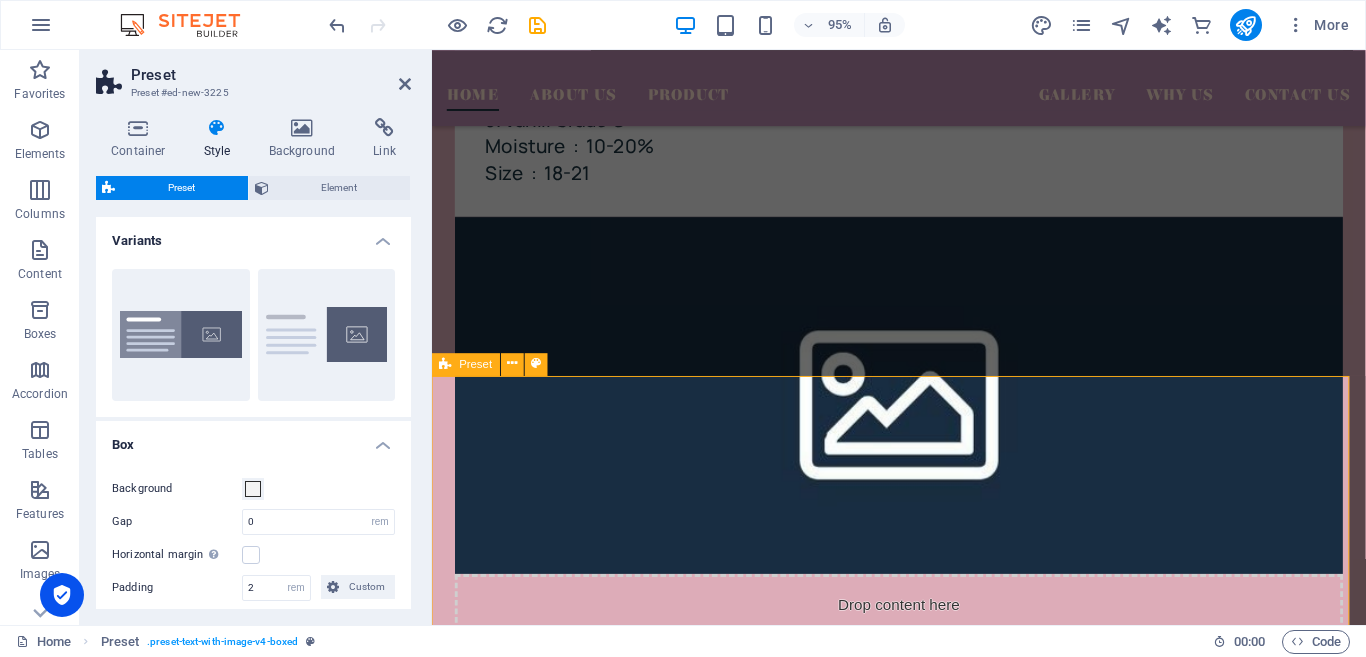 click on "New headline Lorem ipsum dolor sit amet, consectetuer adipiscing elit. Aenean commodo ligula eget dolor. Lorem ipsum dolor sit amet, consectetuer adipiscing elit leget dolor. Lorem ipsum dolor sit amet, consectetuer adipiscing elit. Aenean commodo ligula eget dolor. Lorem ipsum dolor sit amet, consectetuer adipiscing elit dolor consectetuer adipiscing elit leget dolor. Lorem elit saget ipsum dolor sit amet, consectetuer. Drop content here or  Add elements  Paste clipboard" at bounding box center (923, 1323) 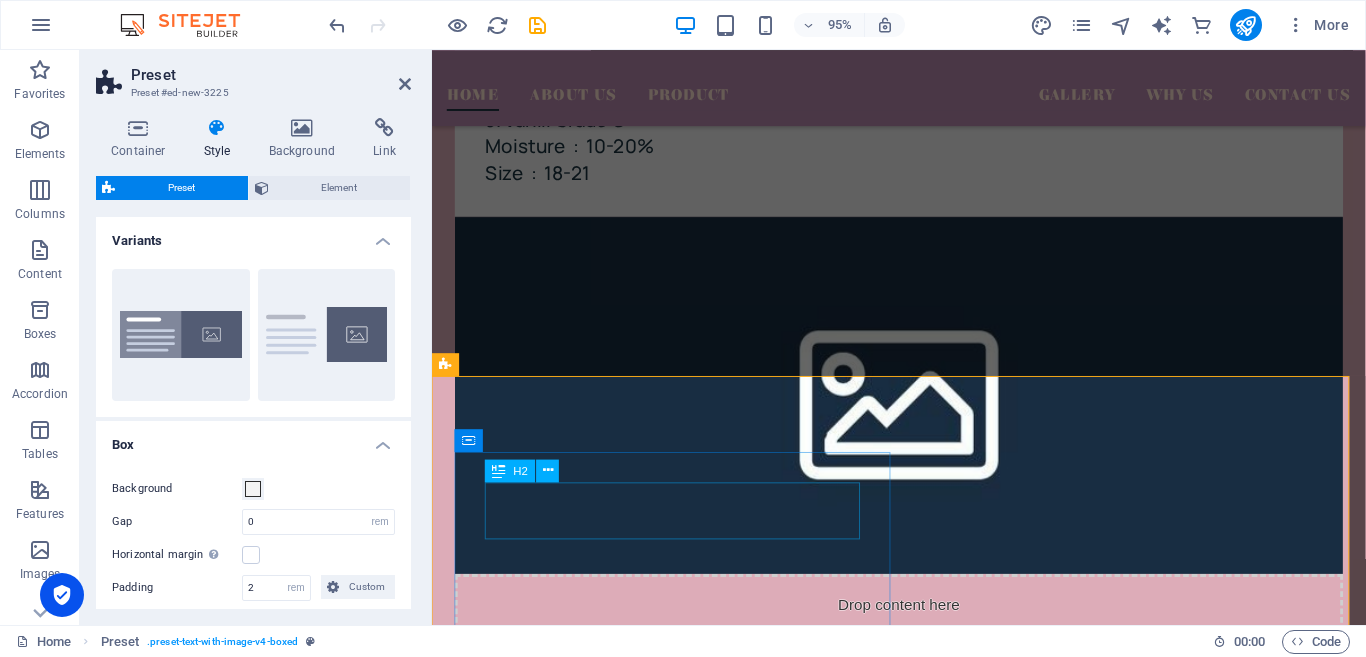 click on "New headline" at bounding box center (923, 966) 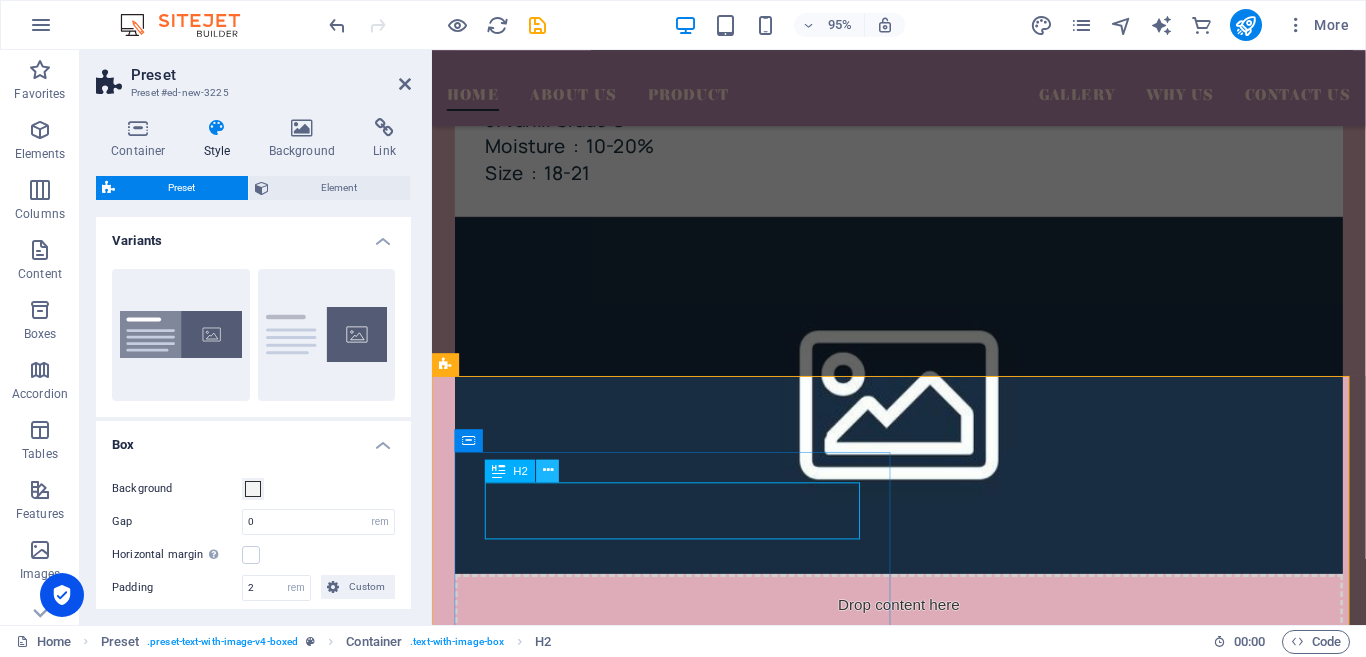 click at bounding box center [548, 471] 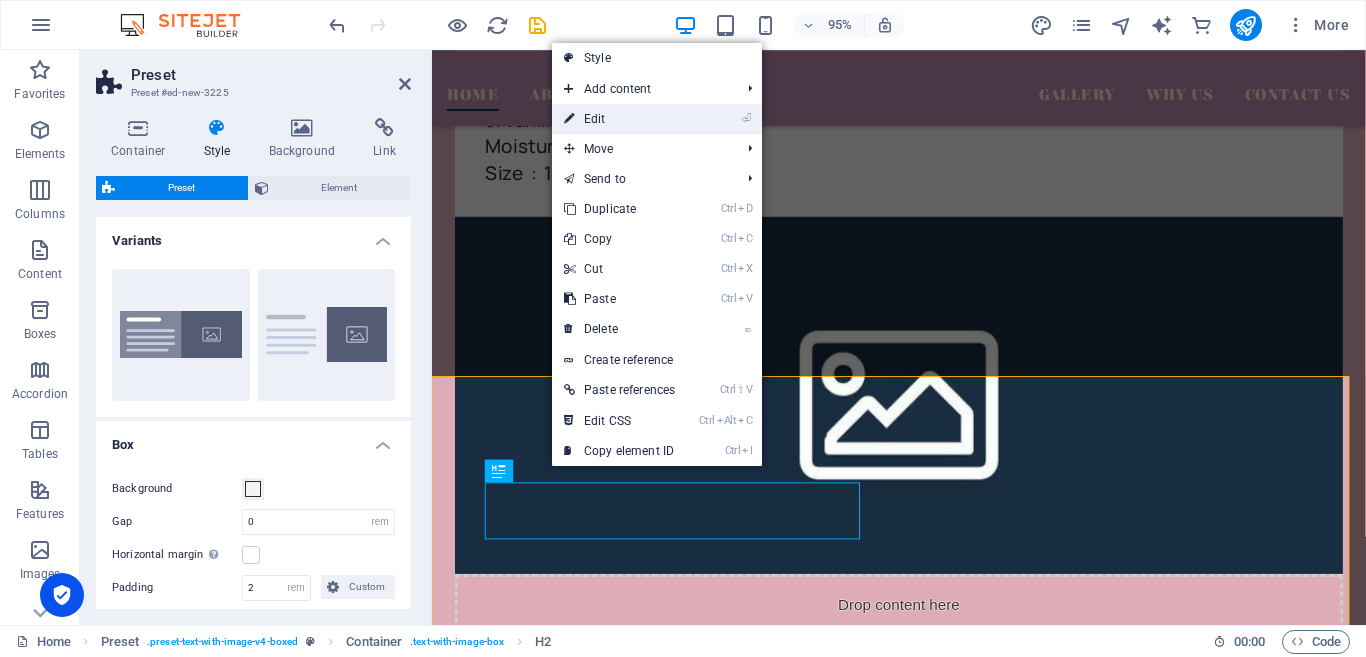 click on "⏎  Edit" at bounding box center [619, 119] 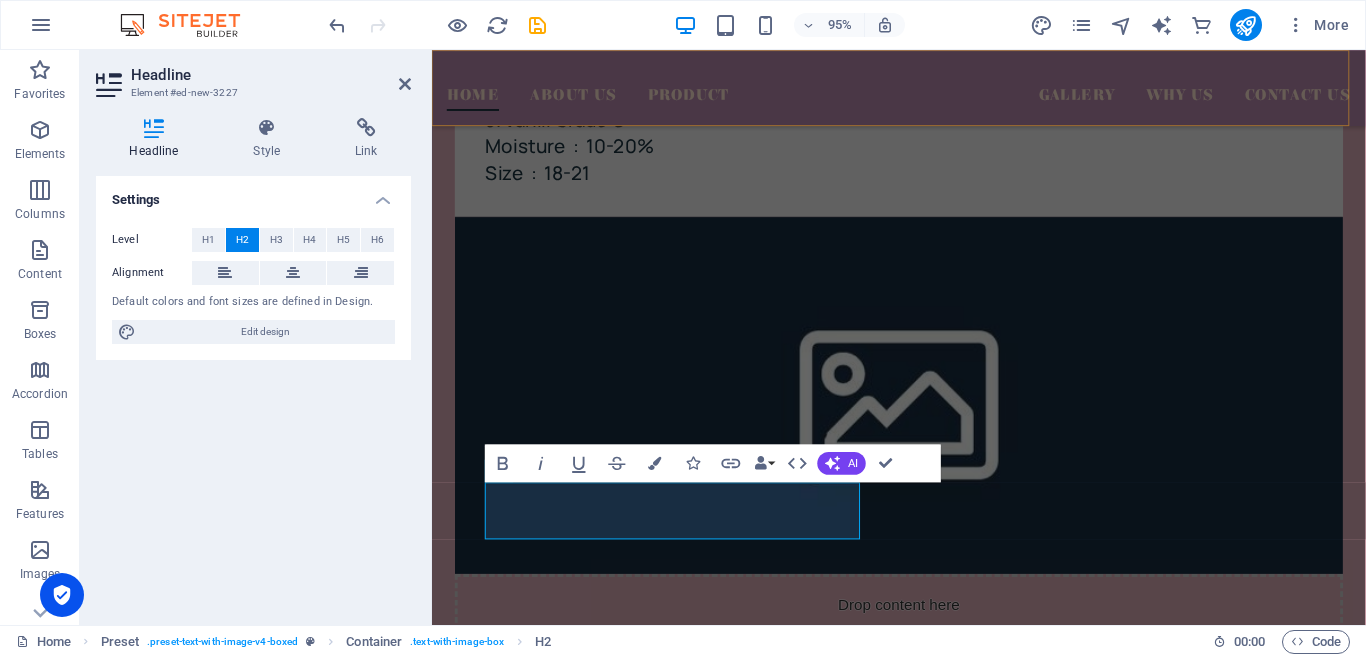 type 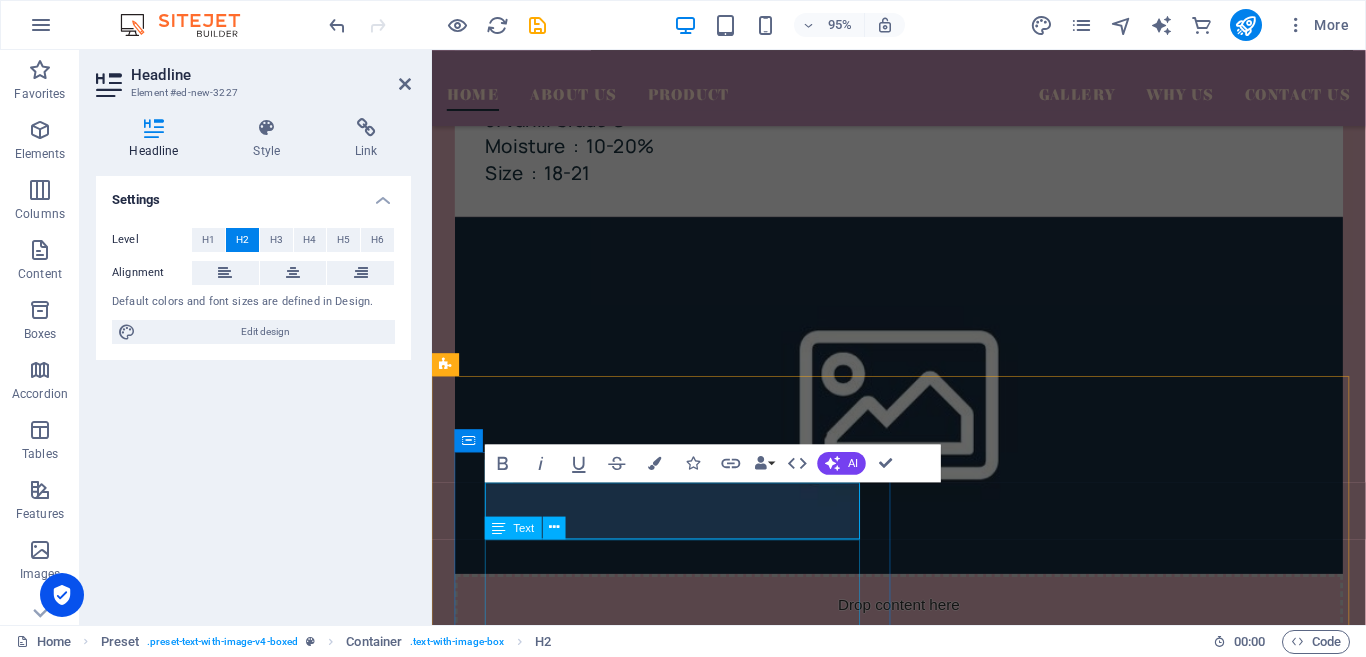 click on "Lorem ipsum dolor sit amet, consectetuer adipiscing elit. Aenean commodo ligula eget dolor. Lorem ipsum dolor sit amet, consectetuer adipiscing elit leget dolor. Lorem ipsum dolor sit amet, consectetuer adipiscing elit. Aenean commodo ligula eget dolor. Lorem ipsum dolor sit amet, consectetuer adipiscing elit dolor consectetuer adipiscing elit leget dolor. Lorem elit saget ipsum dolor sit amet, consectetuer." at bounding box center (923, 1066) 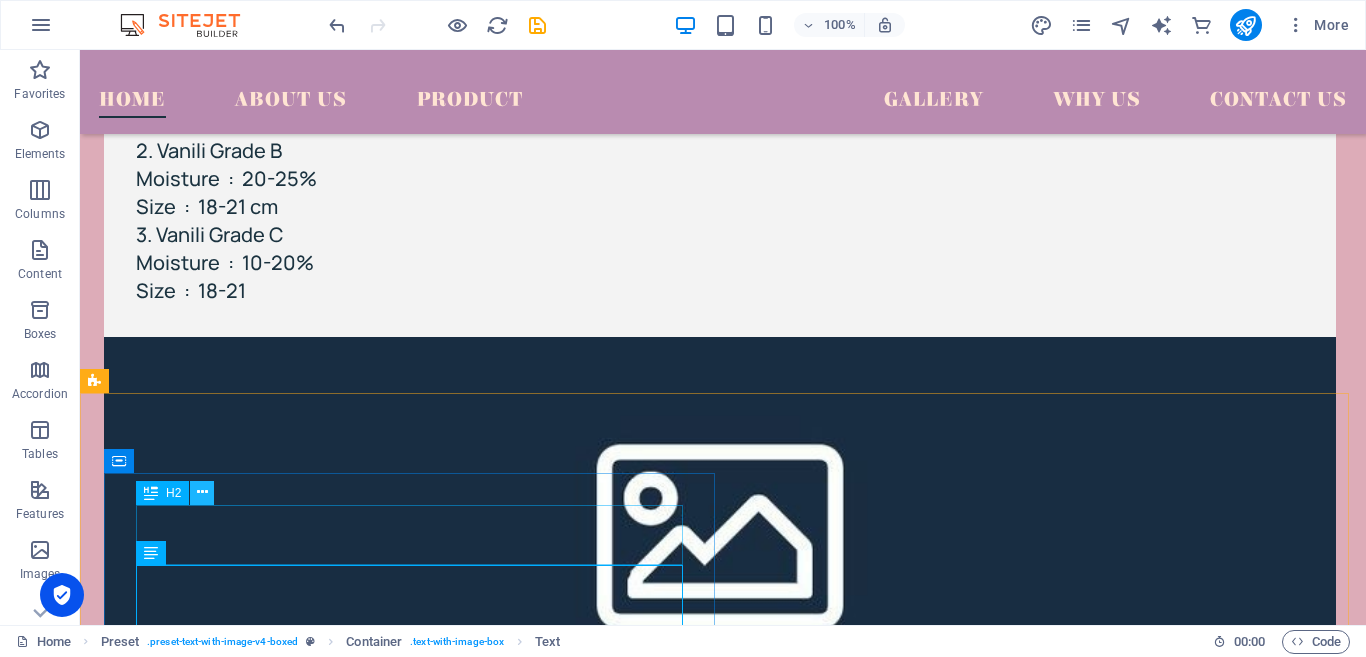 click at bounding box center [202, 492] 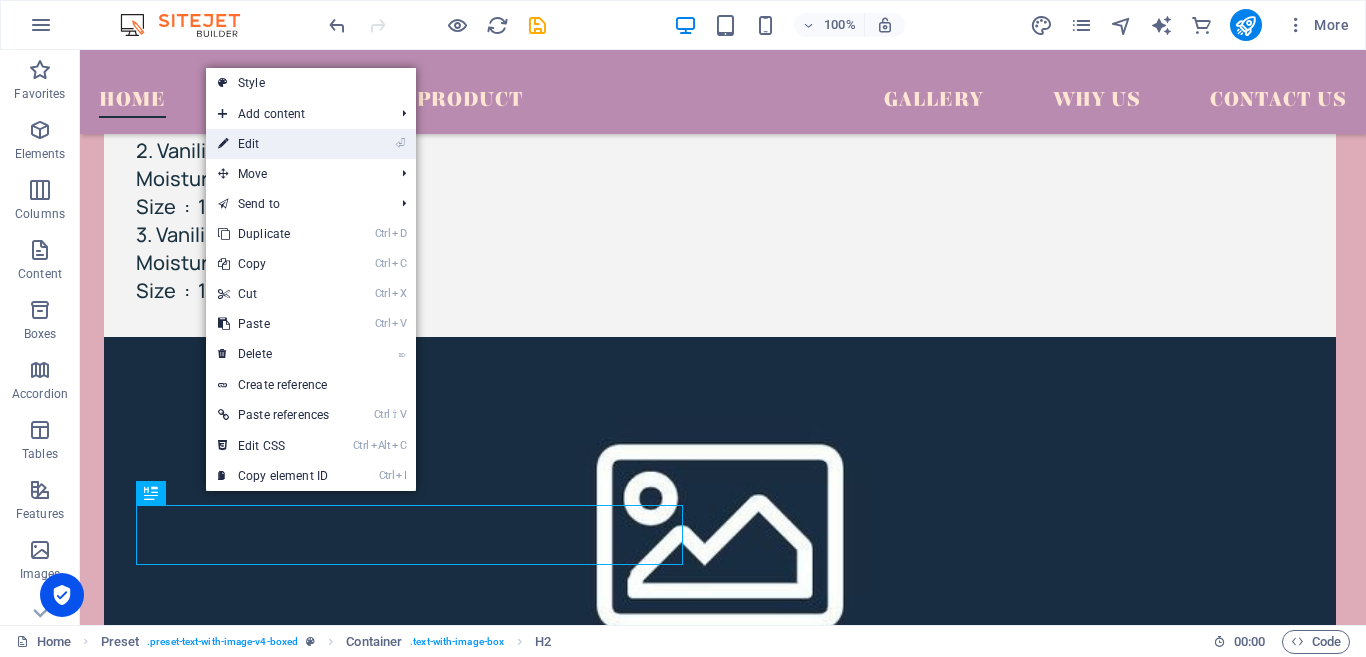 click on "⏎  Edit" at bounding box center (273, 144) 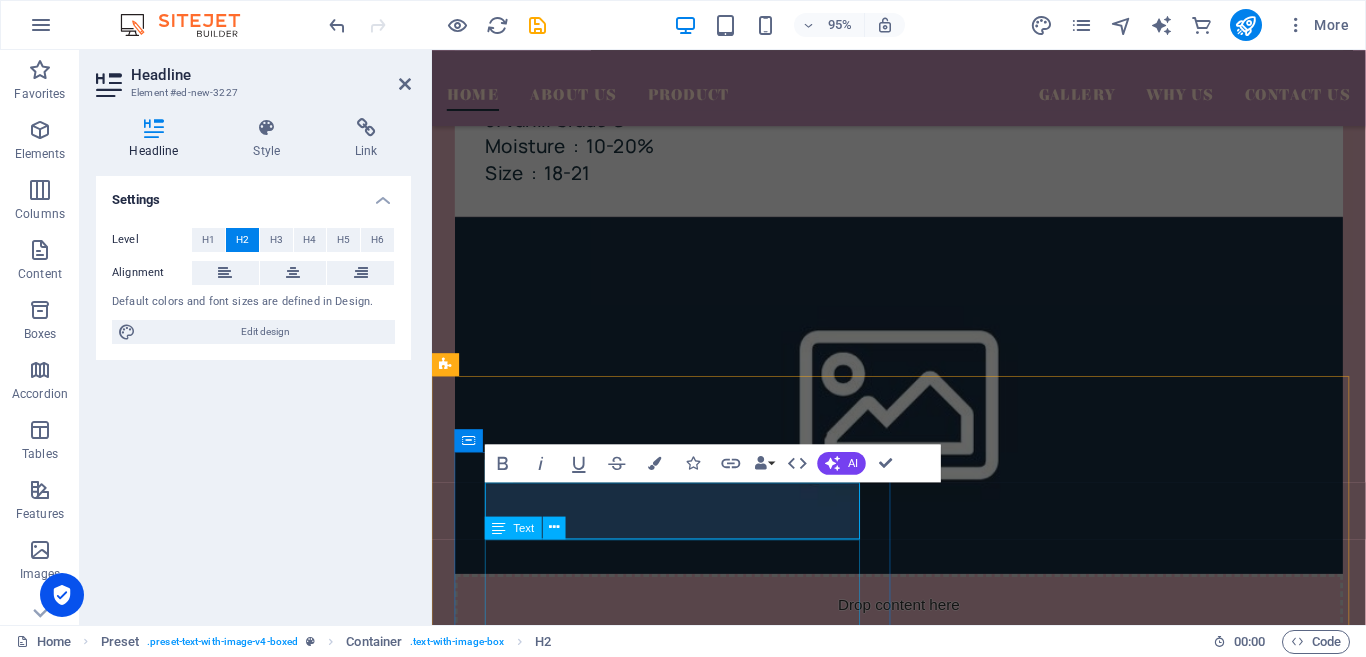 click on "Lorem ipsum dolor sit amet, consectetuer adipiscing elit. Aenean commodo ligula eget dolor. Lorem ipsum dolor sit amet, consectetuer adipiscing elit leget dolor. Lorem ipsum dolor sit amet, consectetuer adipiscing elit. Aenean commodo ligula eget dolor. Lorem ipsum dolor sit amet, consectetuer adipiscing elit dolor consectetuer adipiscing elit leget dolor. Lorem elit saget ipsum dolor sit amet, consectetuer." at bounding box center (923, 1066) 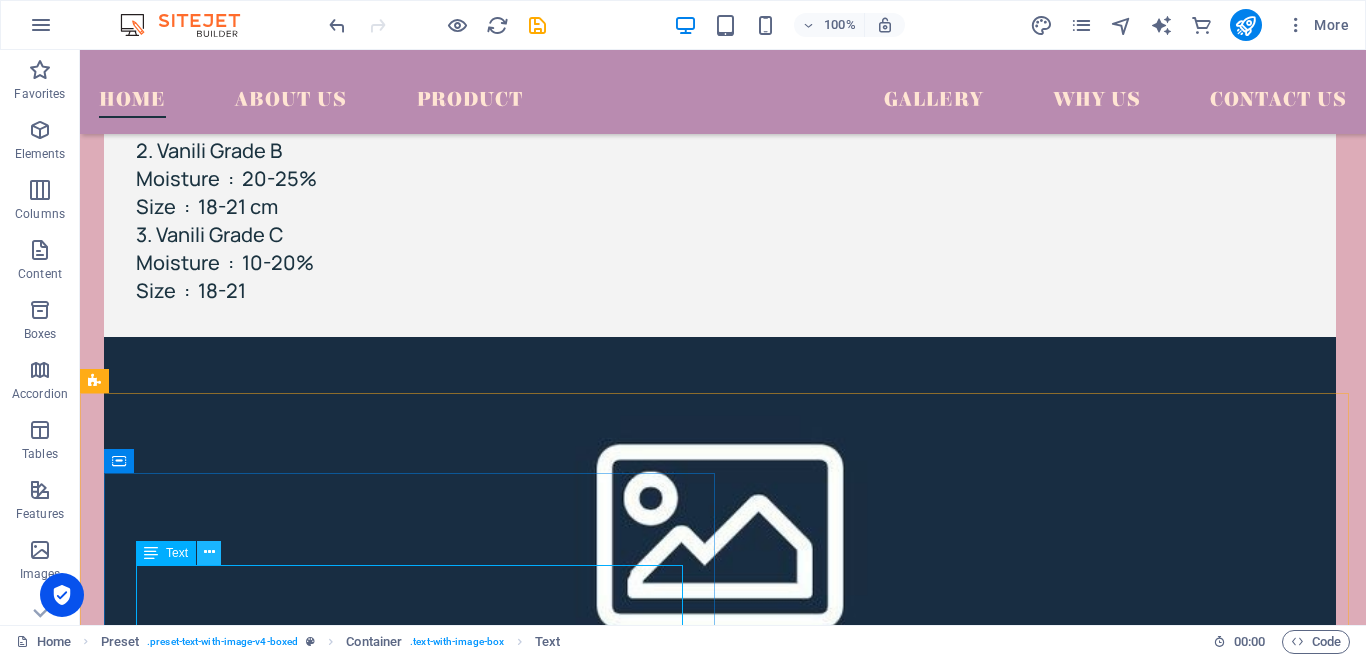 click at bounding box center (209, 552) 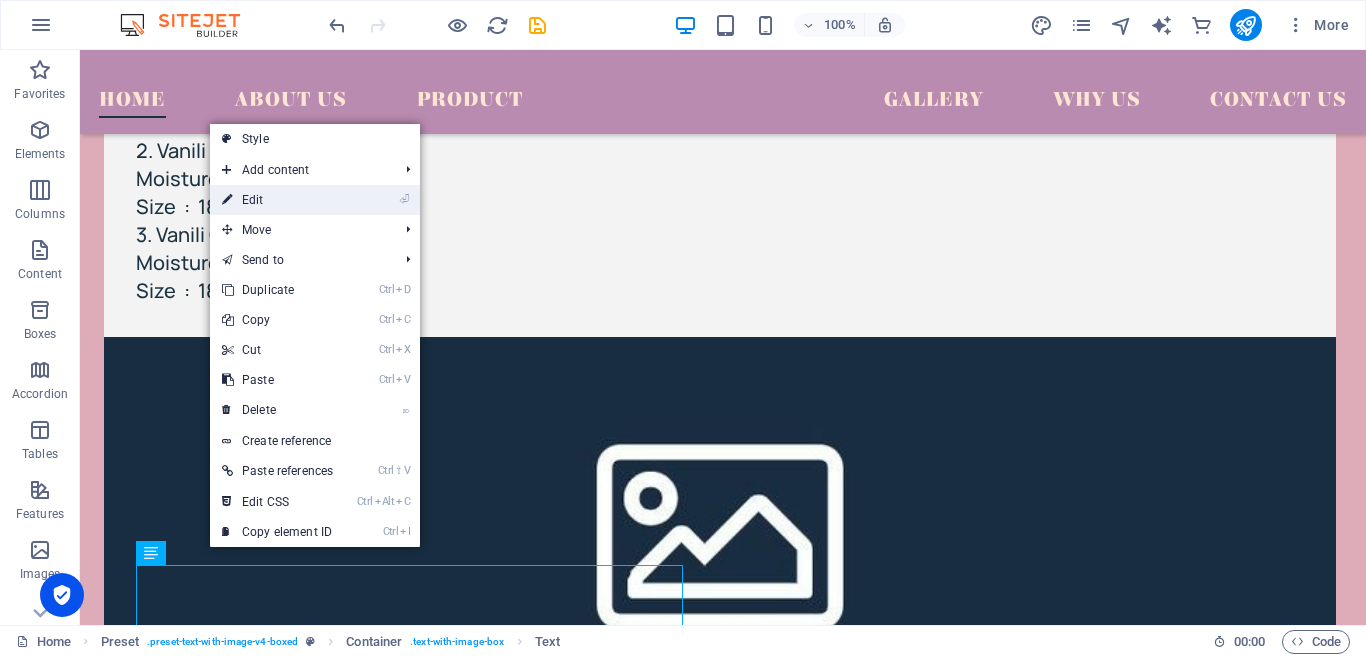 click on "⏎  Edit" at bounding box center (277, 200) 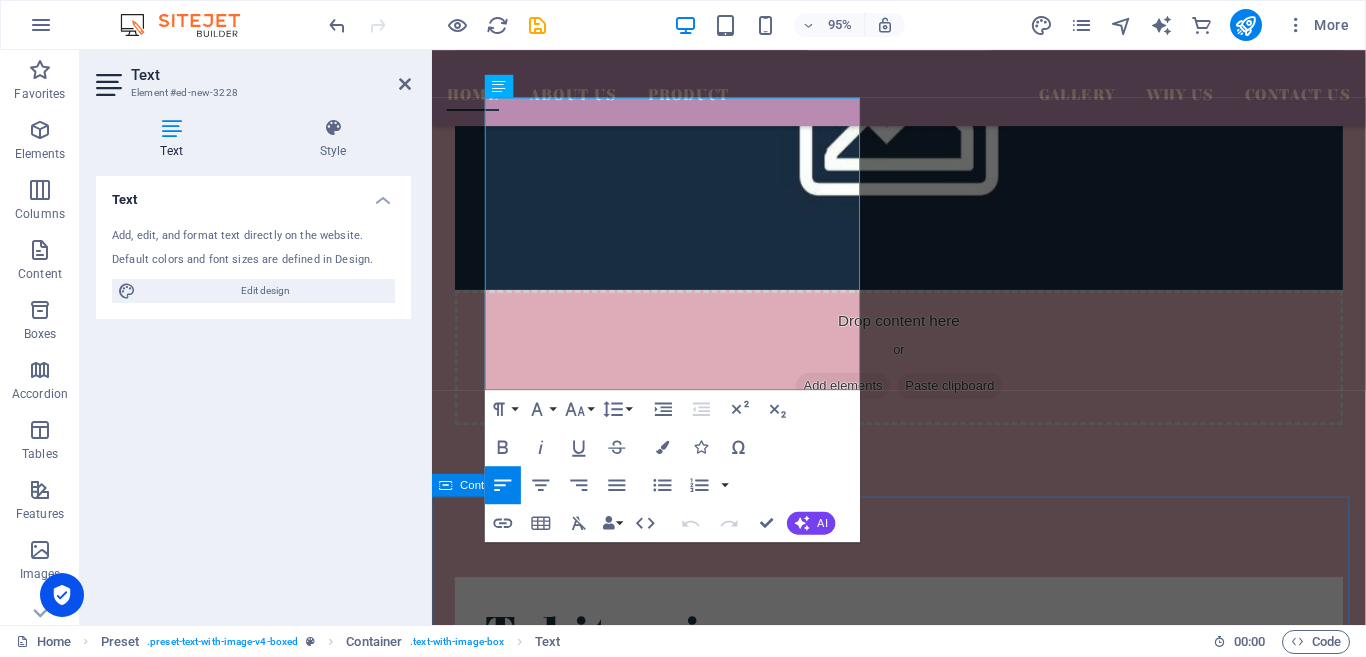 scroll, scrollTop: 2692, scrollLeft: 0, axis: vertical 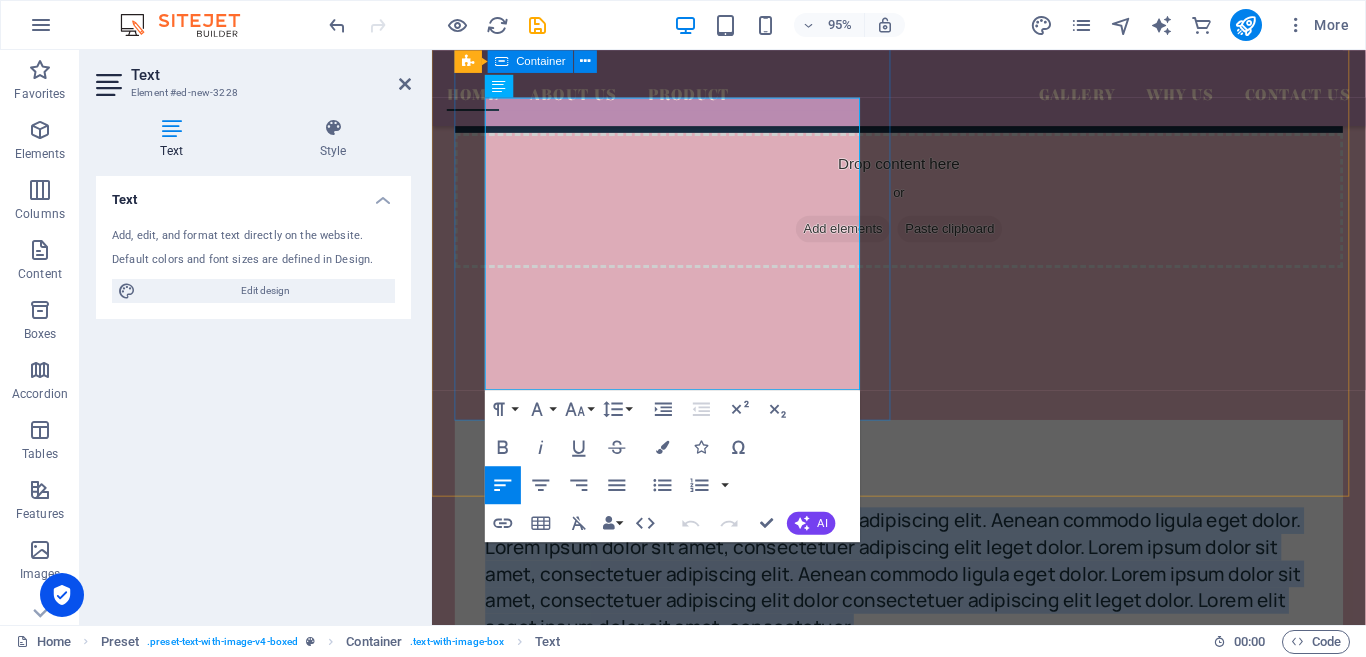 drag, startPoint x: 494, startPoint y: 582, endPoint x: 630, endPoint y: 423, distance: 209.22954 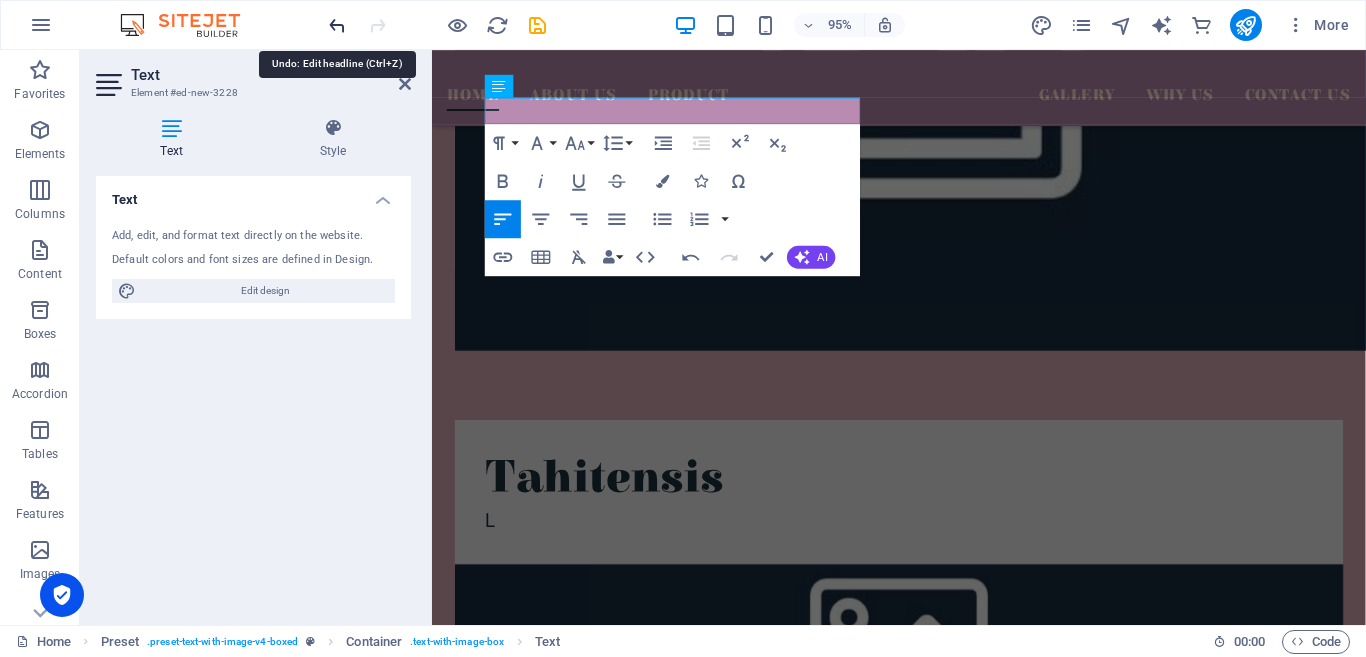 click at bounding box center [337, 25] 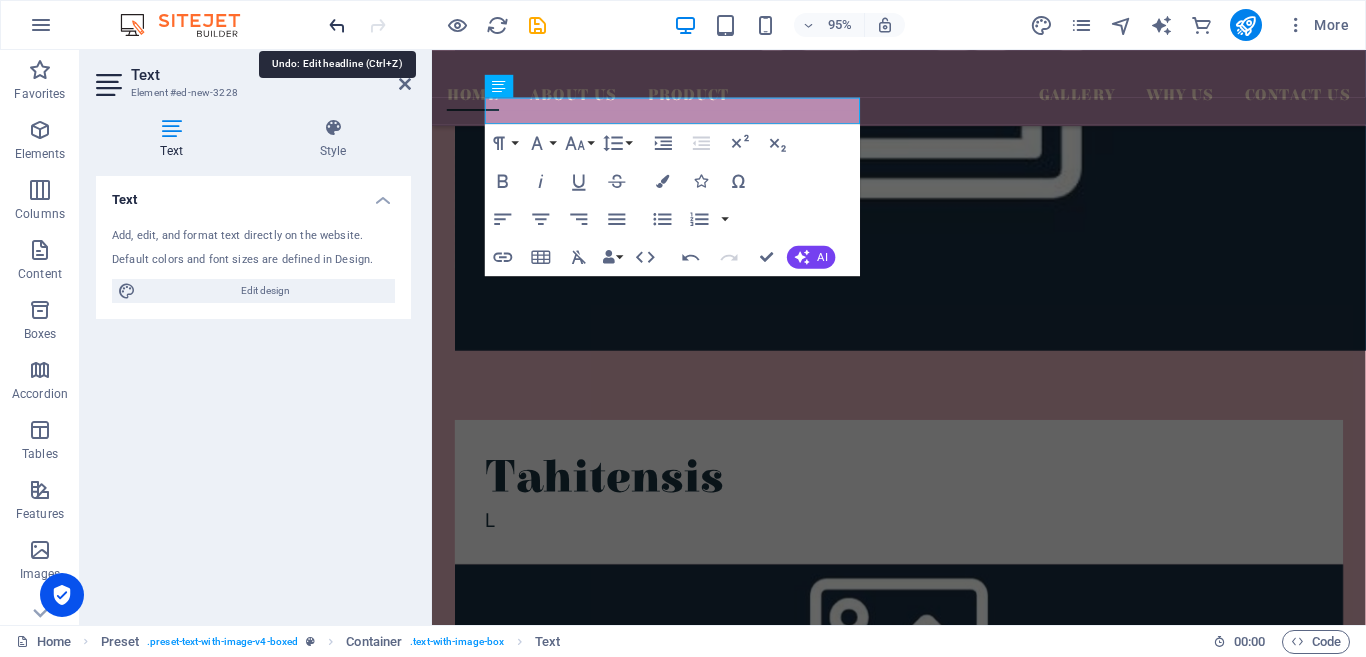 click at bounding box center (337, 25) 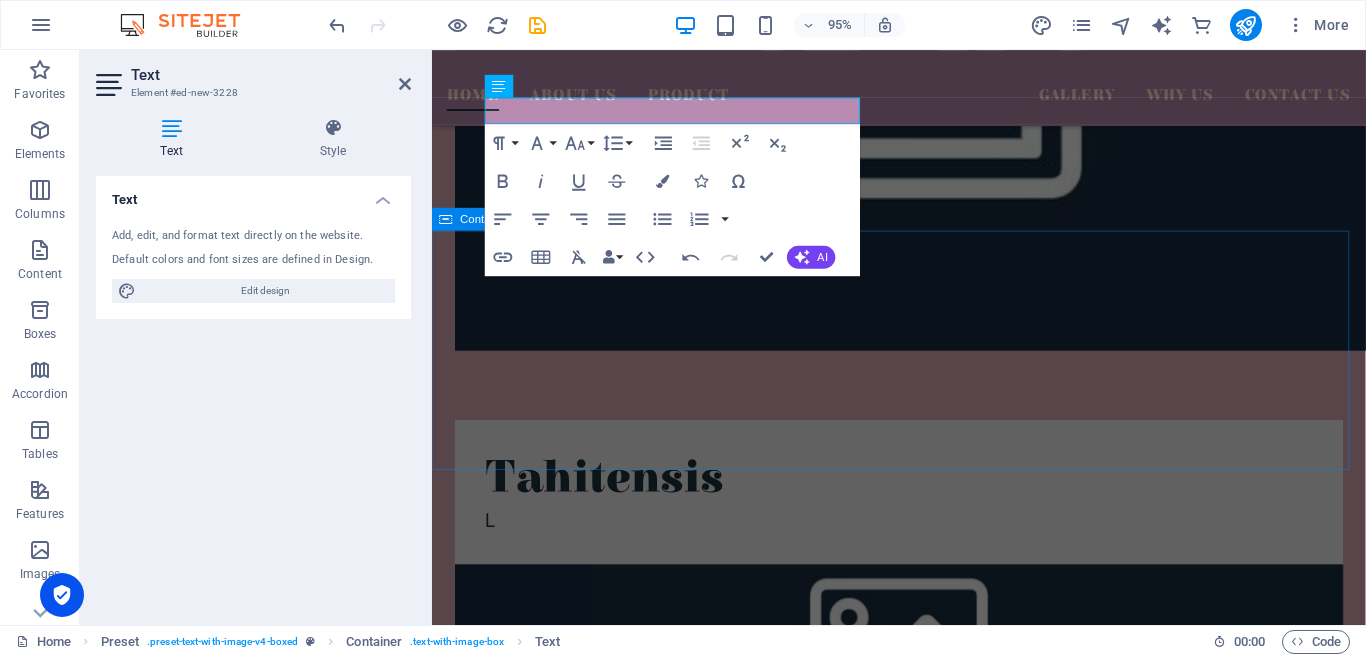 click on "Your kind words have an impact Don’t take our word for it. Have a look at our hundreds of happy clients who got rejuvenated with our treatments." at bounding box center [923, 1091] 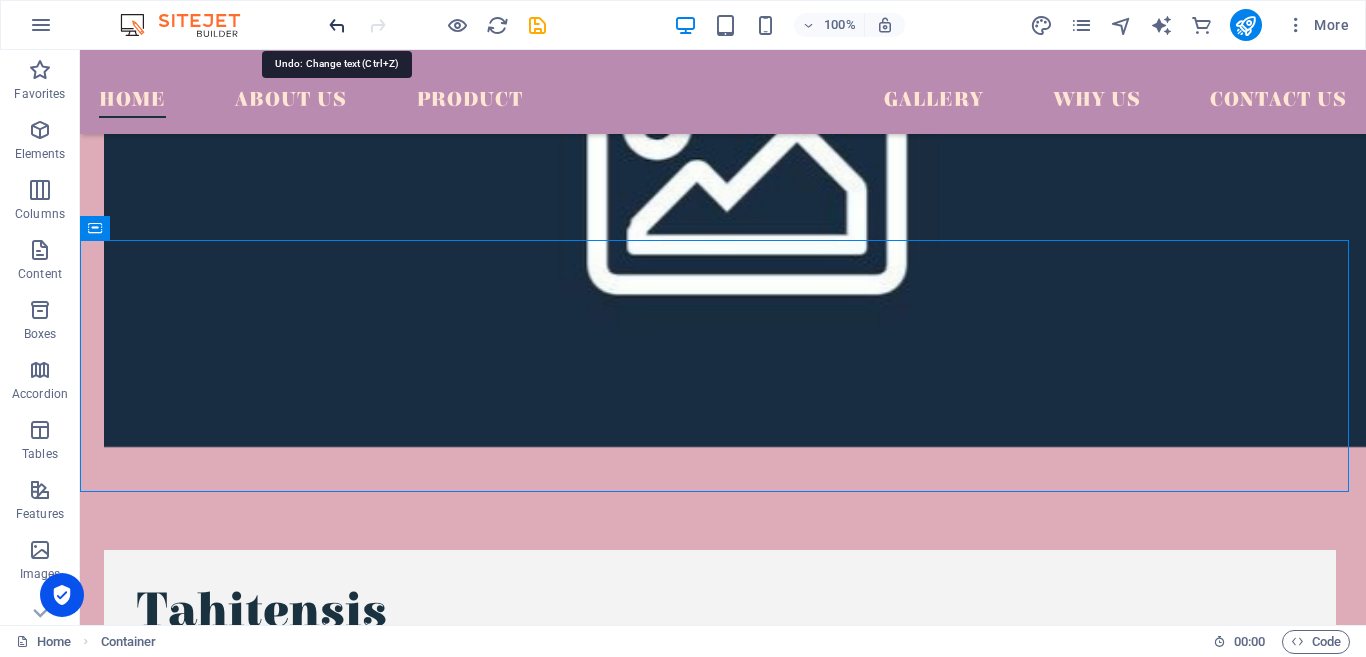 click at bounding box center [337, 25] 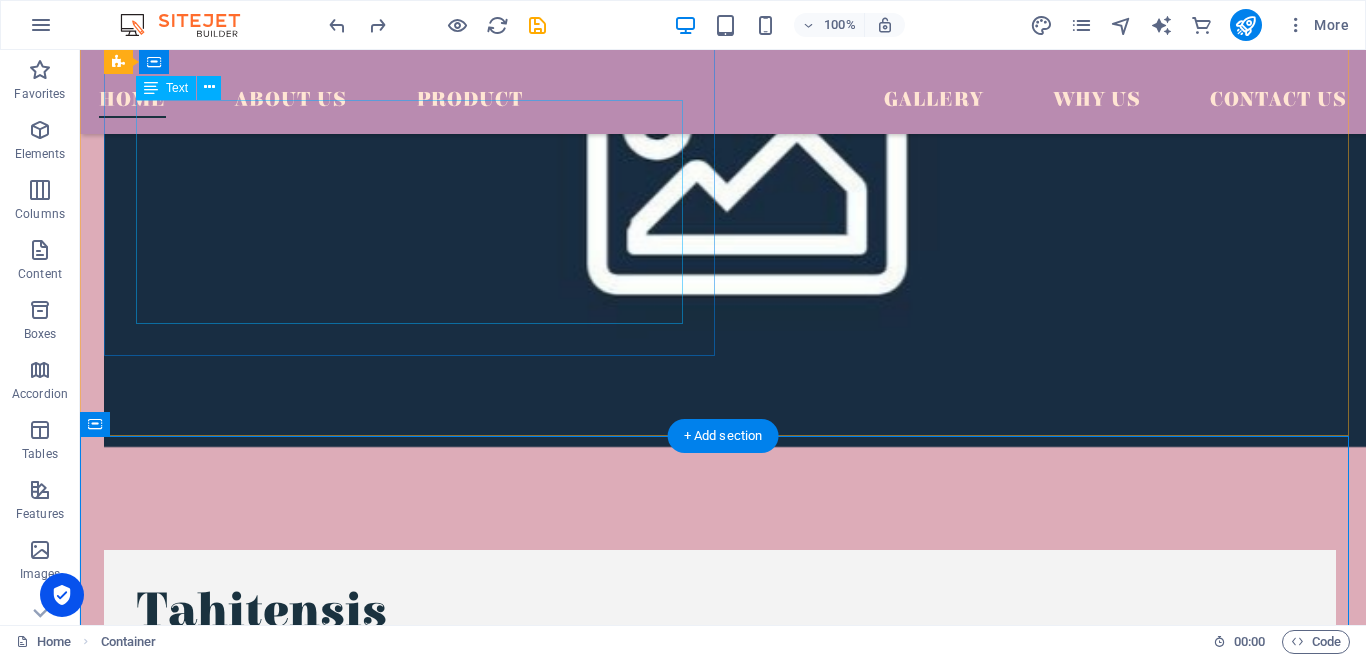 type 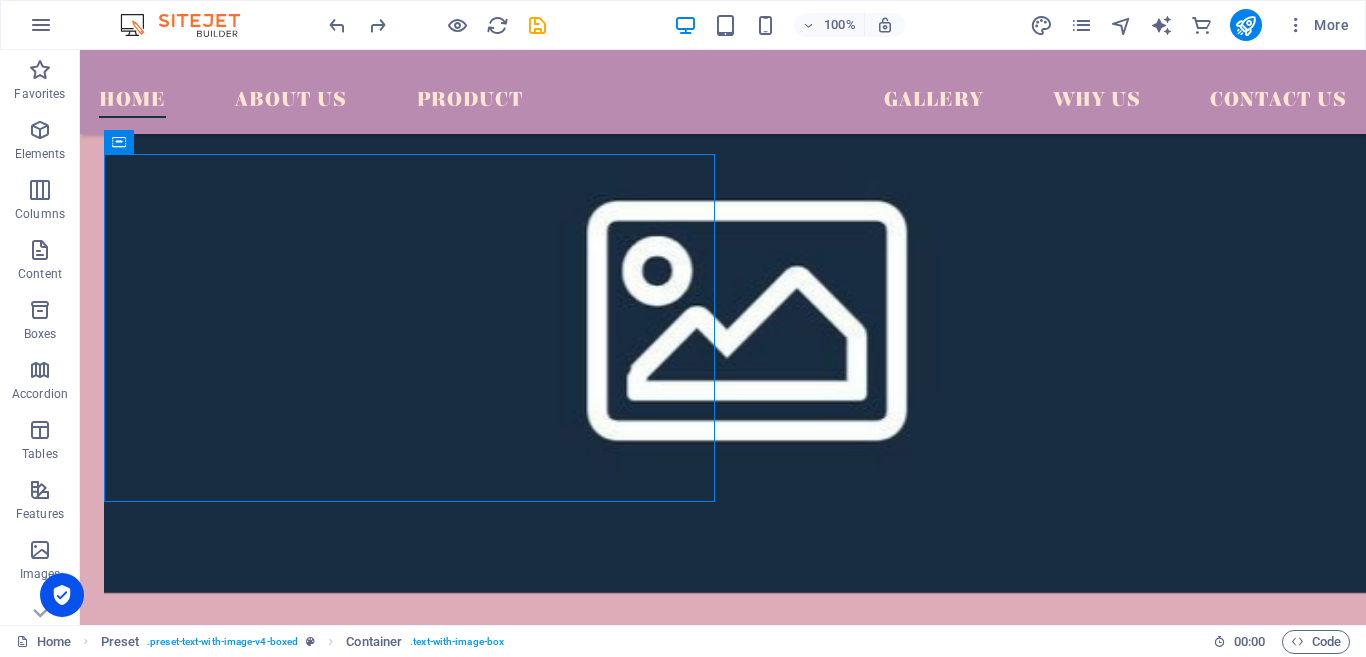 scroll, scrollTop: 2532, scrollLeft: 0, axis: vertical 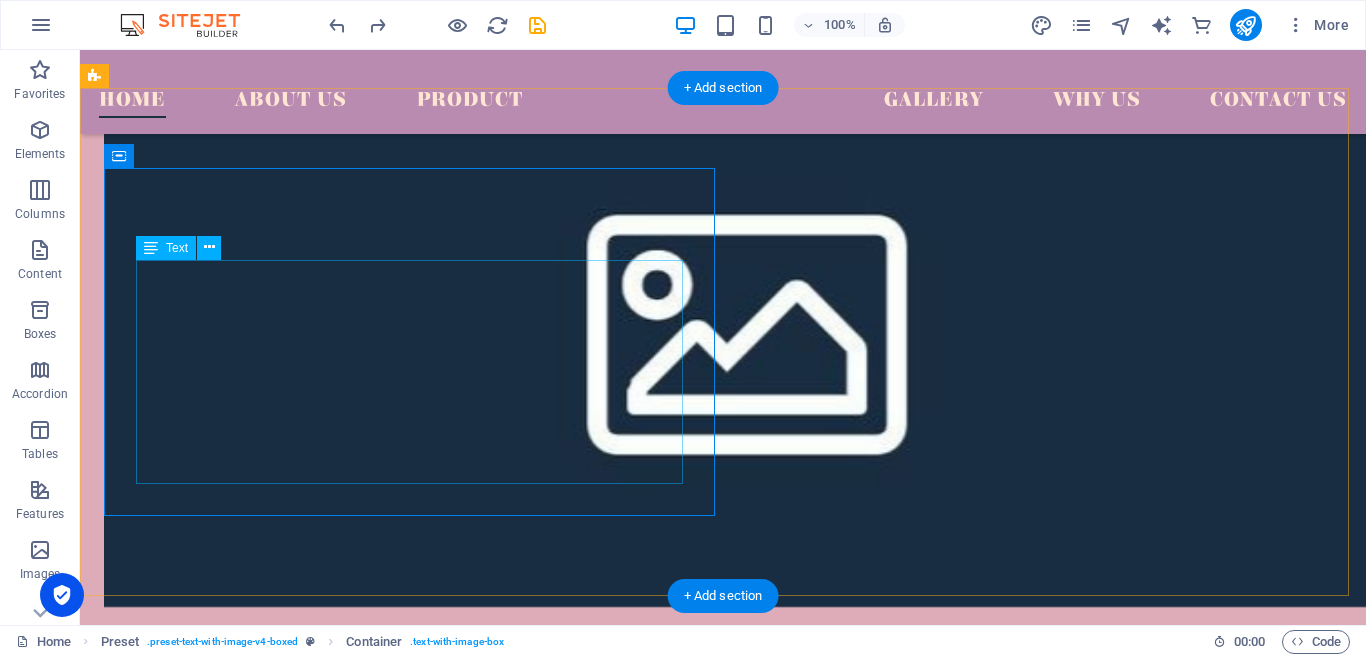 click on "Lorem ipsum dolor sit amet, consectetuer adipiscing elit. Aenean commodo ligula eget dolor. Lorem ipsum dolor sit amet, consectetuer adipiscing elit leget dolor. Lorem ipsum dolor sit amet, consectetuer adipiscing elit. Aenean commodo ligula eget dolor. Lorem ipsum dolor sit amet, consectetuer adipiscing elit dolor consectetuer adipiscing elit leget dolor. Lorem elit saget ipsum dolor sit amet, consectetuer." at bounding box center (720, 858) 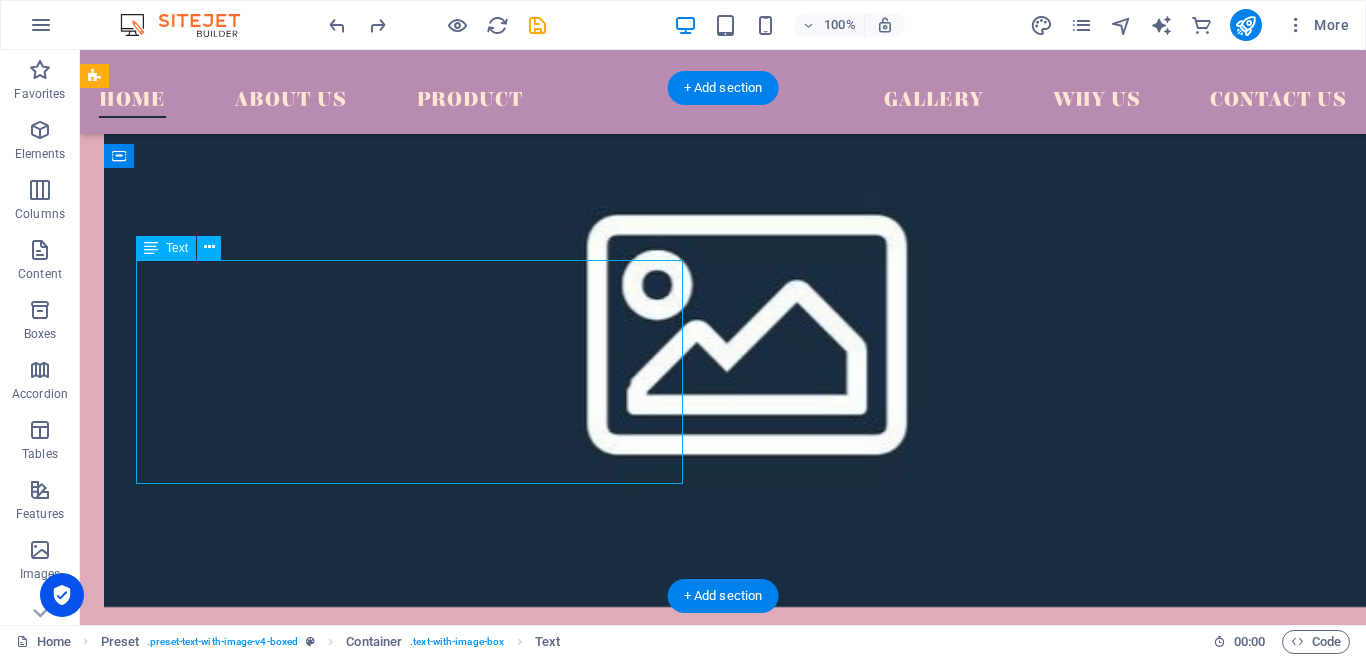 drag, startPoint x: 141, startPoint y: 271, endPoint x: 212, endPoint y: 399, distance: 146.37282 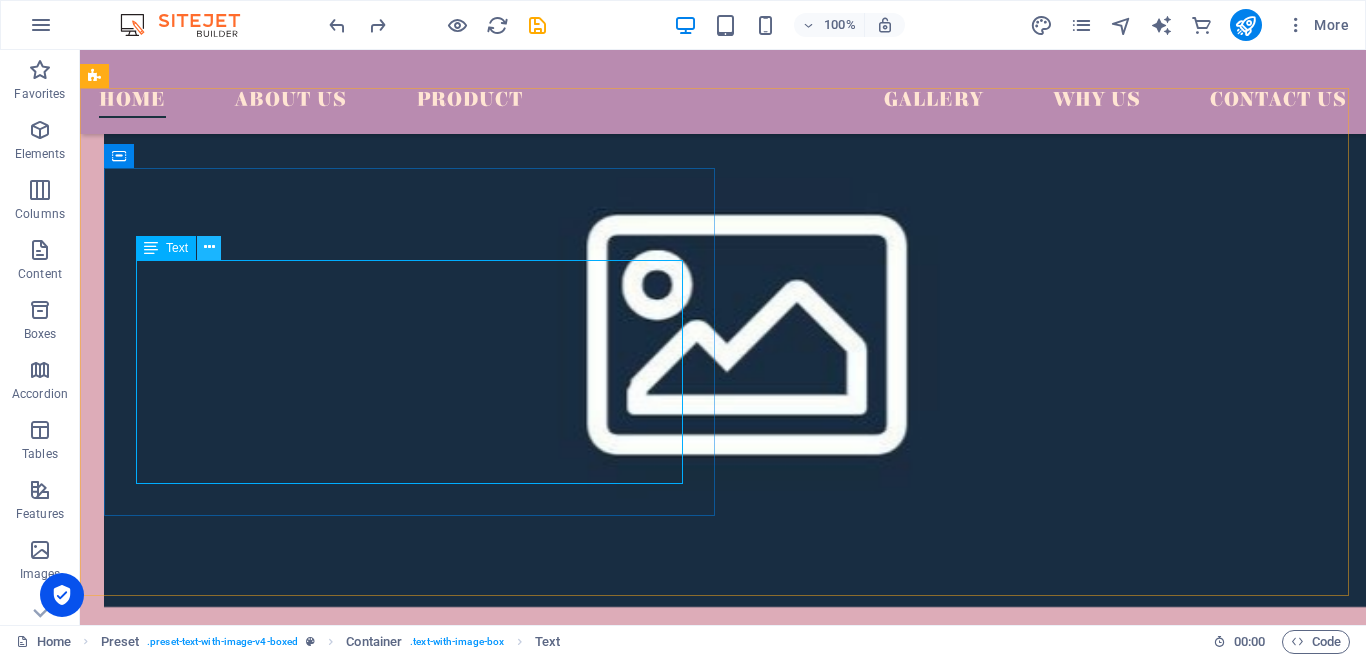 click at bounding box center (209, 247) 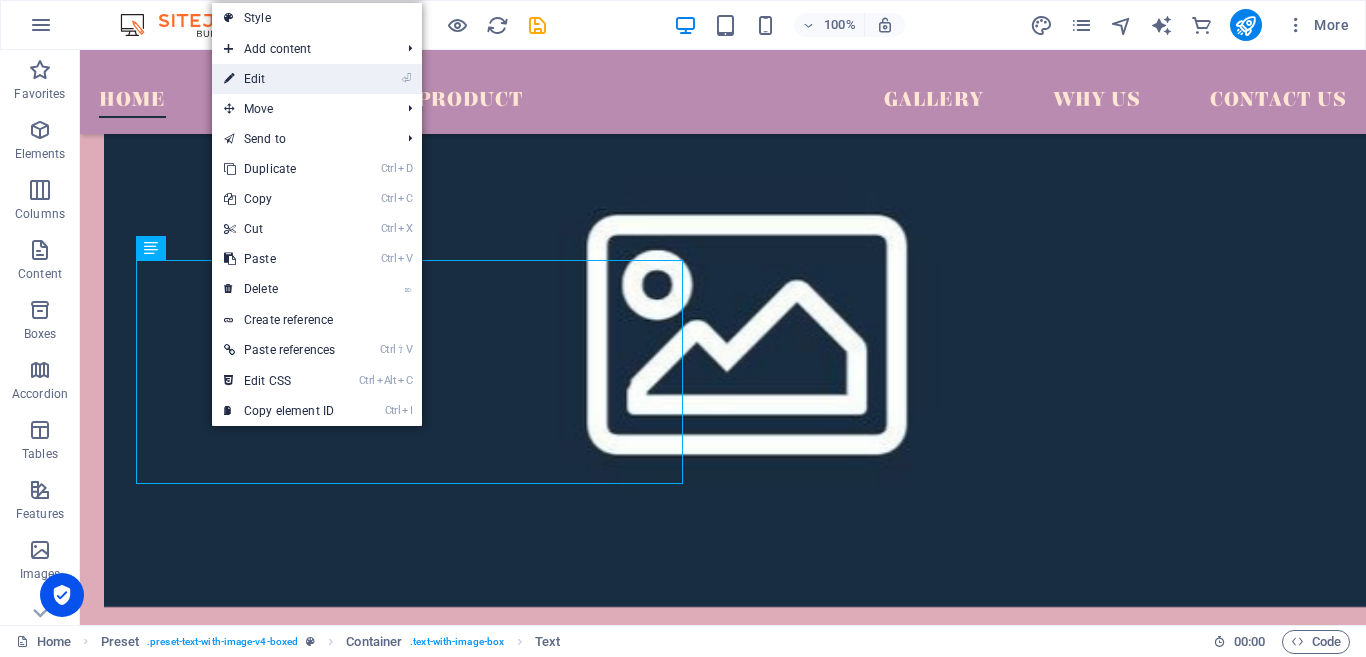 click on "⏎  Edit" at bounding box center (279, 79) 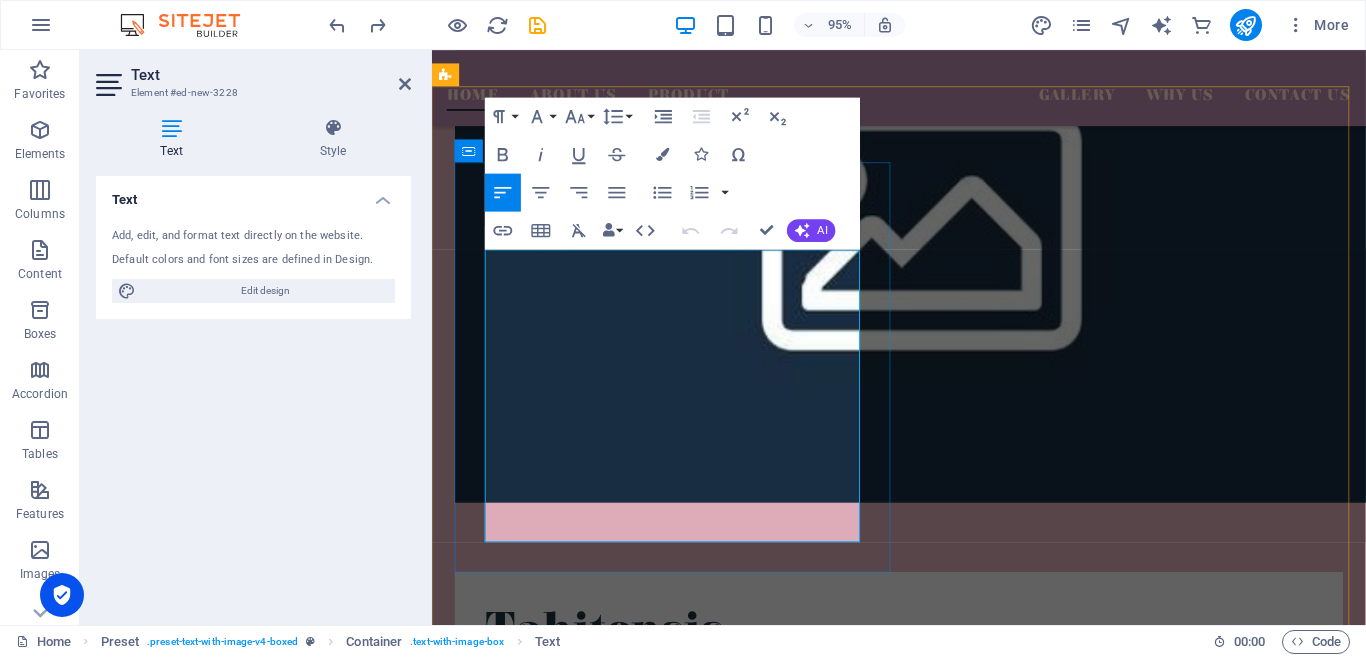 drag, startPoint x: 494, startPoint y: 278, endPoint x: 620, endPoint y: 544, distance: 294.33313 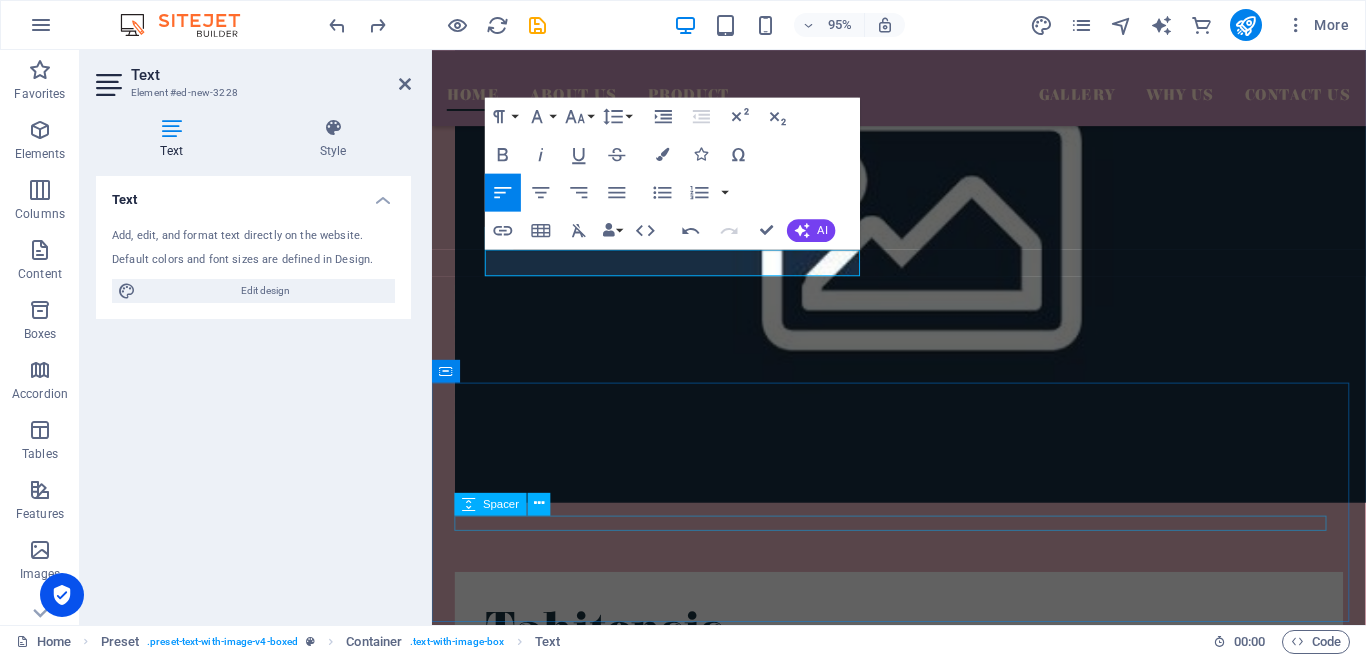 type 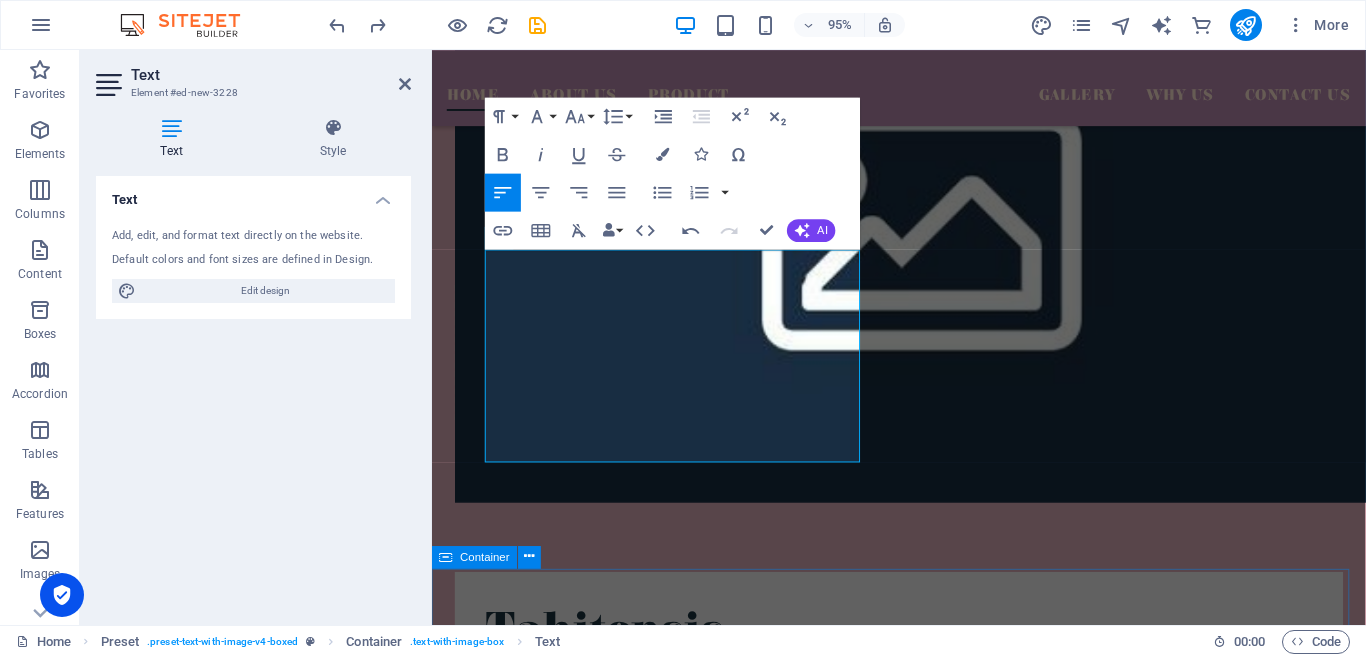 click on "Your kind words have an impact Don’t take our word for it. Have a look at our hundreds of happy clients who got rejuvenated with our treatments." at bounding box center (923, 1643) 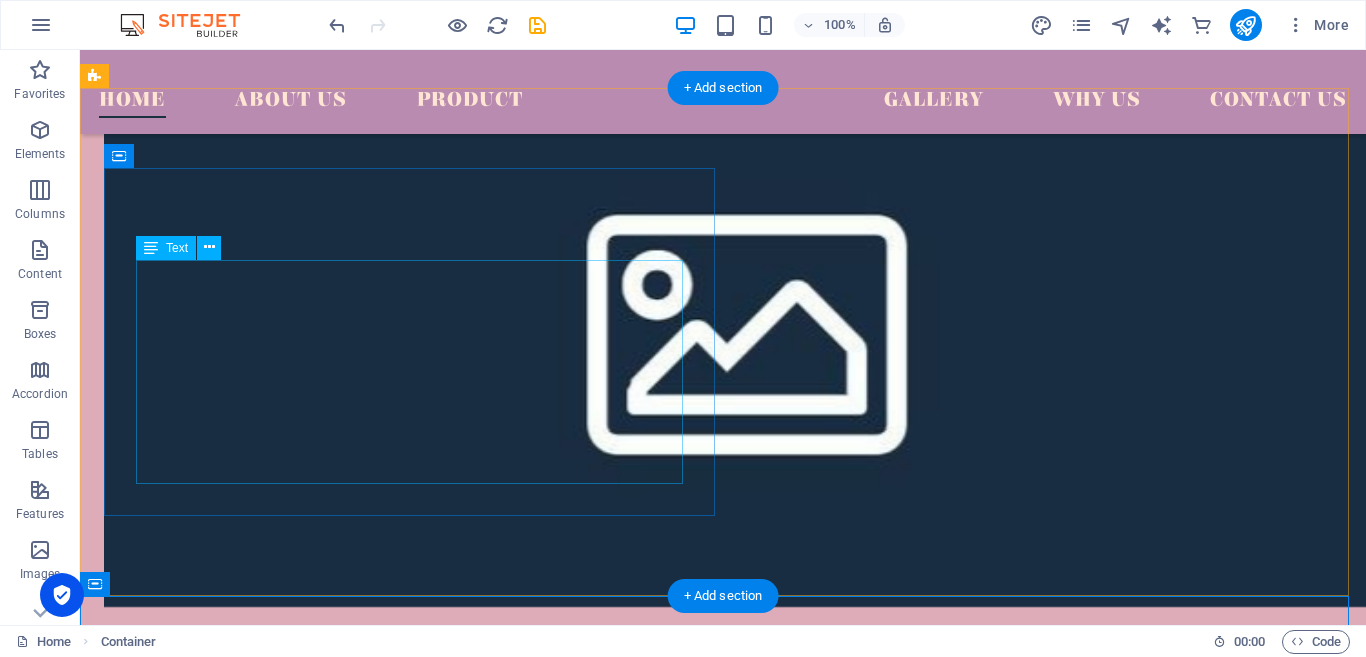 click on "1. Grade A       Moisture :  20-30%     Size  :  14-18 cm 2. Grade AB      Moisture  :  20-30%      Size  :  14-18 cm" at bounding box center (720, 914) 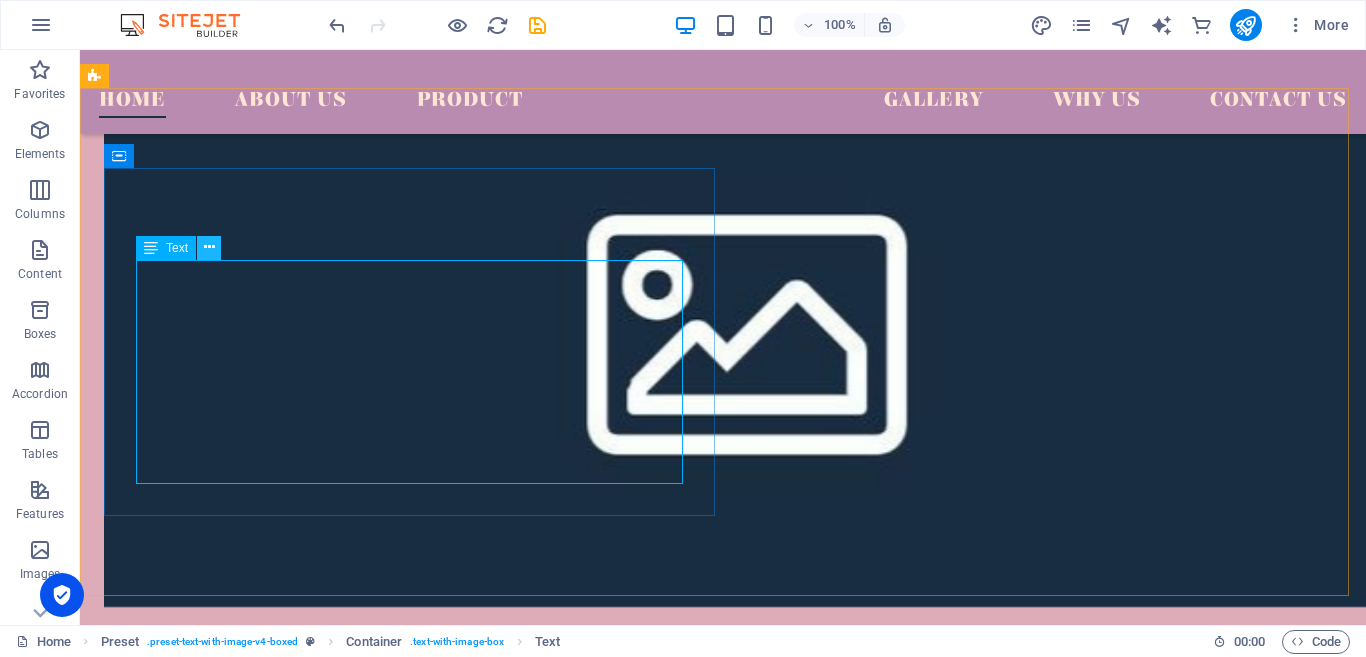 click at bounding box center [209, 247] 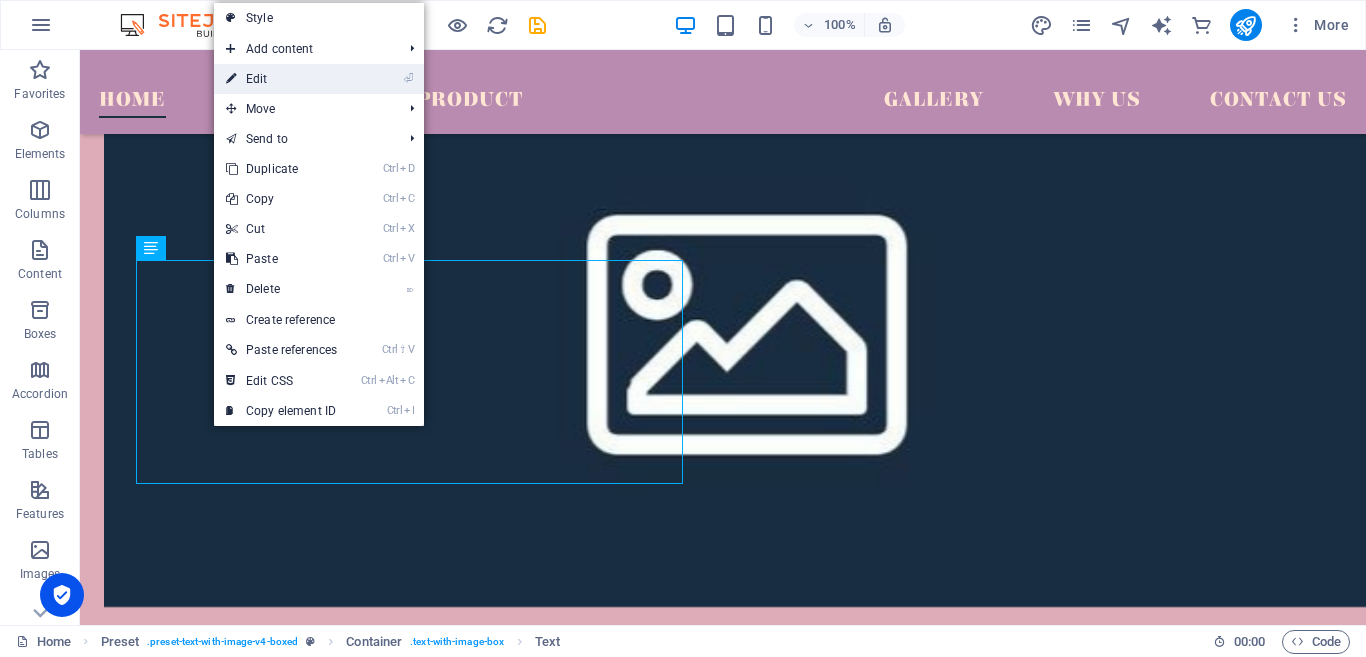 click on "⏎  Edit" at bounding box center (281, 79) 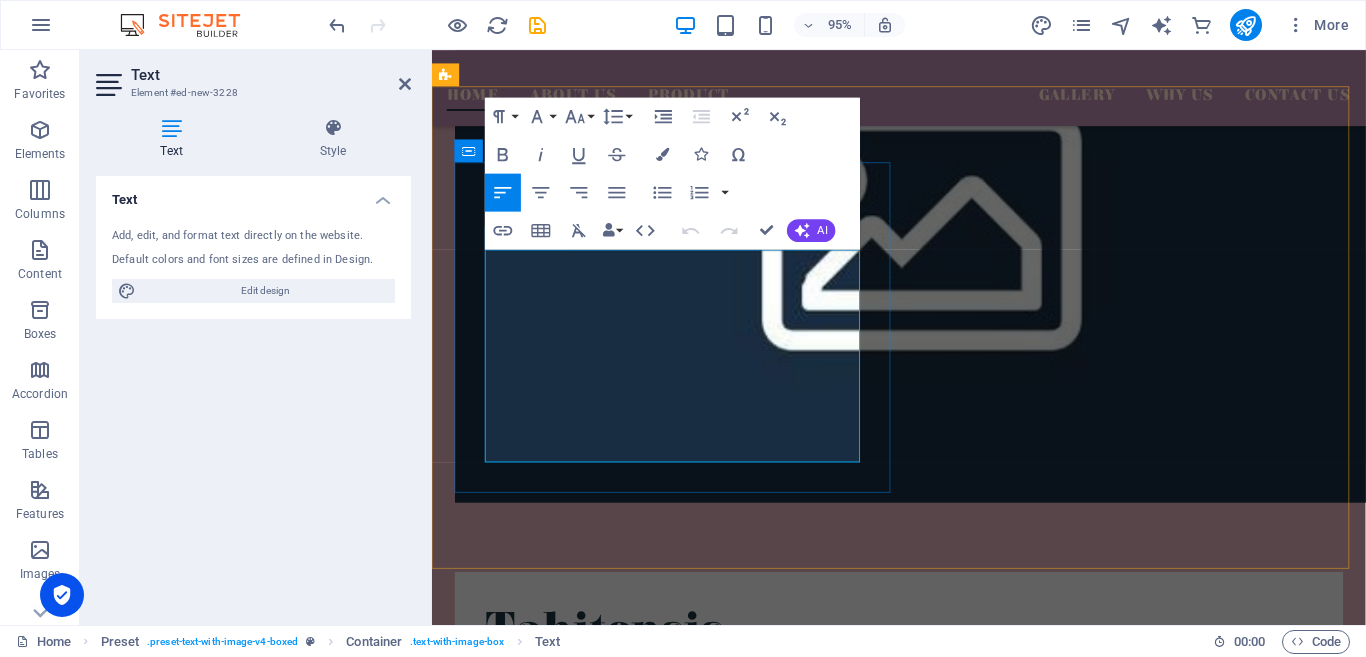 click on "1. Grade A" at bounding box center (923, 705) 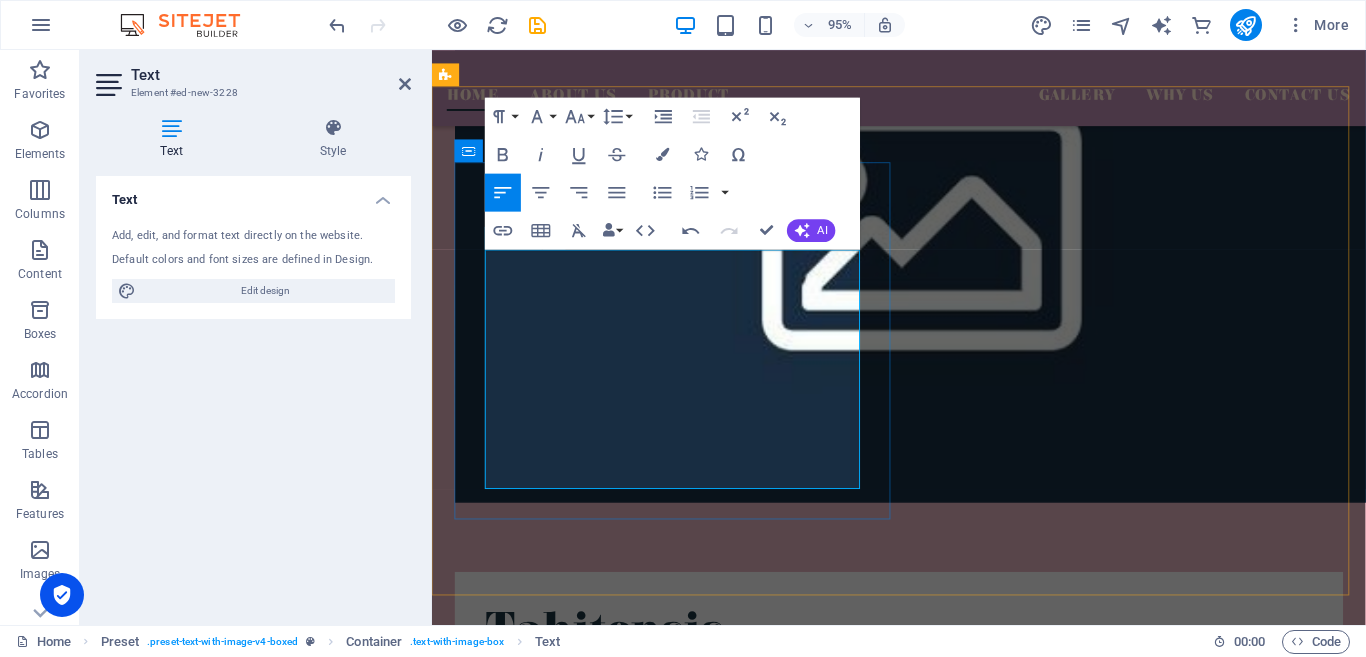 click at bounding box center [923, 929] 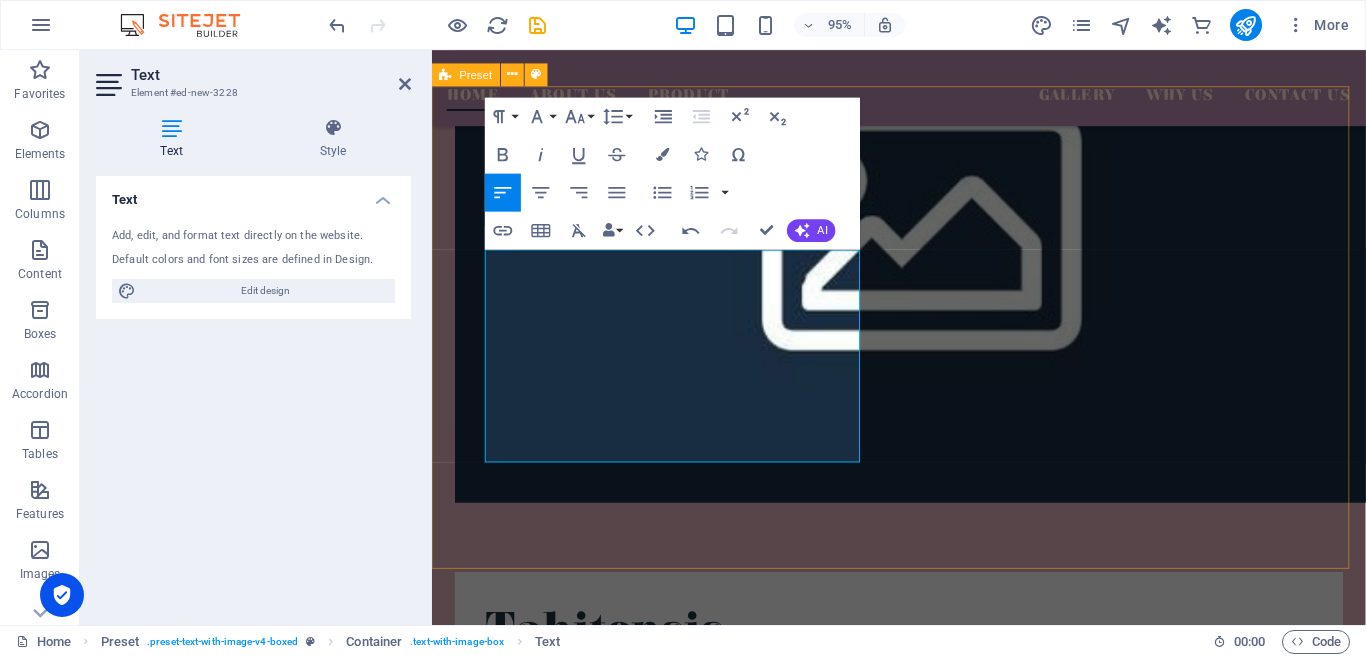 click on "Tahitensis 1. Grade A       Moisture :  20-30%     Size  :  14-18 cm 2. Grade AB      Moisture  :  20-30%      Size  :  14-18 cm Drop content here or  Add elements  Paste clipboard" at bounding box center (923, 1018) 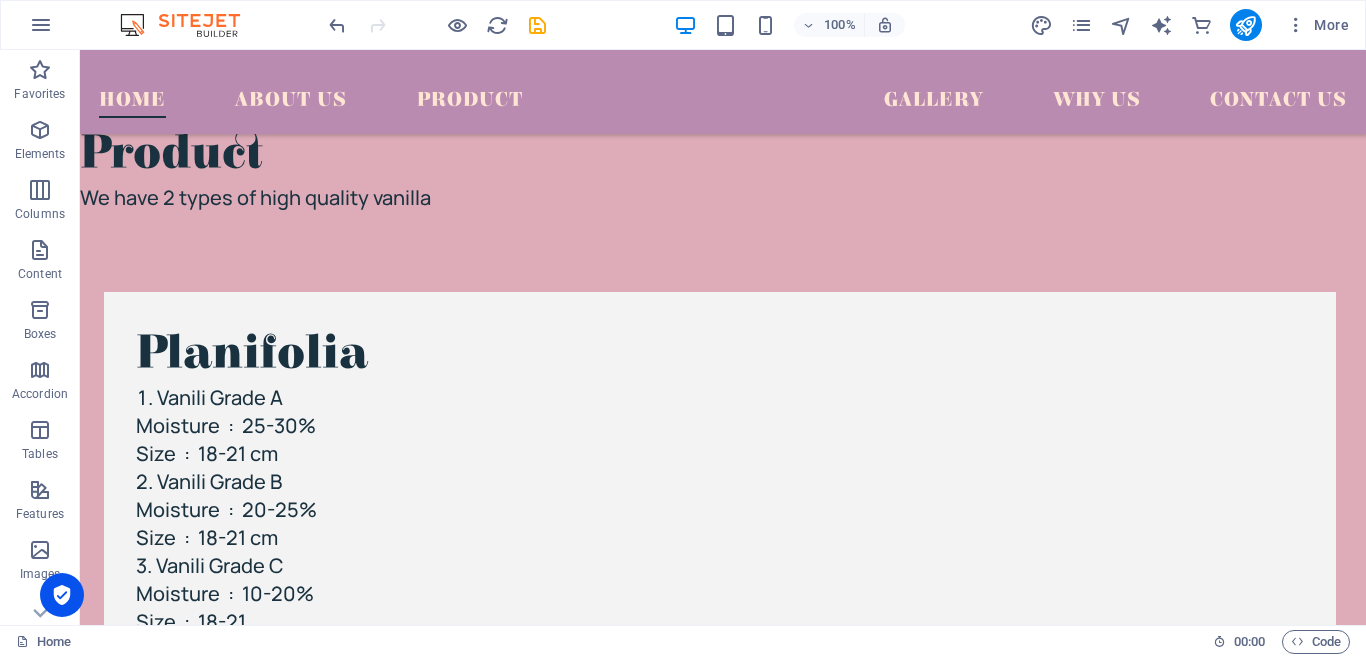 scroll, scrollTop: 1989, scrollLeft: 0, axis: vertical 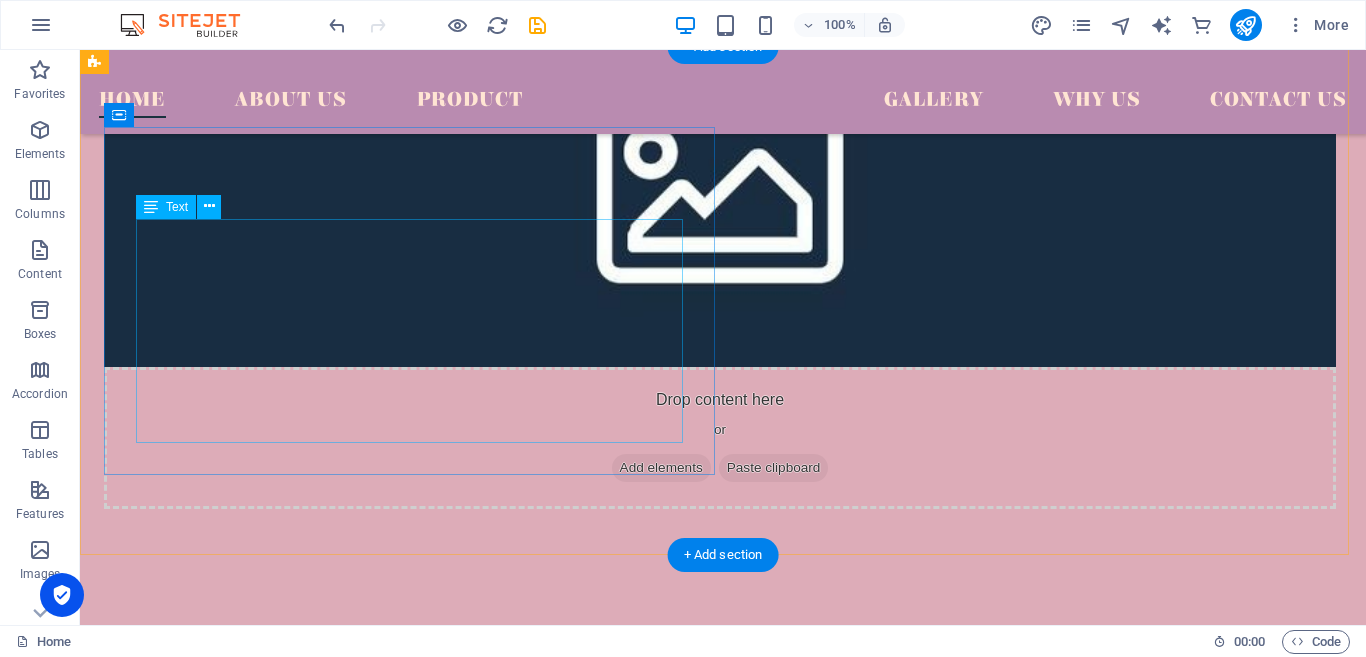 click on "1. Grade A       Moisture :  20-30%     Size  :  14-18 cm 2. Grade AB      Moisture  :  20-30%      Size  :  14-18 cm" at bounding box center [720, 873] 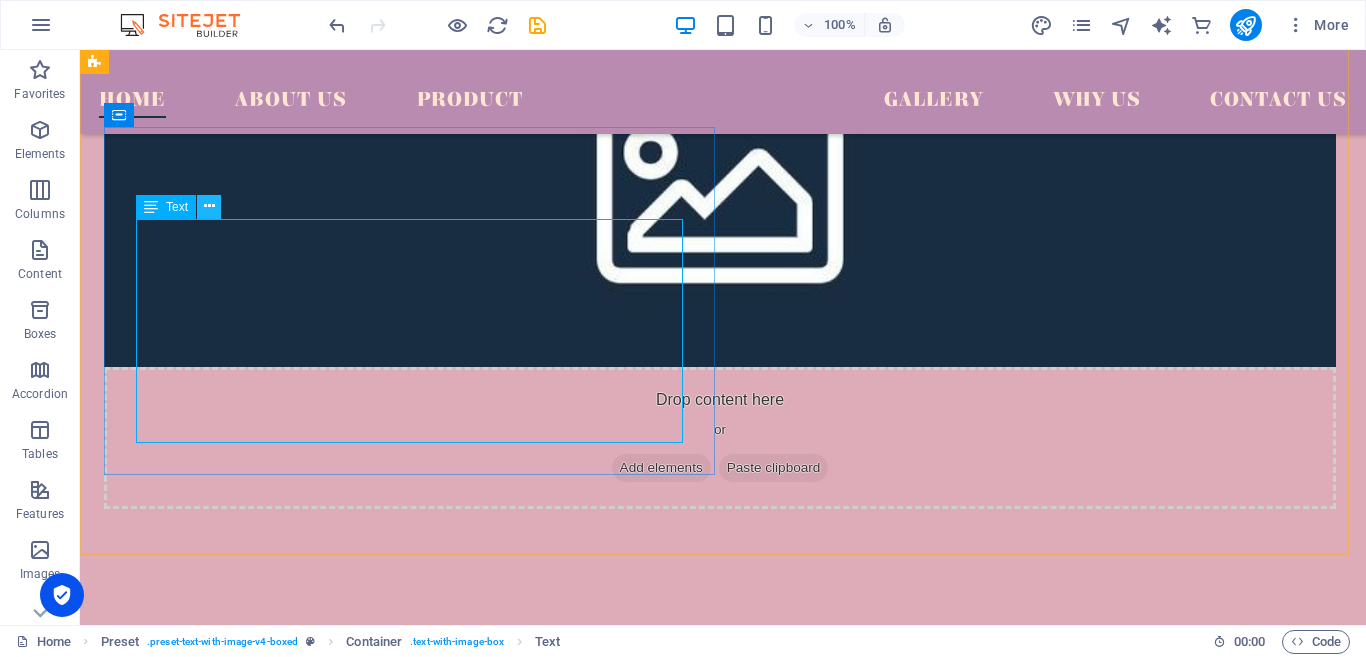 click at bounding box center (209, 206) 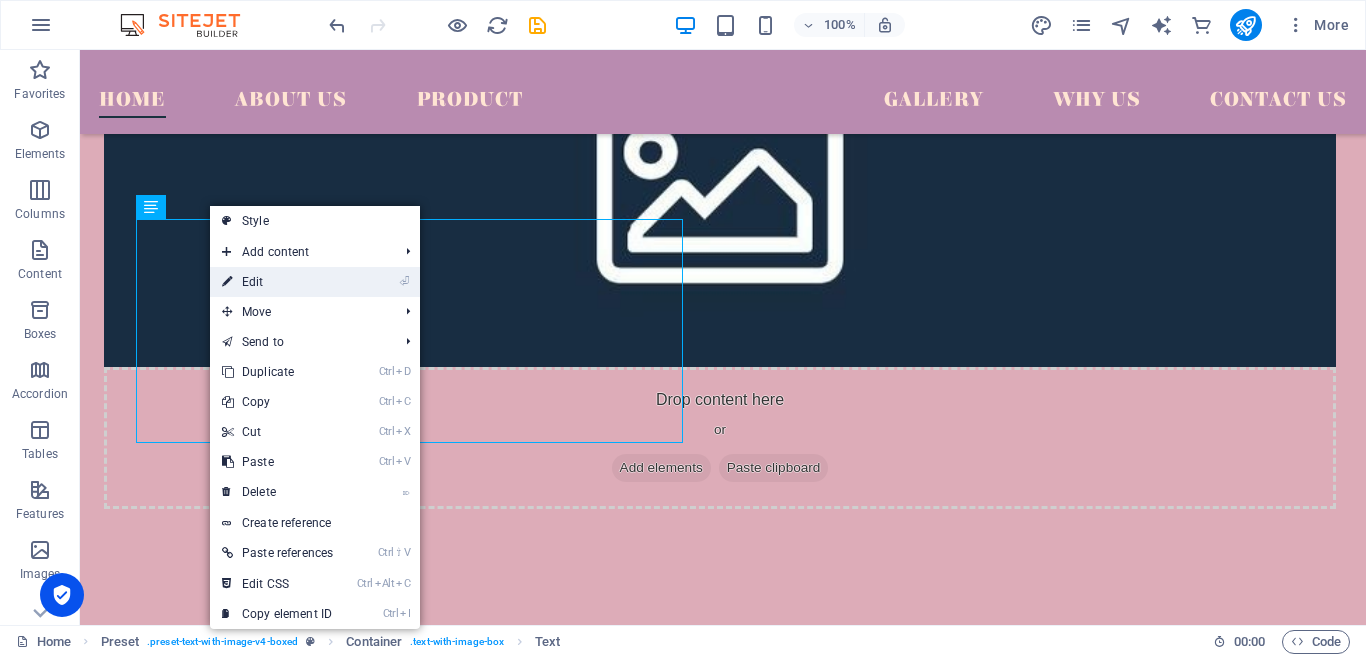 click on "⏎  Edit" at bounding box center [277, 282] 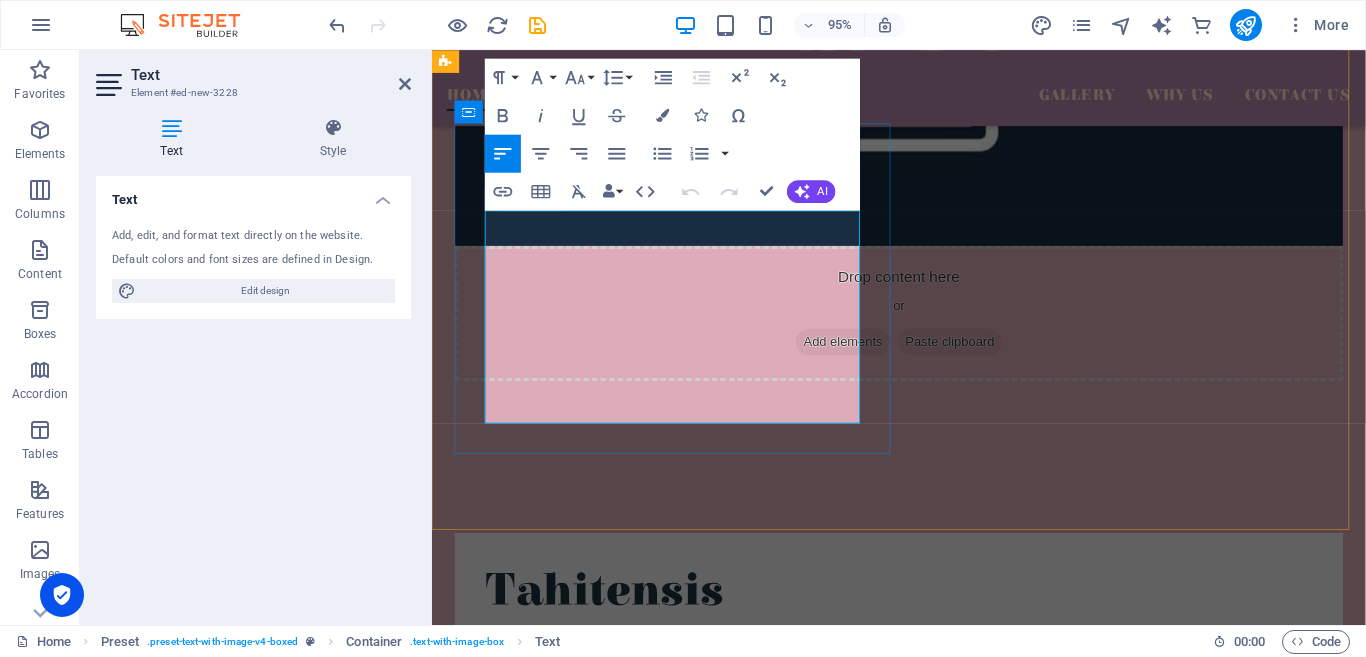 click on "1. Grade A" at bounding box center (923, 692) 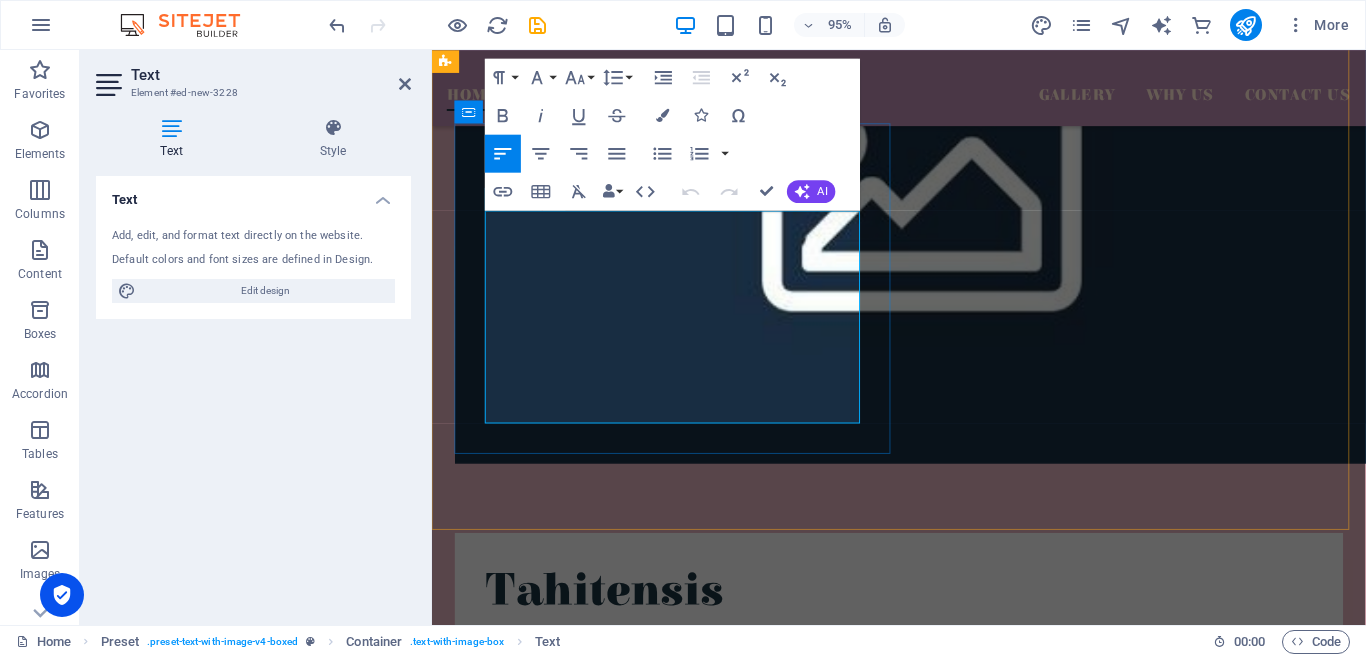 type 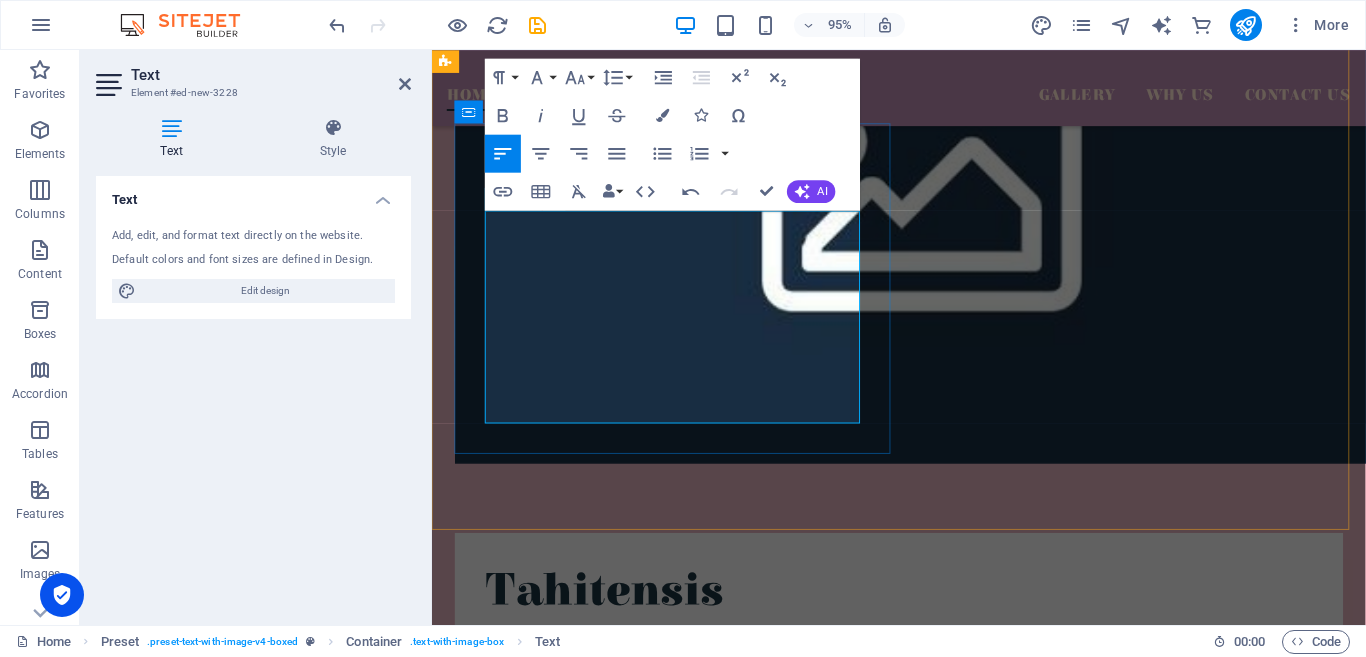 click on "1. VaniliGrade A" at bounding box center [923, 692] 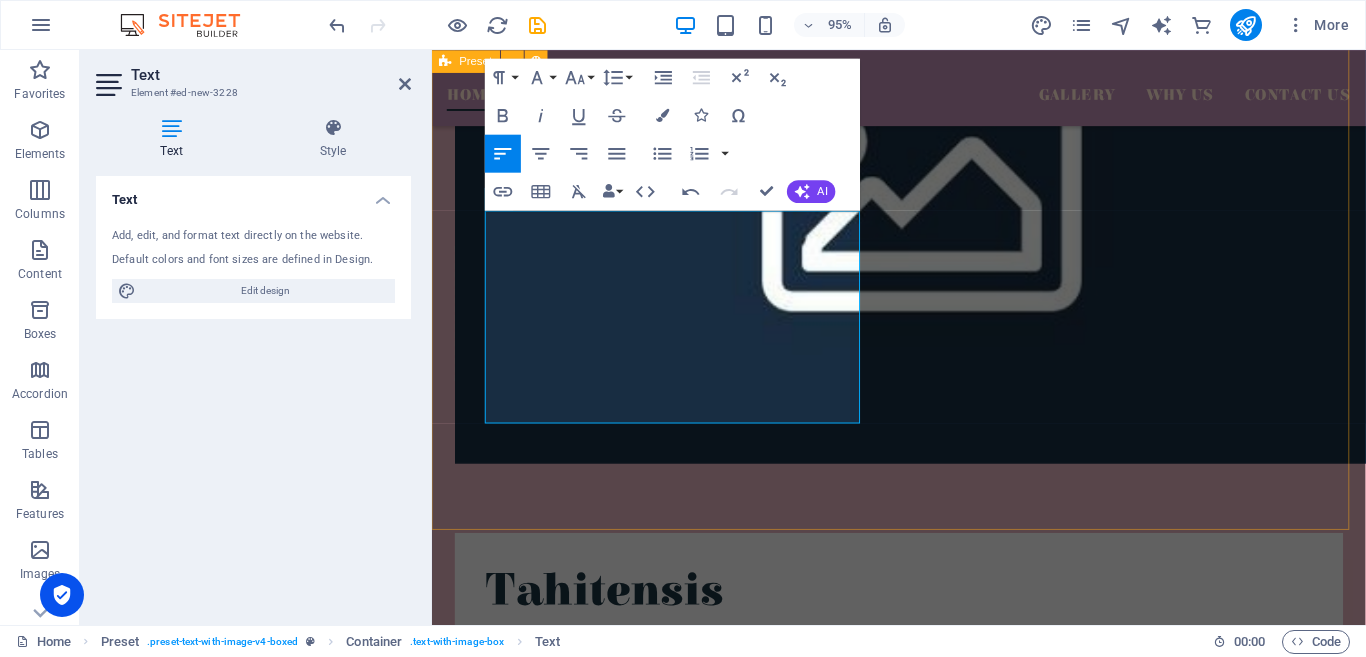 click on "Tahitensis 1. Vanili  Grade A       Moisture :  20-30%     Size  :  14-18 cm 2. Vanili  Grade AB      Moisture  :  20-30%      Size  :  14-18 cm Drop content here or  Add elements  Paste clipboard" at bounding box center [923, 977] 